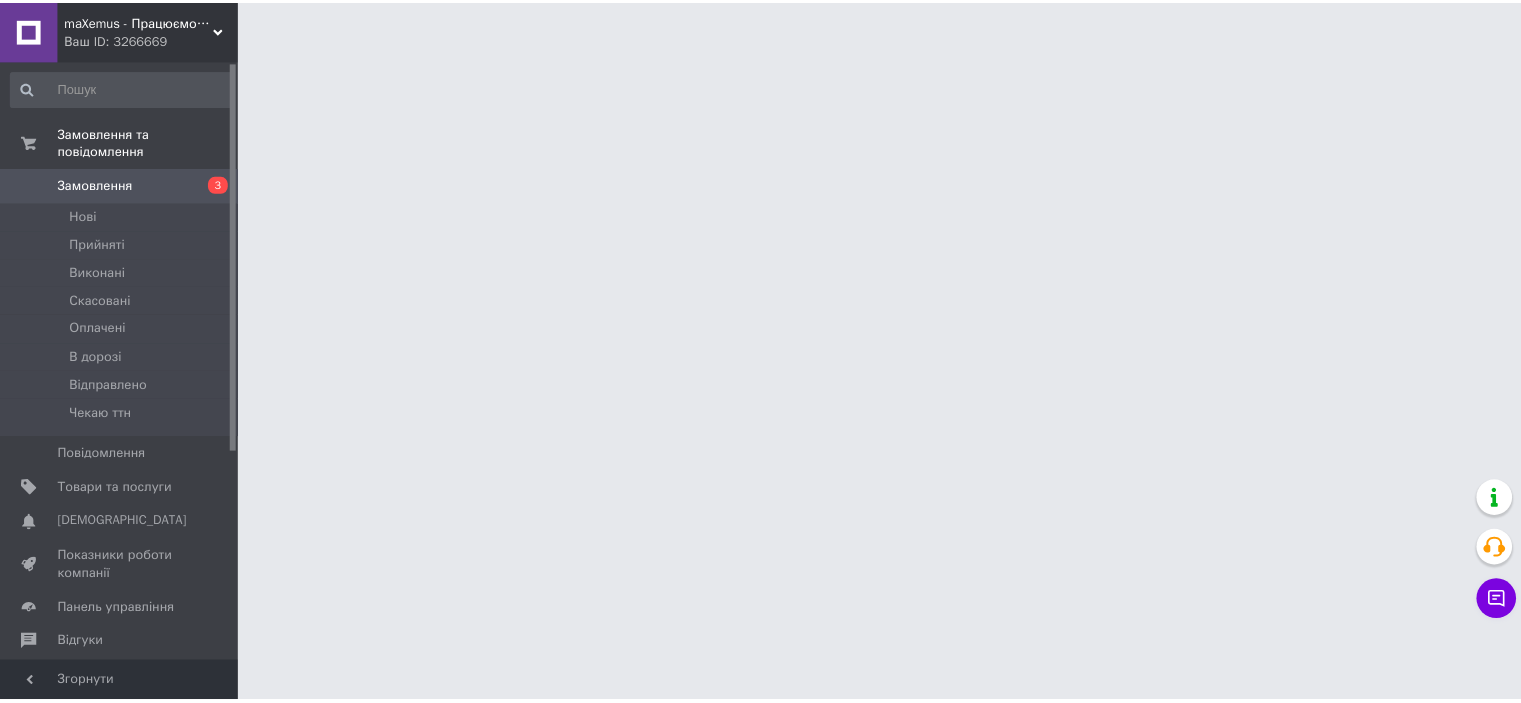 scroll, scrollTop: 0, scrollLeft: 0, axis: both 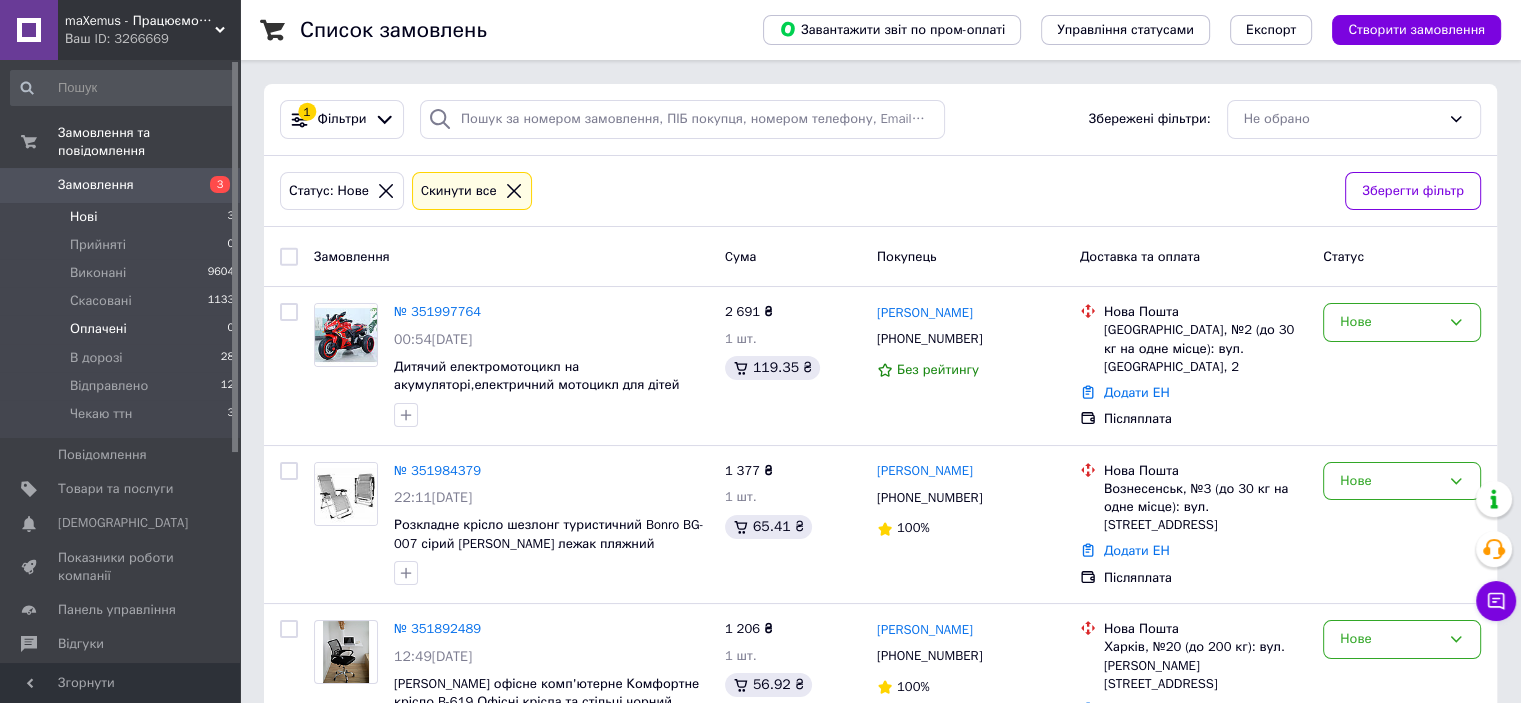 click on "Оплачені 0" at bounding box center (123, 329) 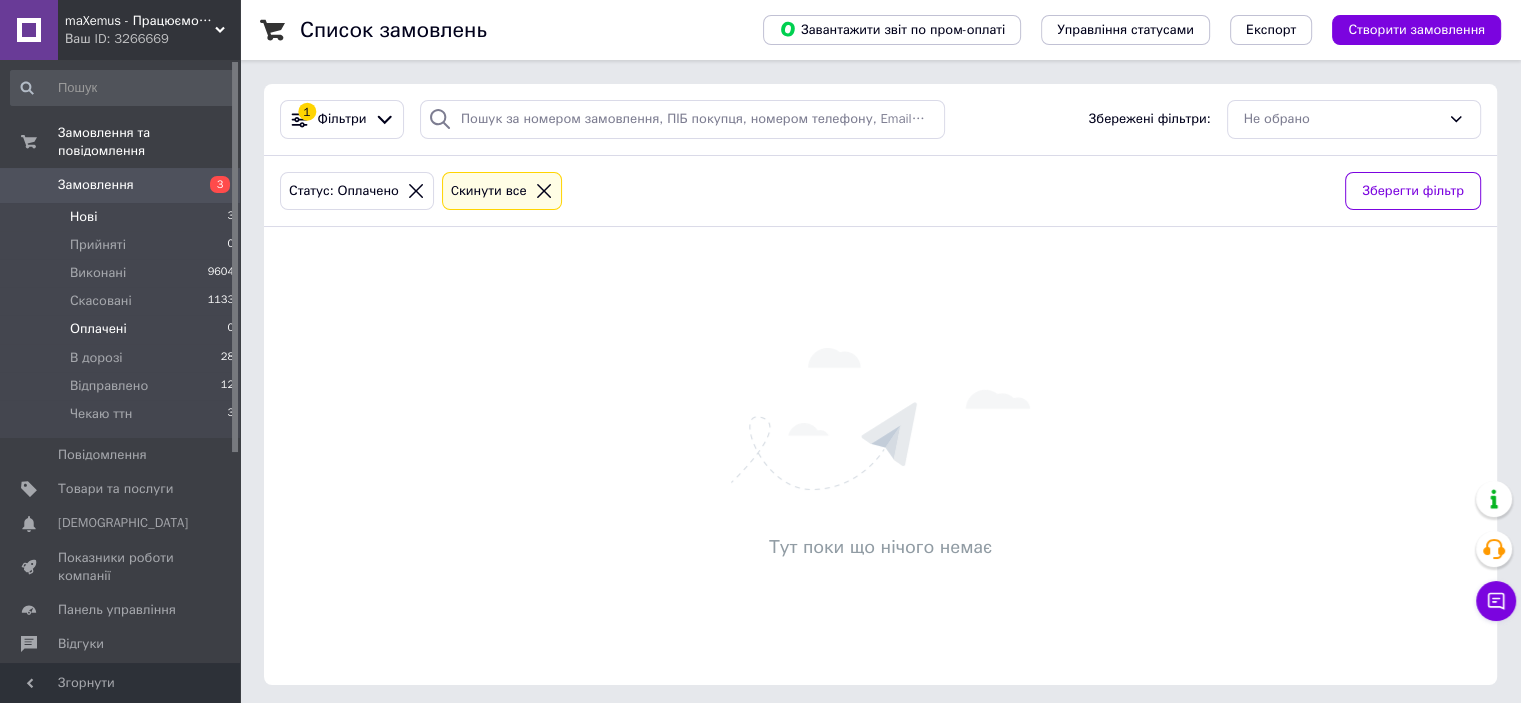 click on "Нові 3" at bounding box center [123, 217] 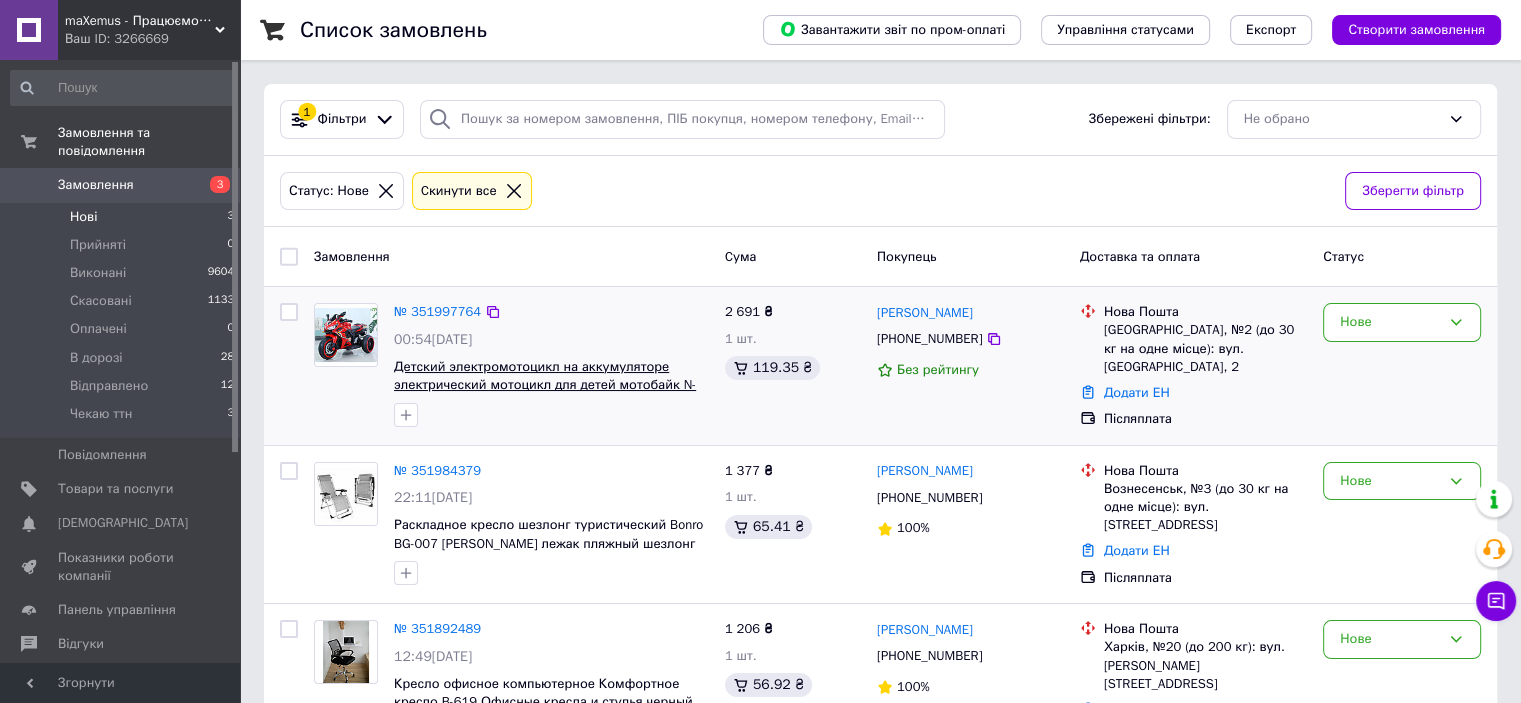 scroll, scrollTop: 75, scrollLeft: 0, axis: vertical 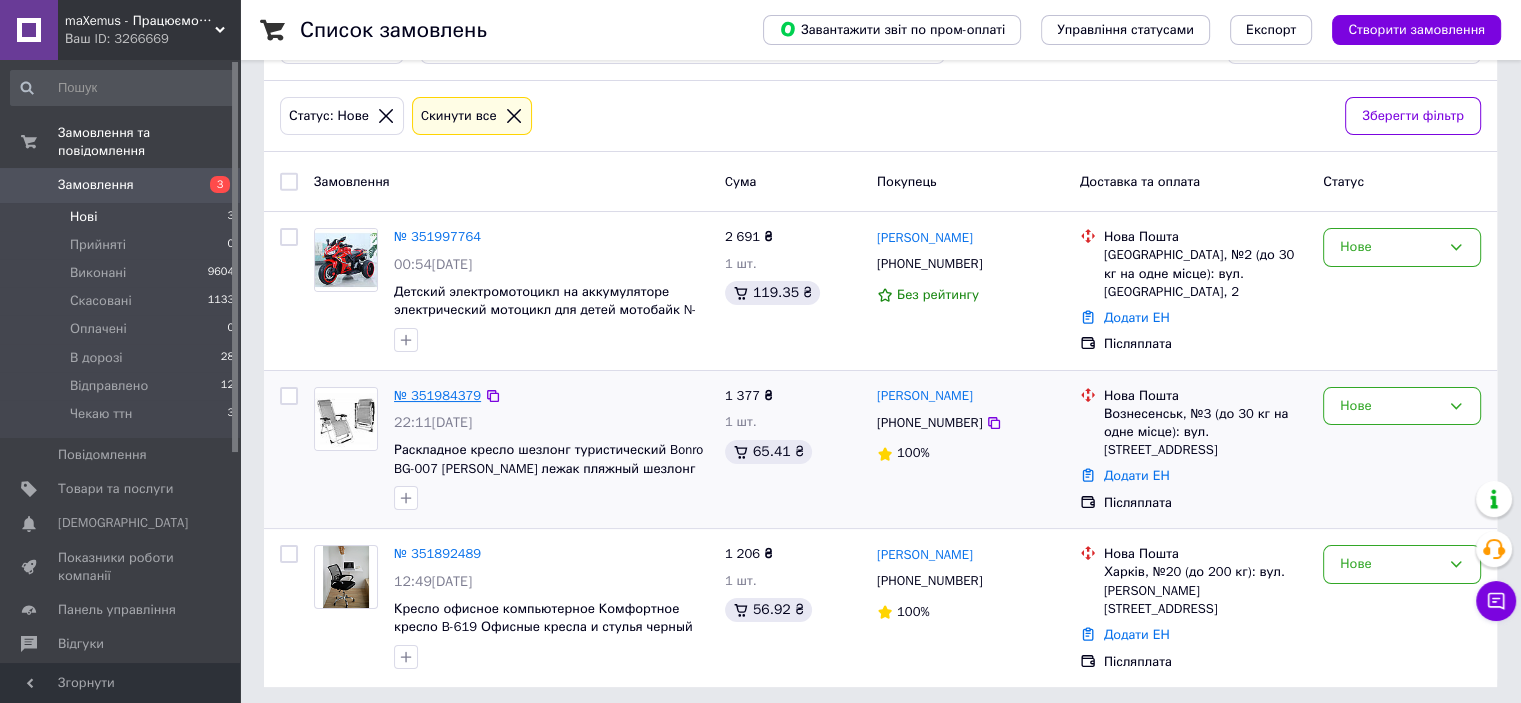 click on "№ 351984379" at bounding box center (437, 395) 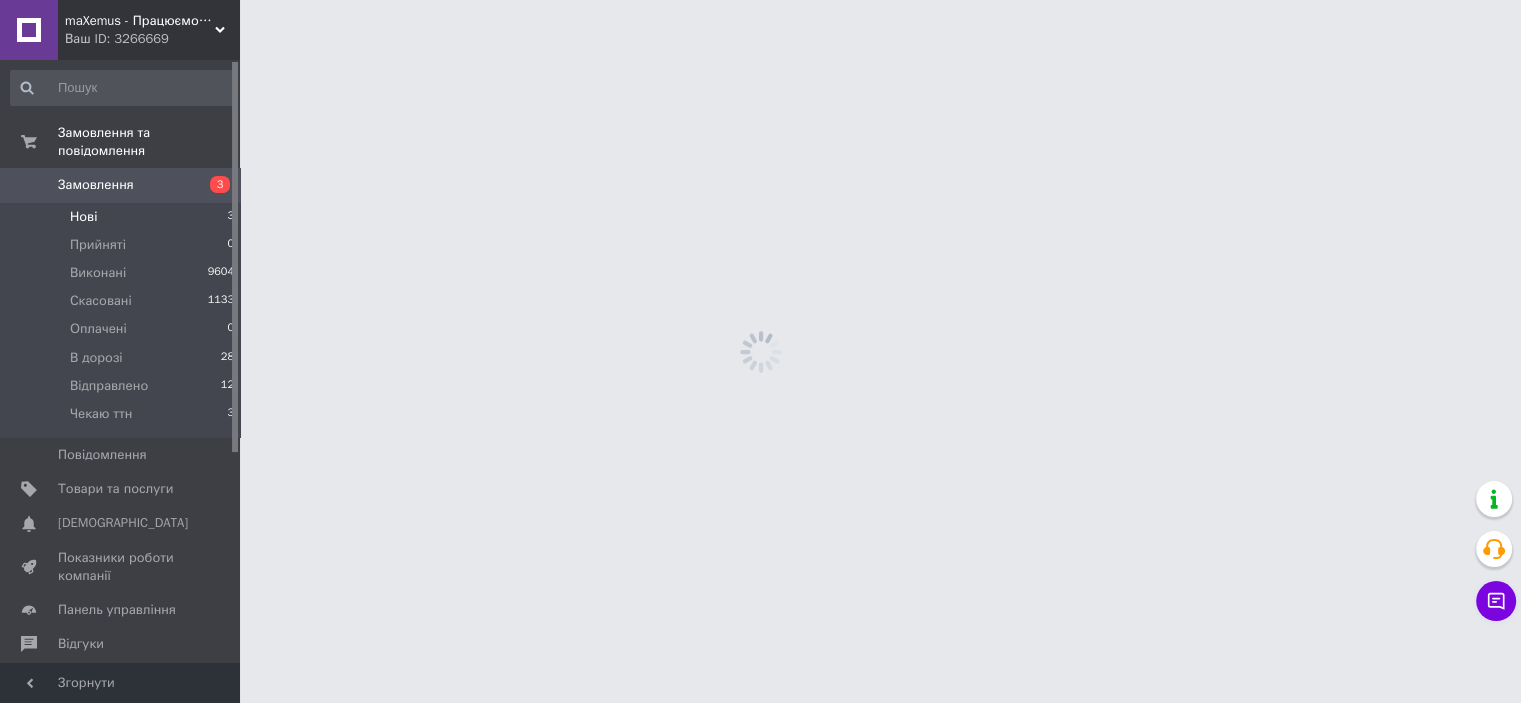 scroll, scrollTop: 0, scrollLeft: 0, axis: both 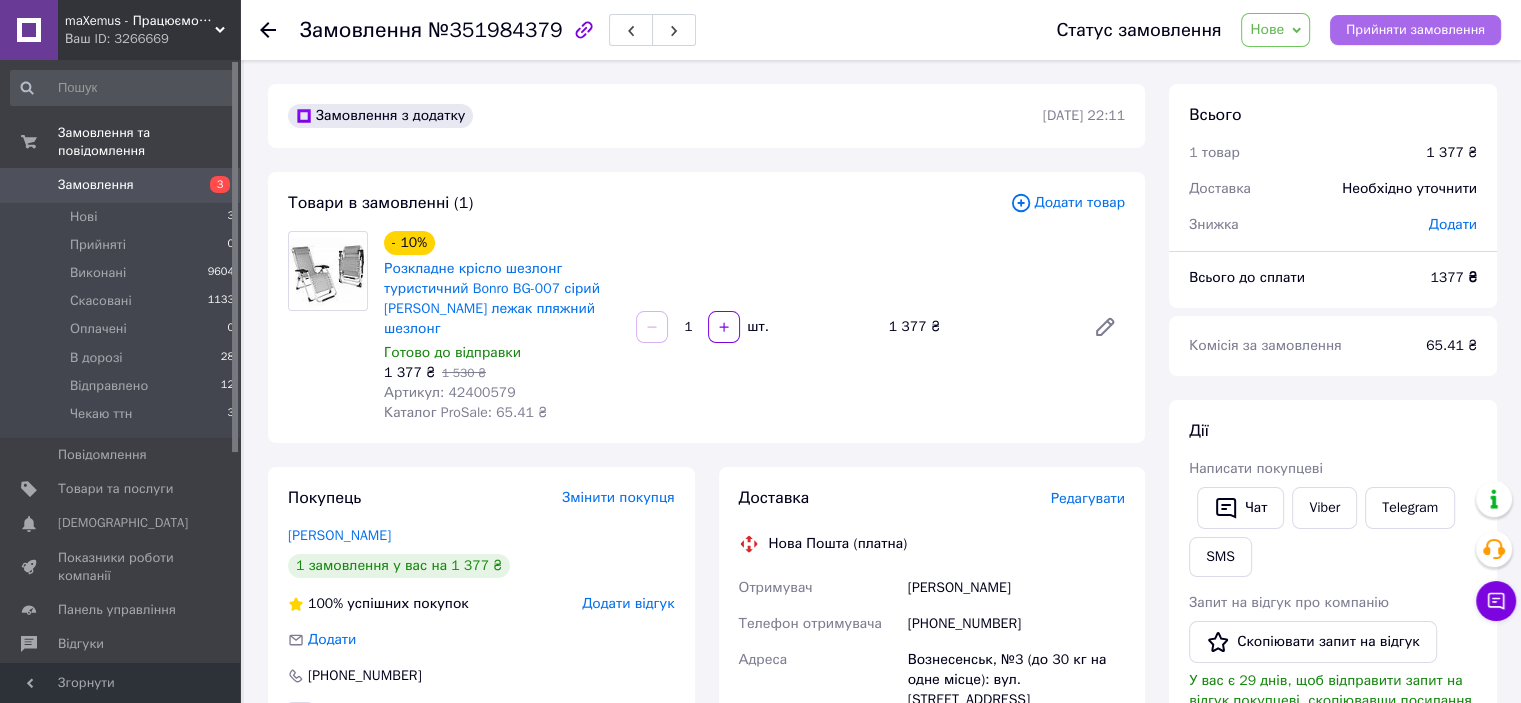 click on "Прийняти замовлення" at bounding box center [1415, 30] 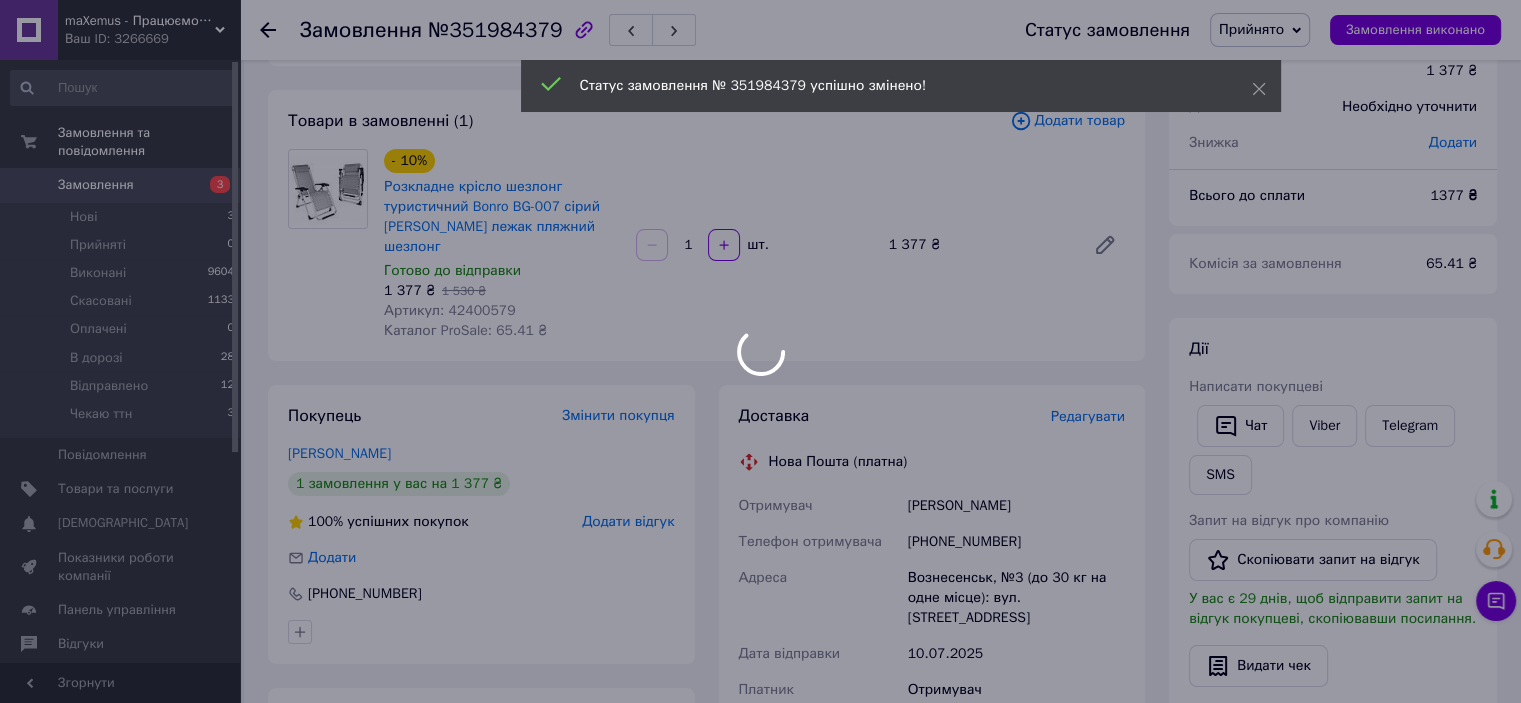 scroll, scrollTop: 96, scrollLeft: 0, axis: vertical 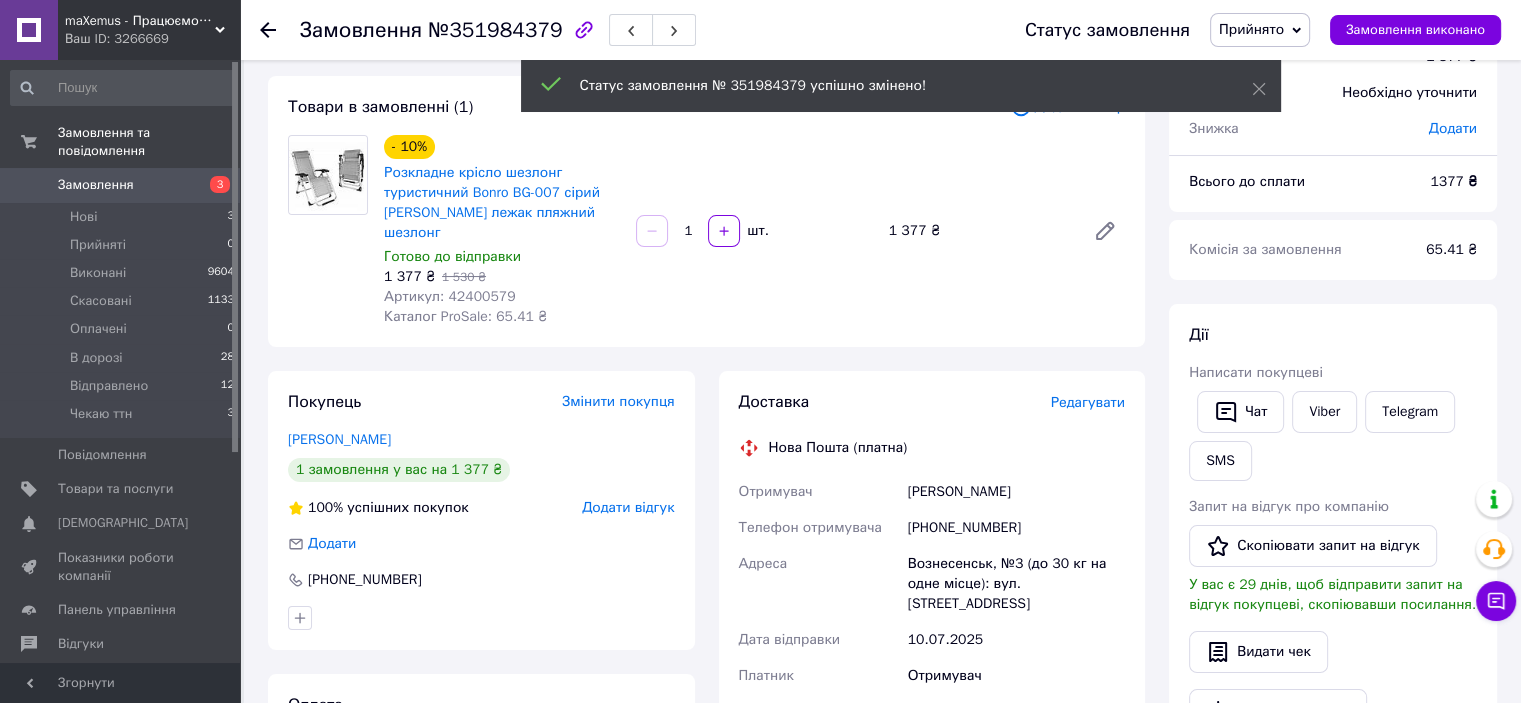 click on "Написати покупцеві" at bounding box center (1333, 373) 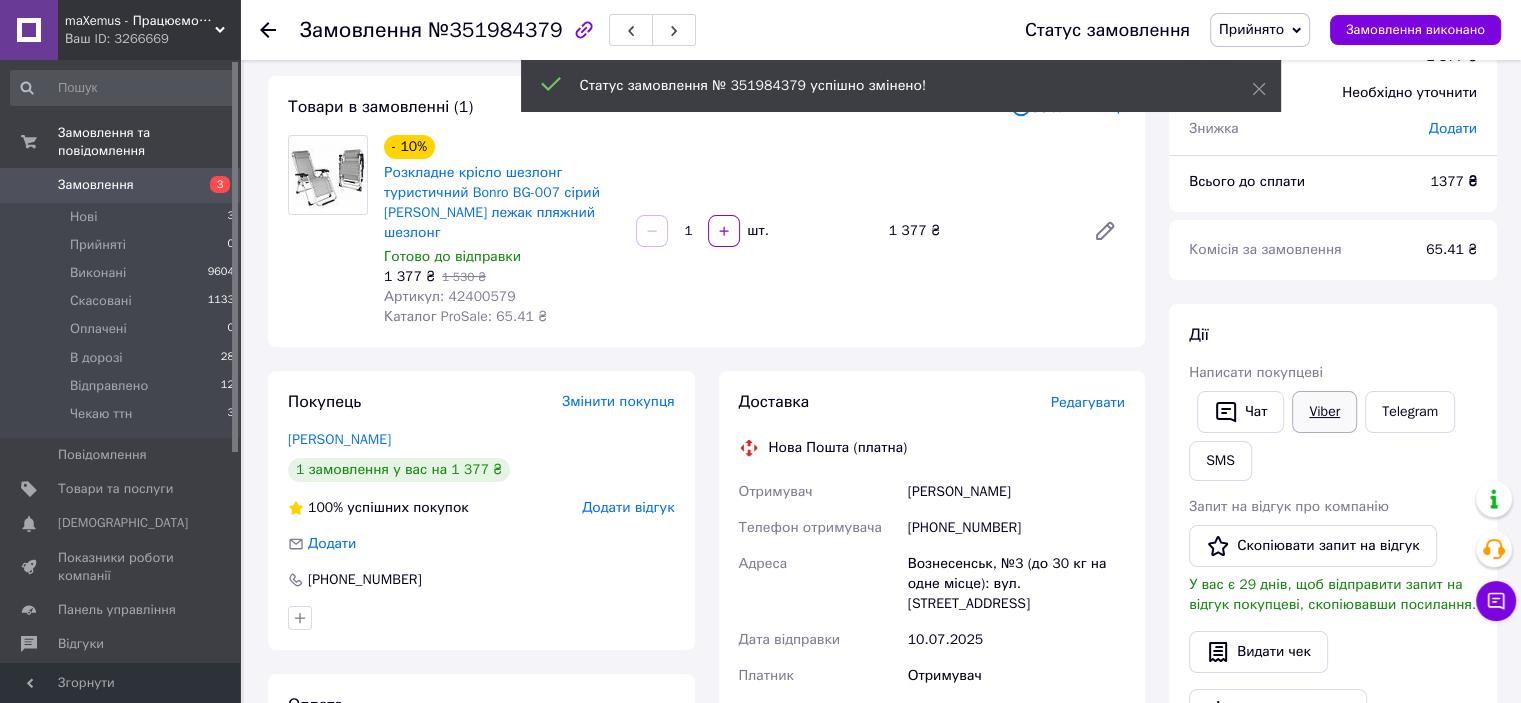 click on "Viber" at bounding box center [1324, 412] 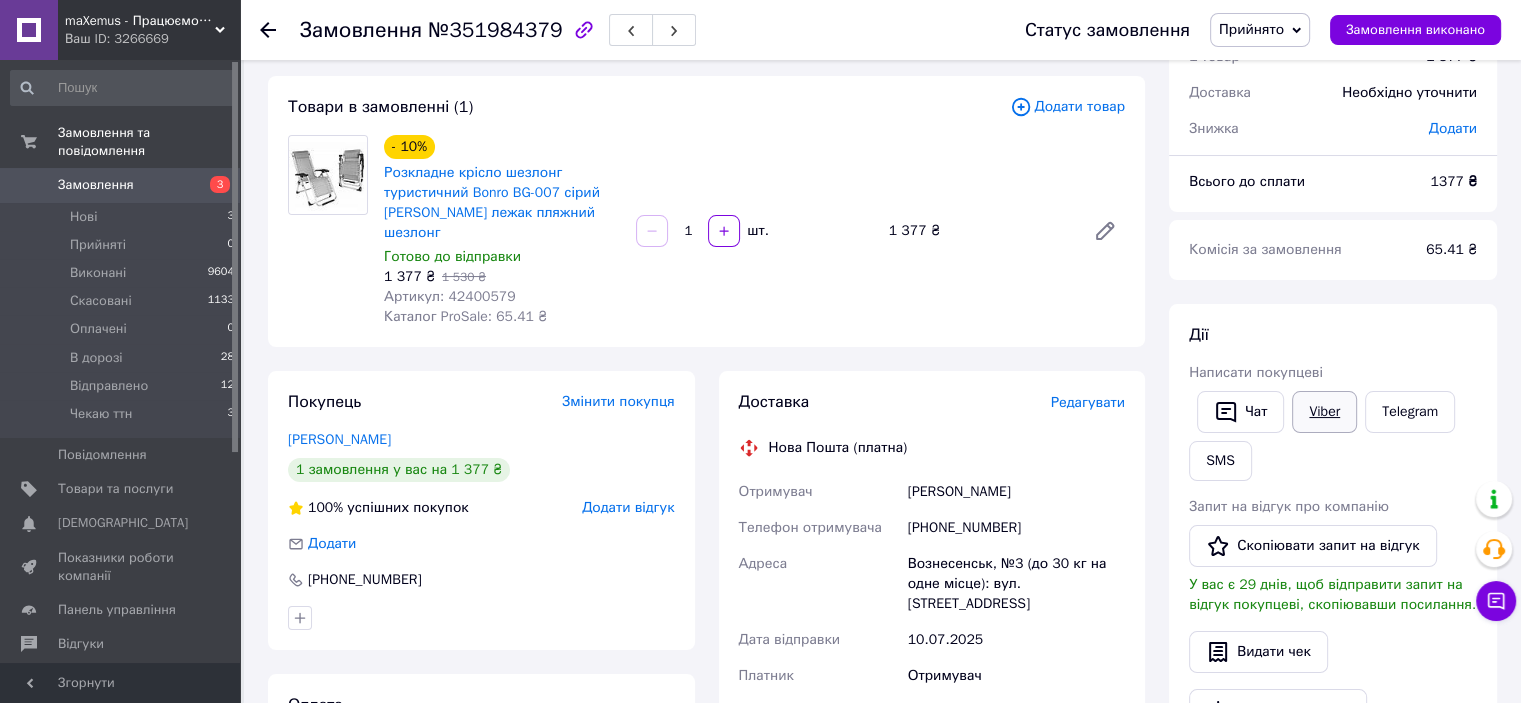 click on "Viber" at bounding box center (1324, 412) 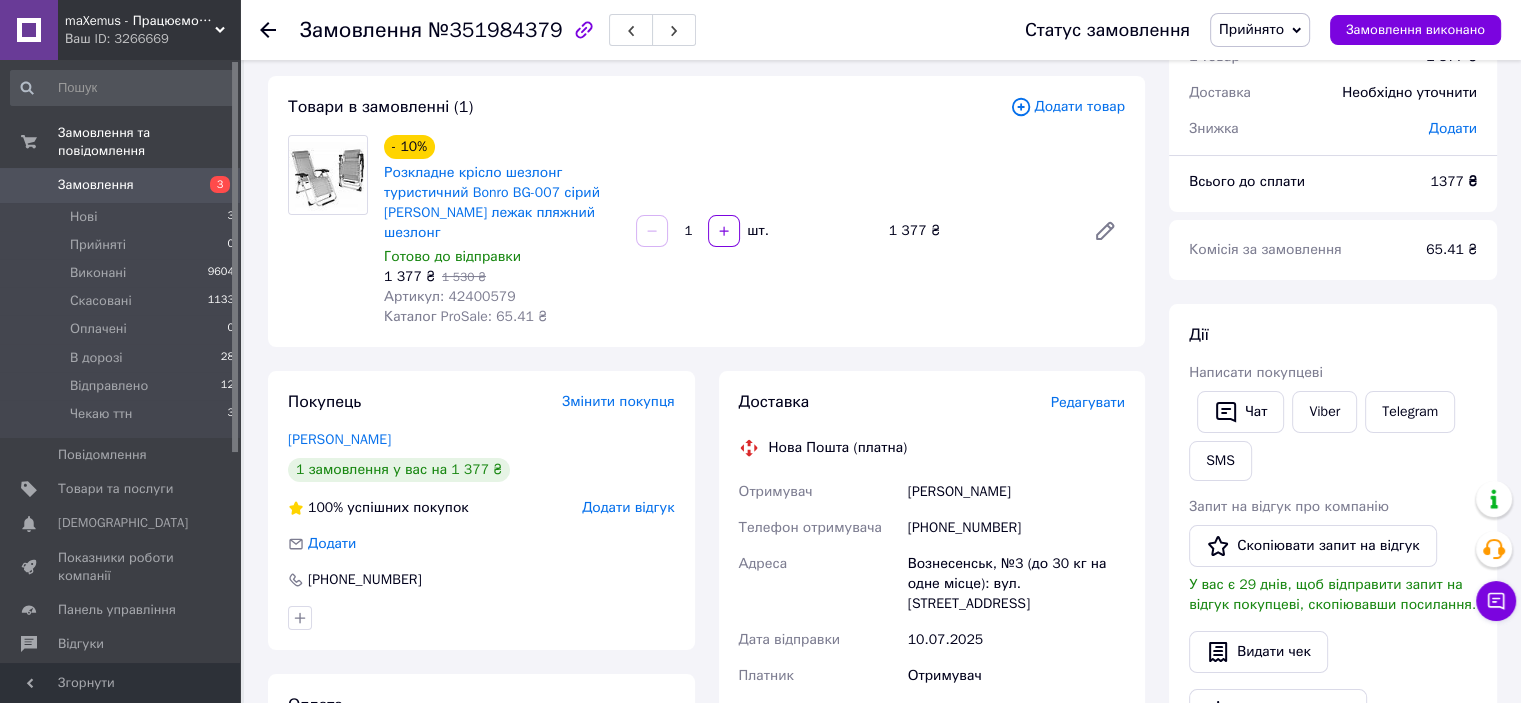 click on "Товари в замовленні (1) Додати товар - 10% Розкладне крісло шезлонг туристичний Bonro BG-007 сірий Садовий лежак пляжний шезлонг Готово до відправки 1 377 ₴   1 530 ₴ Артикул: 42400579 Каталог ProSale: 65.41 ₴  1   шт. 1 377 ₴" at bounding box center [706, 211] 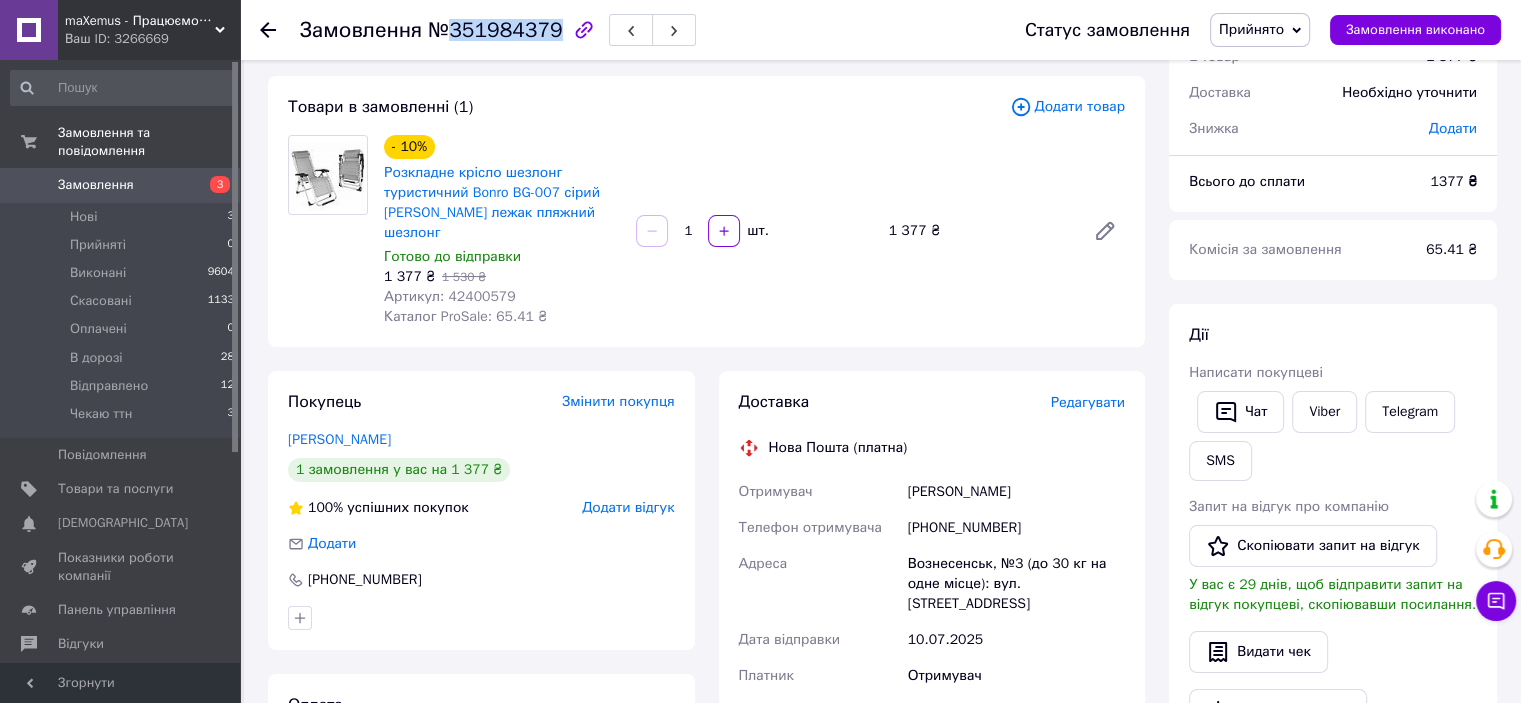 click on "№351984379" at bounding box center [495, 30] 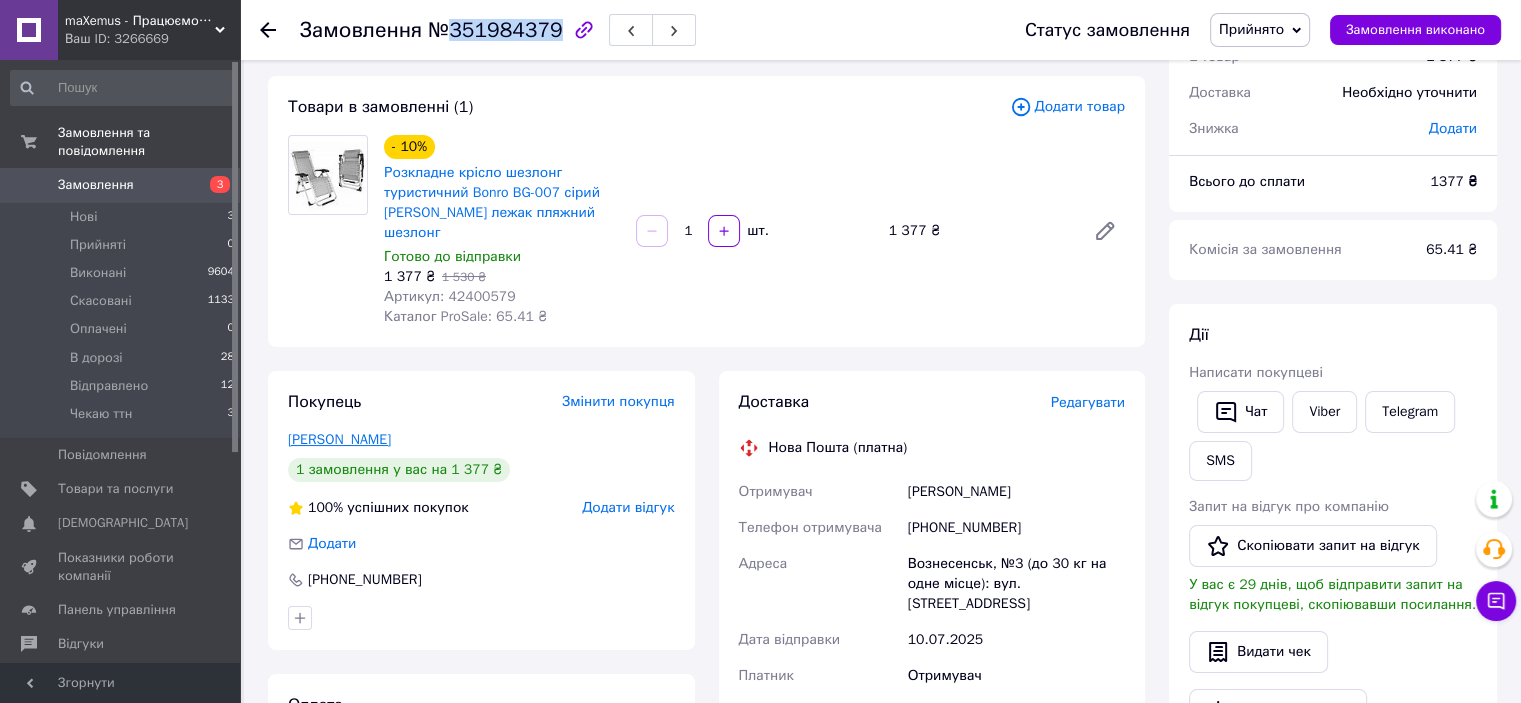 click on "Гатенюк Ольга" at bounding box center [339, 439] 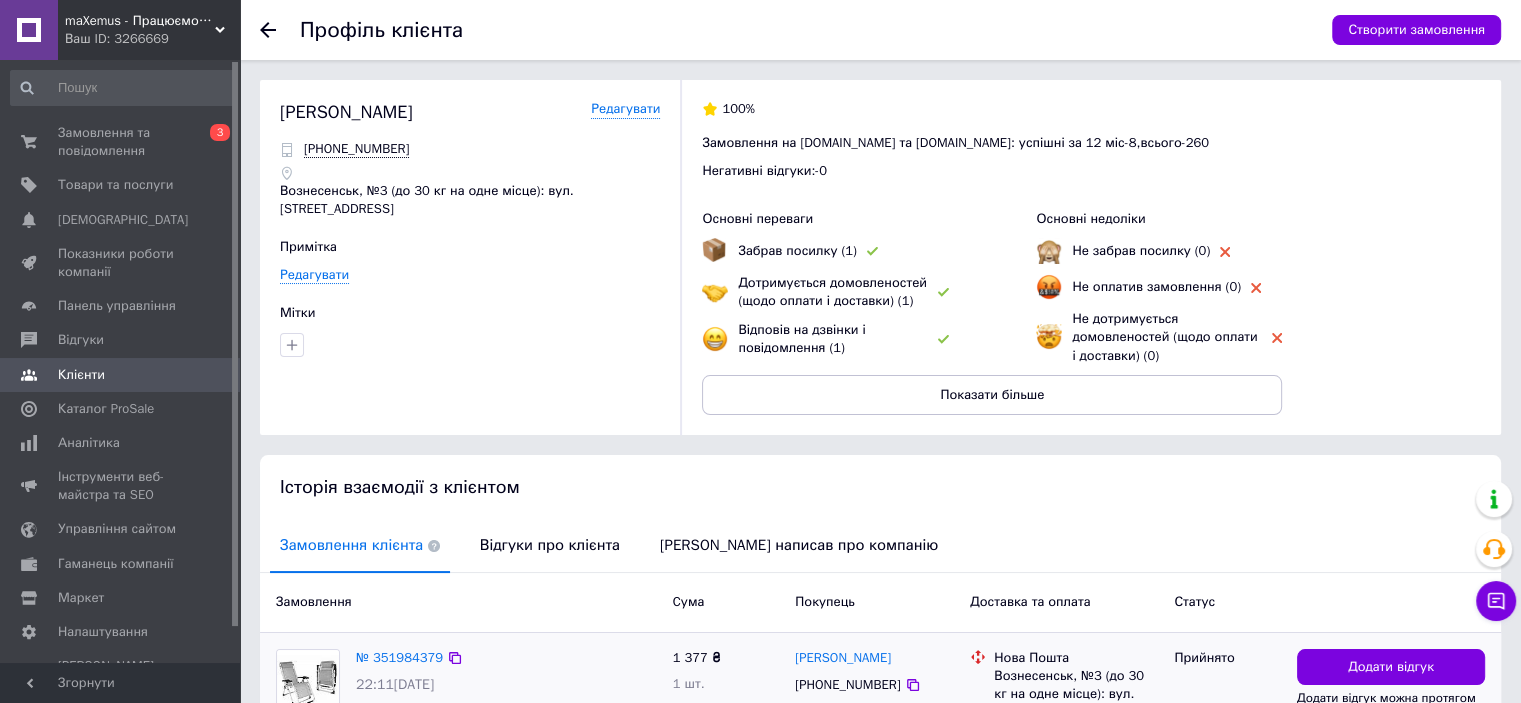 click on "[PHONE_NUMBER]" at bounding box center (874, 685) 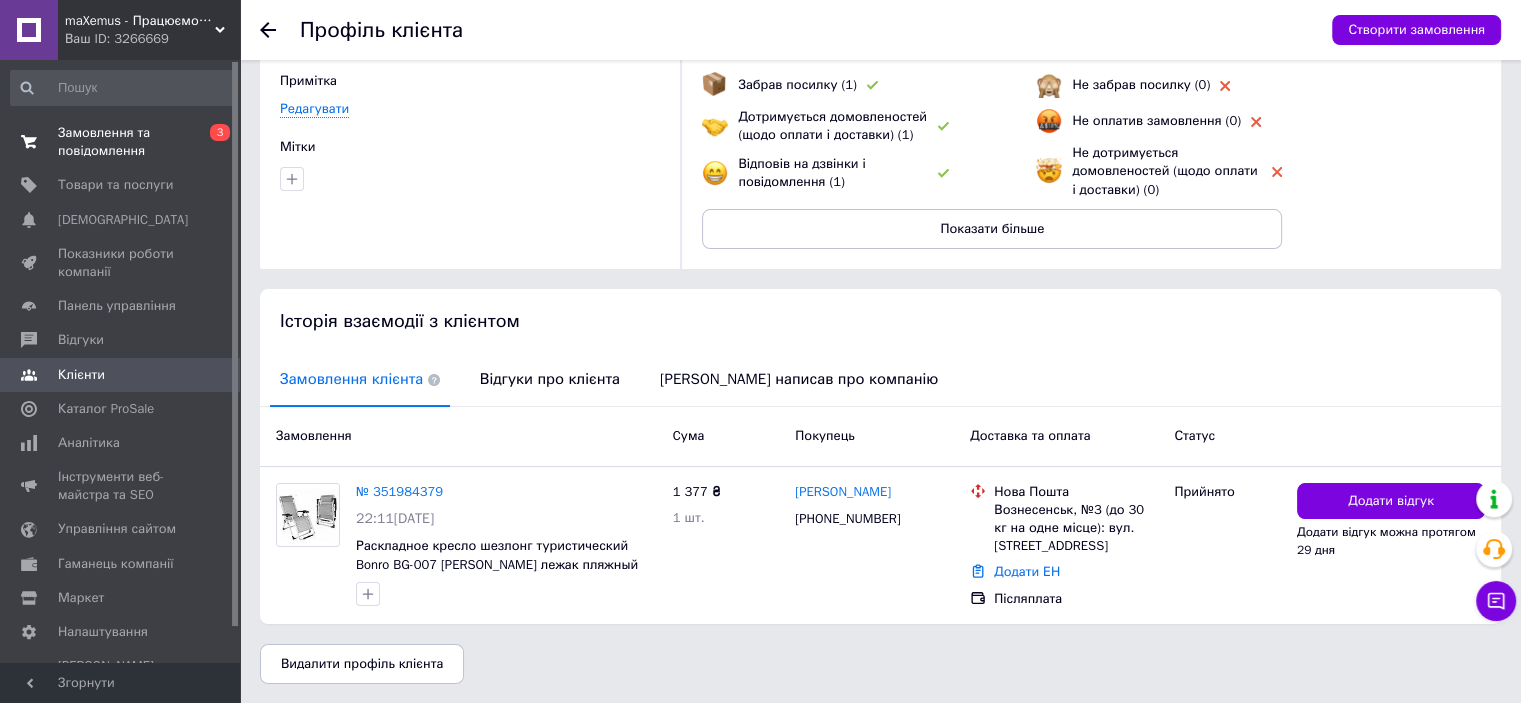 click on "Замовлення та повідомлення" at bounding box center [121, 142] 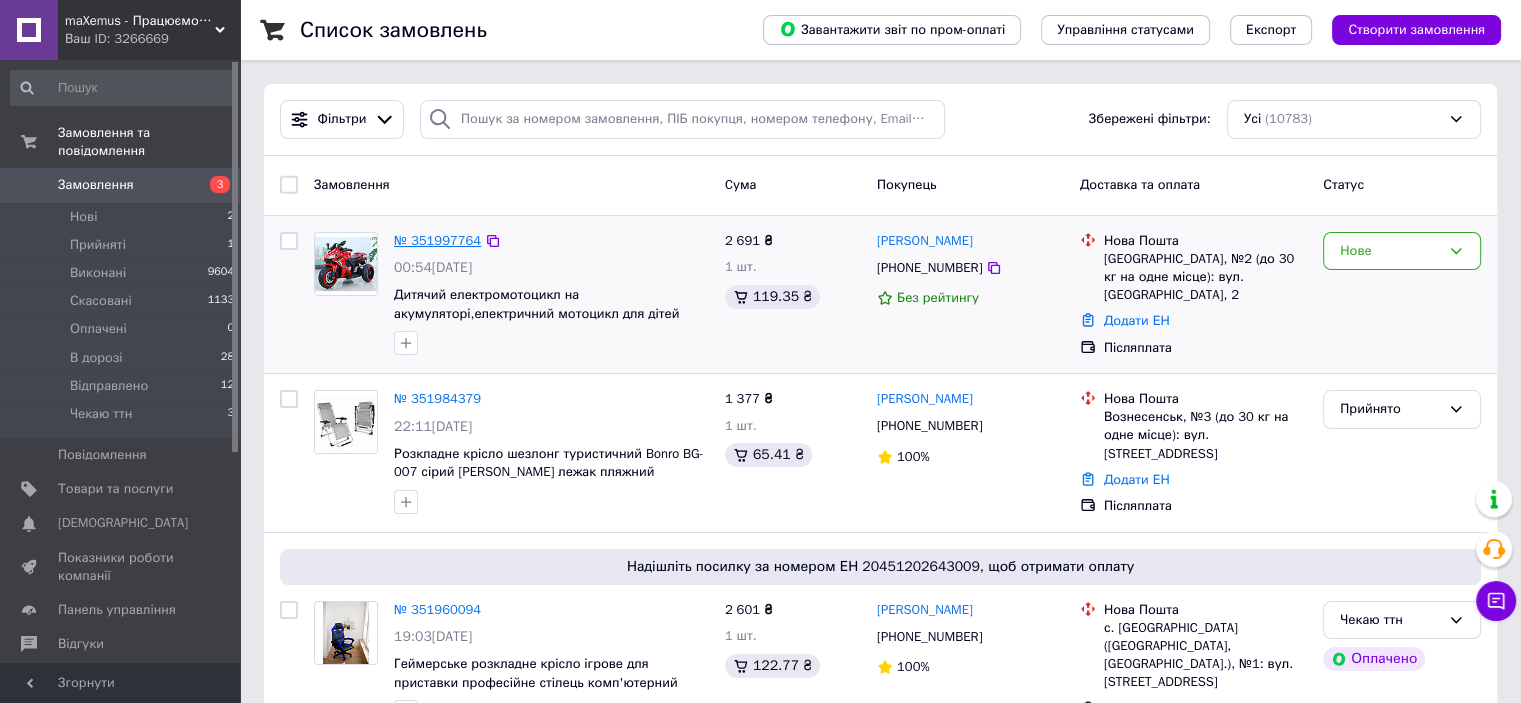 click on "№ 351997764" at bounding box center [437, 240] 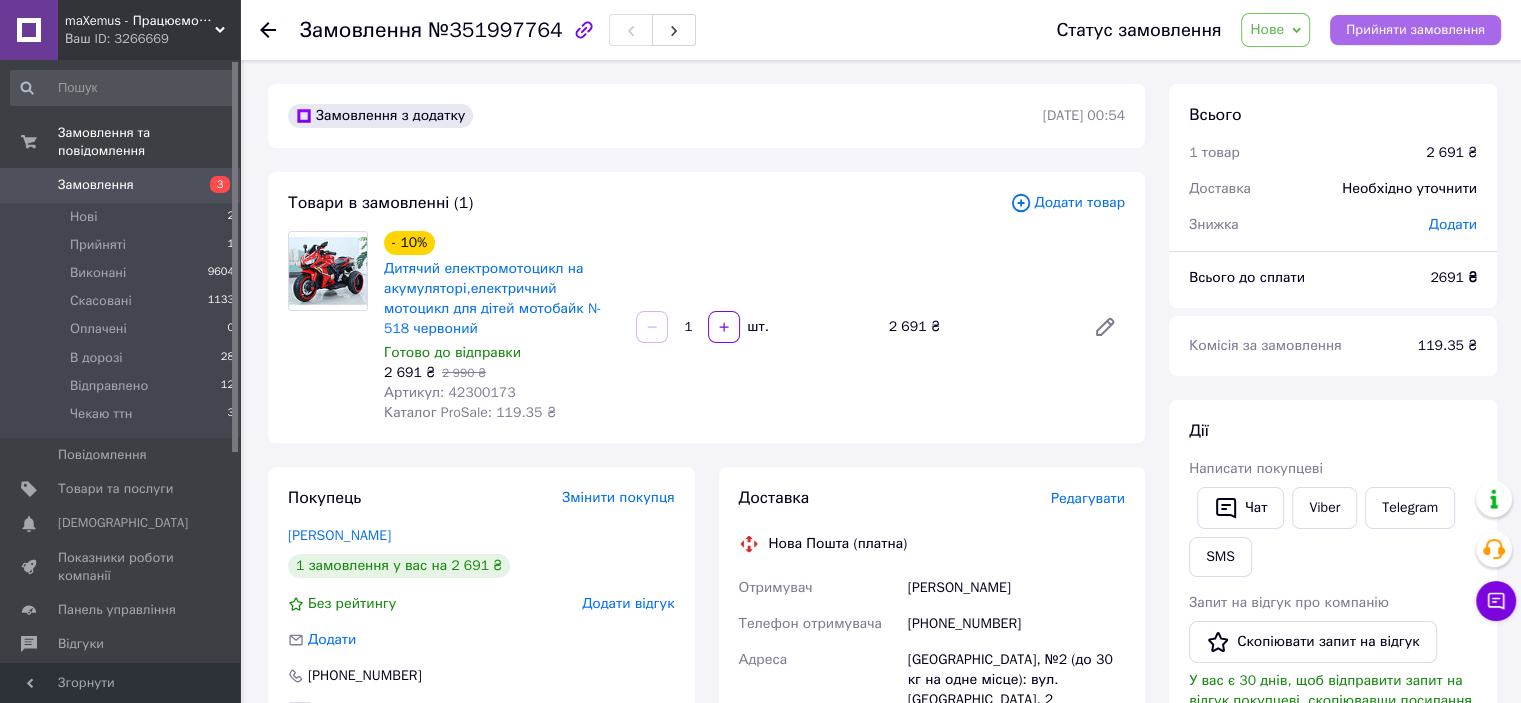 click on "Прийняти замовлення" at bounding box center [1415, 30] 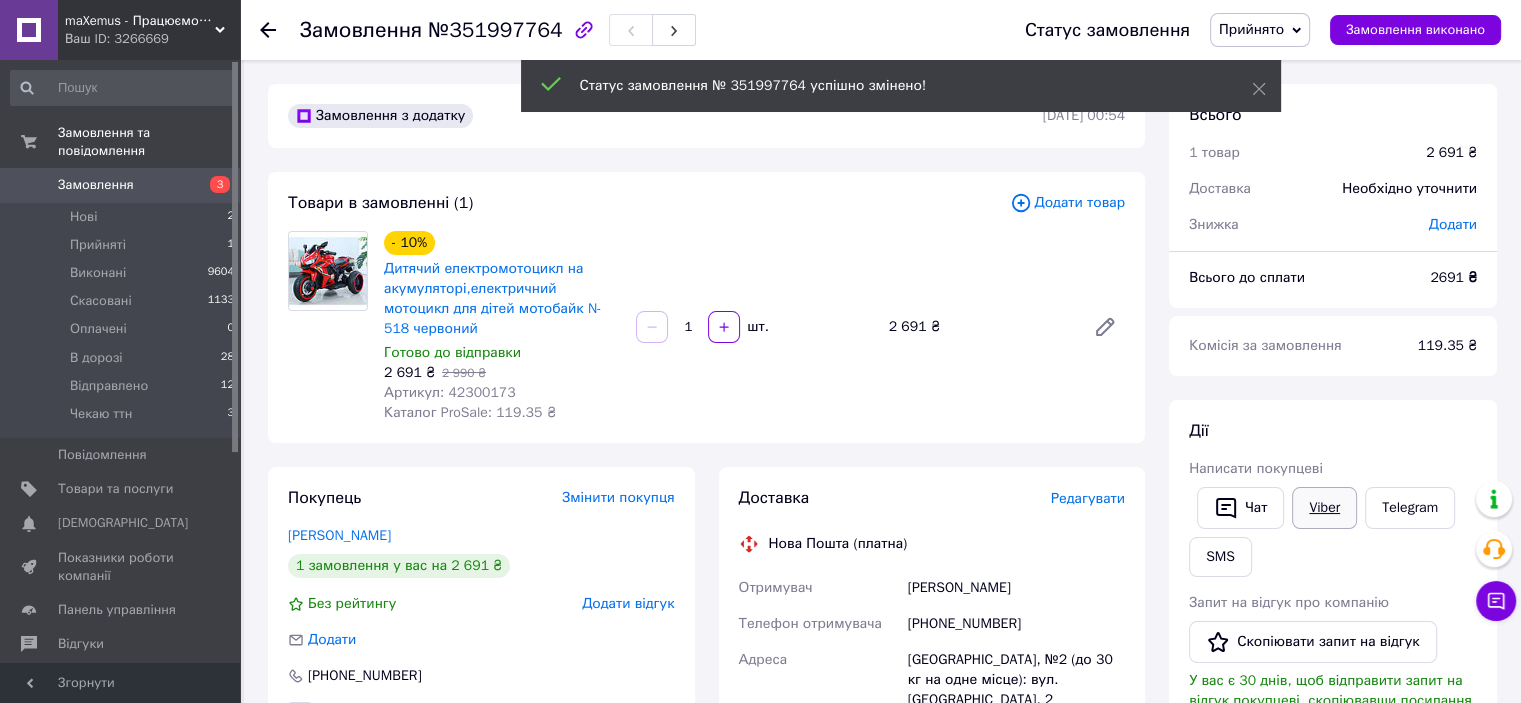 click on "Viber" at bounding box center [1324, 508] 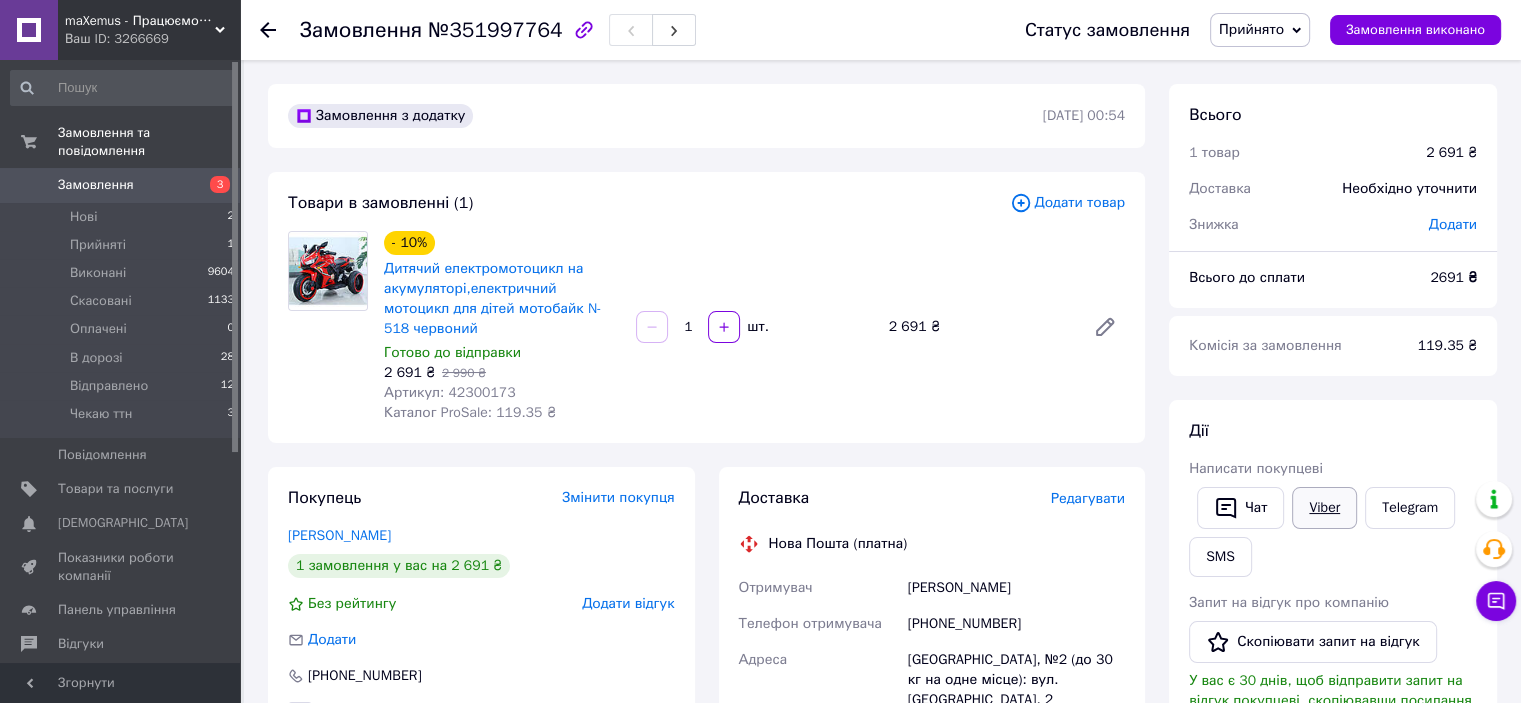 click on "Viber" at bounding box center [1324, 508] 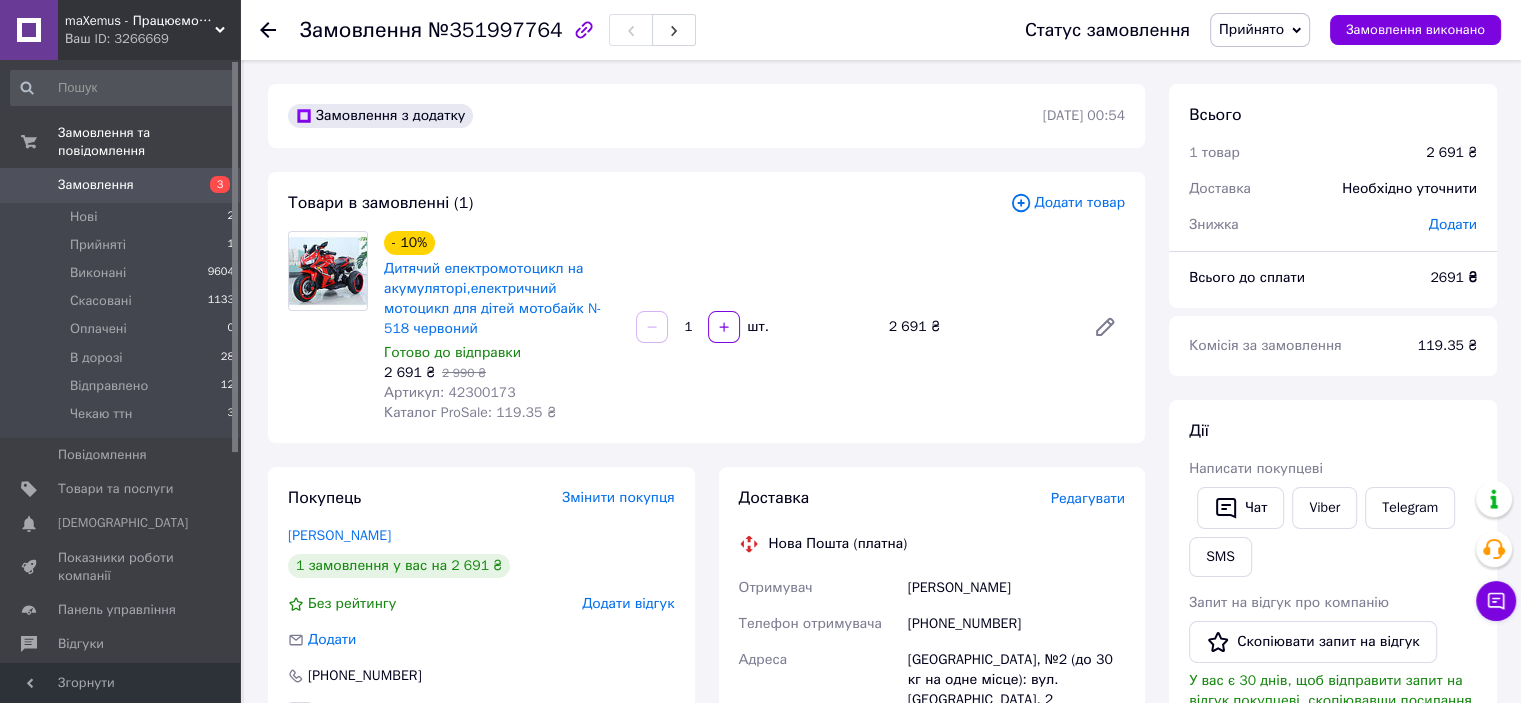 click at bounding box center (328, 327) 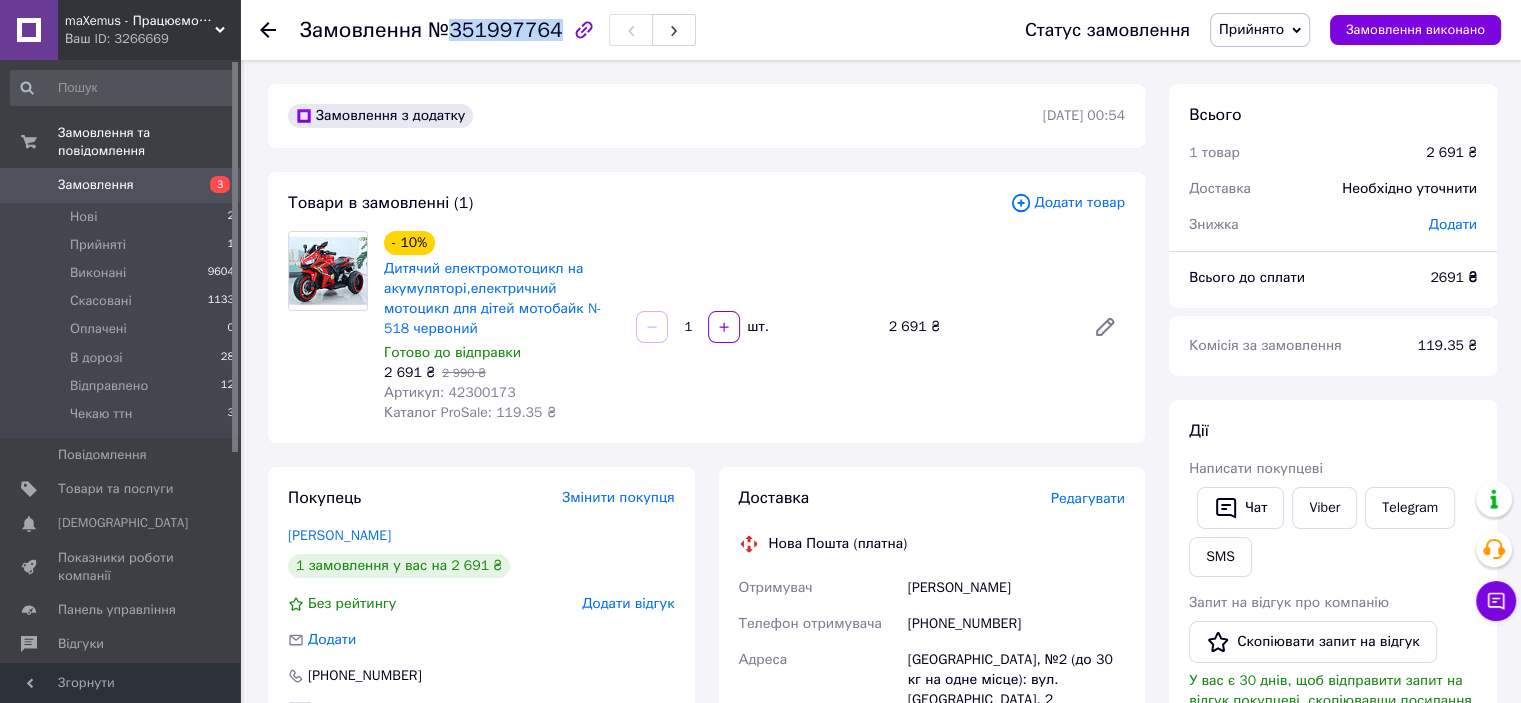 click on "№351997764" at bounding box center (495, 30) 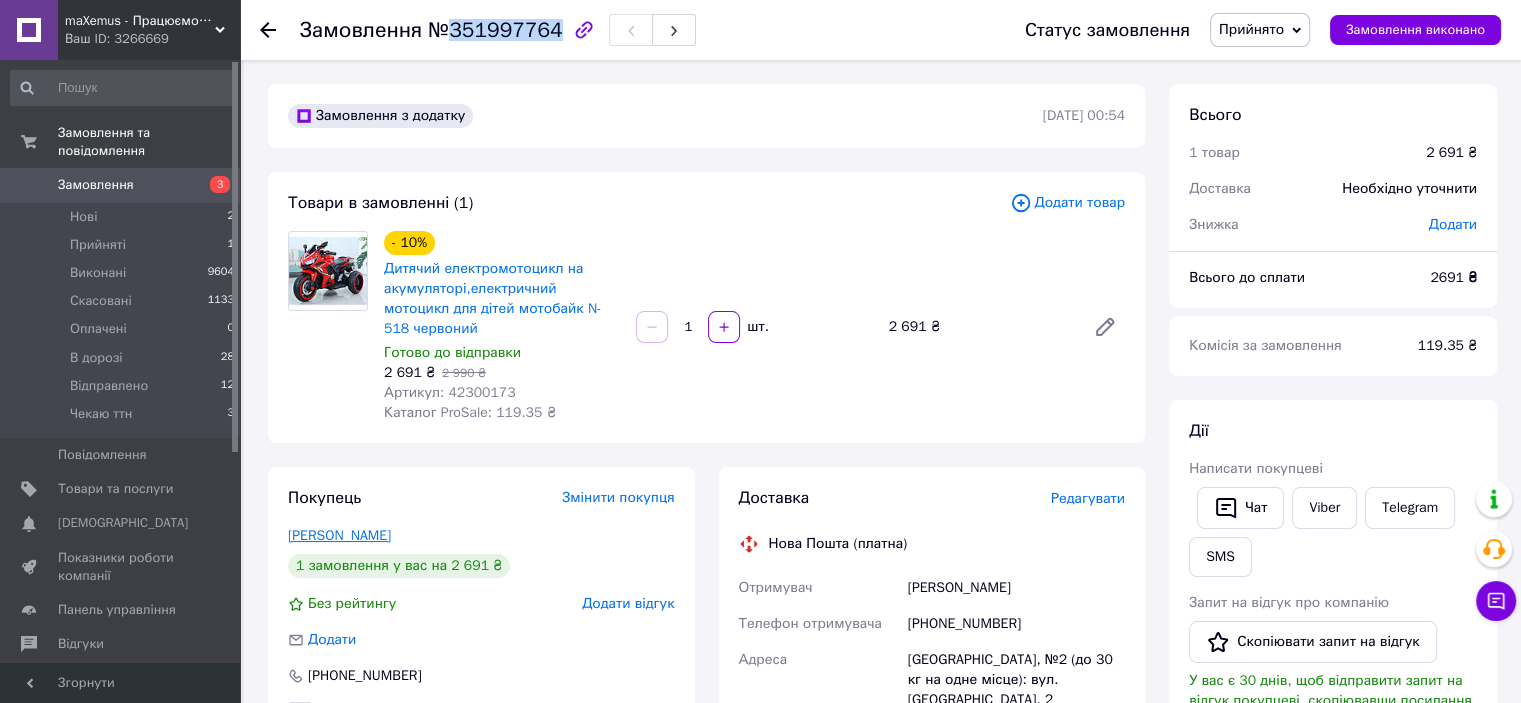 click on "Резник Оля" at bounding box center (339, 535) 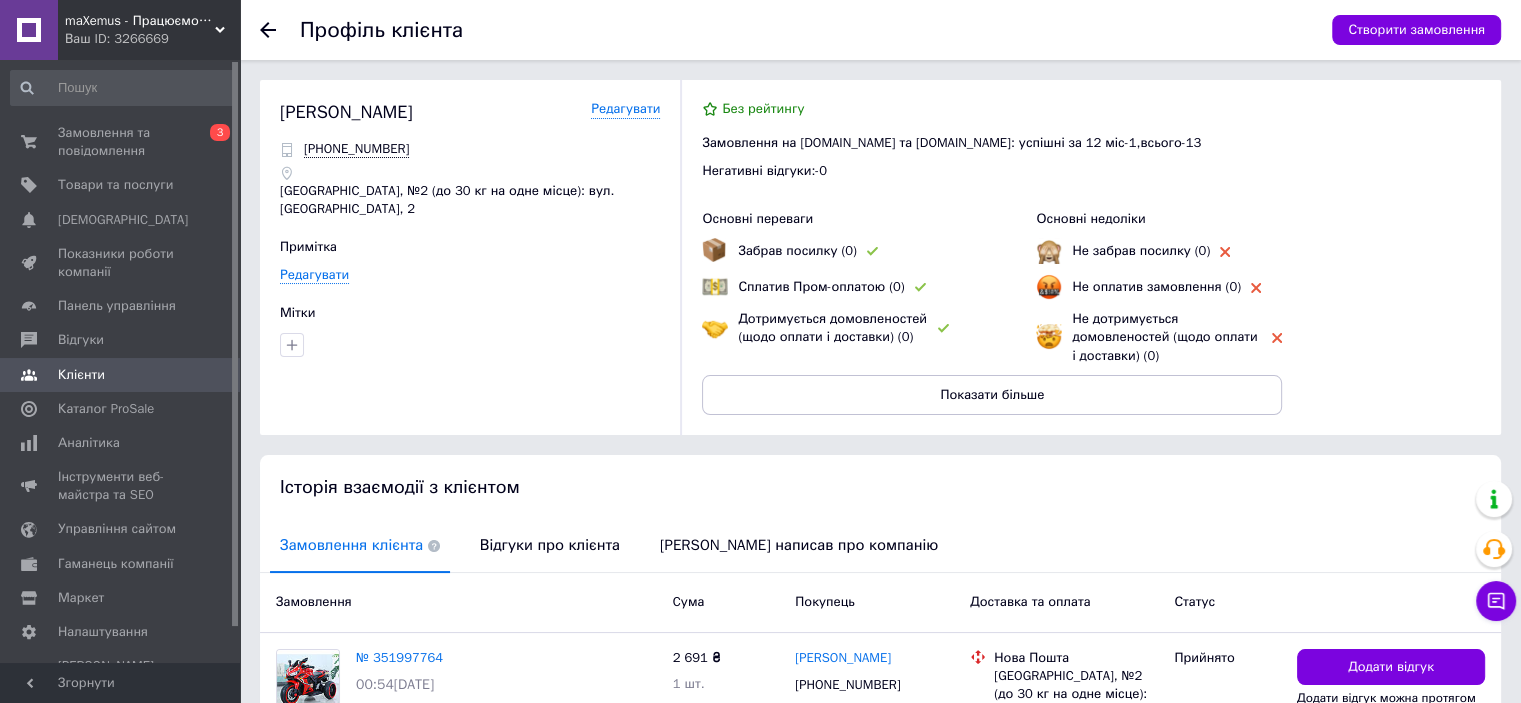 click on "Резник Оля Редагувати +380997491088 Краматорськ, №2 (до 30 кг на одне місце): вул. Тріумфальна, 2 Примітка Редагувати Мітки" at bounding box center (480, 238) 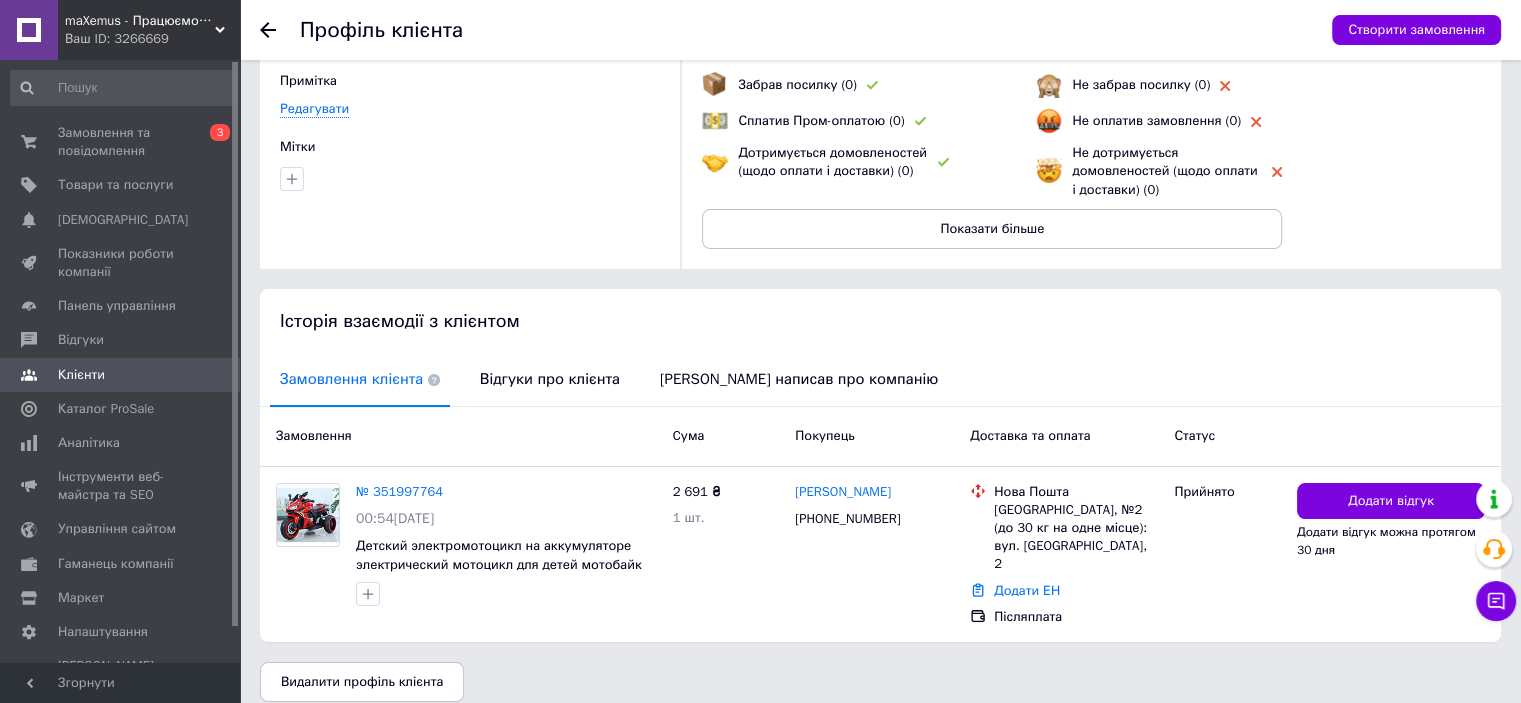 click on "Резник Оля Редагувати +380997491088 Краматорськ, №2 (до 30 кг на одне місце): вул. Тріумфальна, 2 Примітка Редагувати Мітки Без рейтингу Замовлення на Prom.ua та Bigl.ua: успішні за 12 міс  -  1 ,  всього  -  13 Негативні відгуки:  -  0 Основні переваги Забрав посилку (0) Сплатив Пром-оплатою (0) Дотримується домовленостей (щодо оплати і доставки) (0) Основні недоліки Не забрав посилку (0) Не оплатив замовлення (0) Не дотримується домовленостей (щодо оплати і доставки) (0) Показати більше" at bounding box center [880, 91] 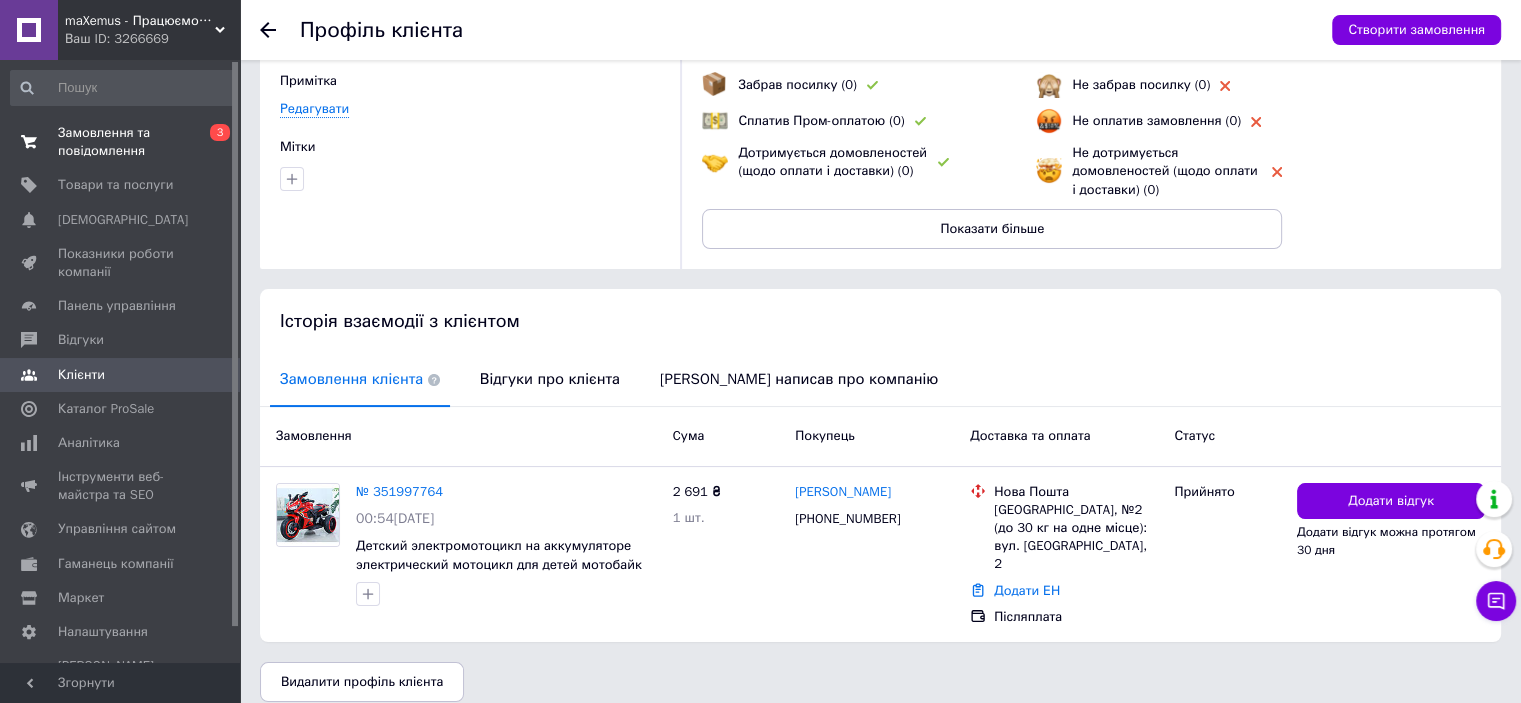 click on "Замовлення та повідомлення" at bounding box center [121, 142] 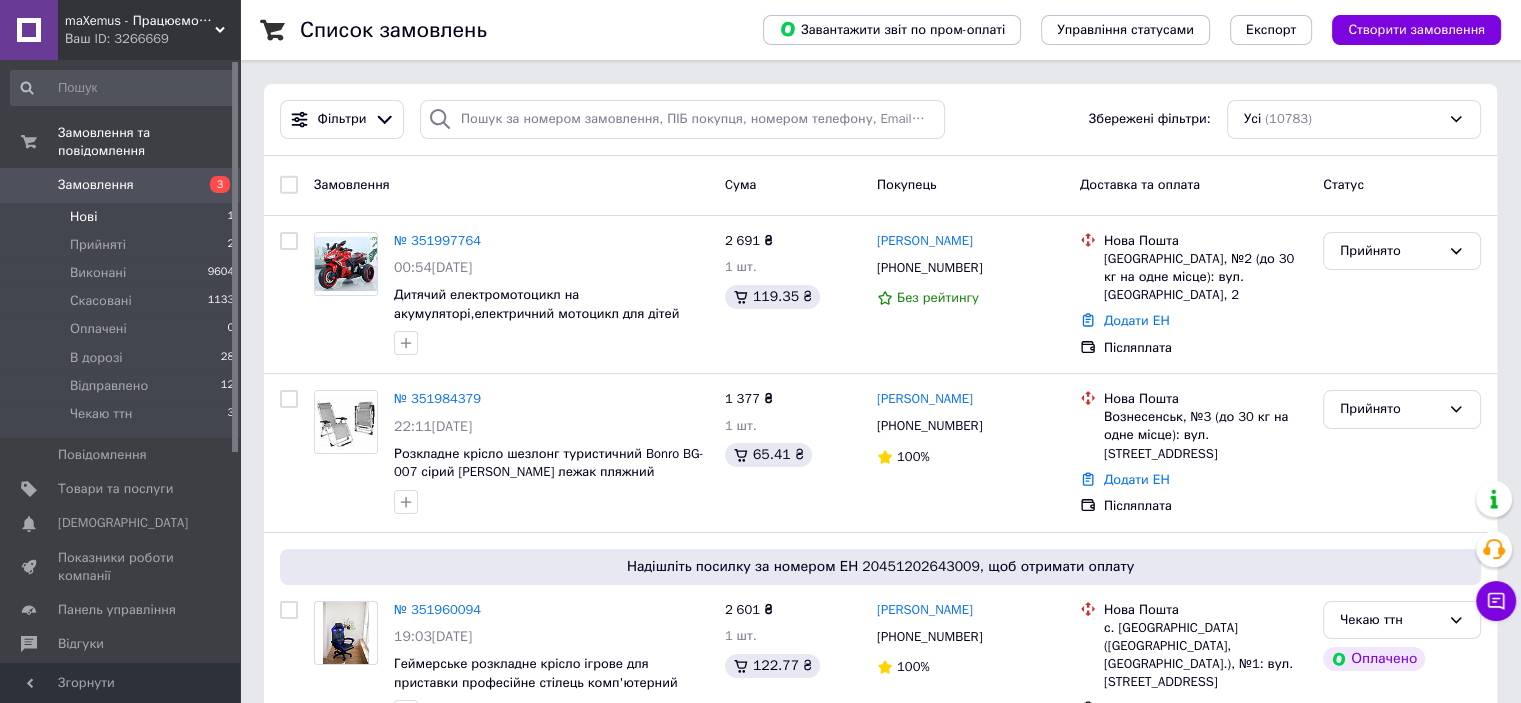 click on "Нові 1" at bounding box center [123, 217] 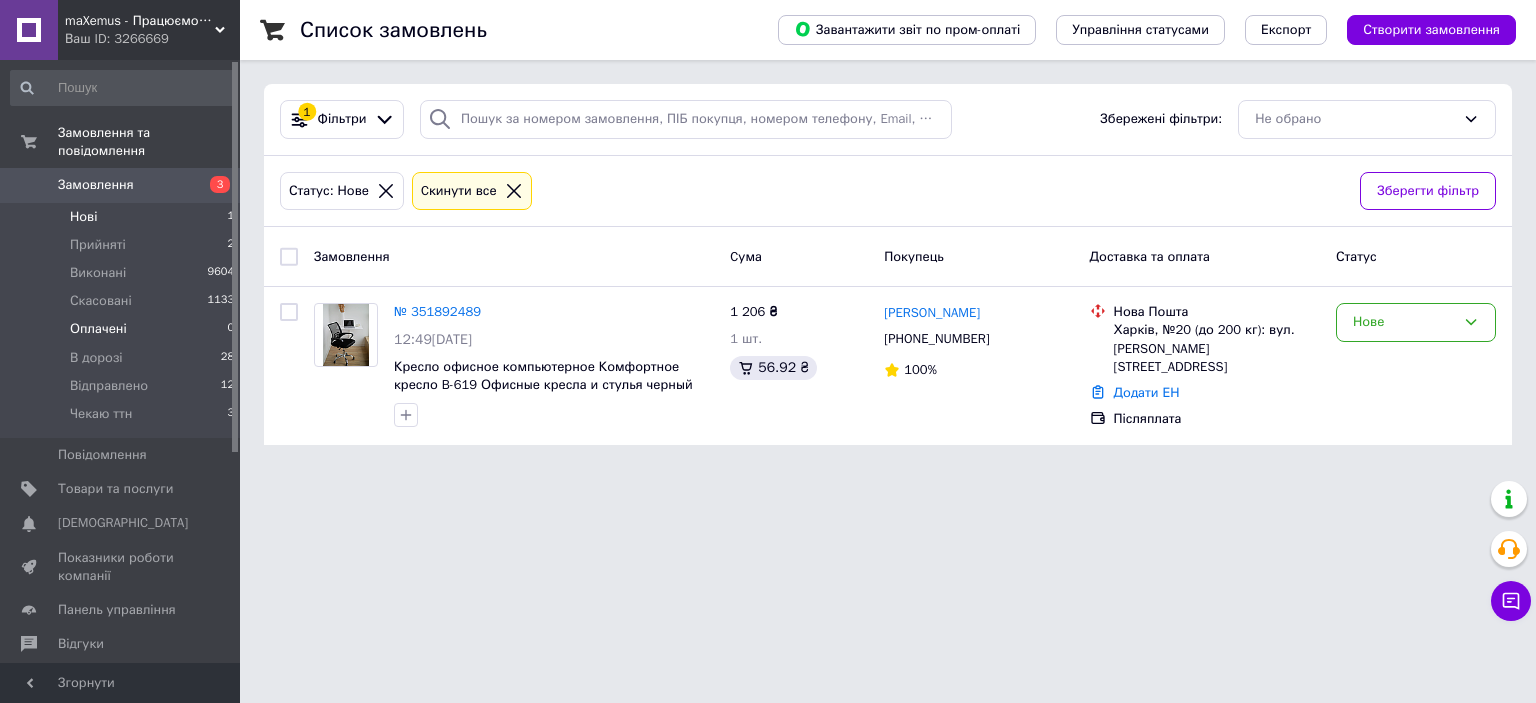 click on "Оплачені" at bounding box center (98, 329) 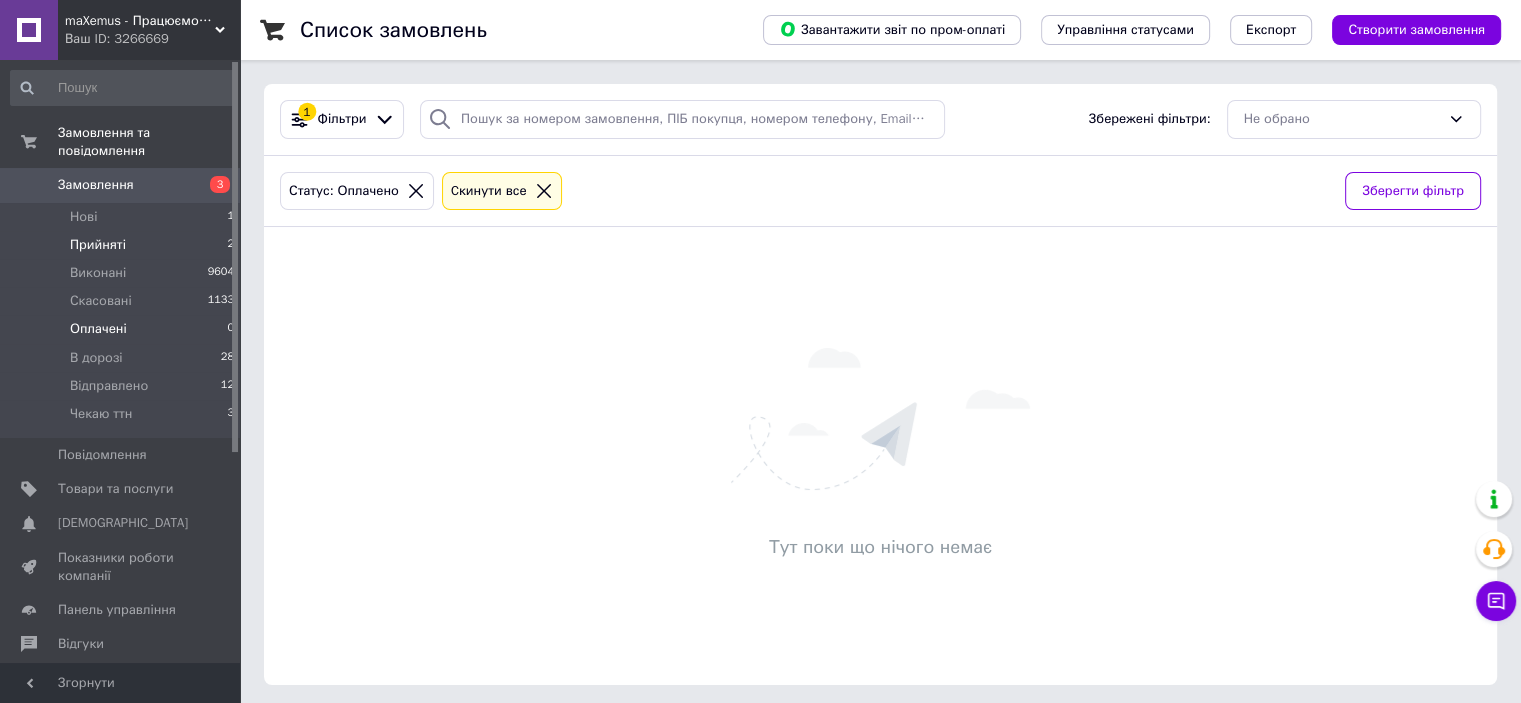 click on "Прийняті" at bounding box center (98, 245) 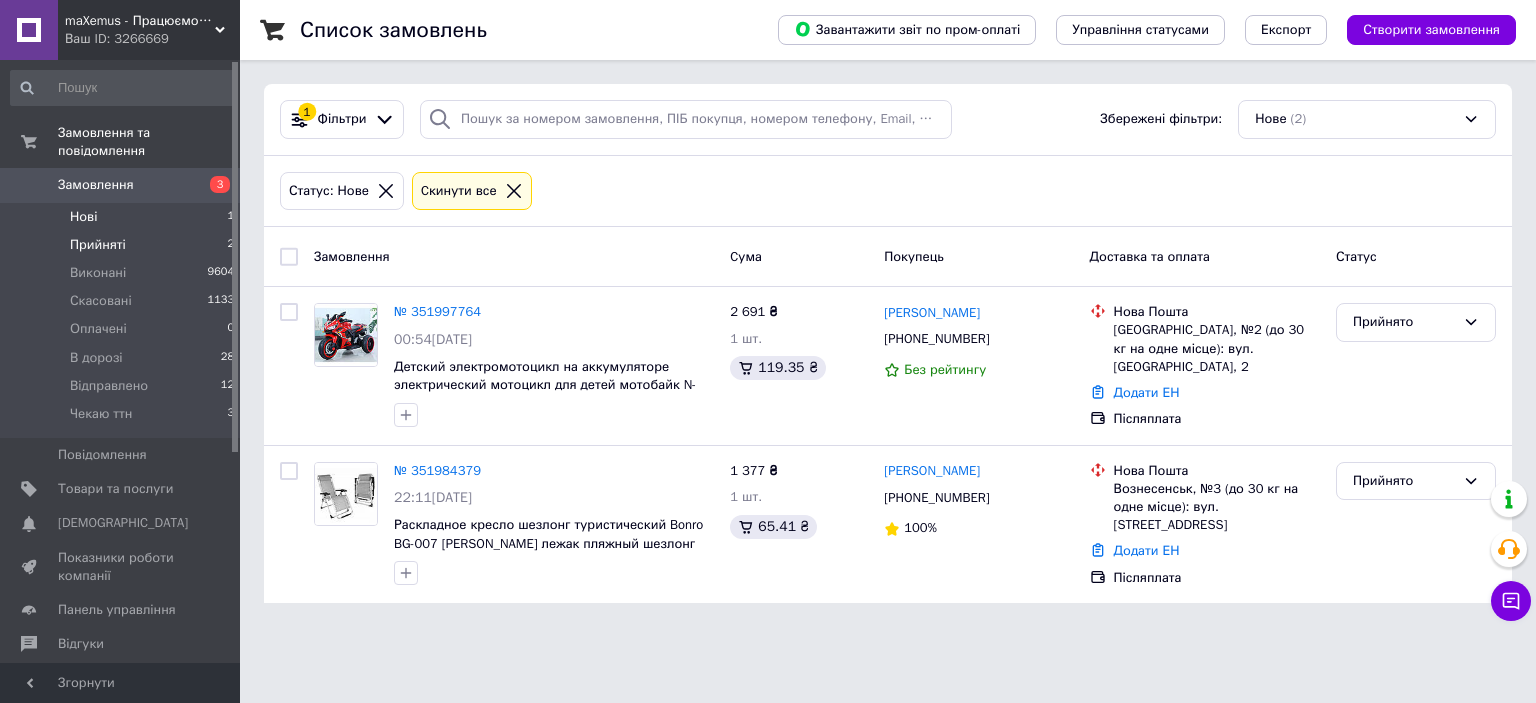 click on "Нові 1" at bounding box center [123, 217] 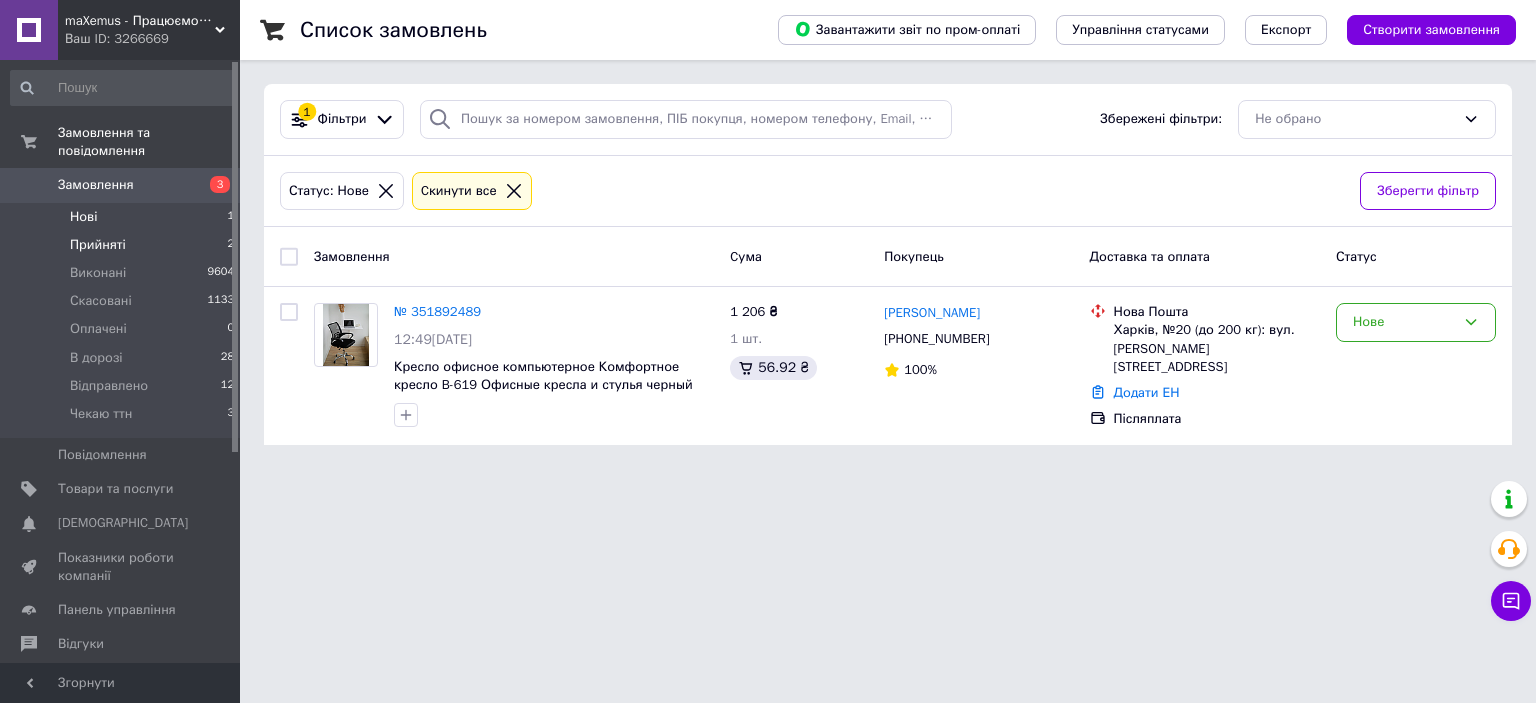 click on "Прийняті" at bounding box center [98, 245] 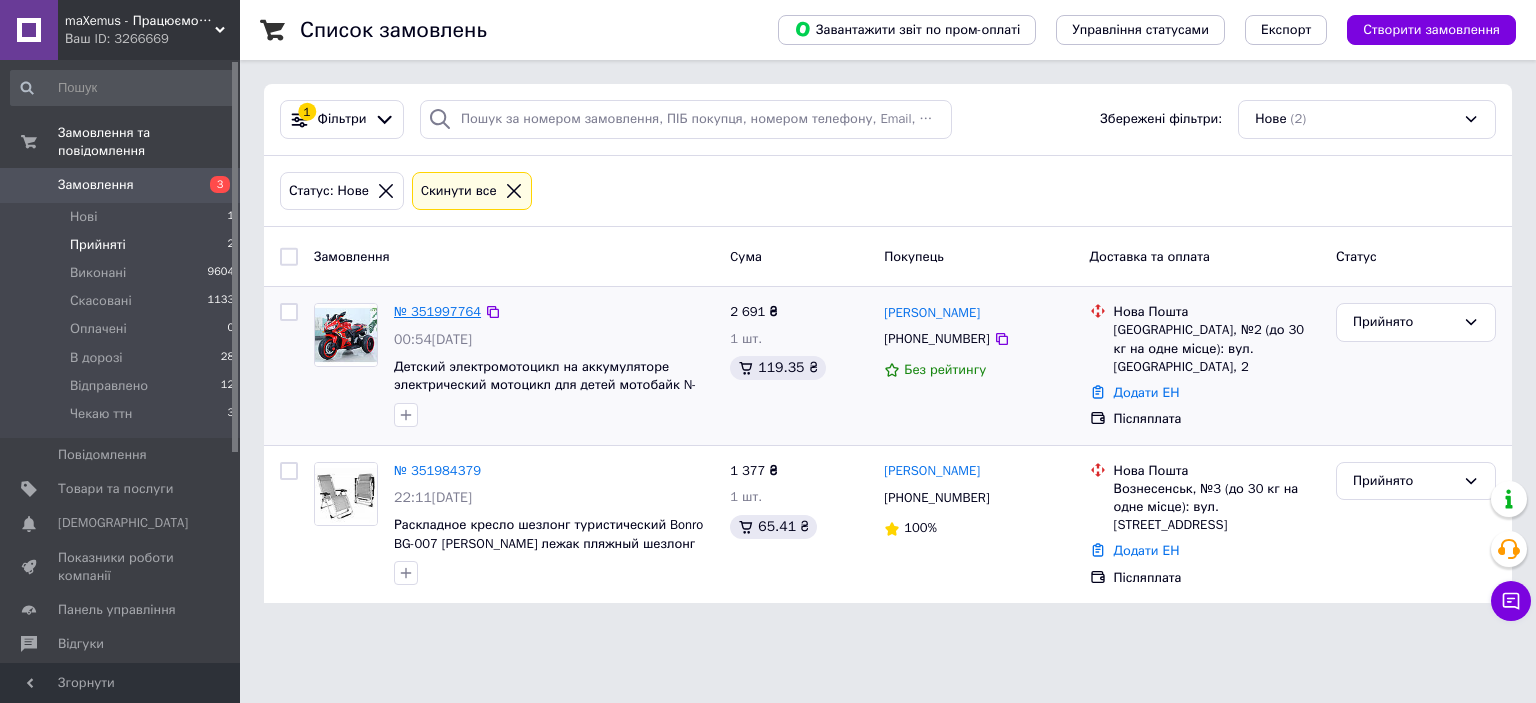 click on "№ 351997764" at bounding box center (437, 311) 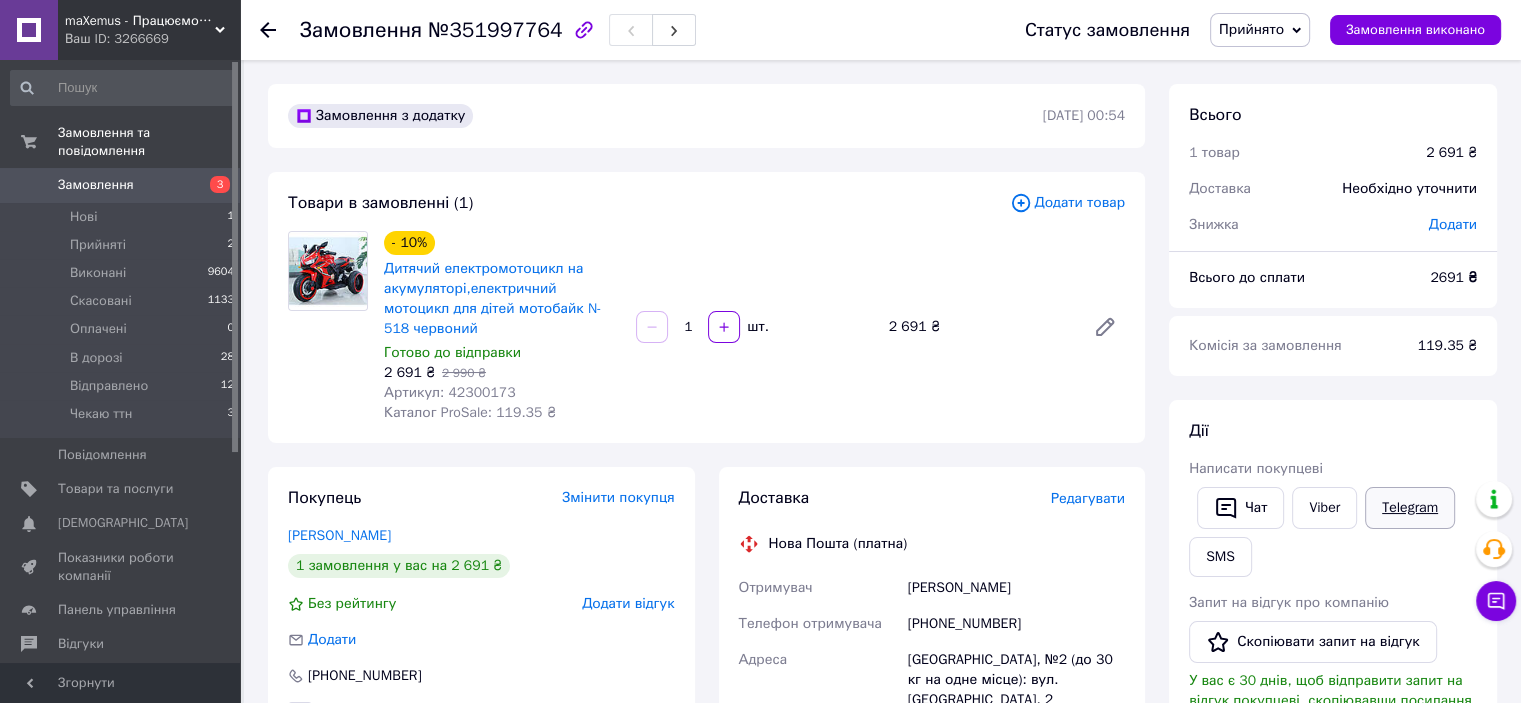 click on "Telegram" at bounding box center (1410, 508) 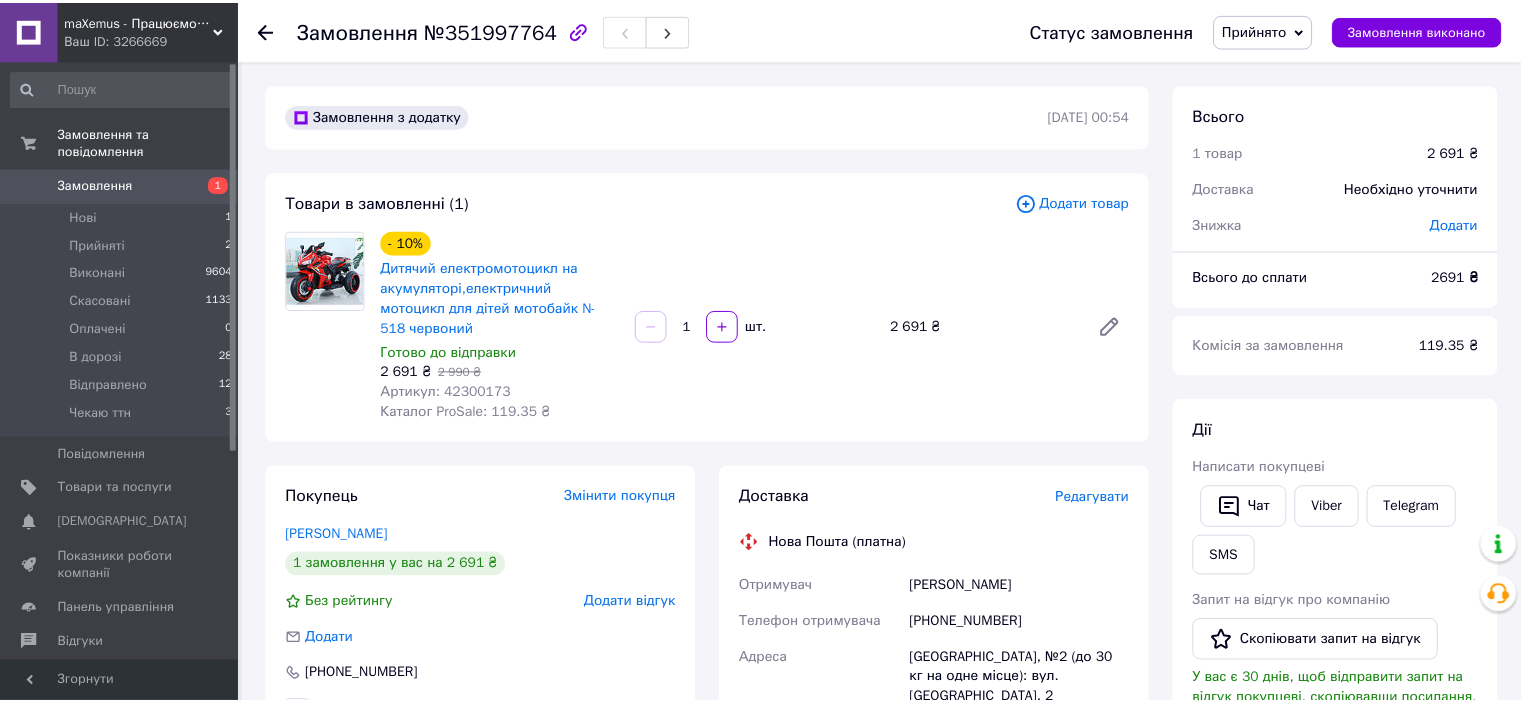 scroll, scrollTop: 0, scrollLeft: 0, axis: both 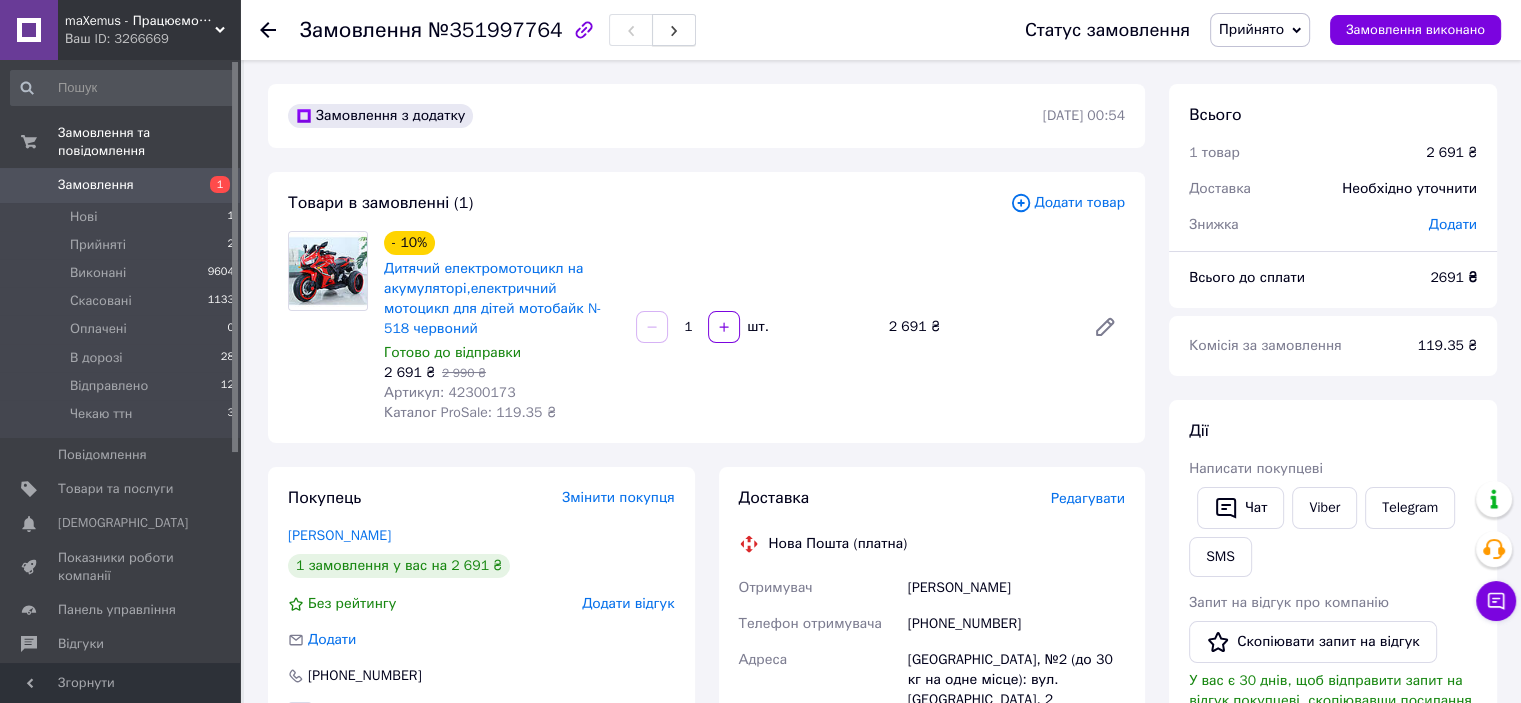click at bounding box center [674, 30] 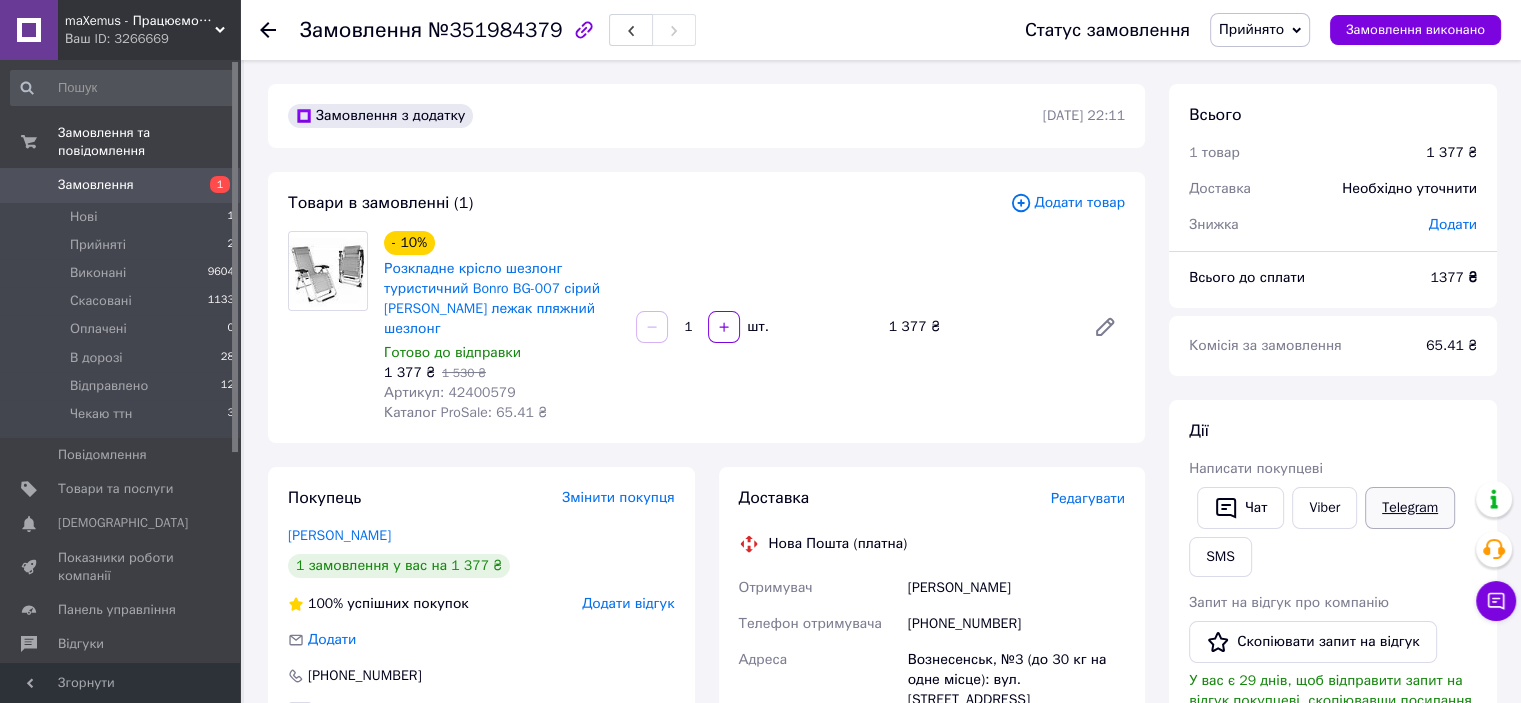 click on "Telegram" at bounding box center [1410, 508] 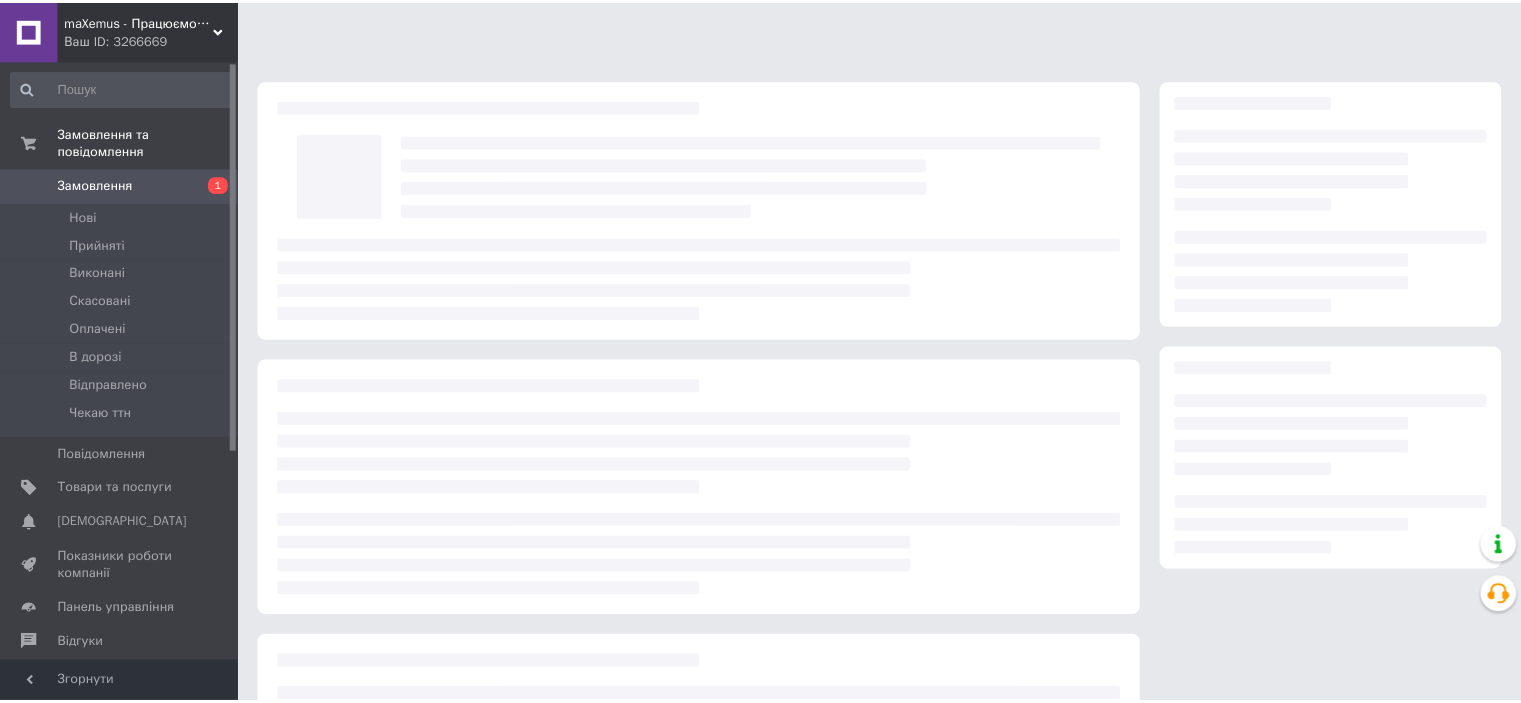 scroll, scrollTop: 0, scrollLeft: 0, axis: both 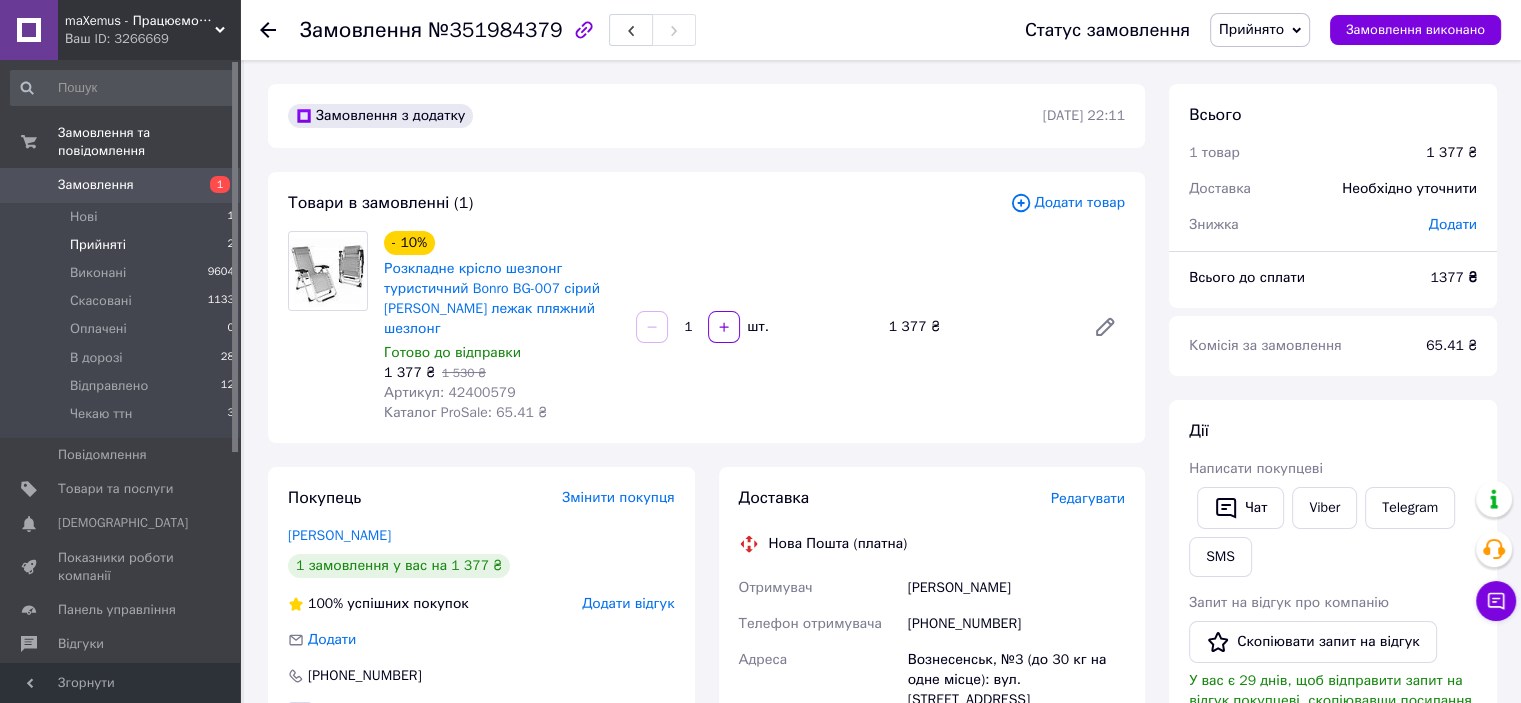 click on "Прийняті 2" at bounding box center [123, 245] 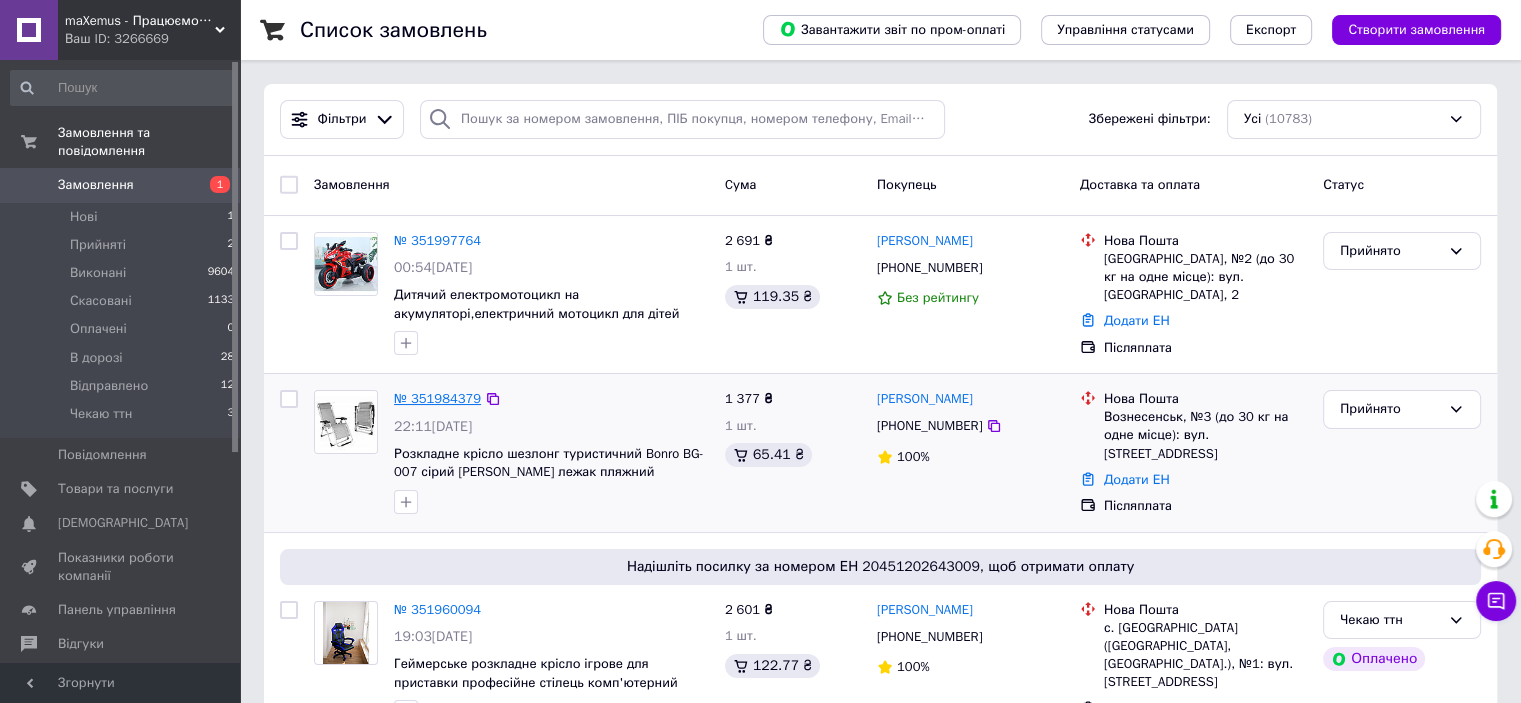 click on "№ 351984379" at bounding box center [437, 398] 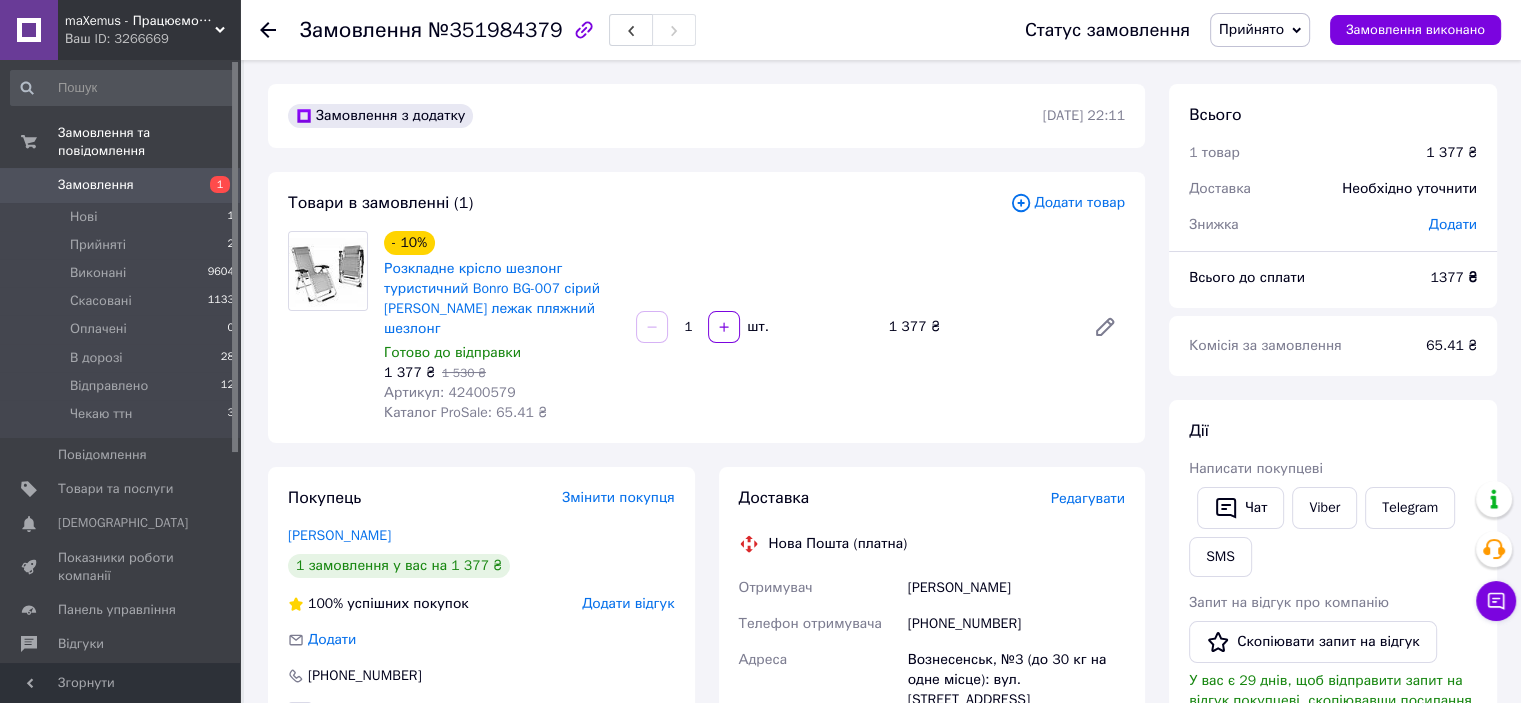 click on "Артикул: 42400579" at bounding box center (450, 392) 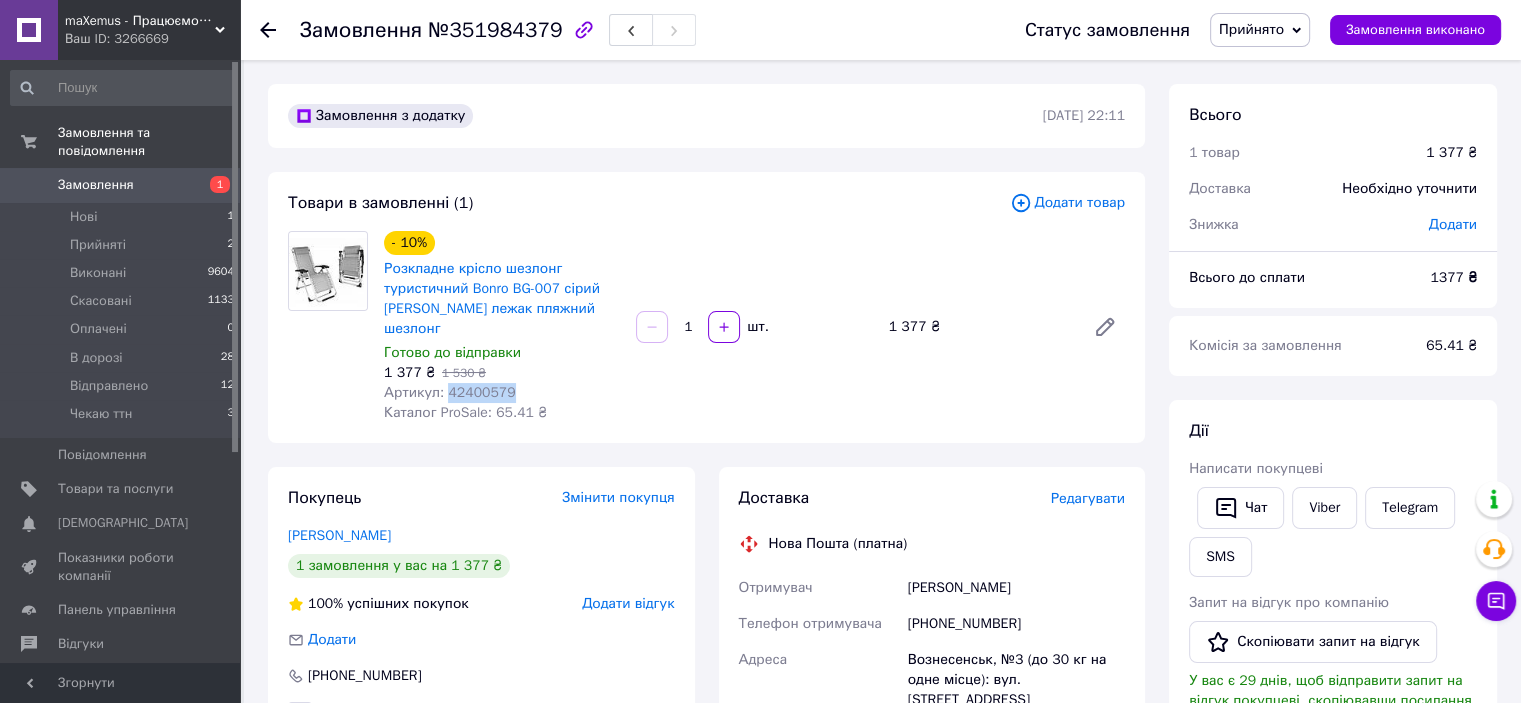 click on "Артикул: 42400579" at bounding box center (450, 392) 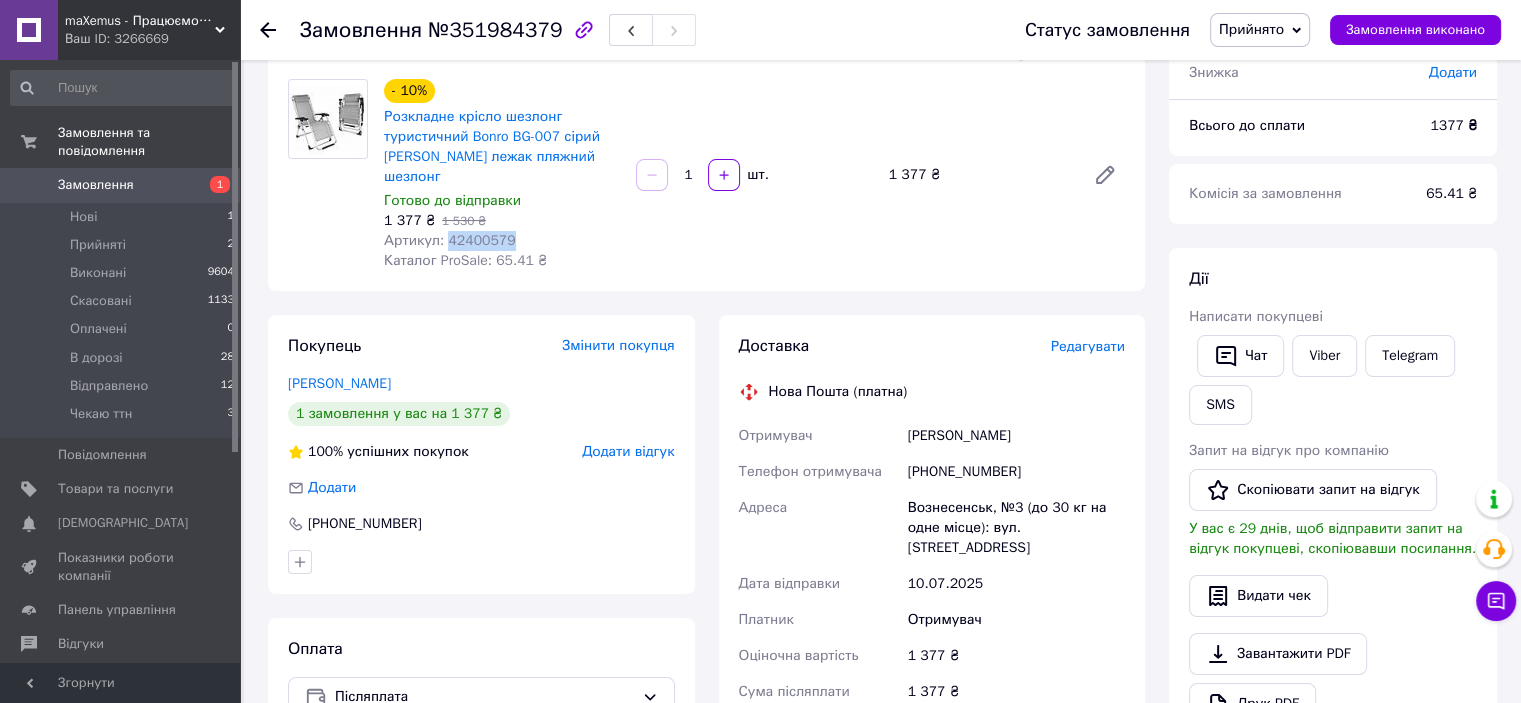 scroll, scrollTop: 162, scrollLeft: 0, axis: vertical 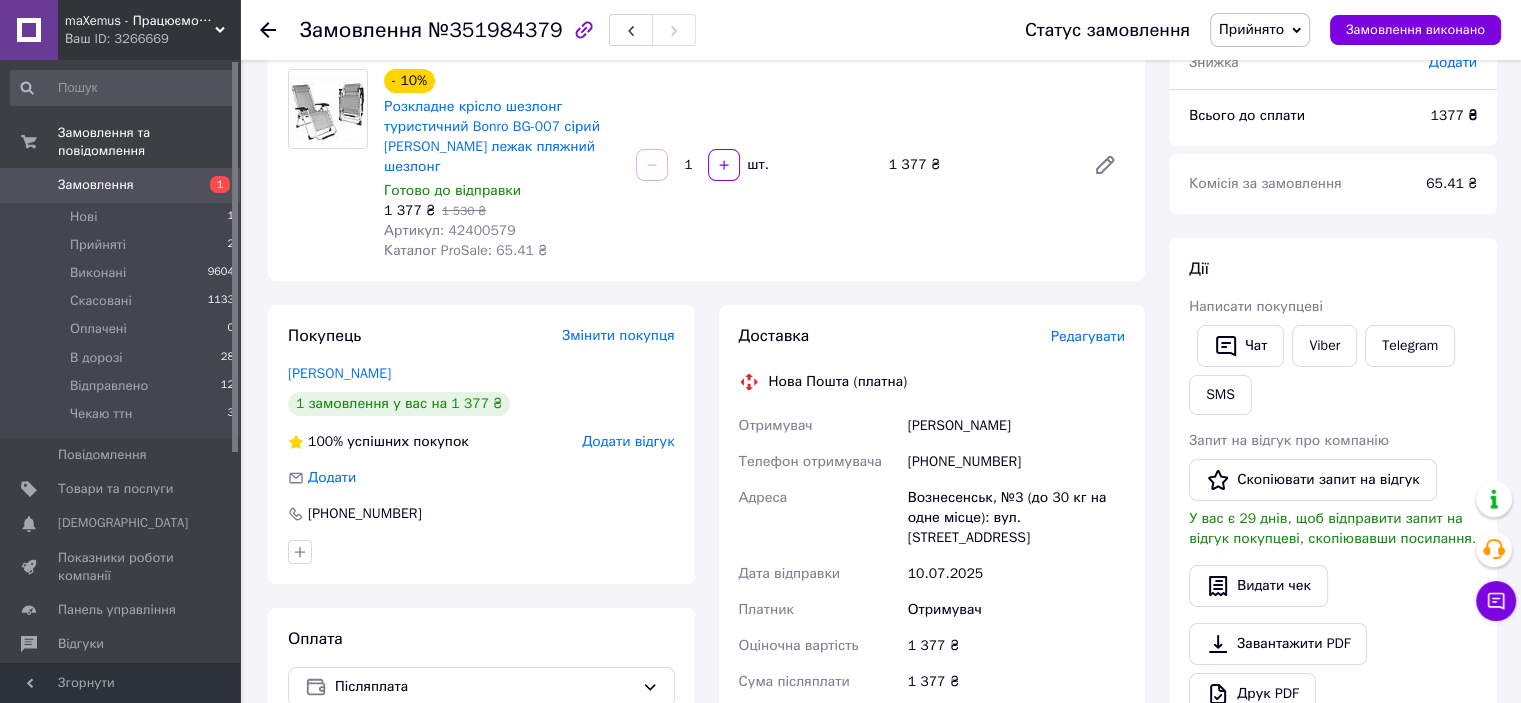 click on "Гатенюк Ольга" at bounding box center [1016, 426] 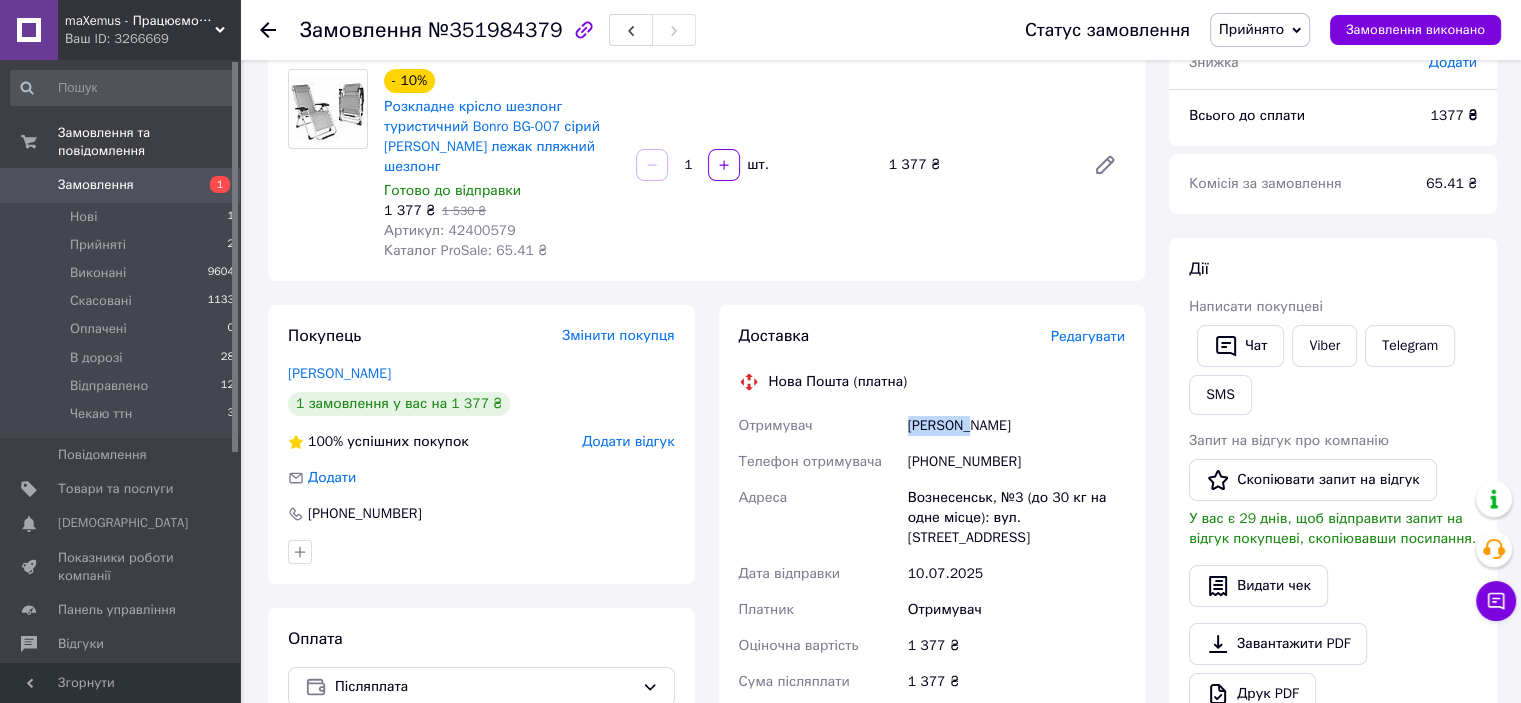 click on "Гатенюк Ольга" at bounding box center [1016, 426] 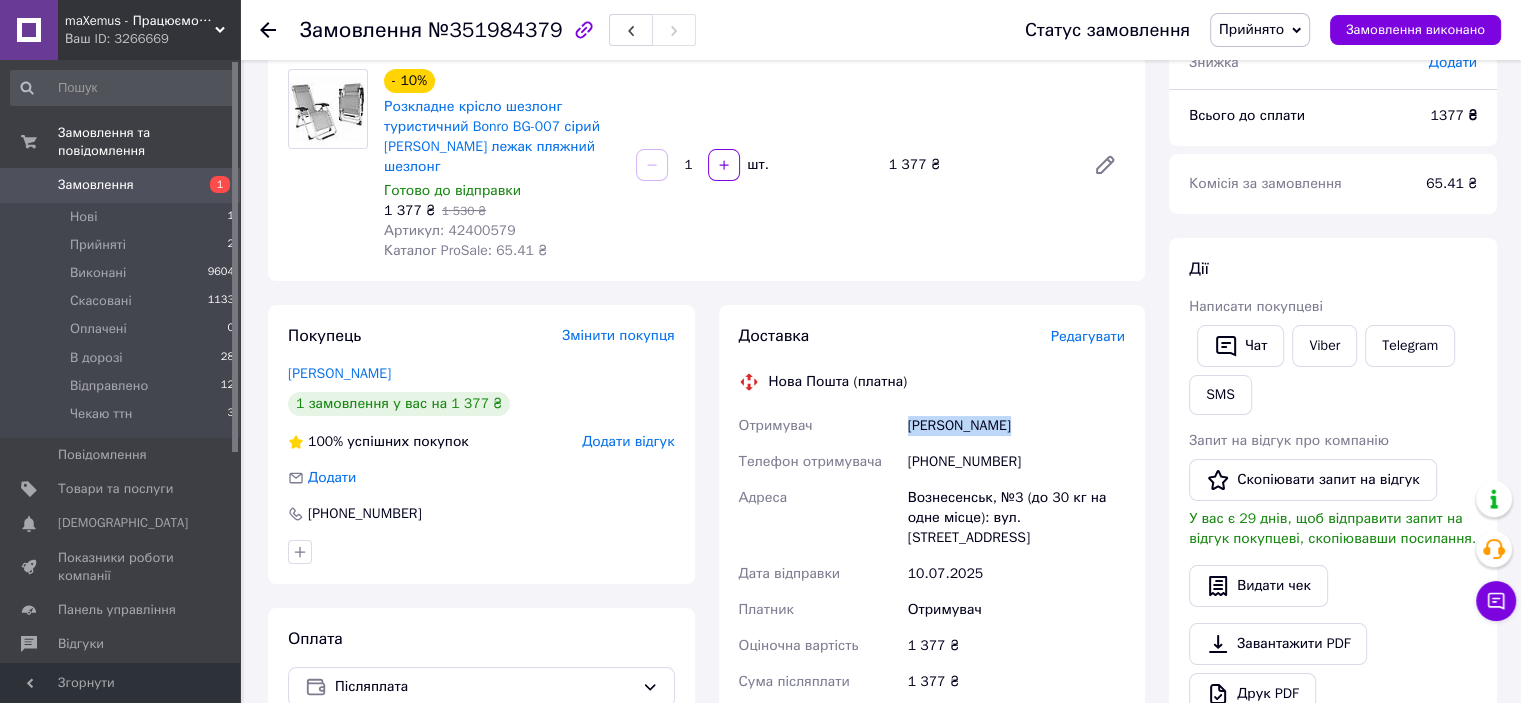 click on "Гатенюк Ольга" at bounding box center [1016, 426] 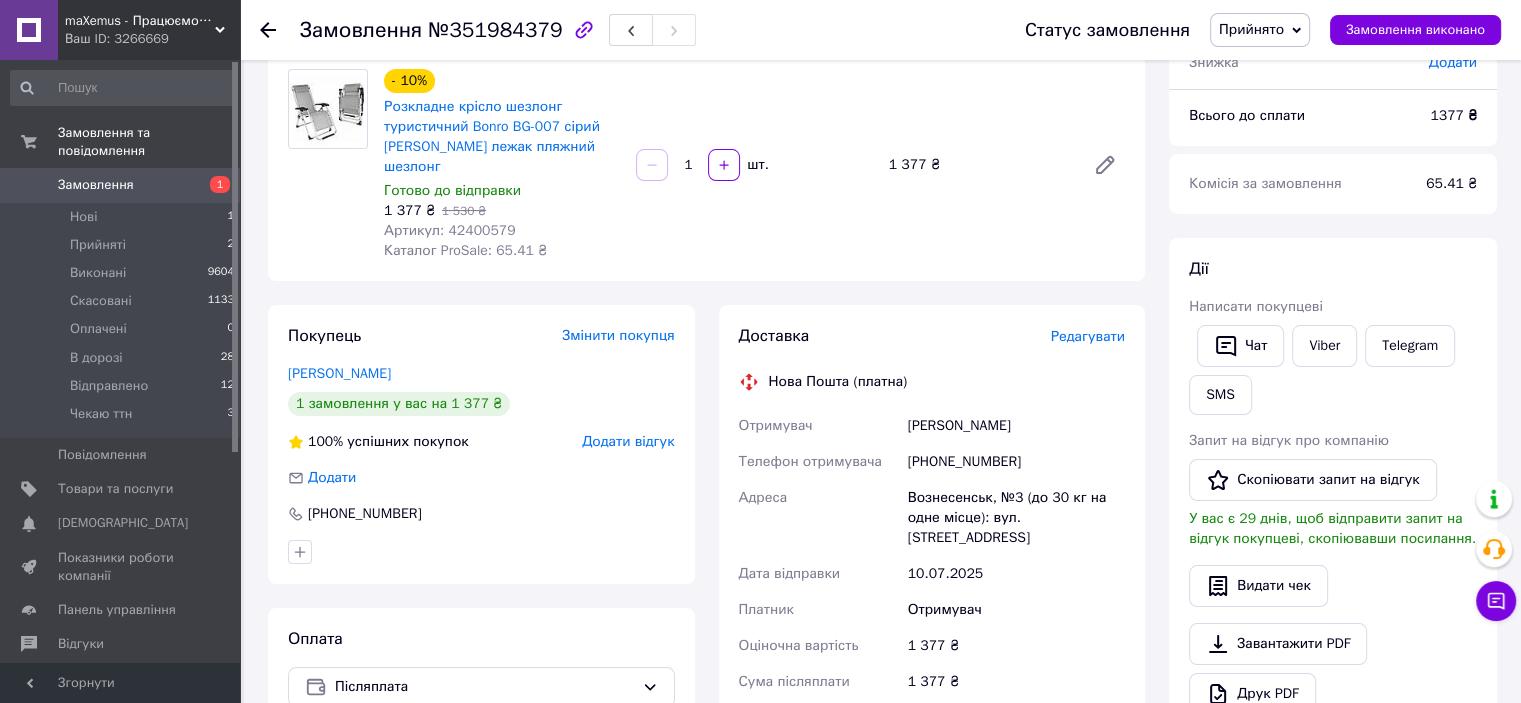click on "[PHONE_NUMBER]" at bounding box center (1016, 462) 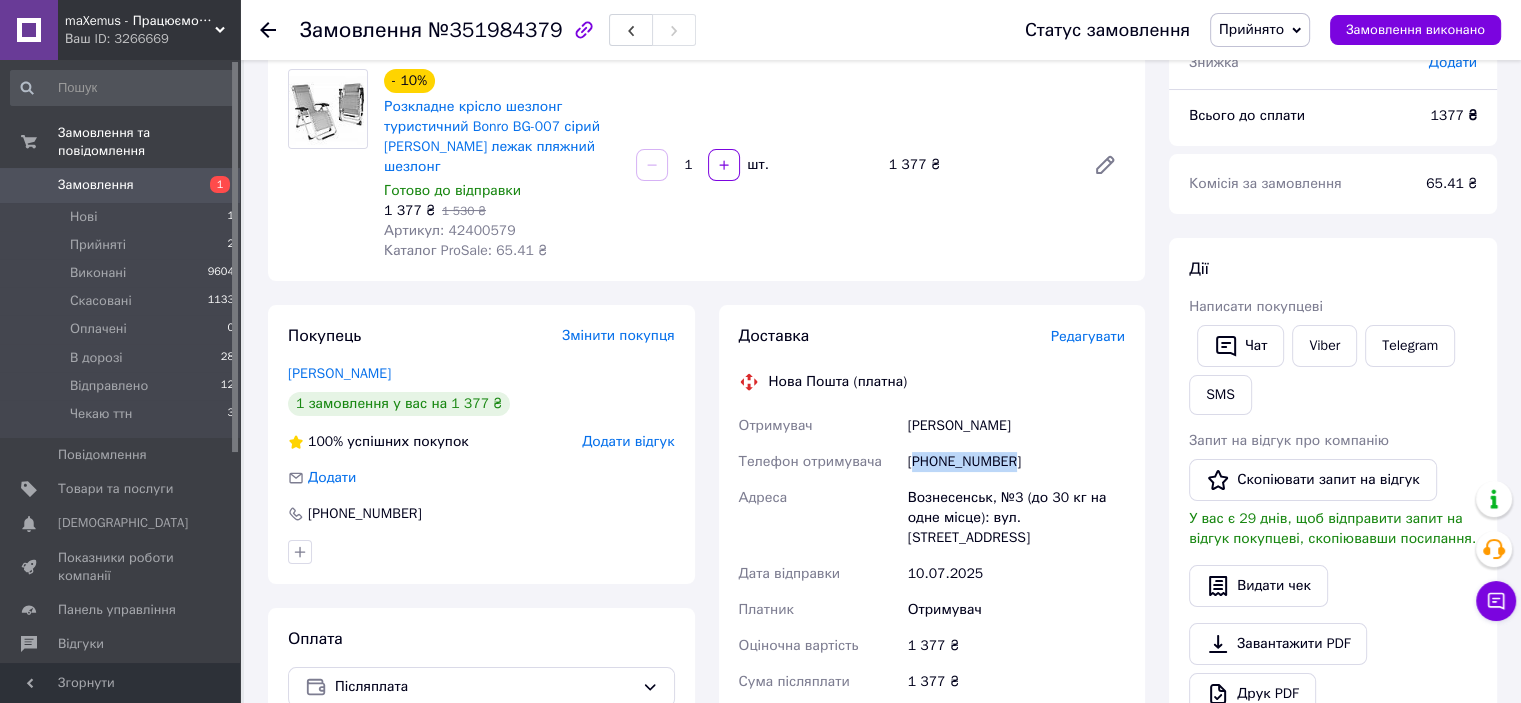 click on "[PHONE_NUMBER]" at bounding box center [1016, 462] 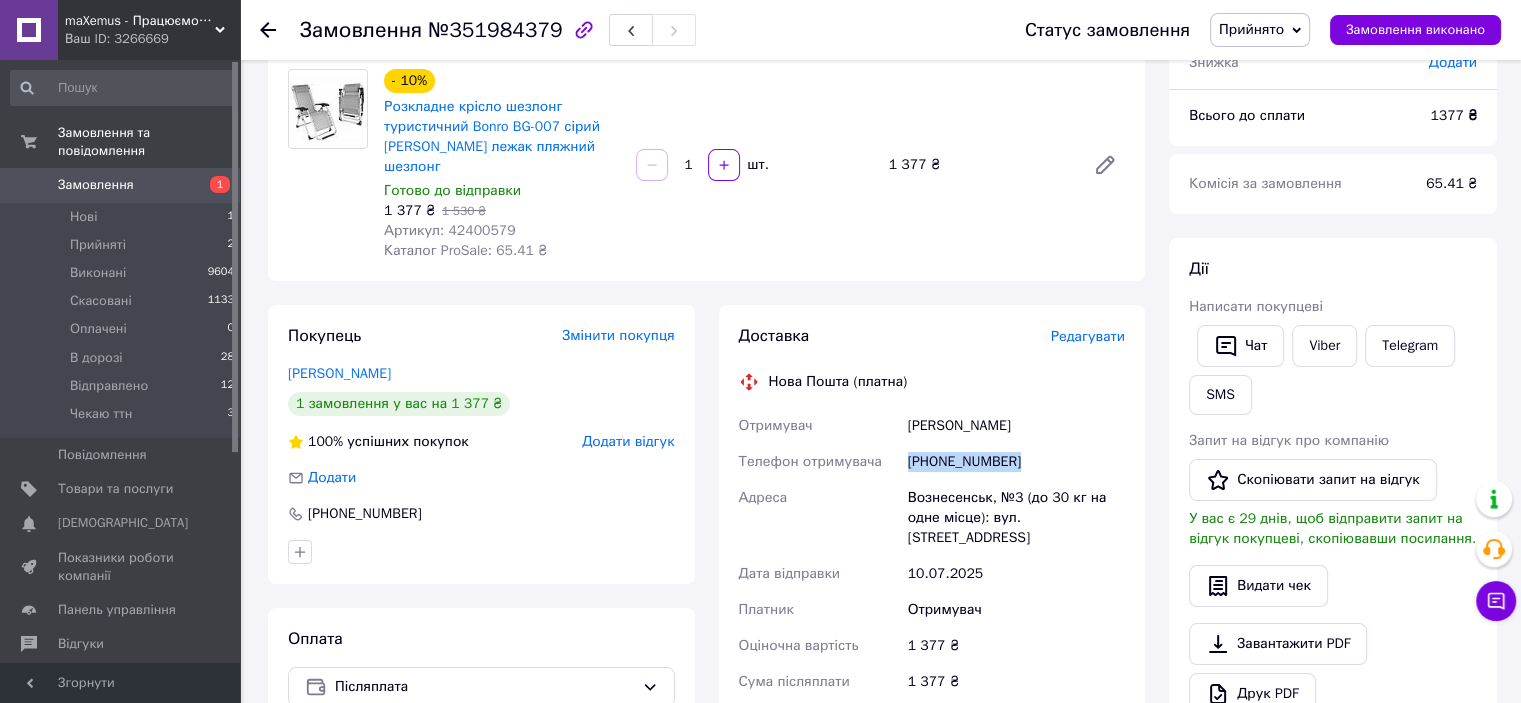 click on "[PHONE_NUMBER]" at bounding box center (1016, 462) 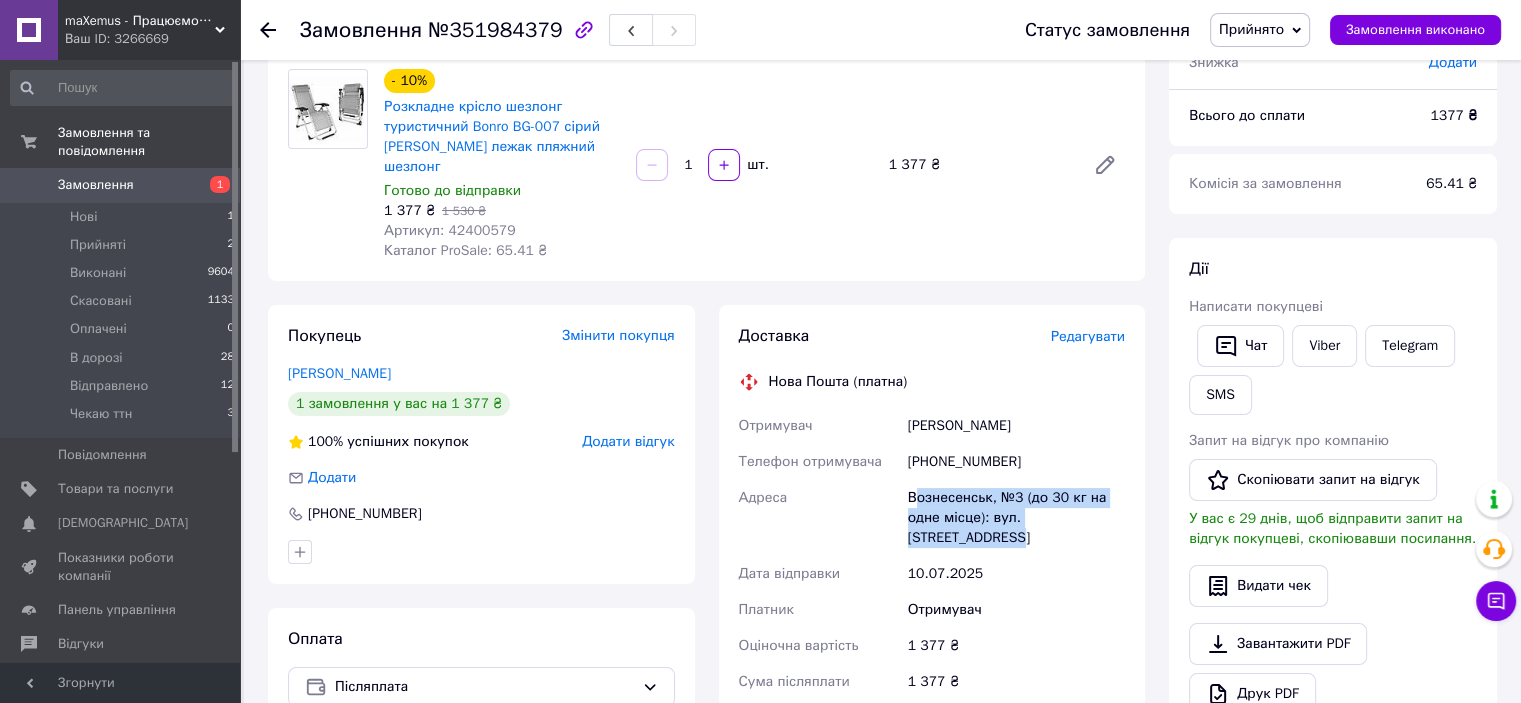 drag, startPoint x: 912, startPoint y: 477, endPoint x: 1129, endPoint y: 496, distance: 217.83022 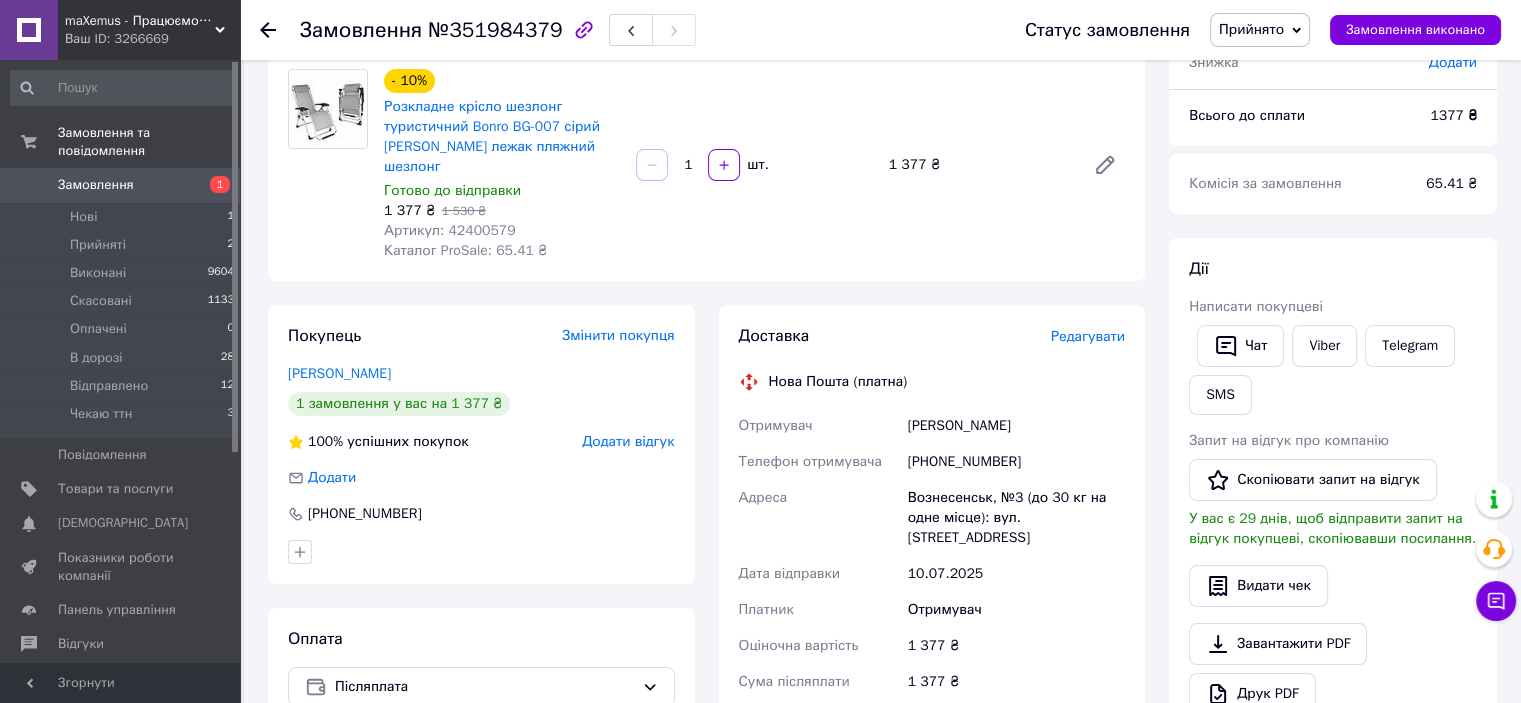 click on "- 10% Розкладне крісло шезлонг туристичний Bonro BG-007 сірий Садовий лежак пляжний шезлонг Готово до відправки 1 377 ₴   1 530 ₴ Артикул: 42400579 Каталог ProSale: 65.41 ₴  1   шт. 1 377 ₴" at bounding box center [754, 165] 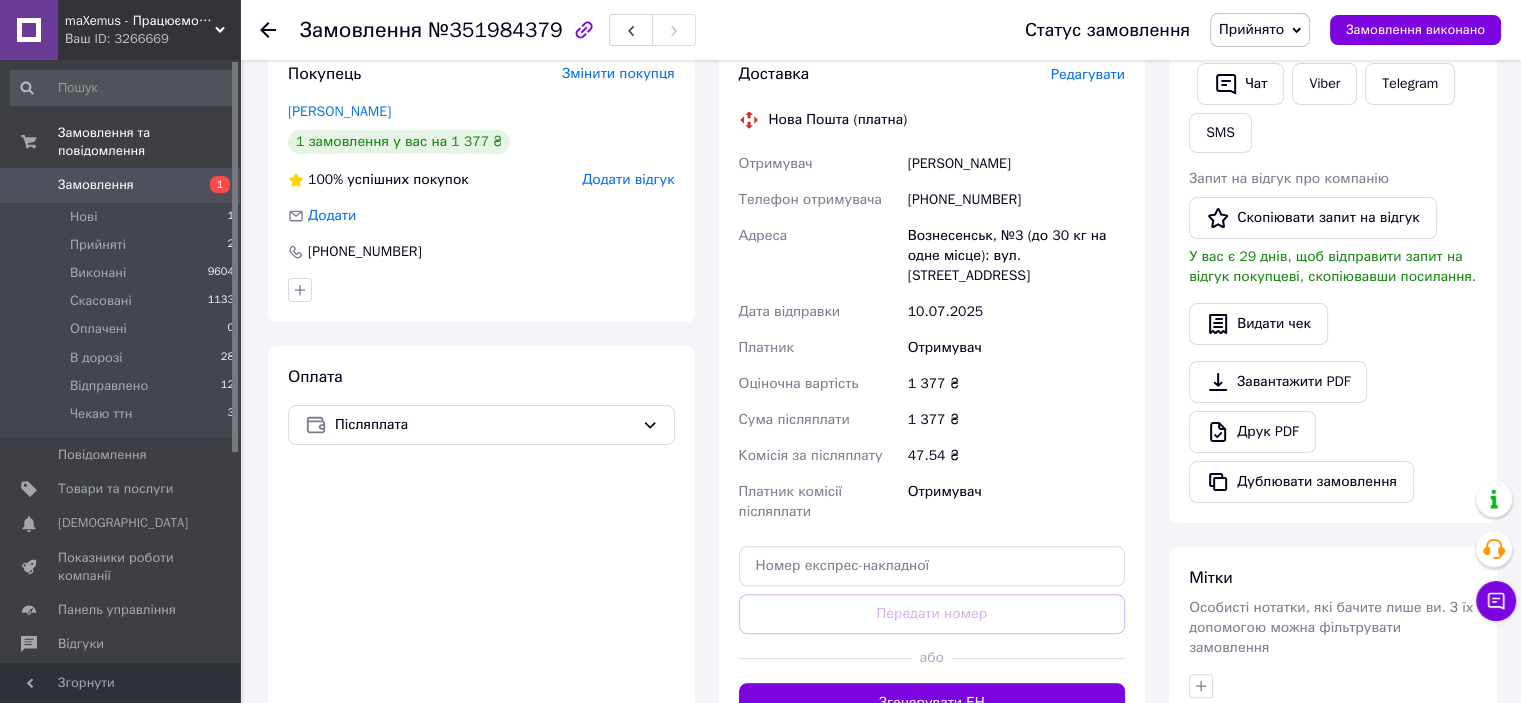 scroll, scrollTop: 428, scrollLeft: 0, axis: vertical 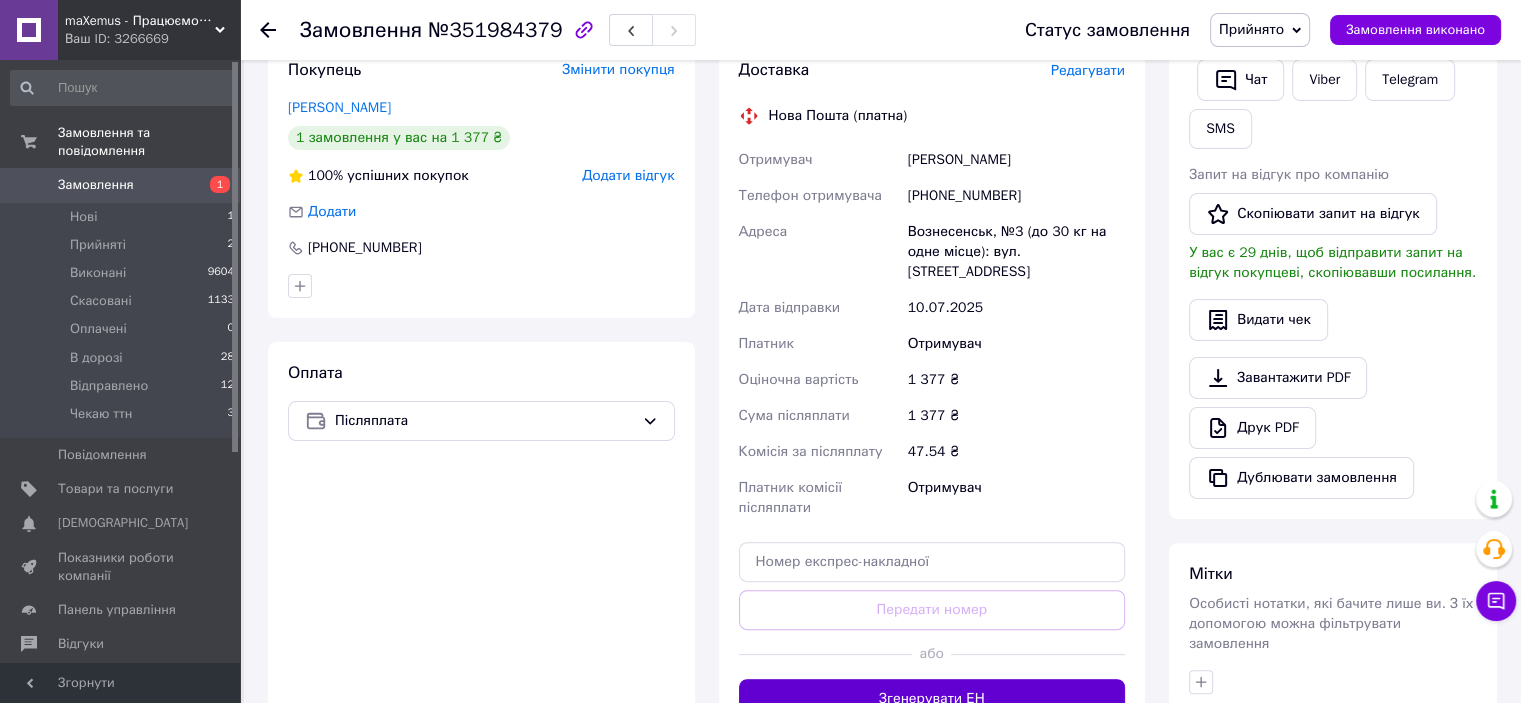 click on "Згенерувати ЕН" at bounding box center [932, 699] 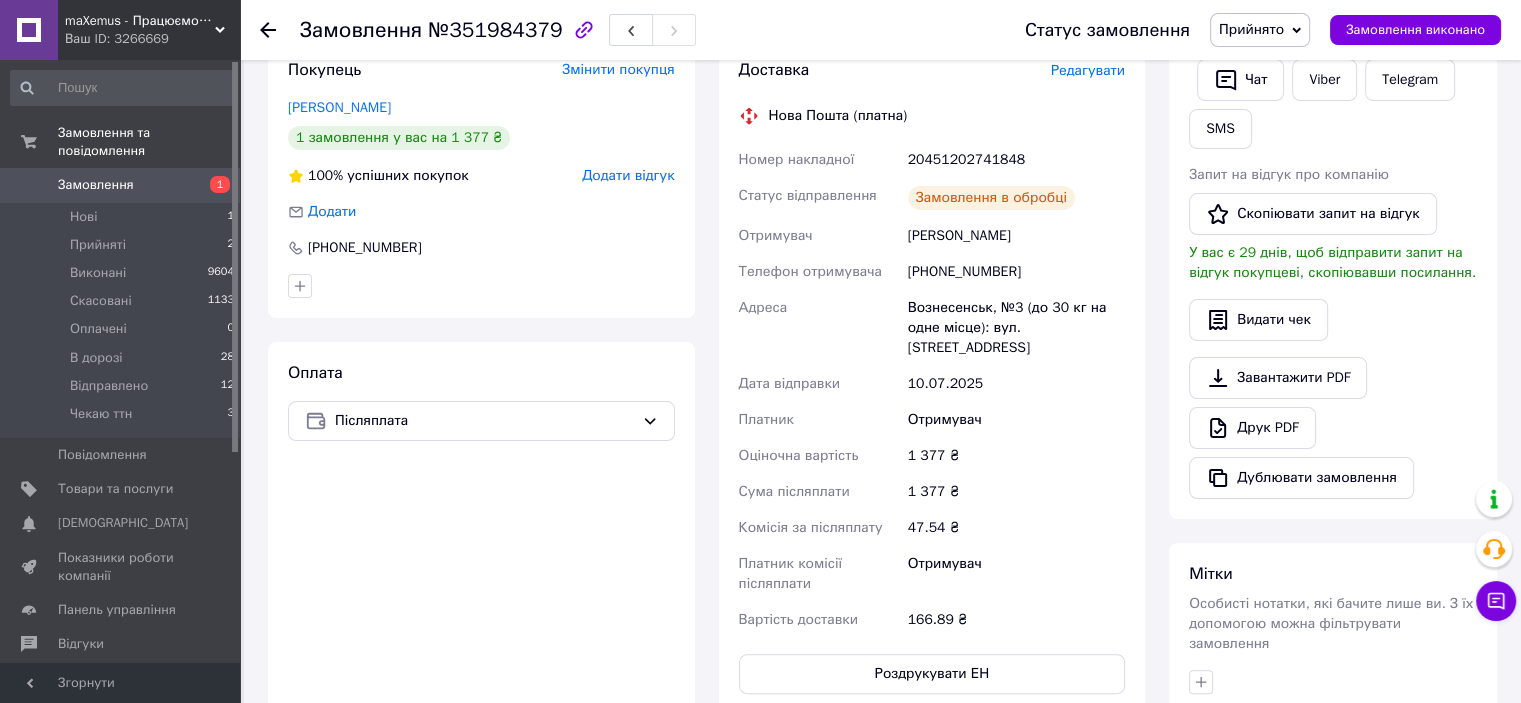 click on "Прийнято" at bounding box center (1251, 29) 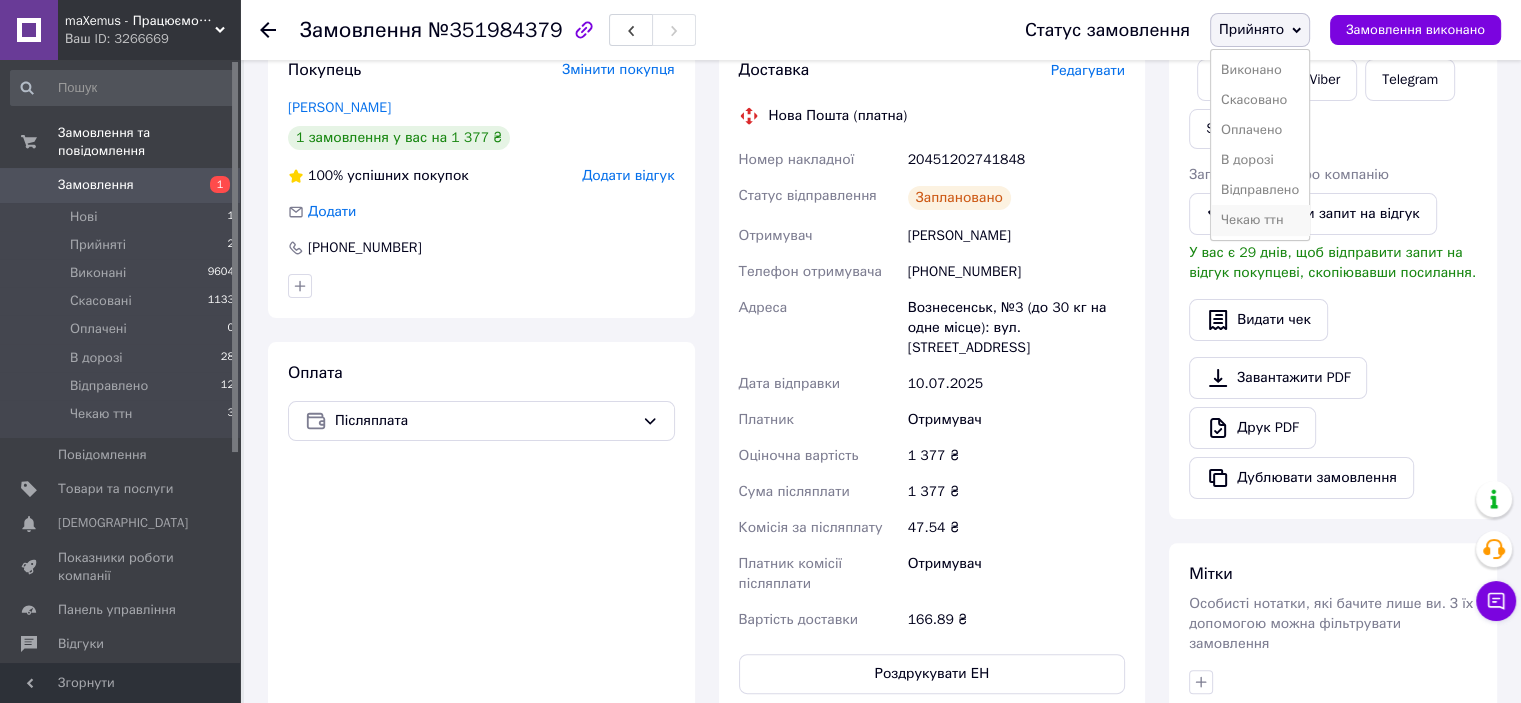 click on "Чекаю ттн" at bounding box center [1260, 220] 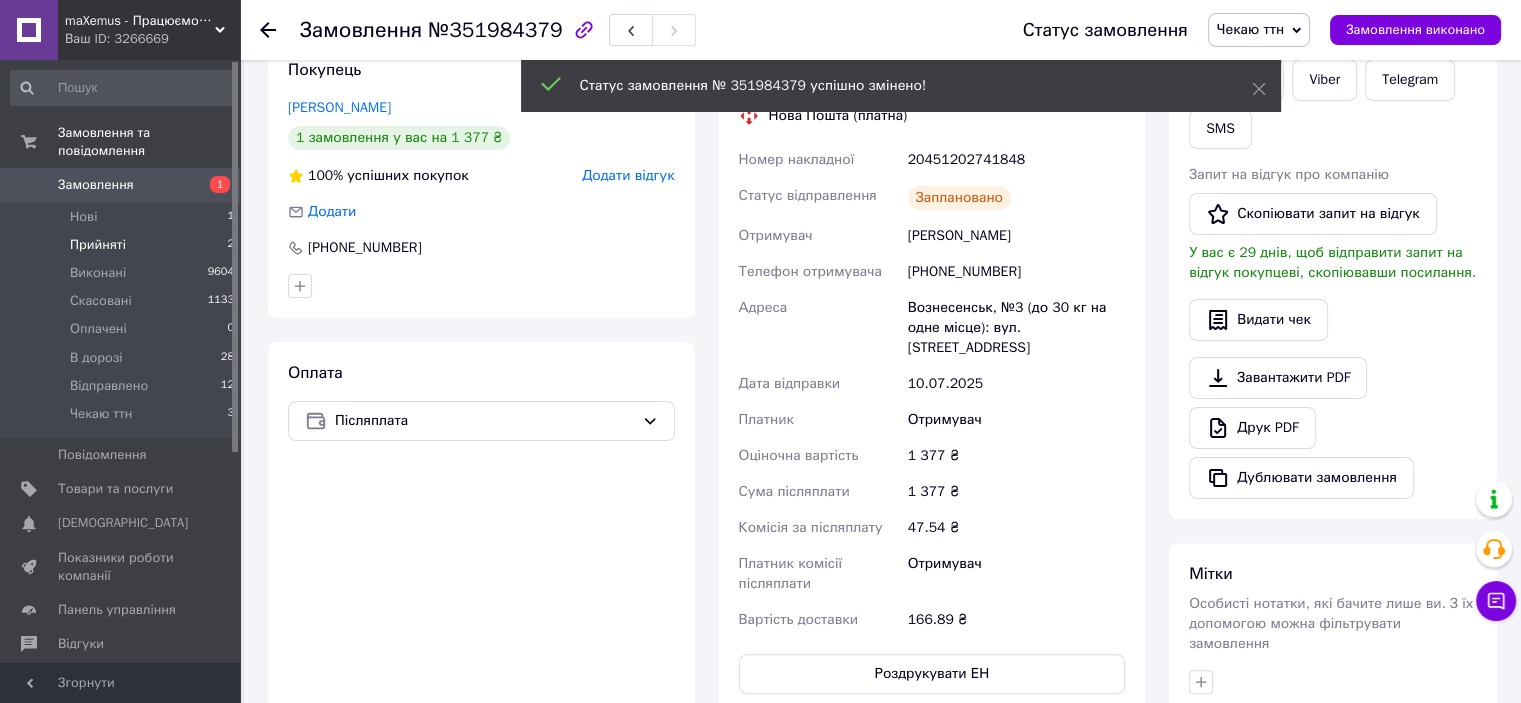 click on "Прийняті 2" at bounding box center (123, 245) 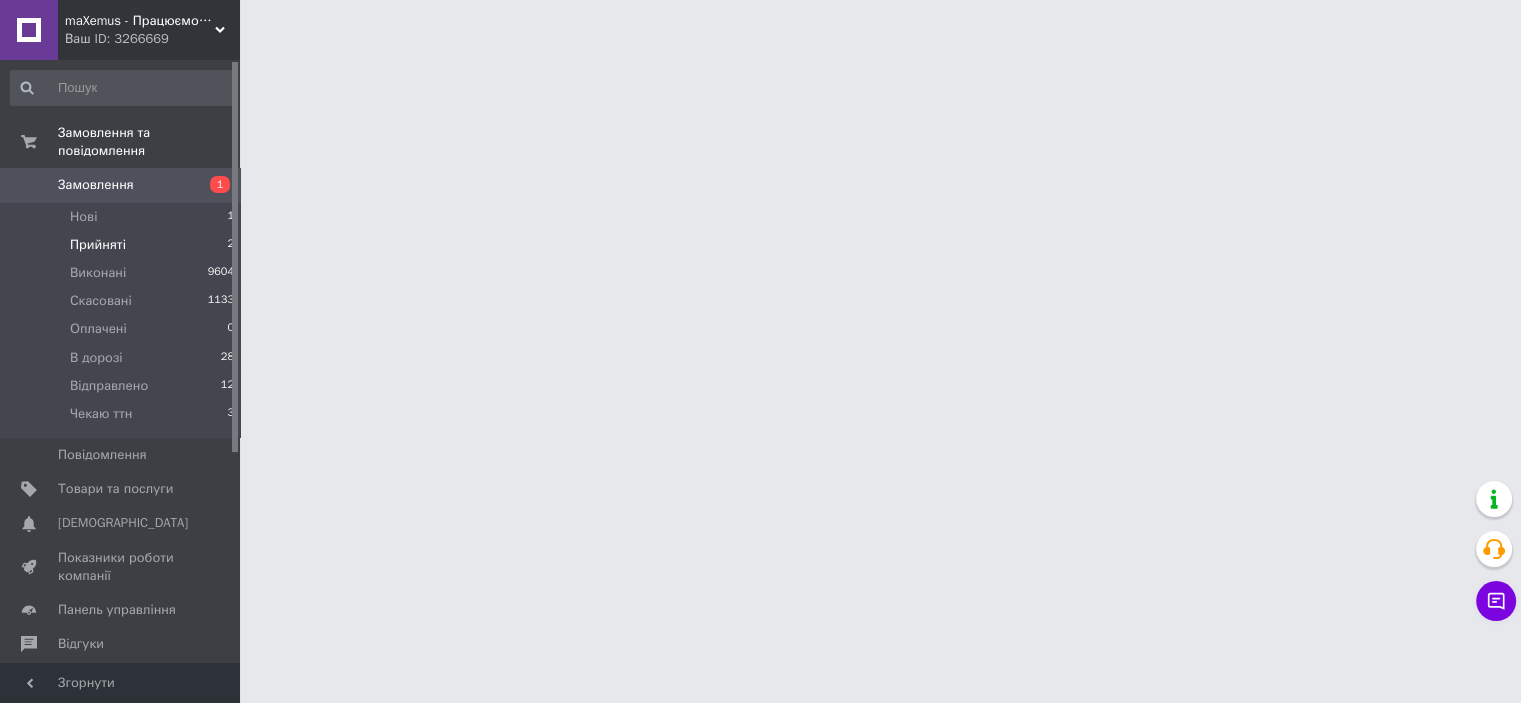 scroll, scrollTop: 0, scrollLeft: 0, axis: both 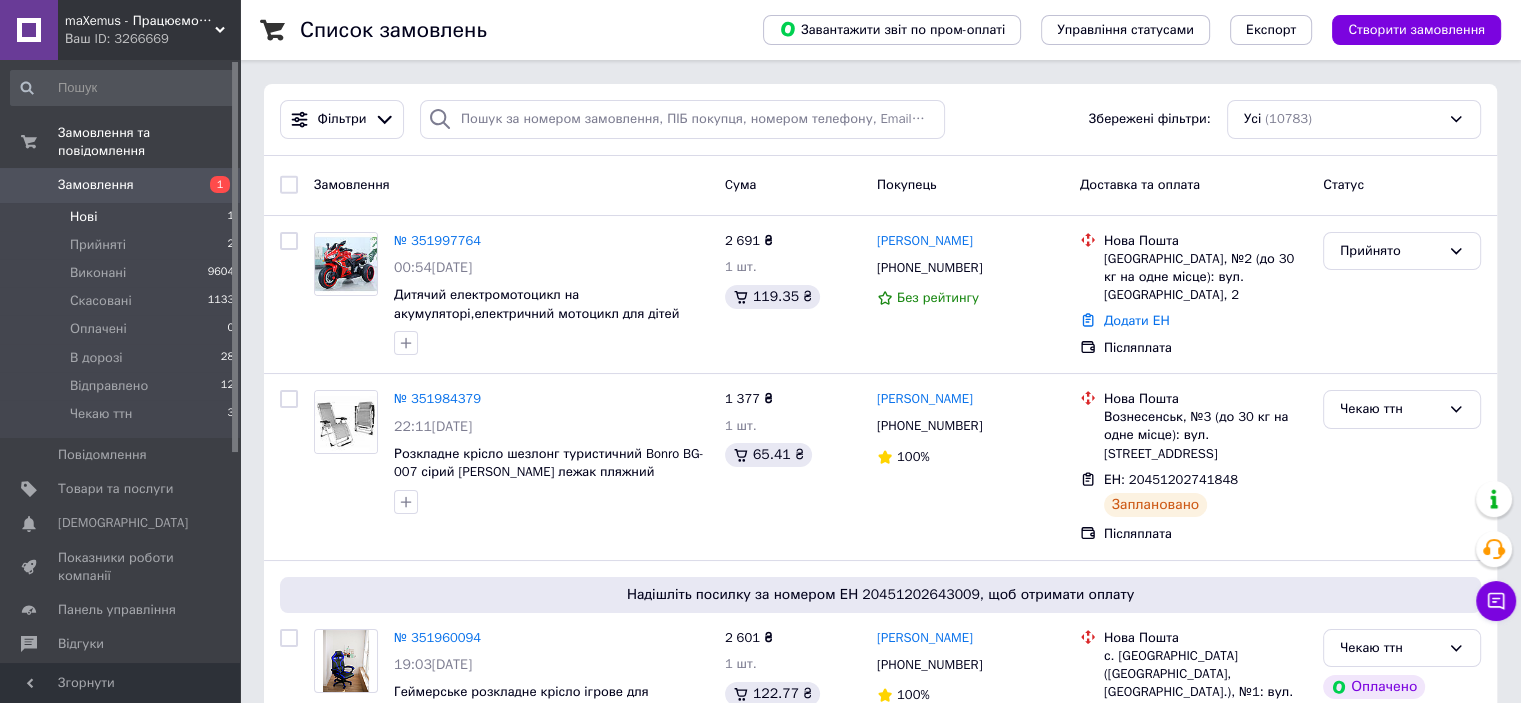 click on "Нові 1" at bounding box center [123, 217] 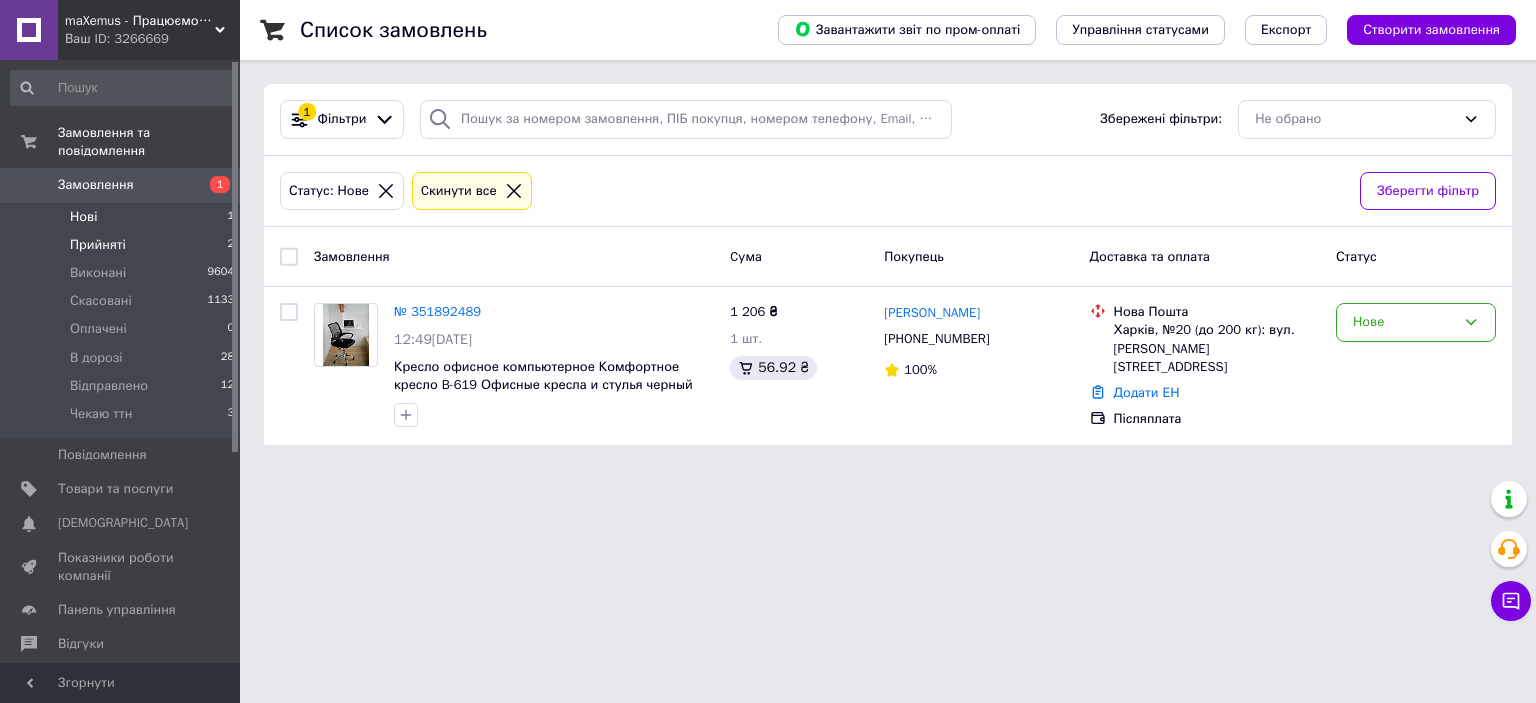 click on "Прийняті 2" at bounding box center (123, 245) 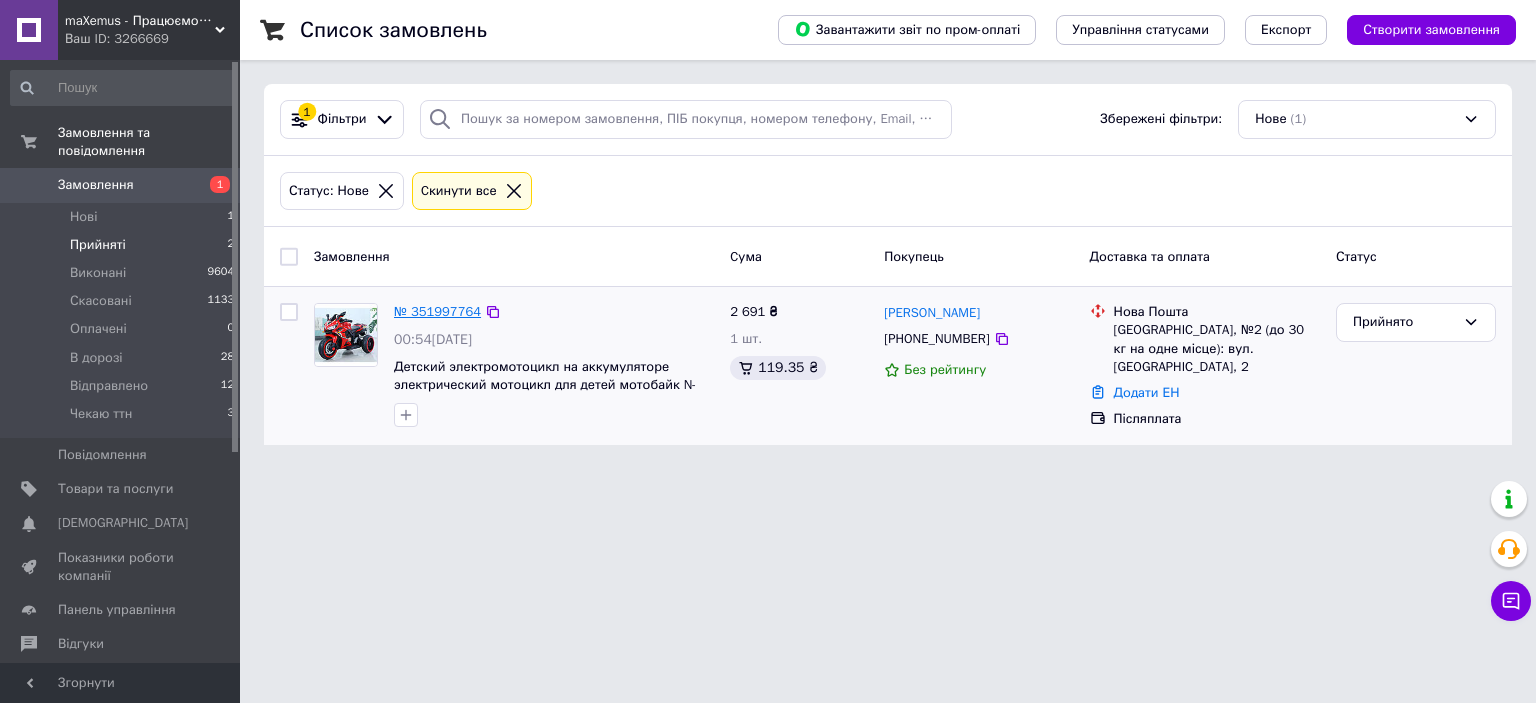 click on "№ 351997764" at bounding box center [437, 311] 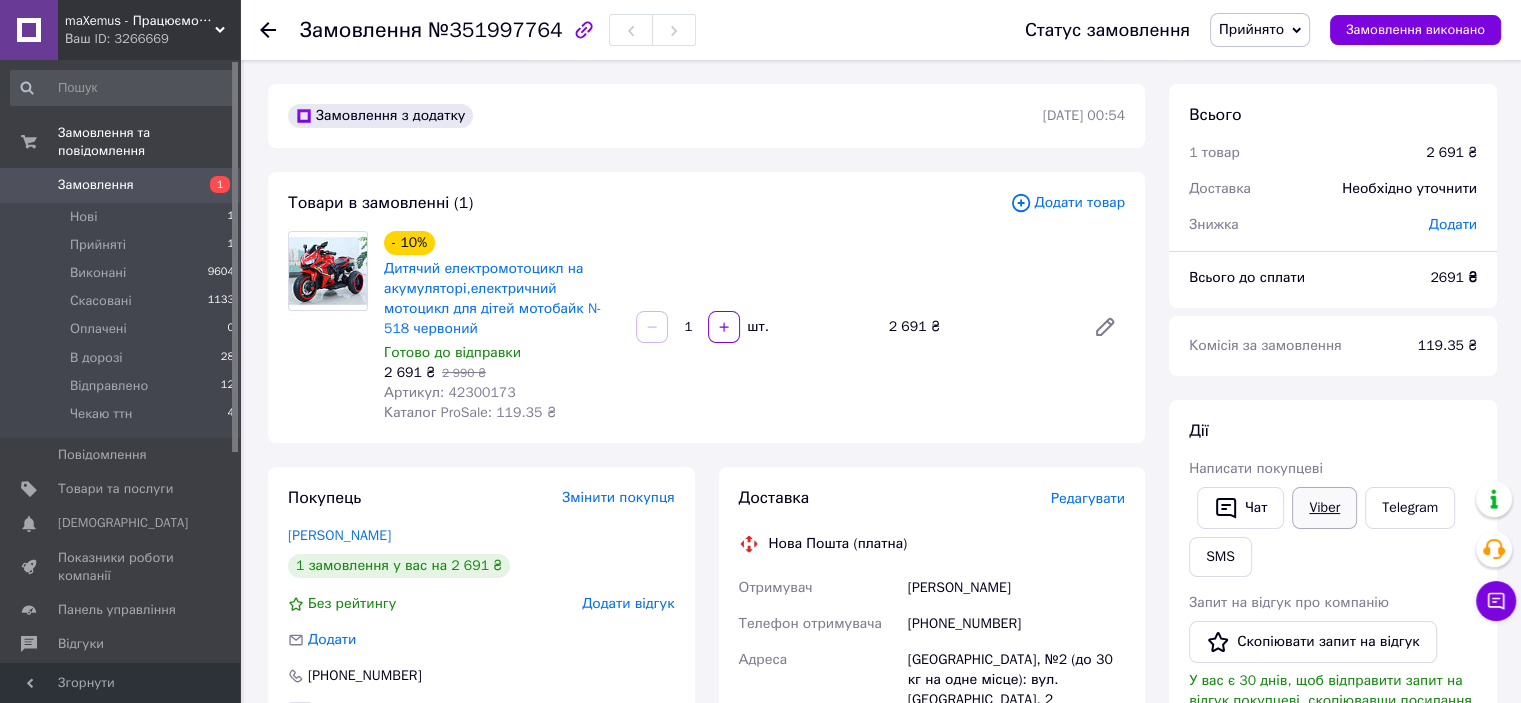 click on "Viber" at bounding box center [1324, 508] 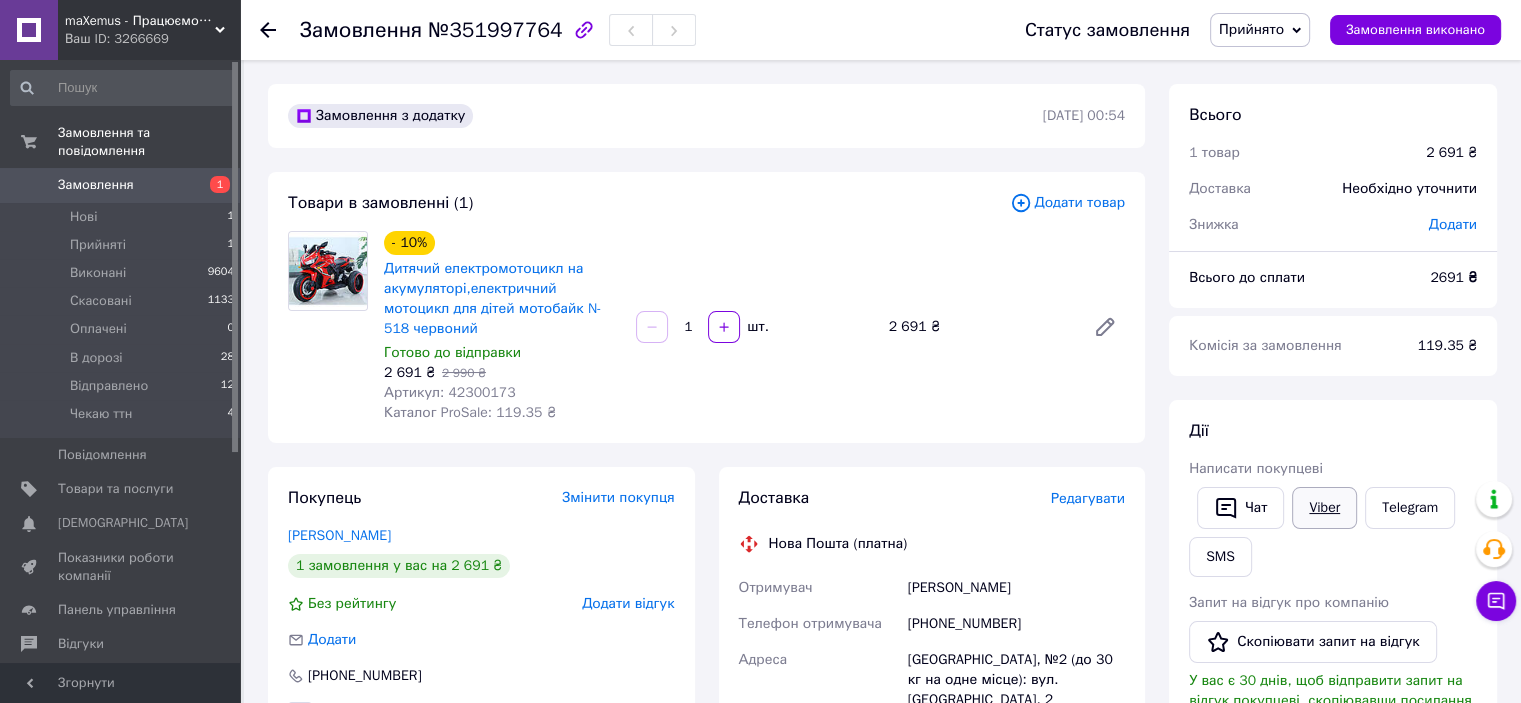 click on "Viber" at bounding box center (1324, 508) 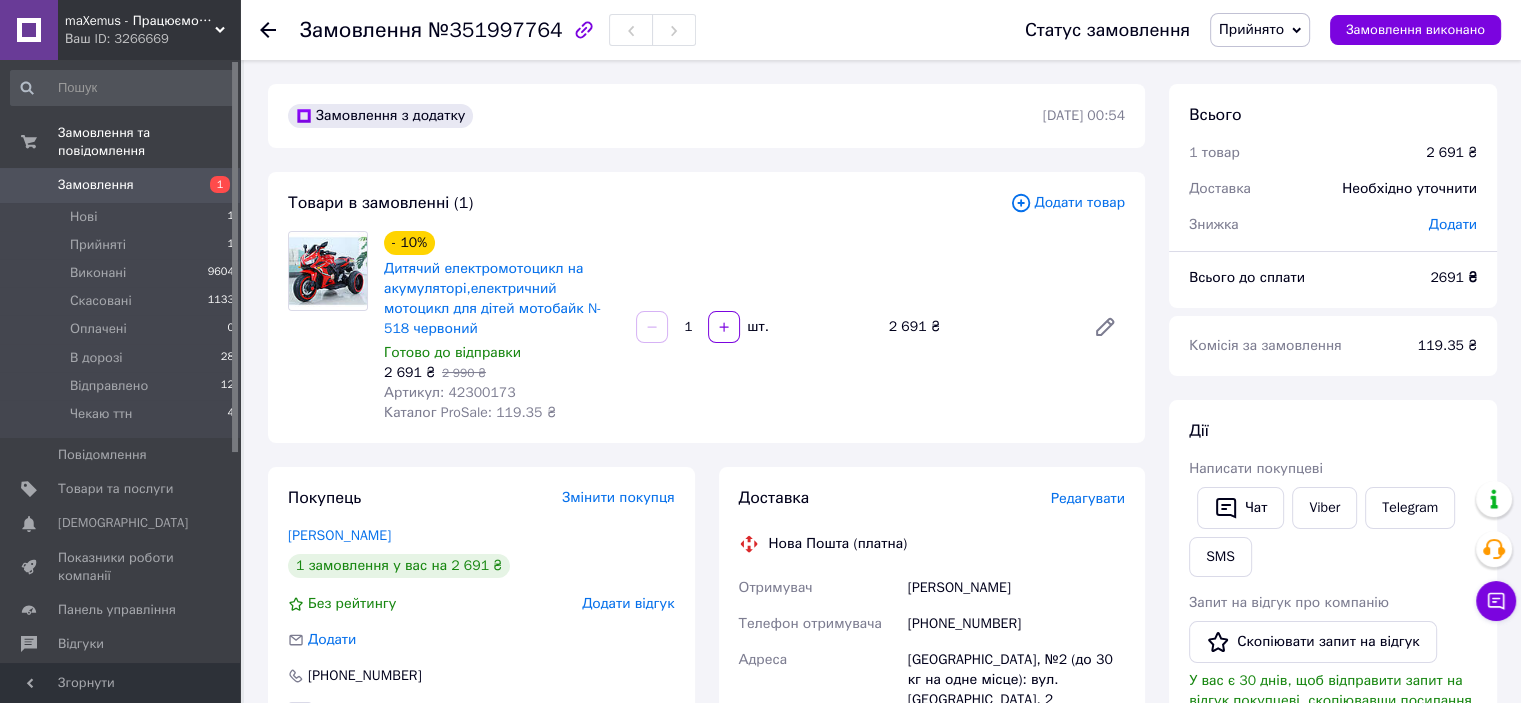 click on "Товари в замовленні (1) Додати товар - 10% Дитячий електромотоцикл на акумуляторі,електричний мотоцикл для дітей мотобайк N-518 червоний Готово до відправки 2 691 ₴   2 990 ₴ Артикул: 42300173 Каталог ProSale: 119.35 ₴  1   шт. 2 691 ₴" at bounding box center (706, 307) 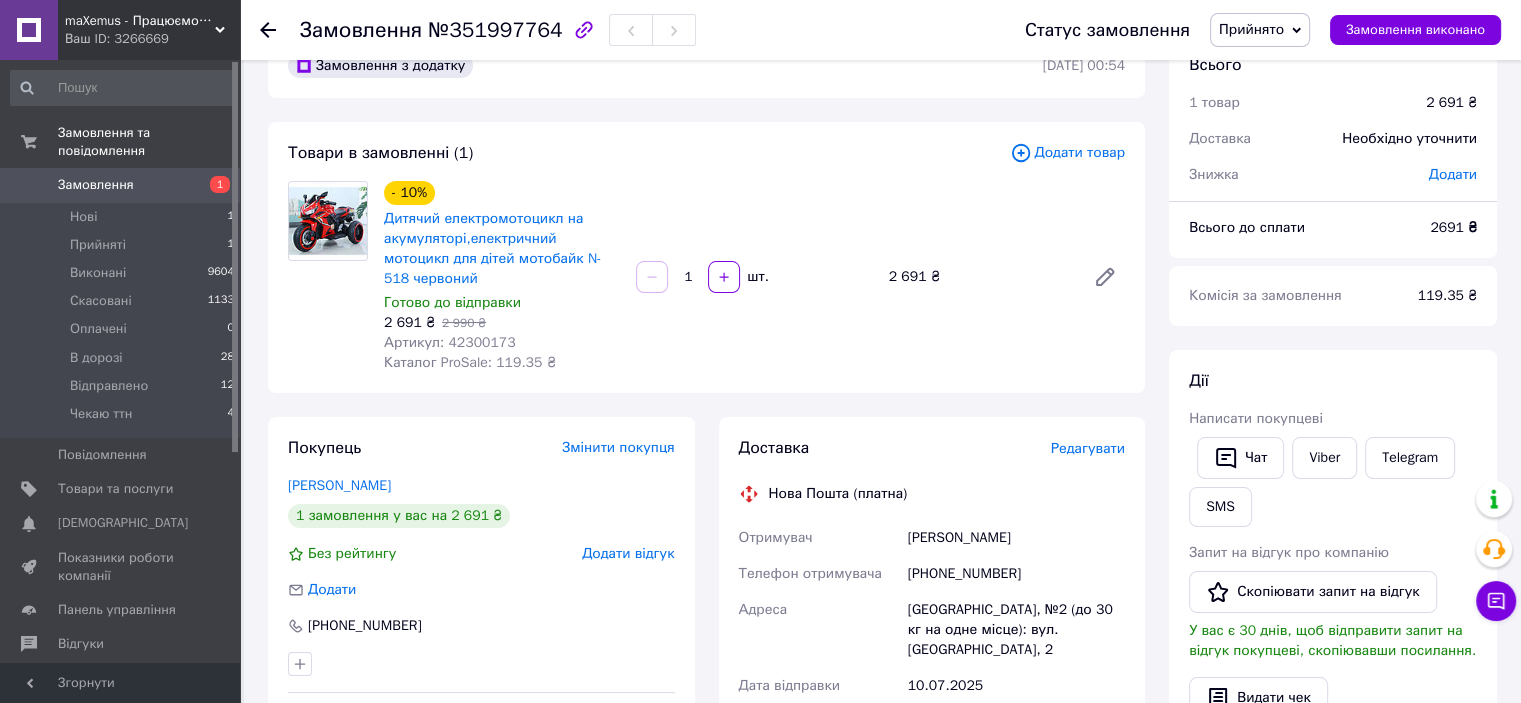scroll, scrollTop: 52, scrollLeft: 0, axis: vertical 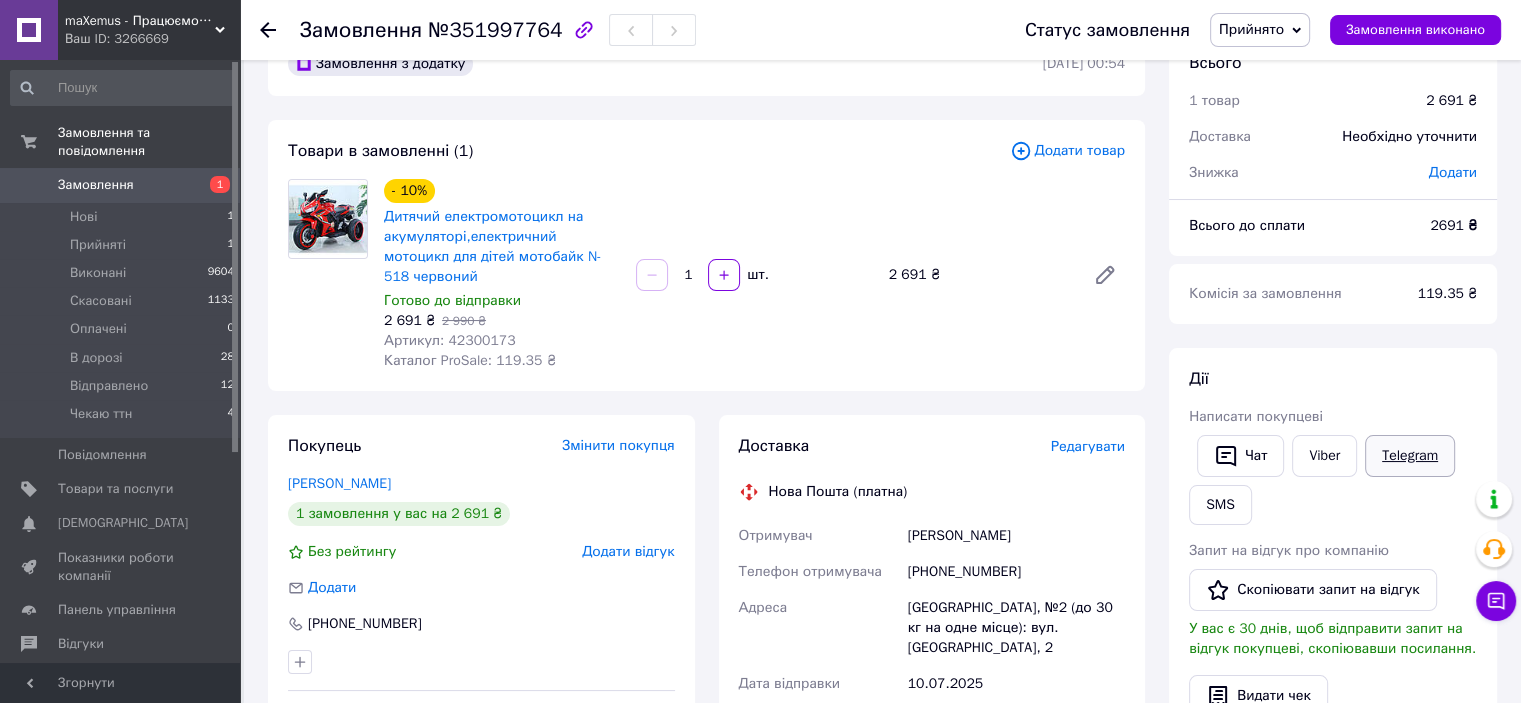 click on "Telegram" at bounding box center (1410, 456) 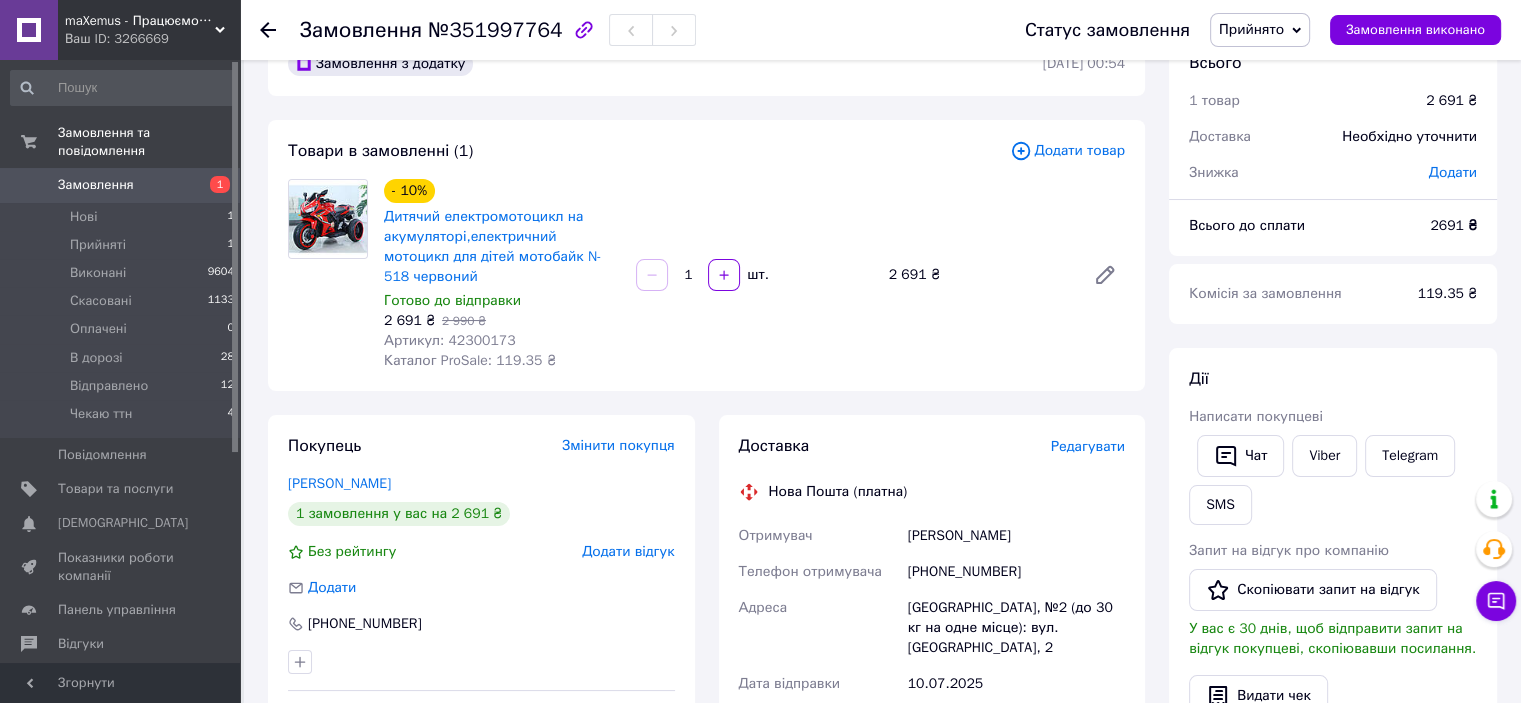 scroll, scrollTop: 52, scrollLeft: 0, axis: vertical 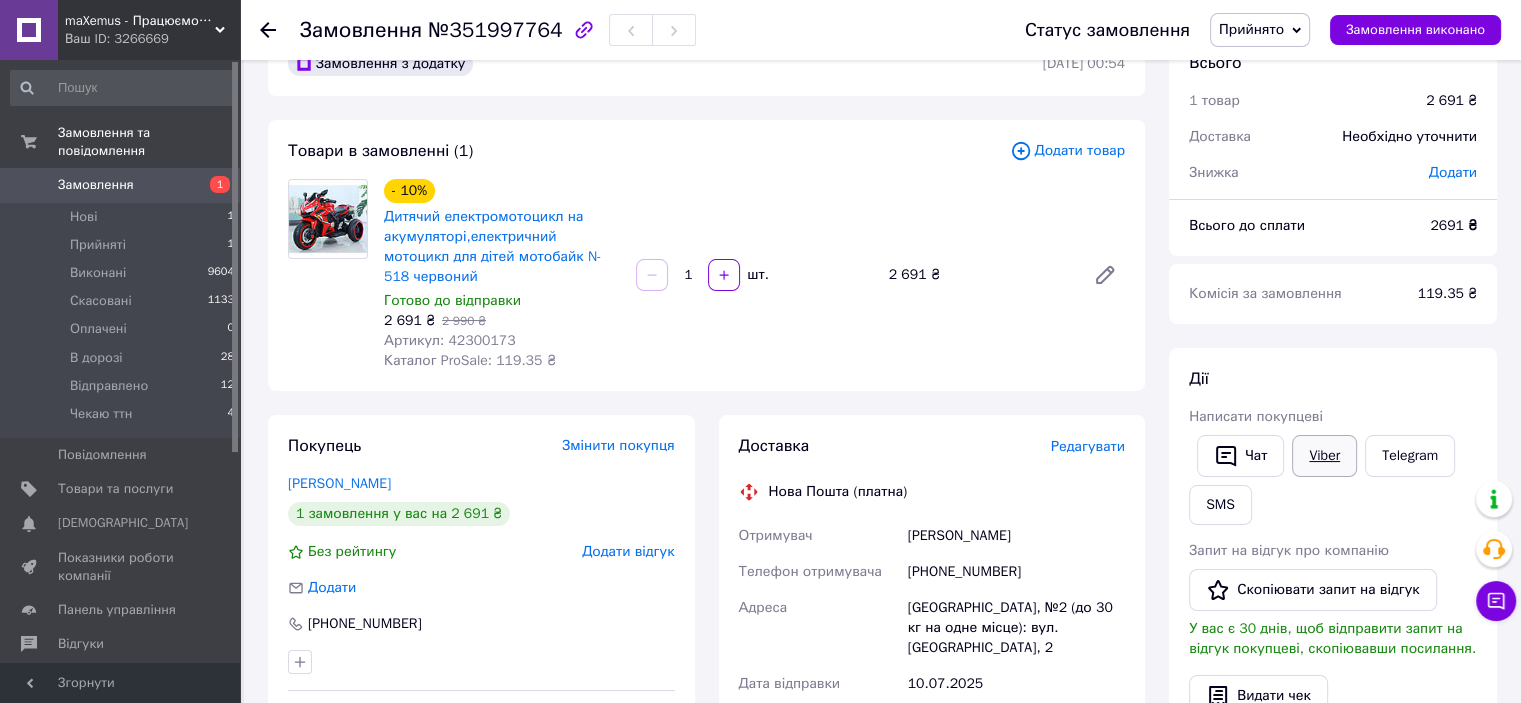 click on "Viber" at bounding box center (1324, 456) 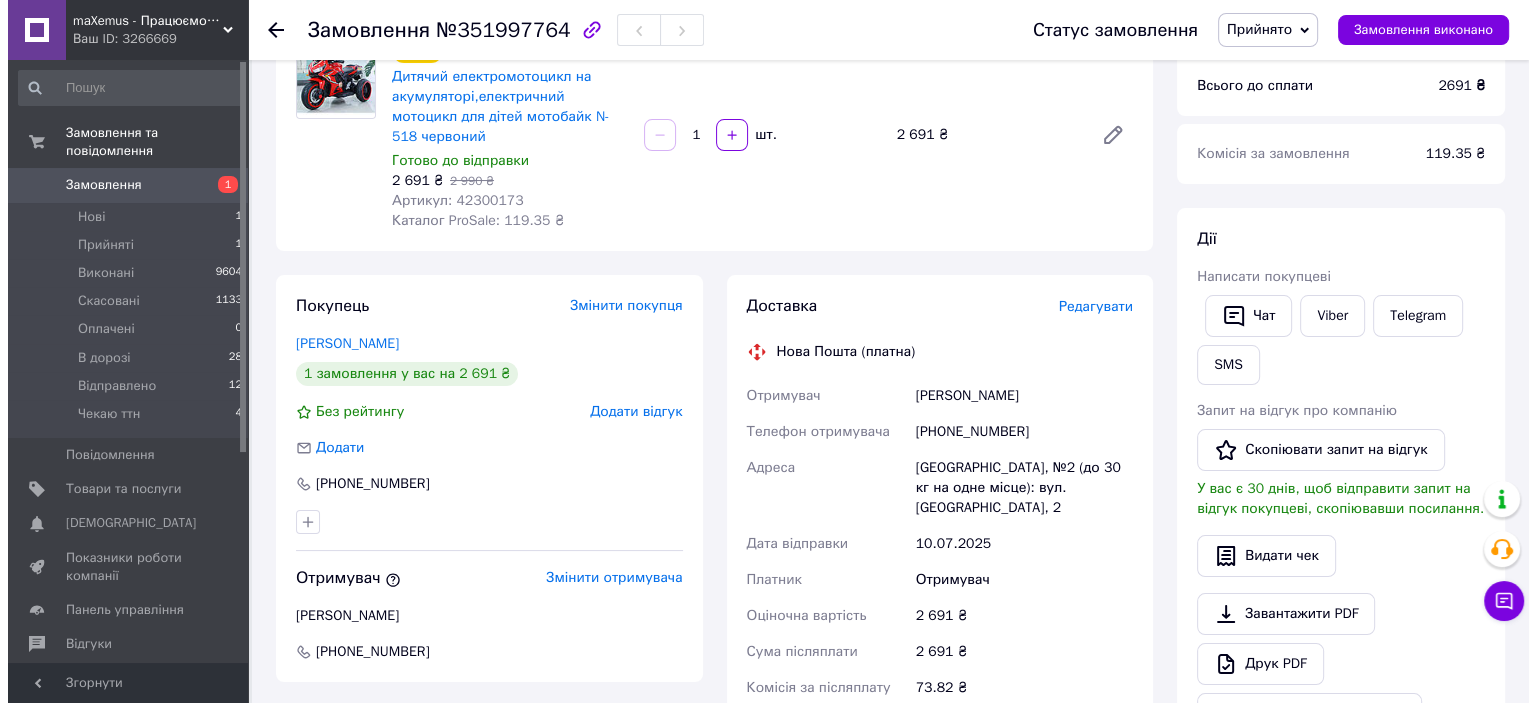 scroll, scrollTop: 192, scrollLeft: 0, axis: vertical 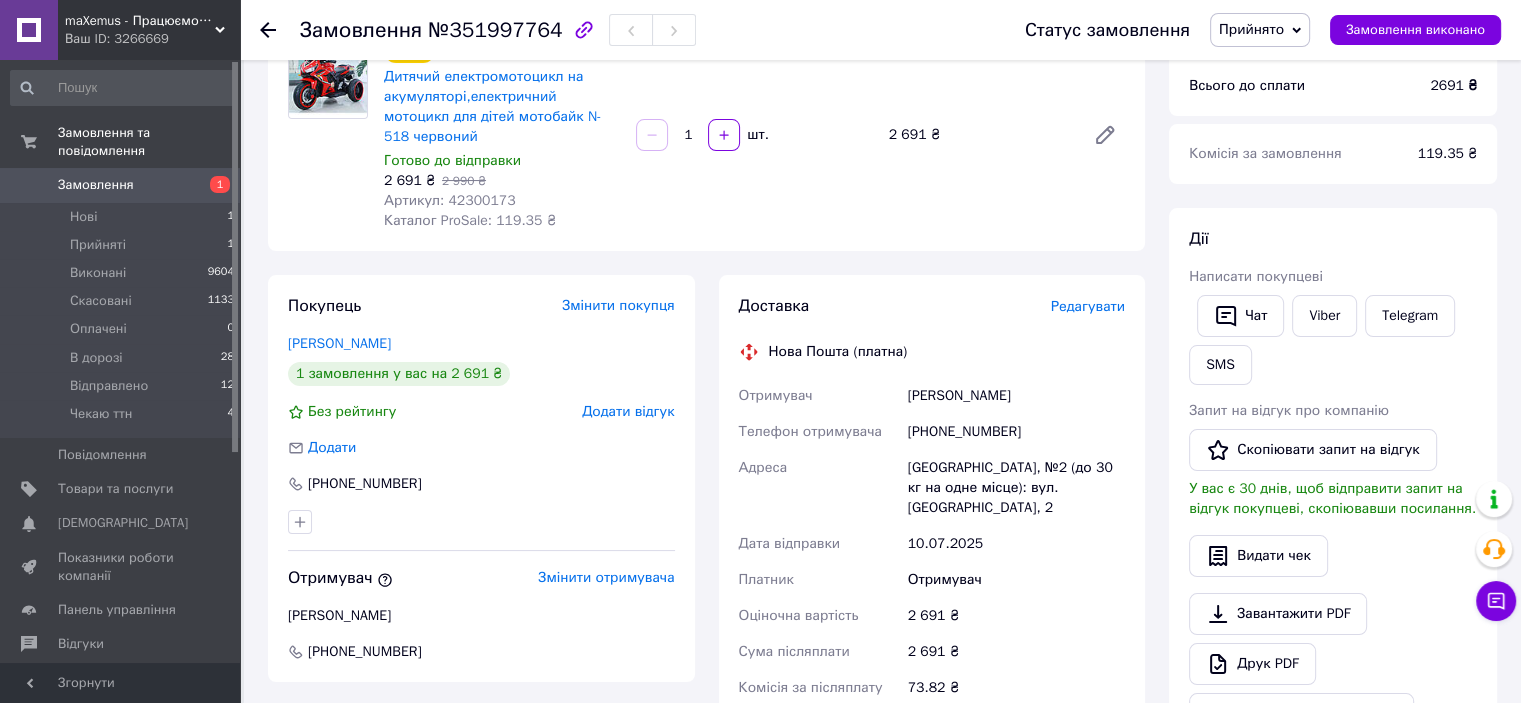 click on "Прийнято" at bounding box center (1251, 29) 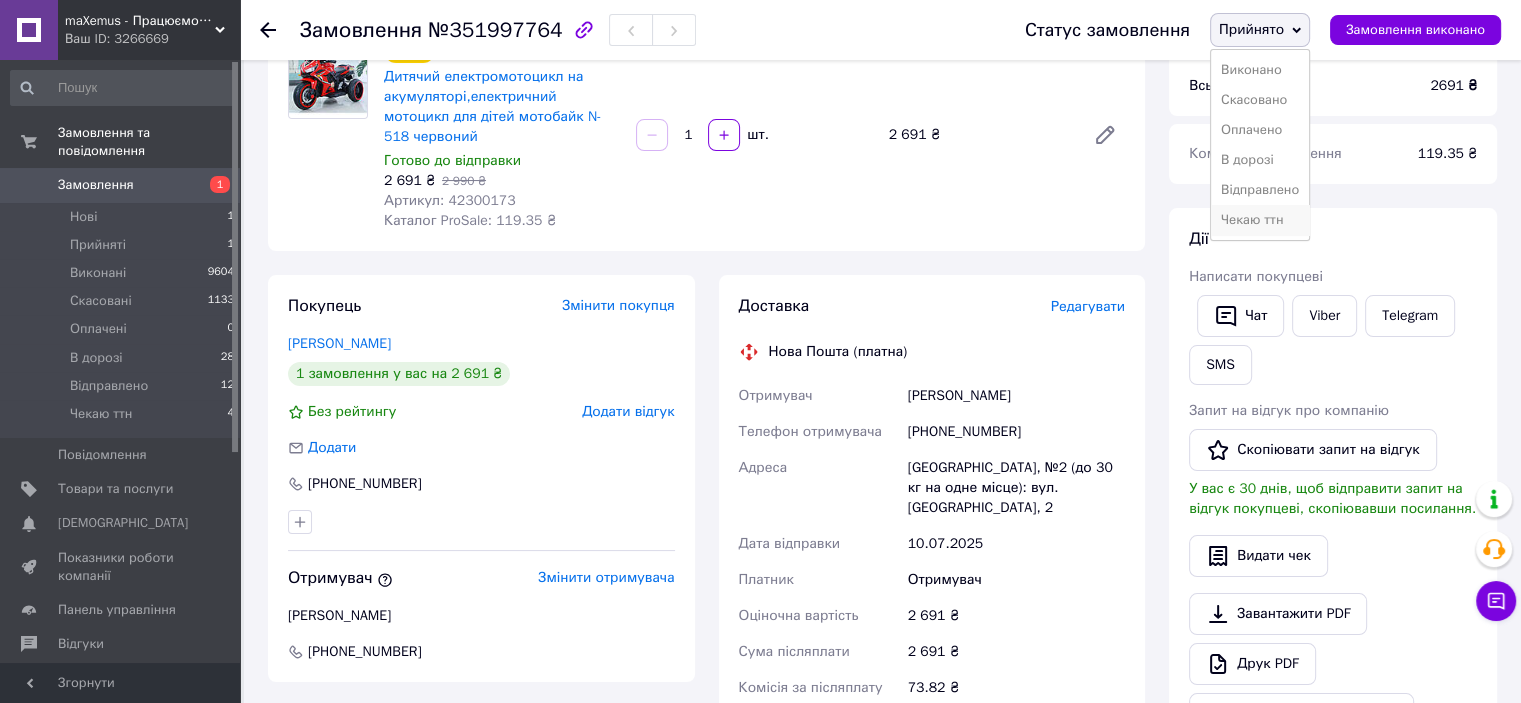 click on "Чекаю ттн" at bounding box center (1260, 220) 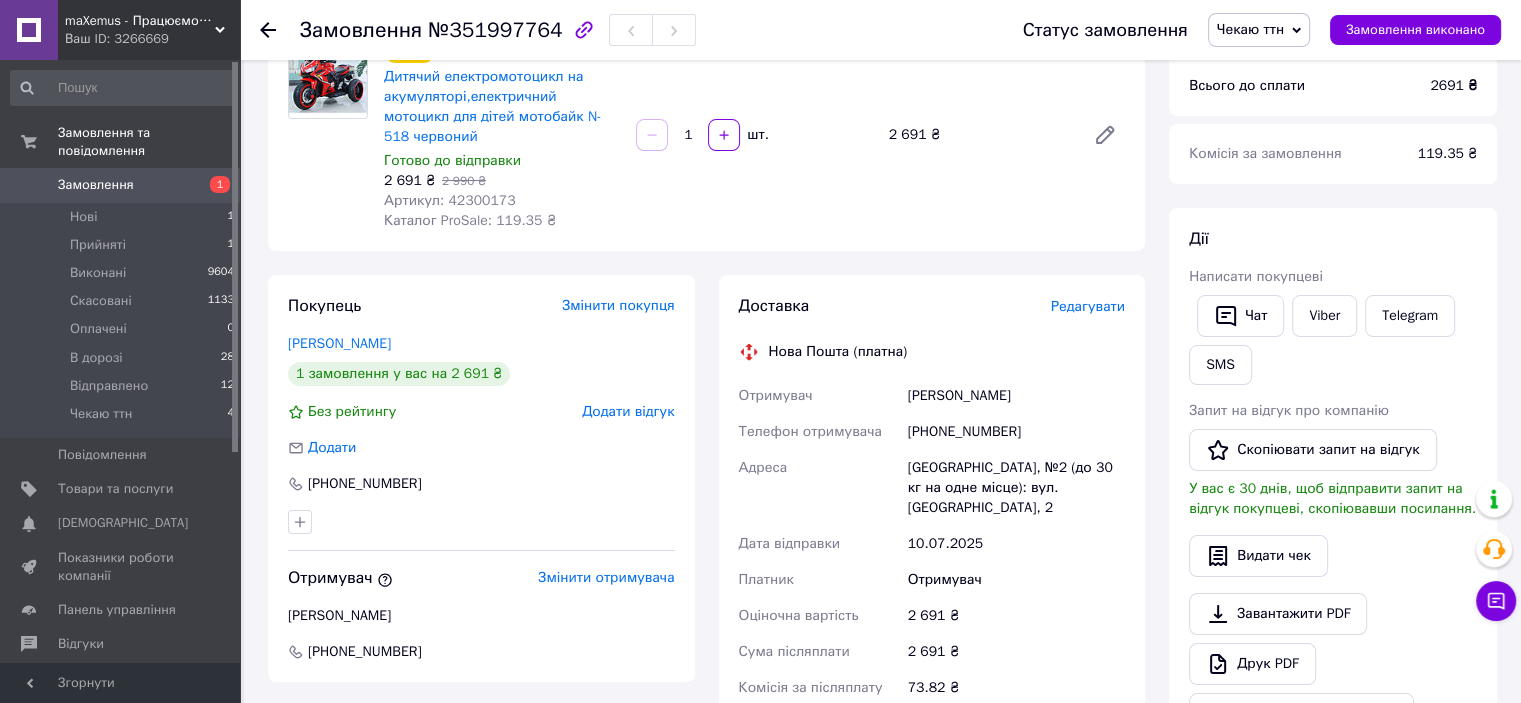 click on "Артикул: 42300173" at bounding box center (450, 200) 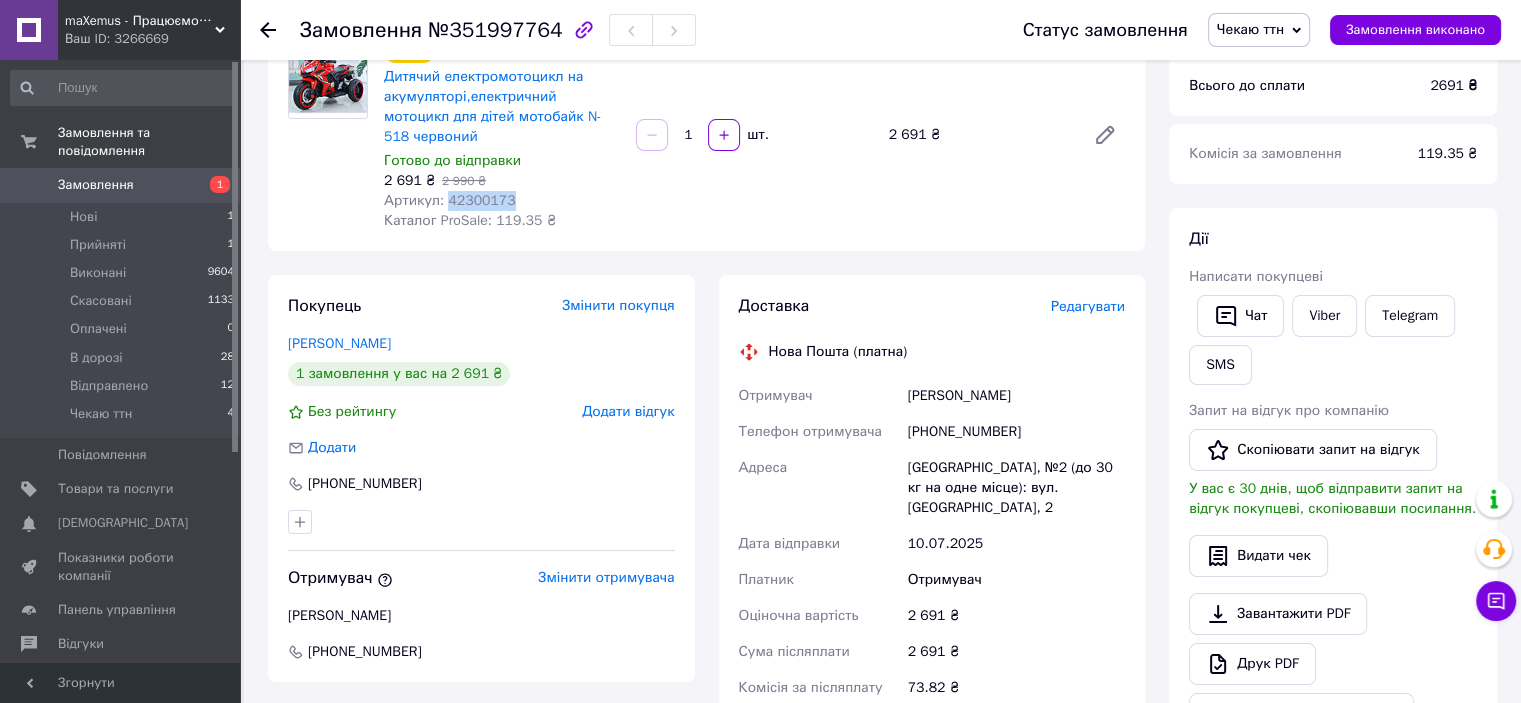 click on "Артикул: 42300173" at bounding box center (450, 200) 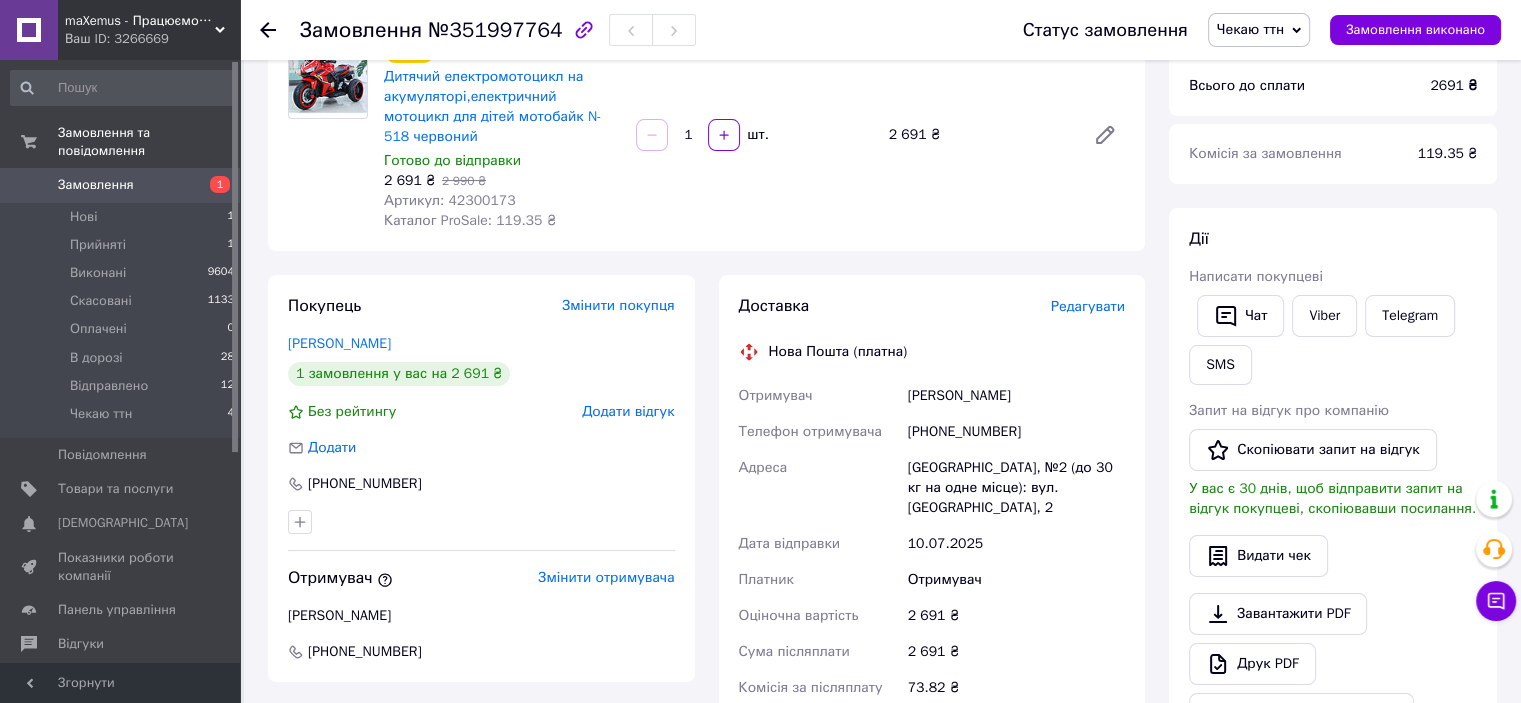 click on "Резник Оля" at bounding box center (1016, 396) 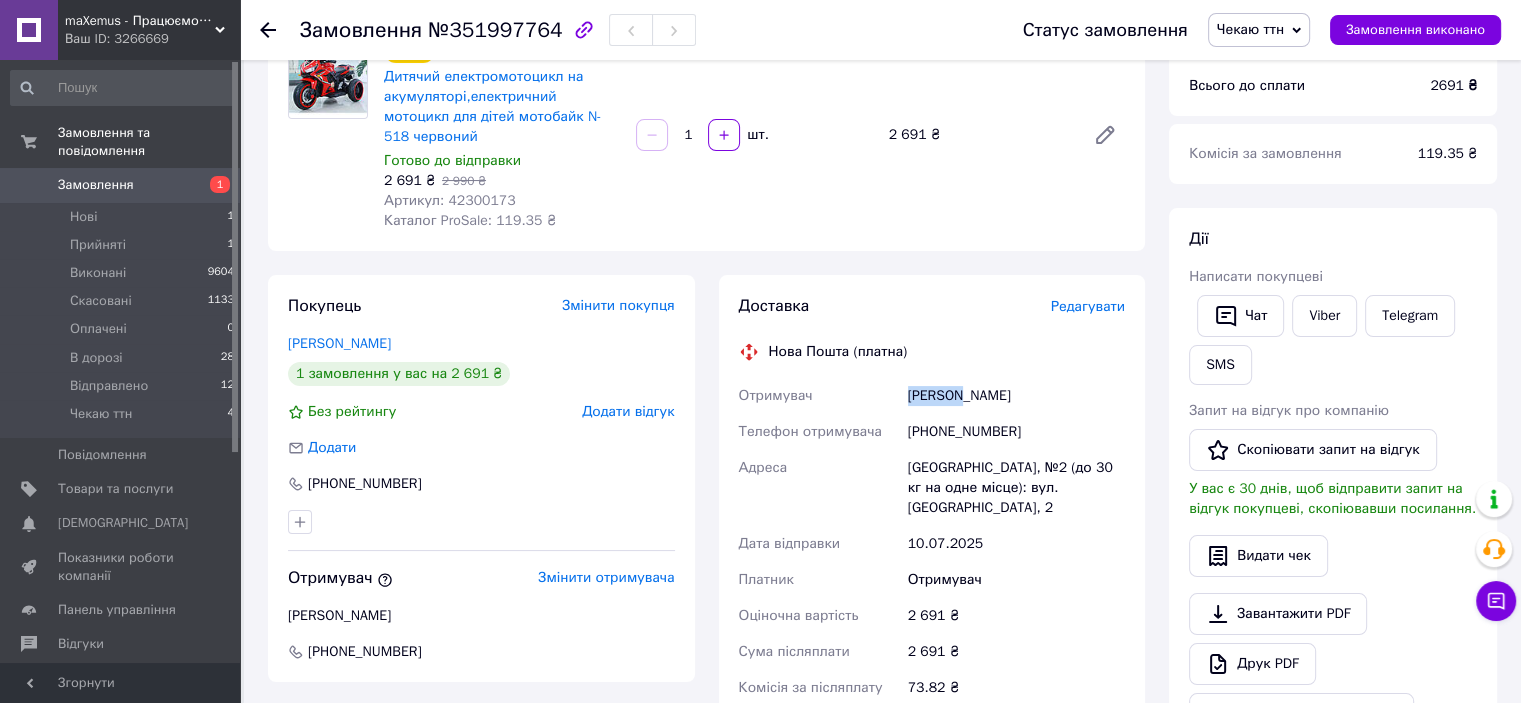 click on "Резник Оля" at bounding box center (1016, 396) 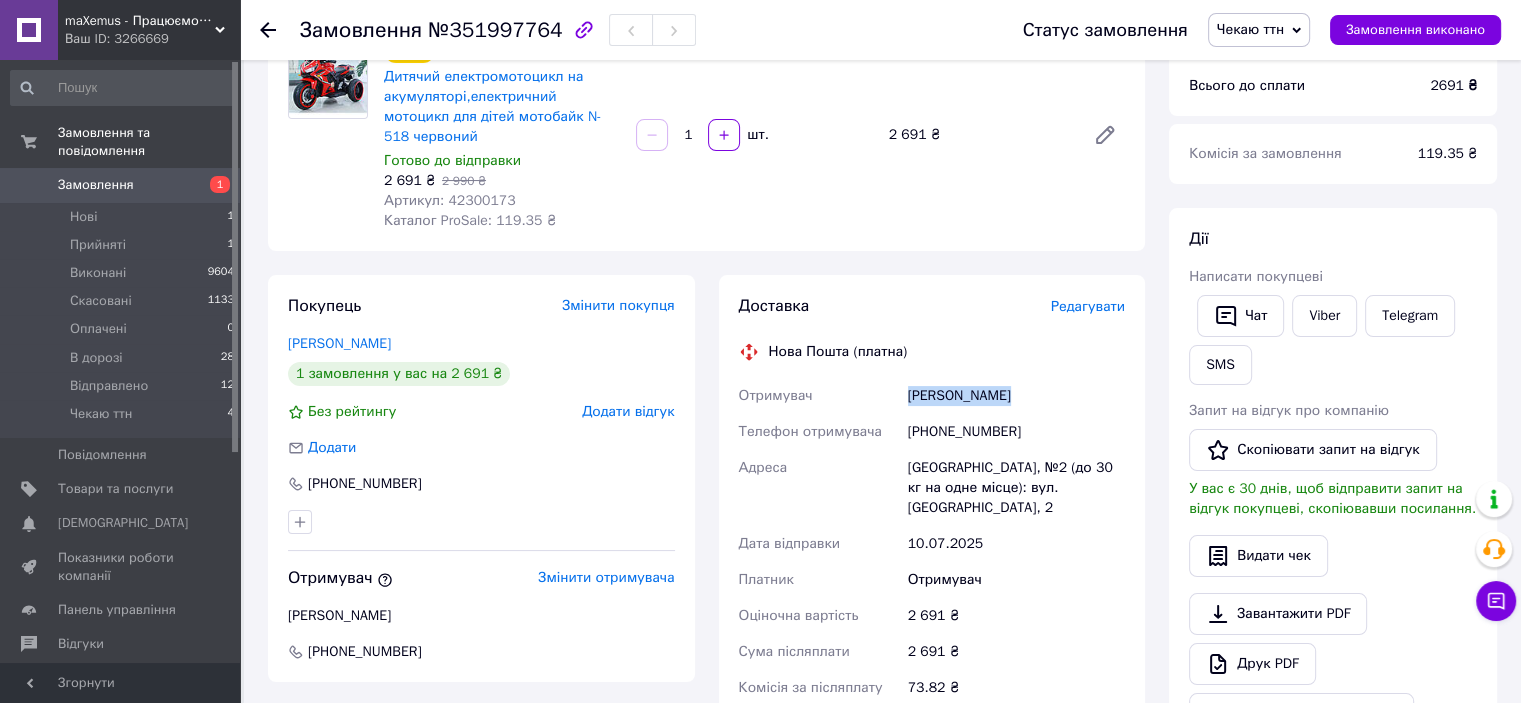 click on "Резник Оля" at bounding box center [1016, 396] 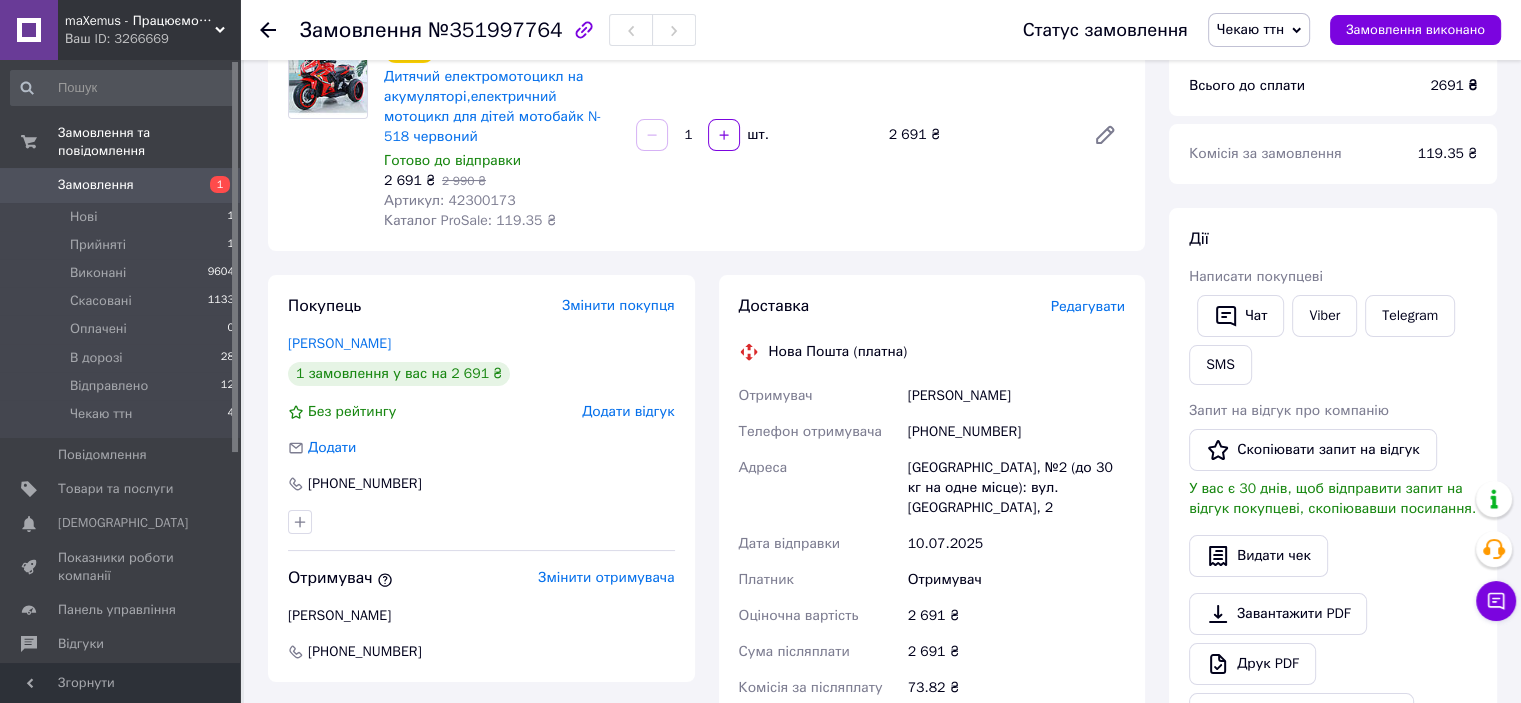 click on "[PHONE_NUMBER]" at bounding box center [1016, 432] 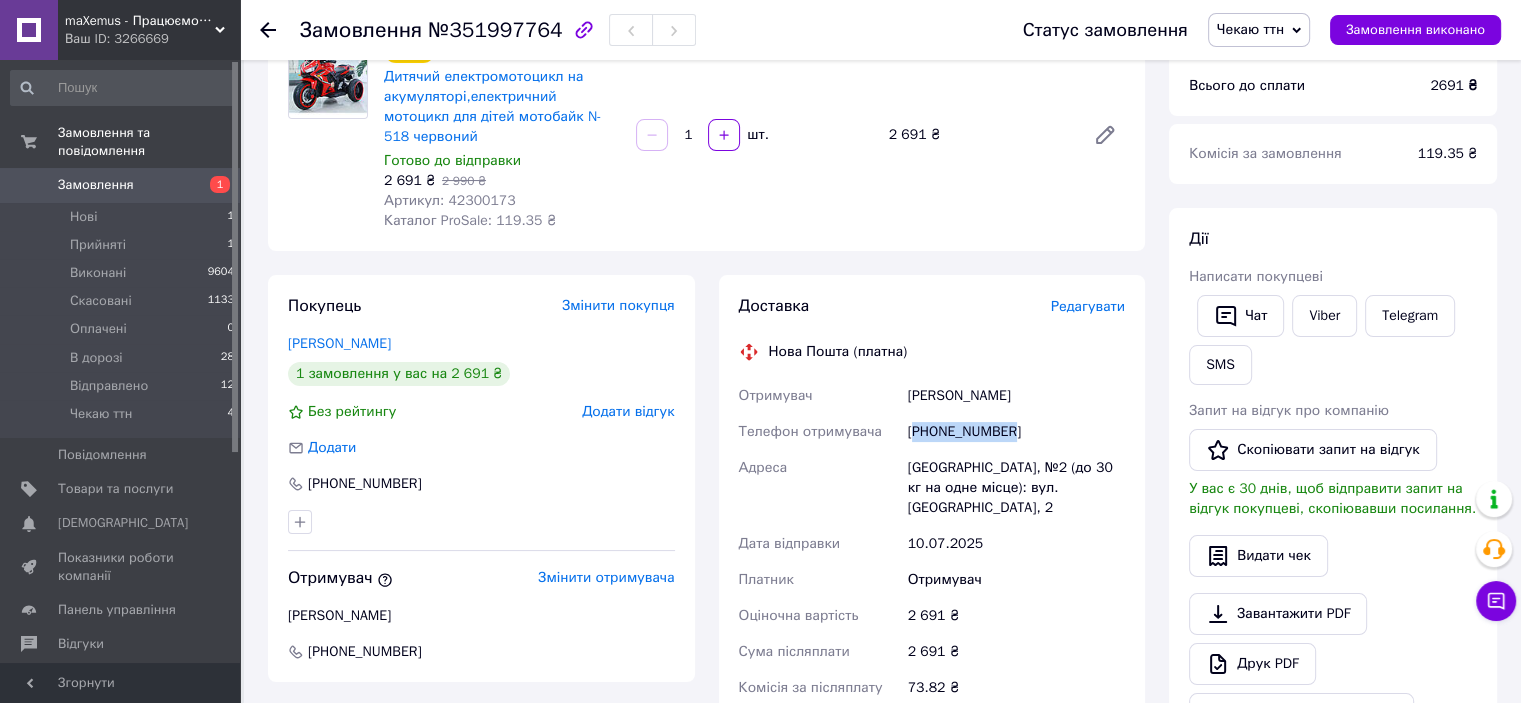 click on "[PHONE_NUMBER]" at bounding box center [1016, 432] 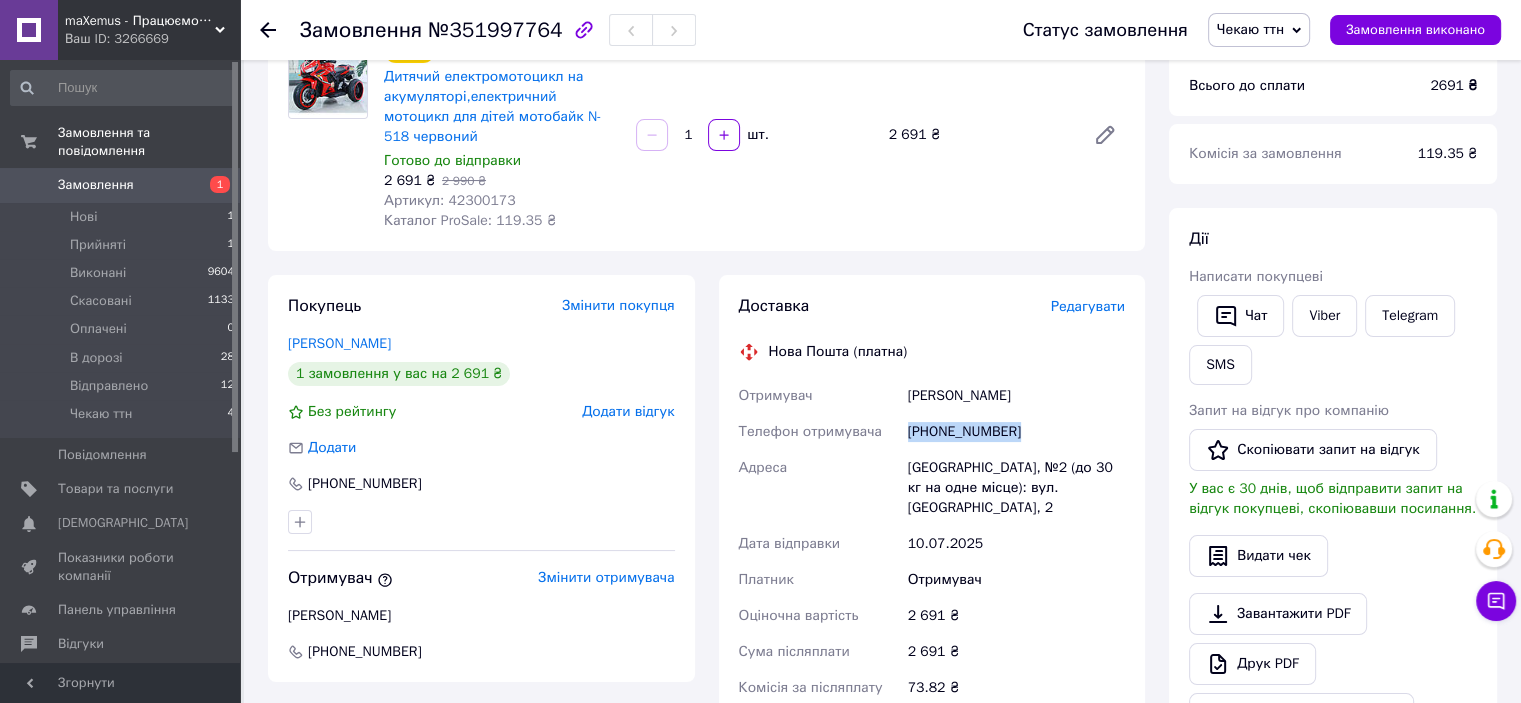 click on "[PHONE_NUMBER]" at bounding box center (1016, 432) 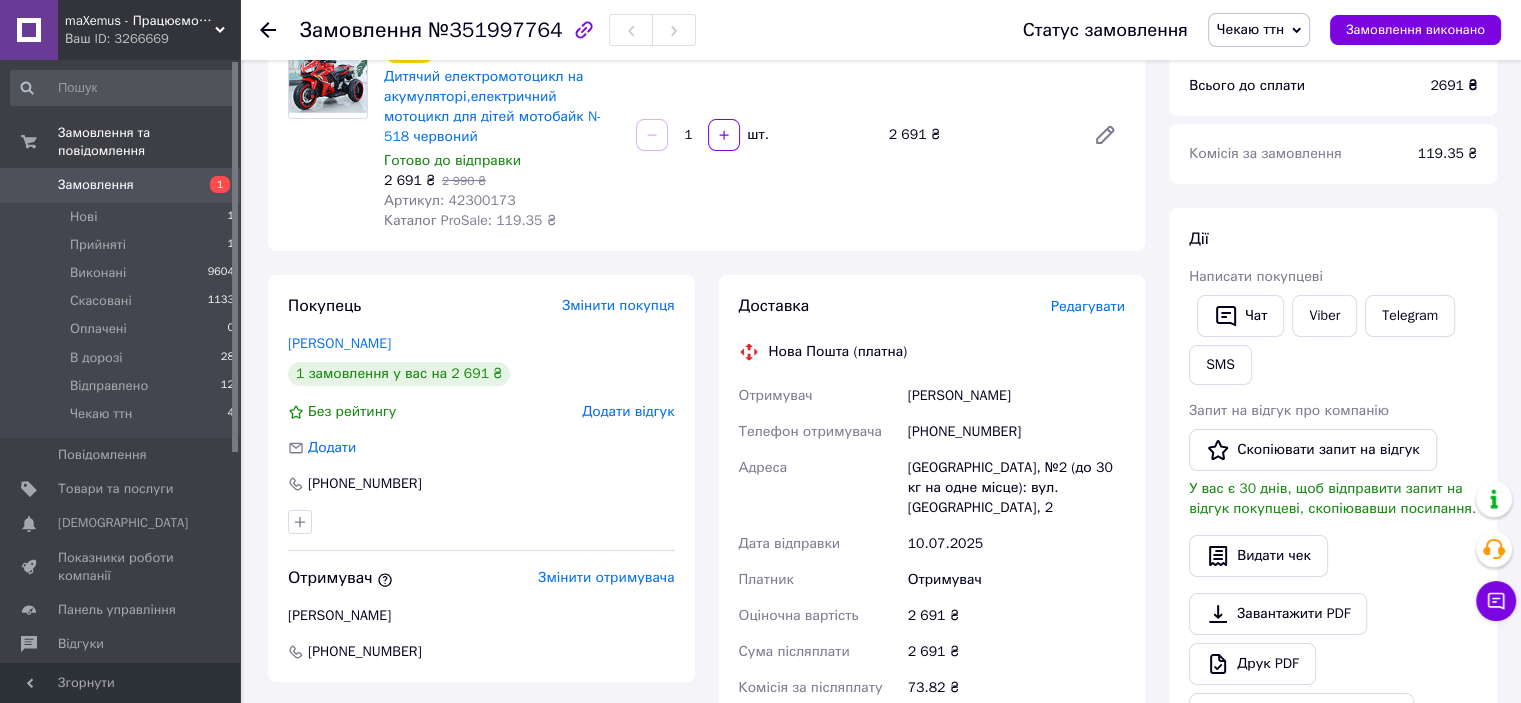 click on "Редагувати" at bounding box center [1088, 306] 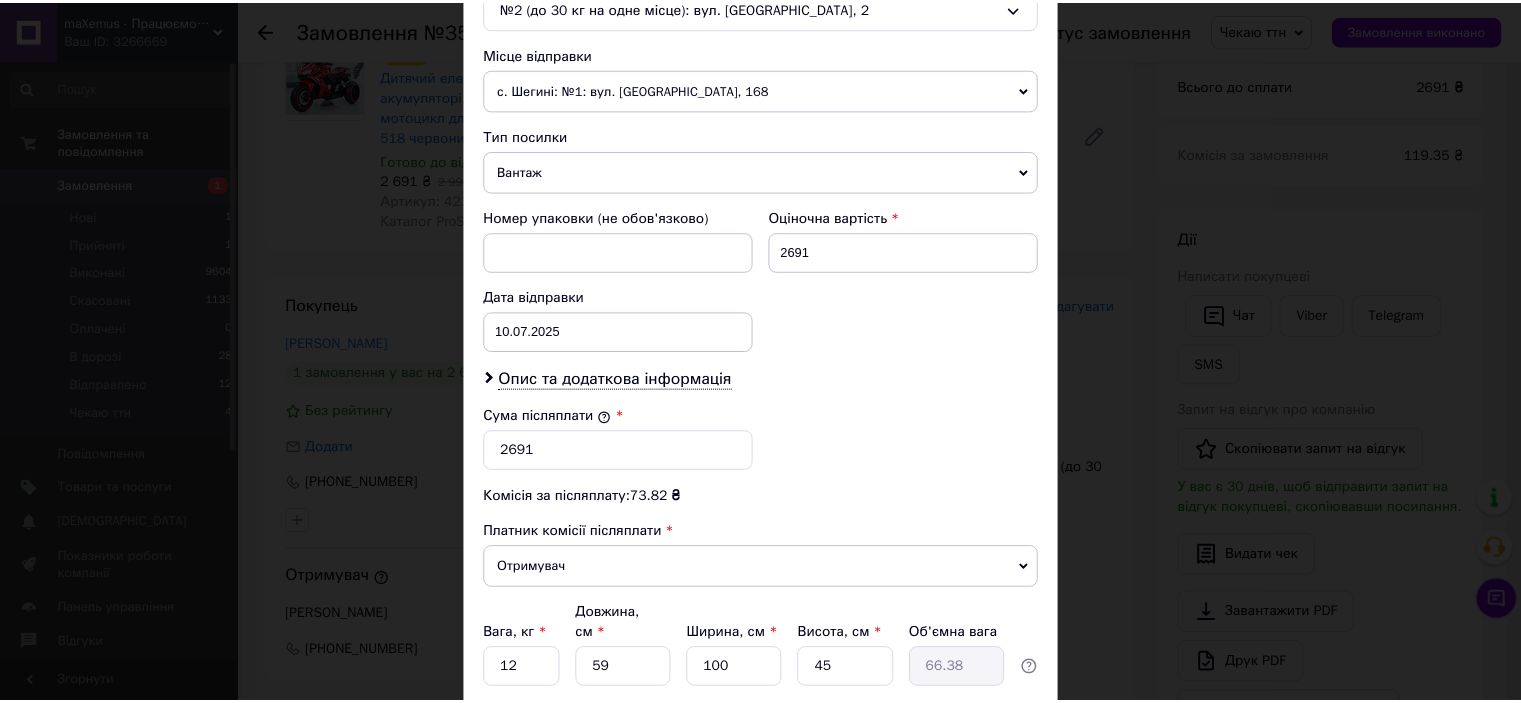 scroll, scrollTop: 816, scrollLeft: 0, axis: vertical 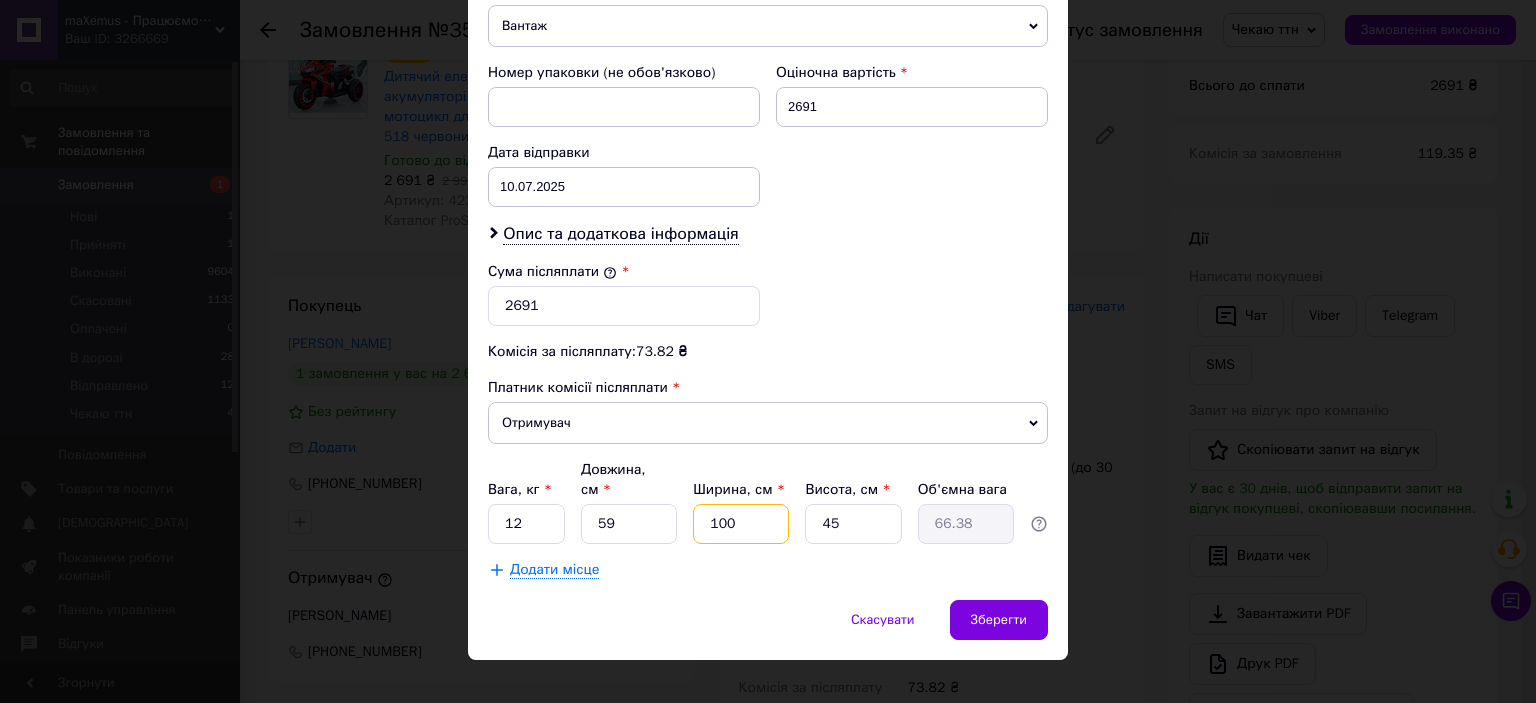 click on "100" at bounding box center (741, 524) 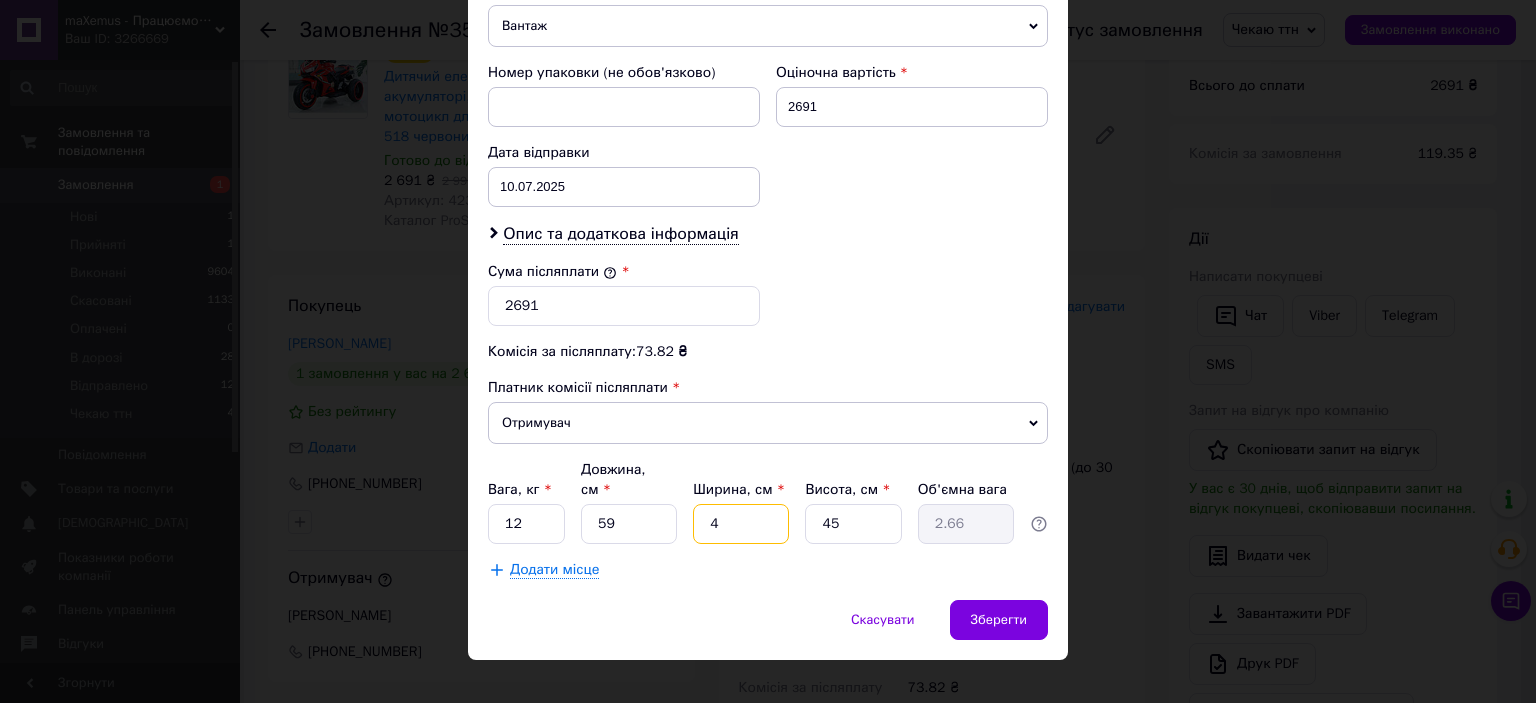 type on "44" 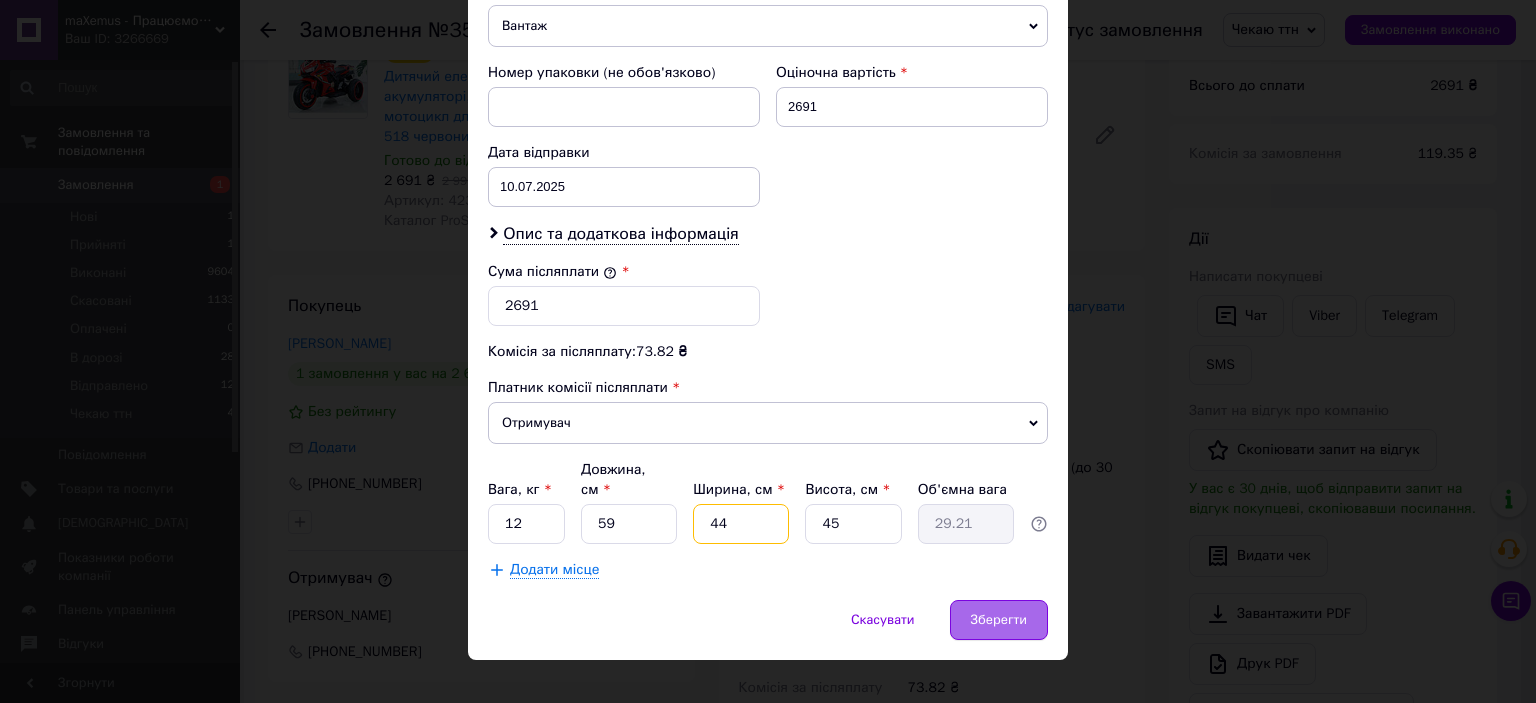 type on "44" 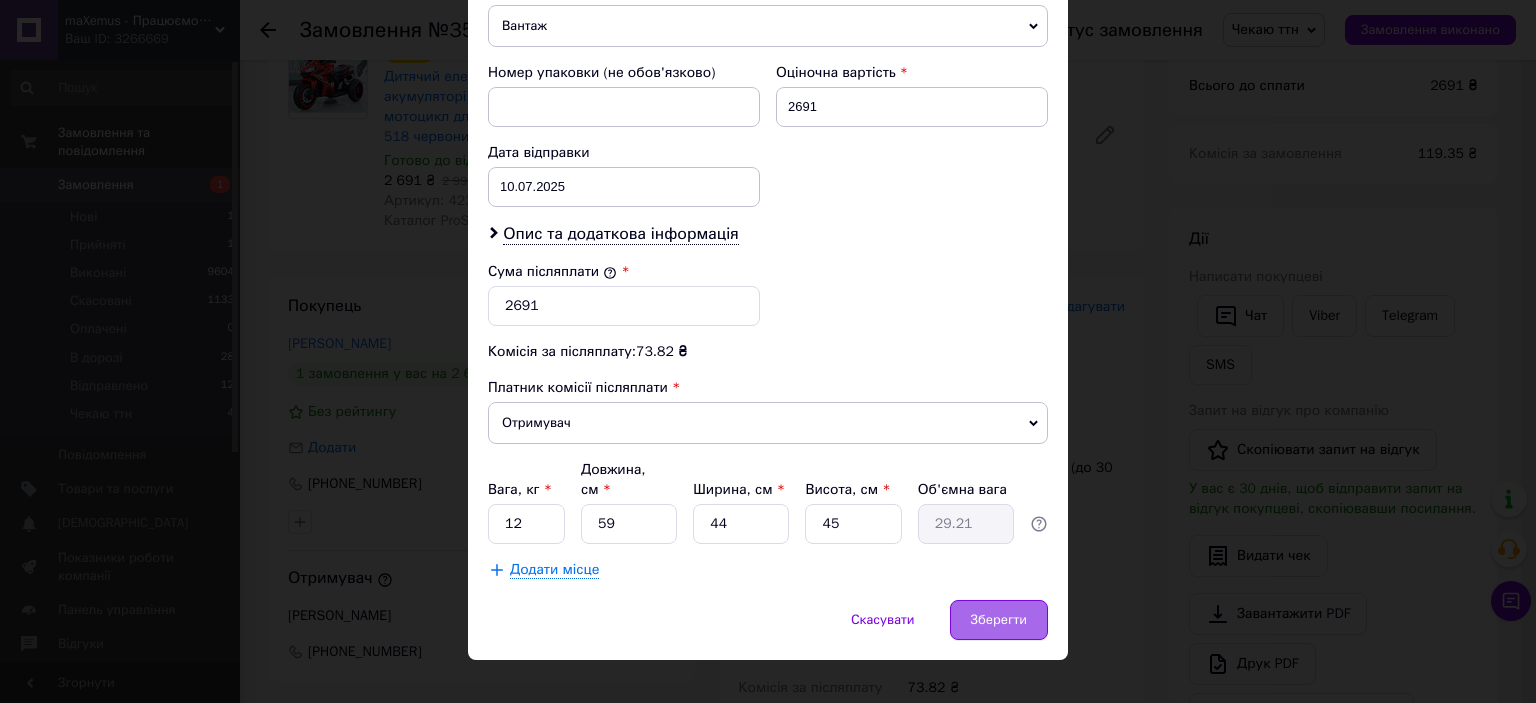 click on "Зберегти" at bounding box center [999, 620] 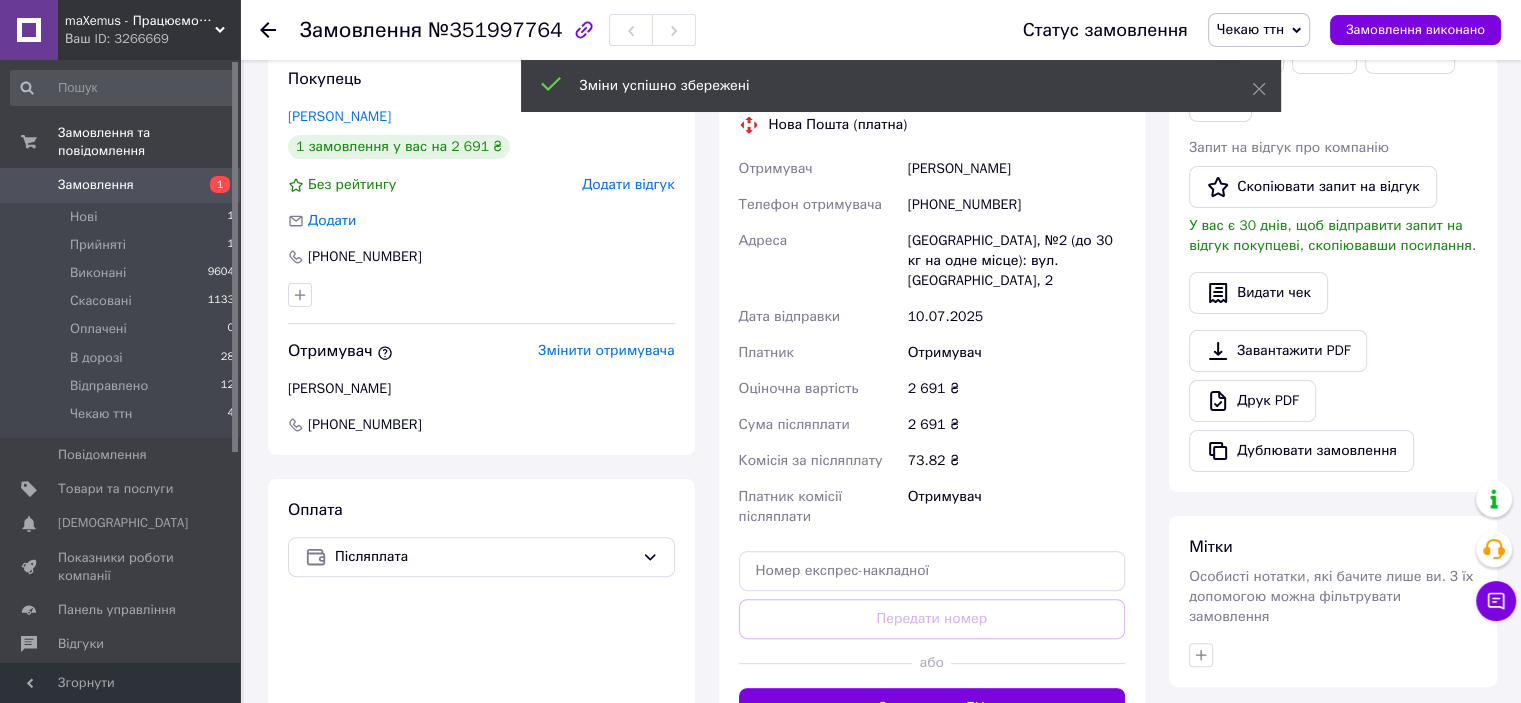 scroll, scrollTop: 420, scrollLeft: 0, axis: vertical 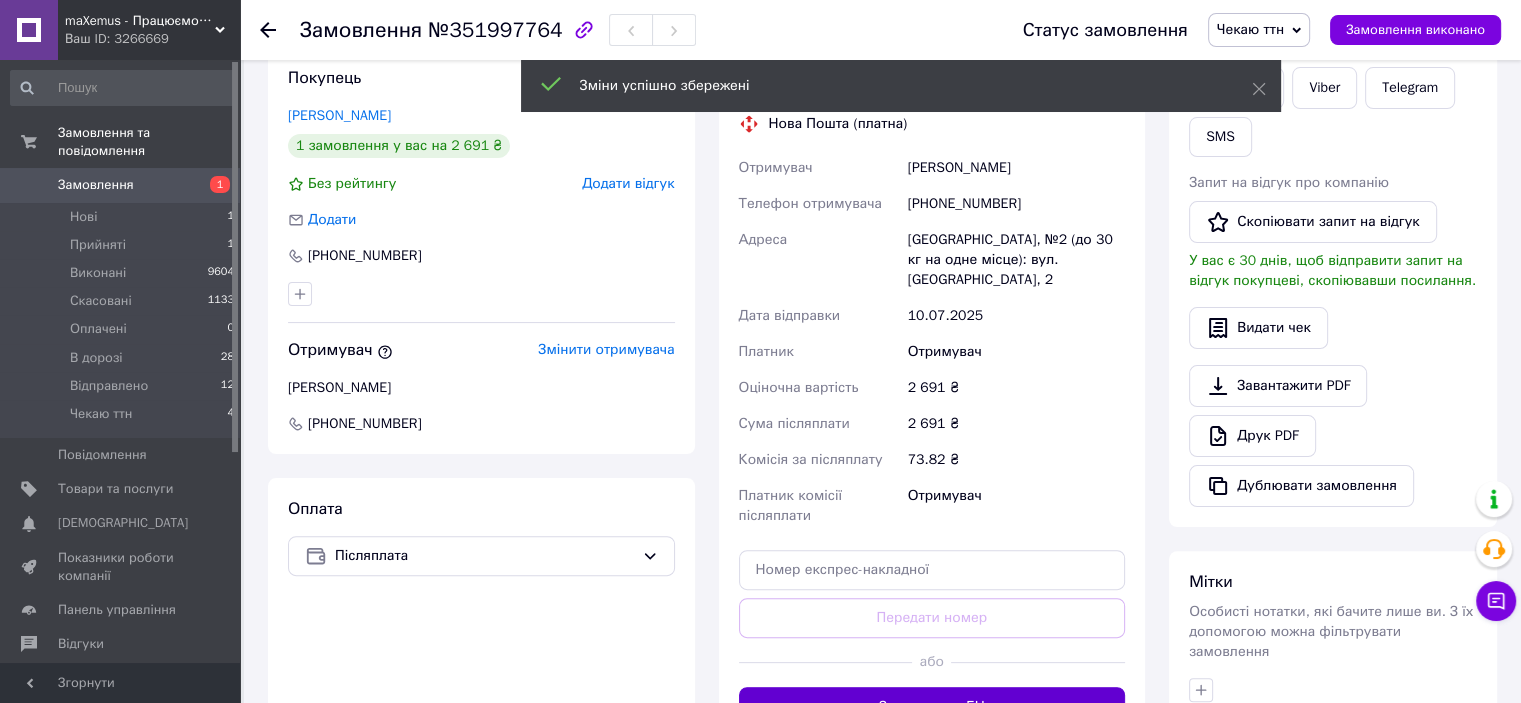 click on "Згенерувати ЕН" at bounding box center (932, 707) 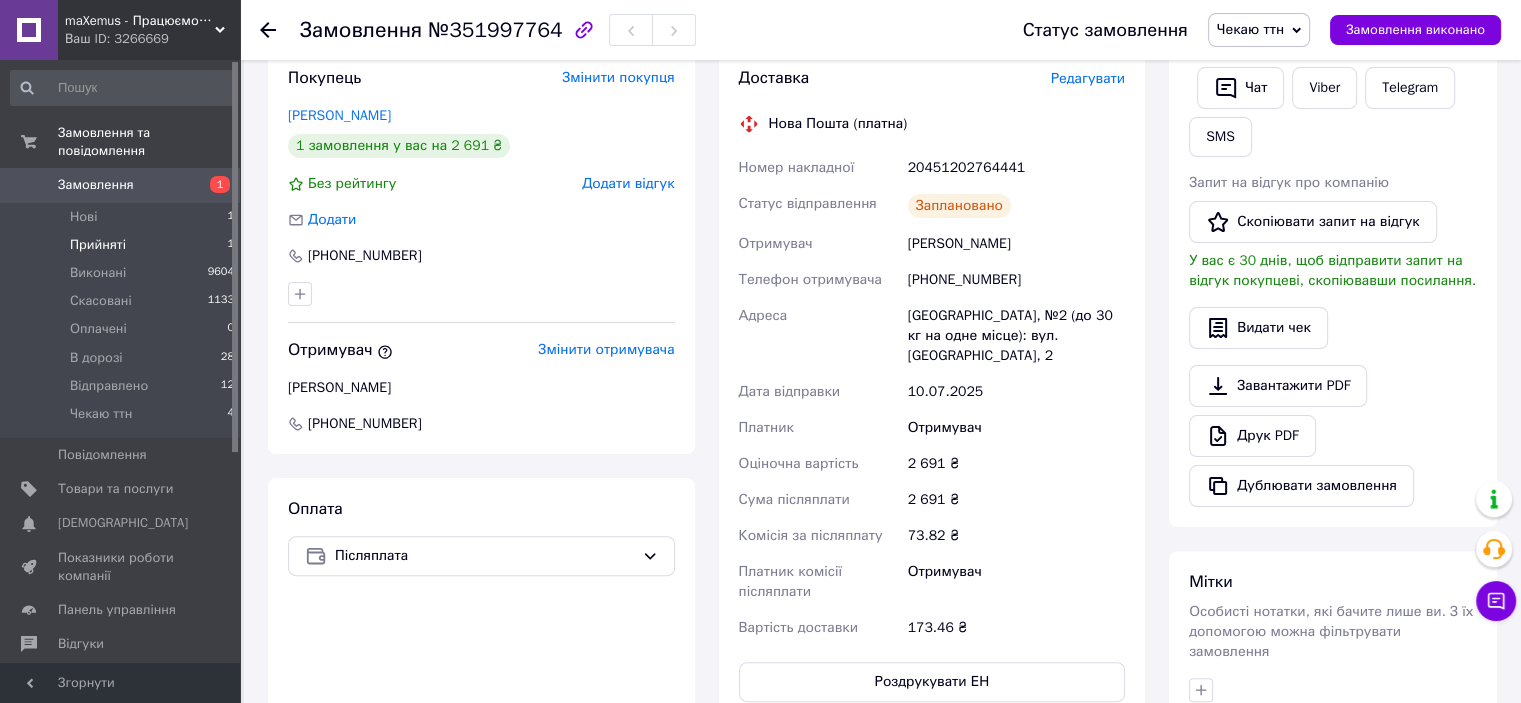 click on "Прийняті 1" at bounding box center [123, 245] 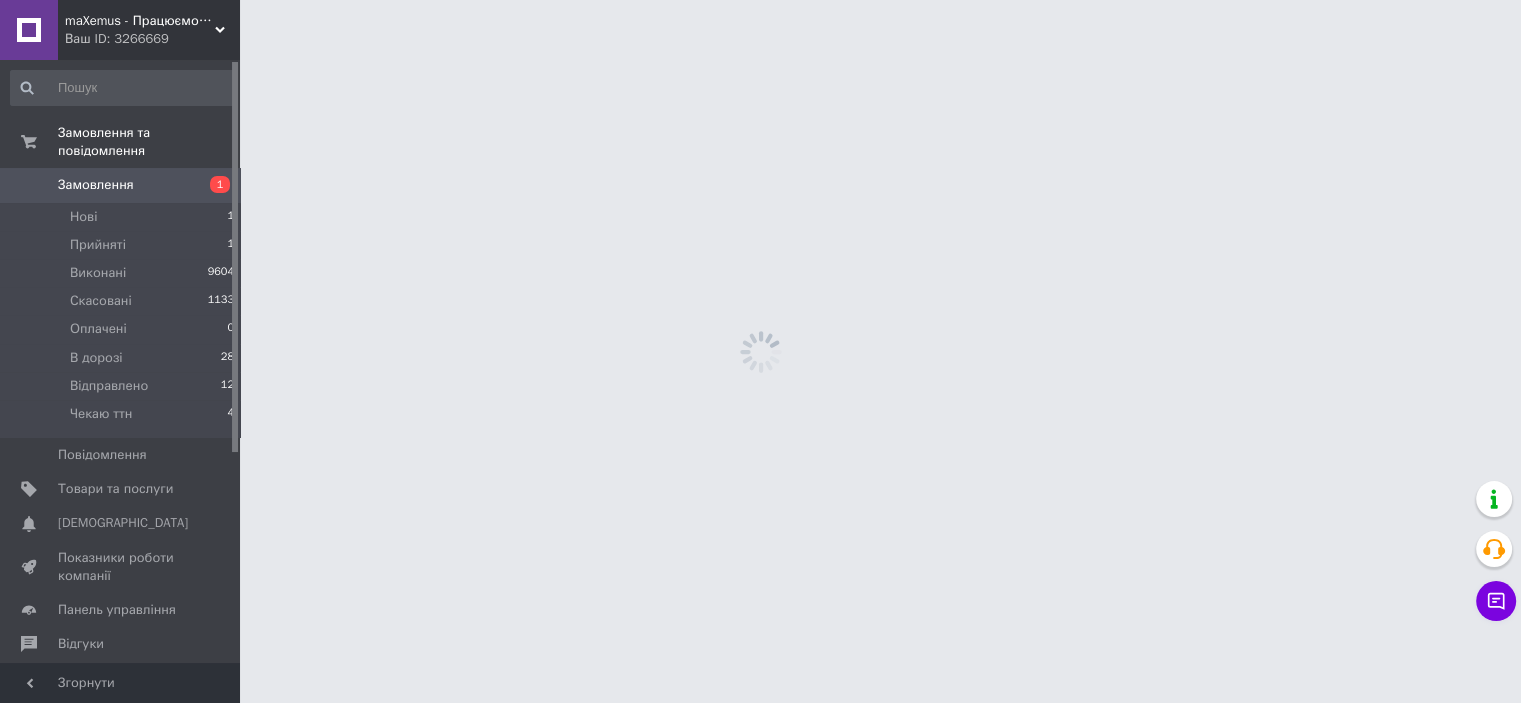 scroll, scrollTop: 0, scrollLeft: 0, axis: both 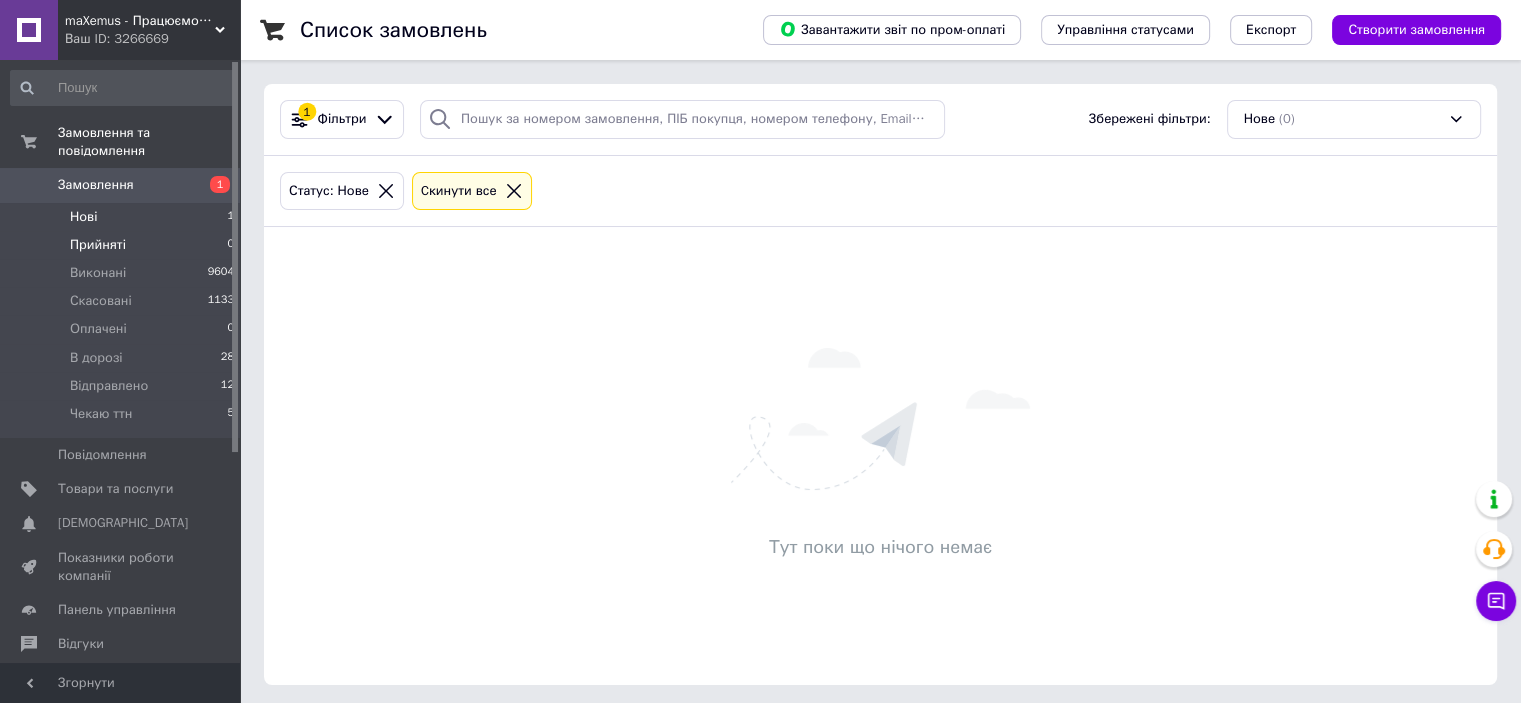 click on "Нові 1" at bounding box center [123, 217] 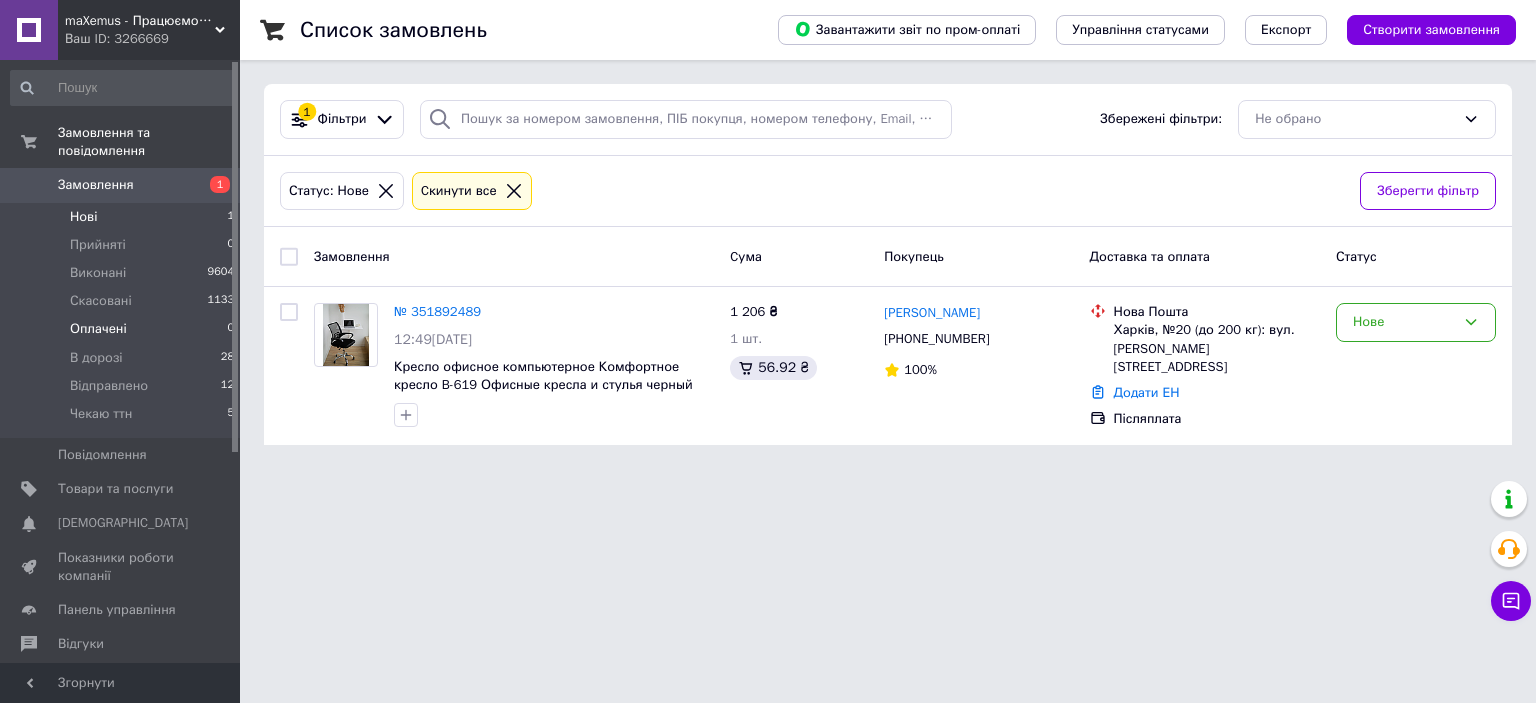 click on "Оплачені" at bounding box center [98, 329] 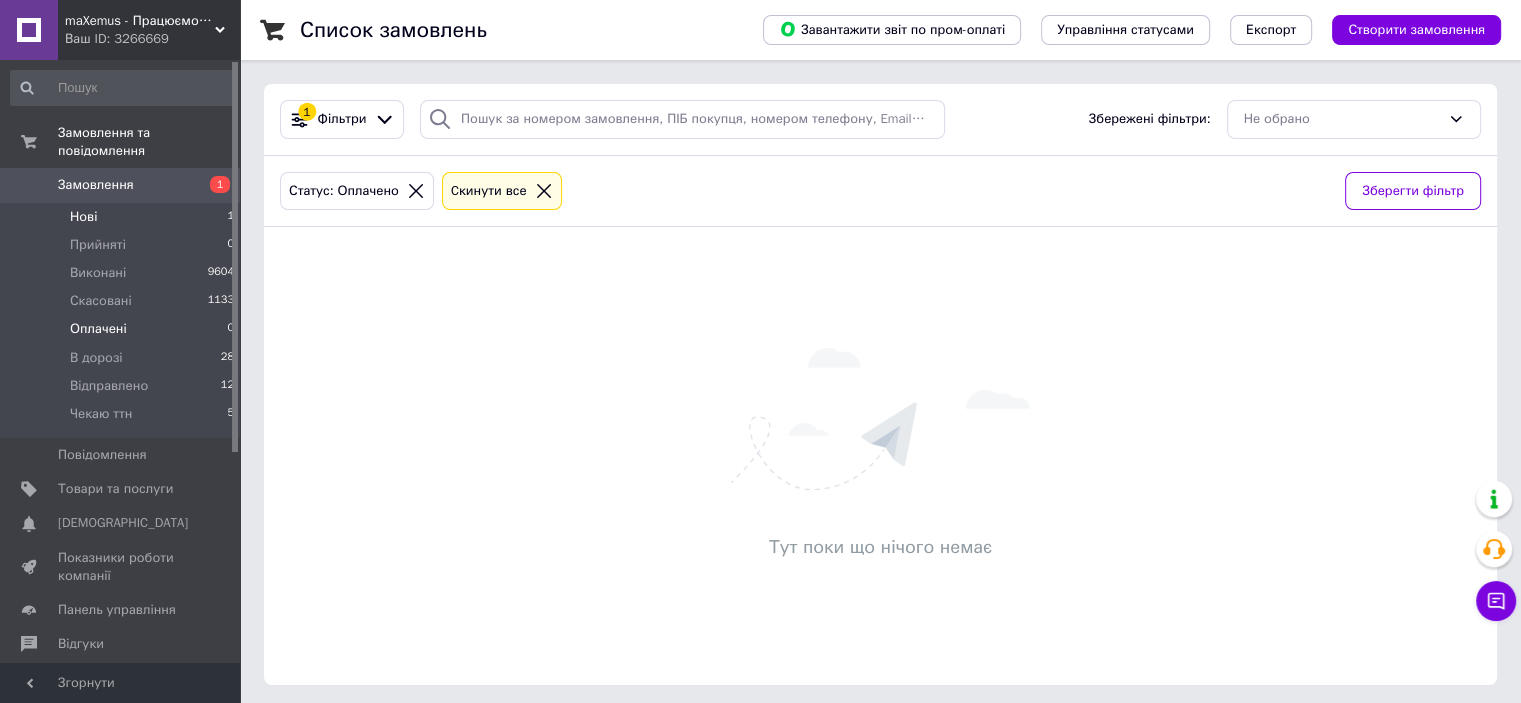 click on "Нові 1" at bounding box center [123, 217] 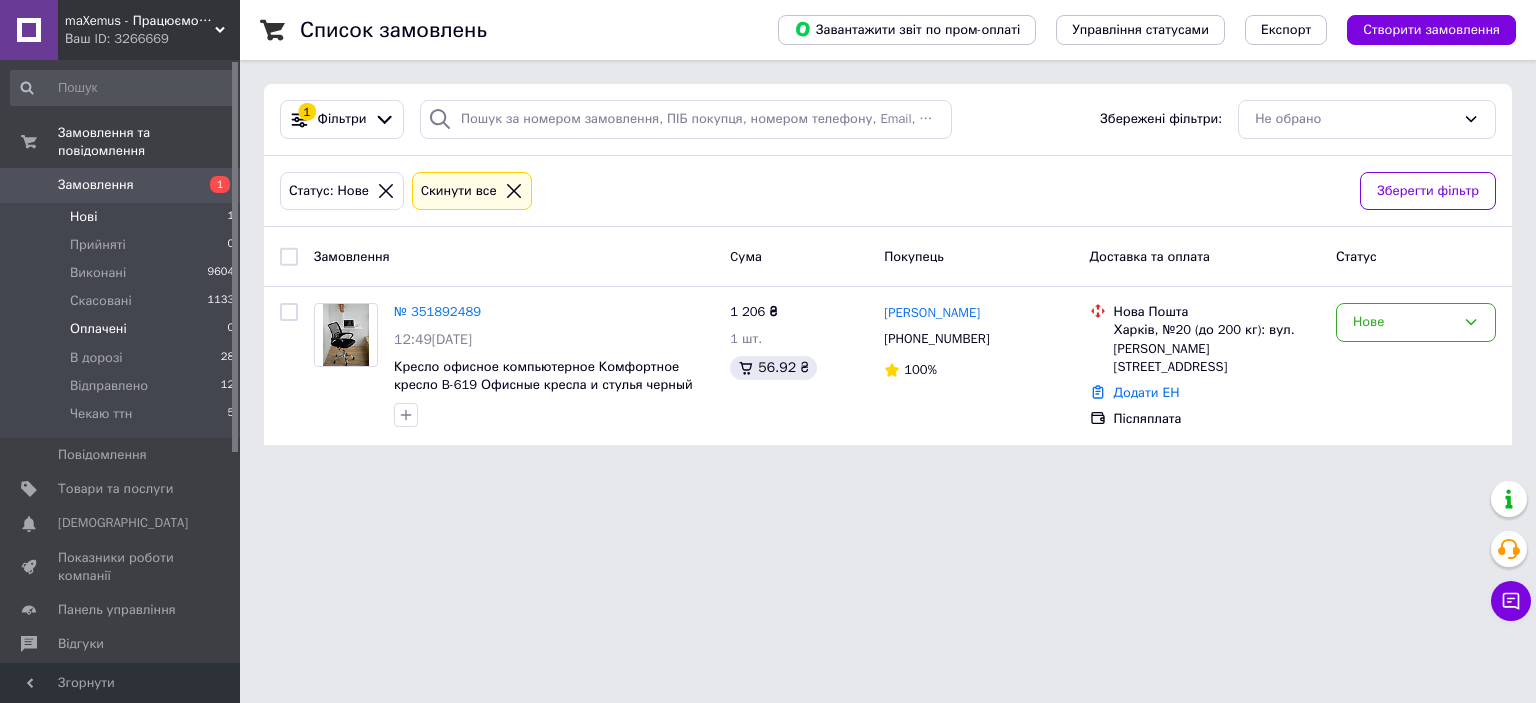 click on "Оплачені 0" at bounding box center [123, 329] 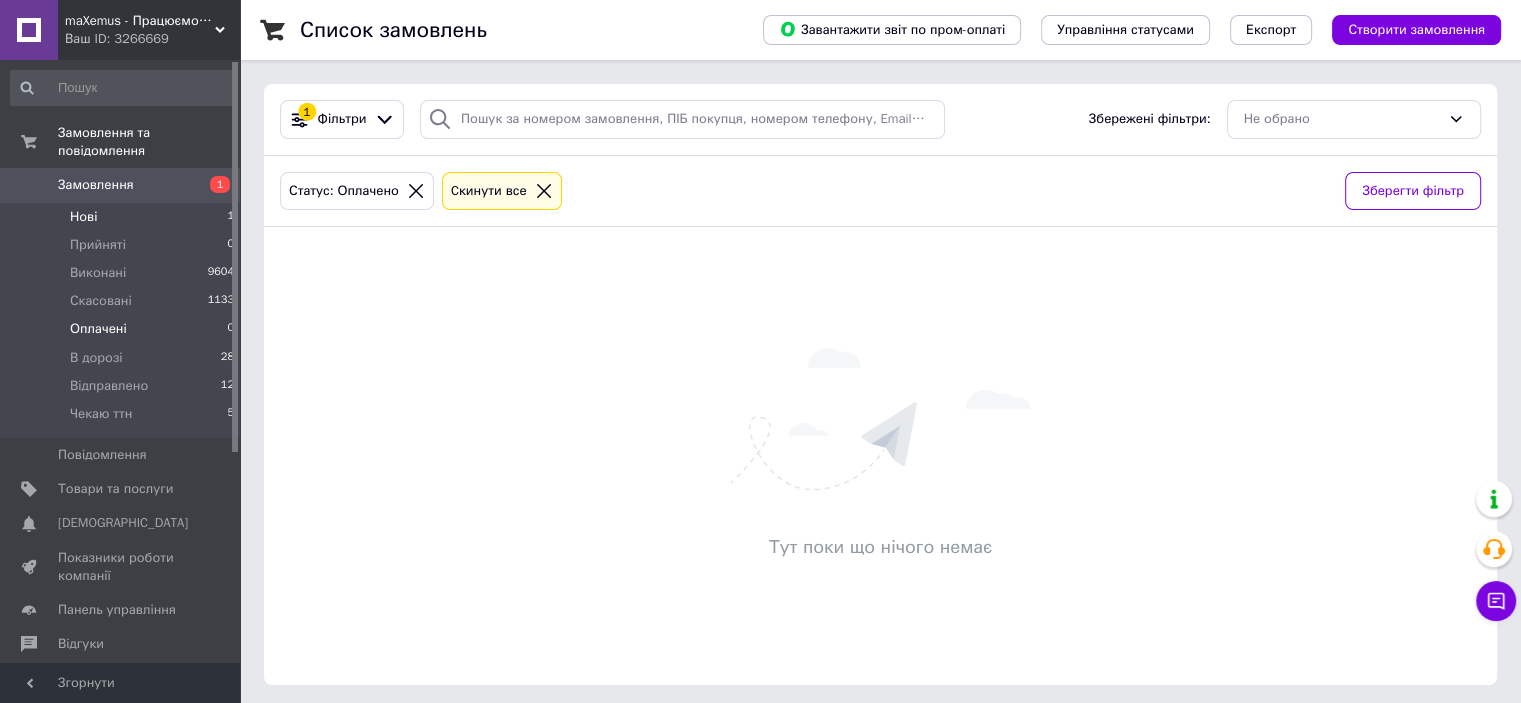 click on "Нові 1" at bounding box center (123, 217) 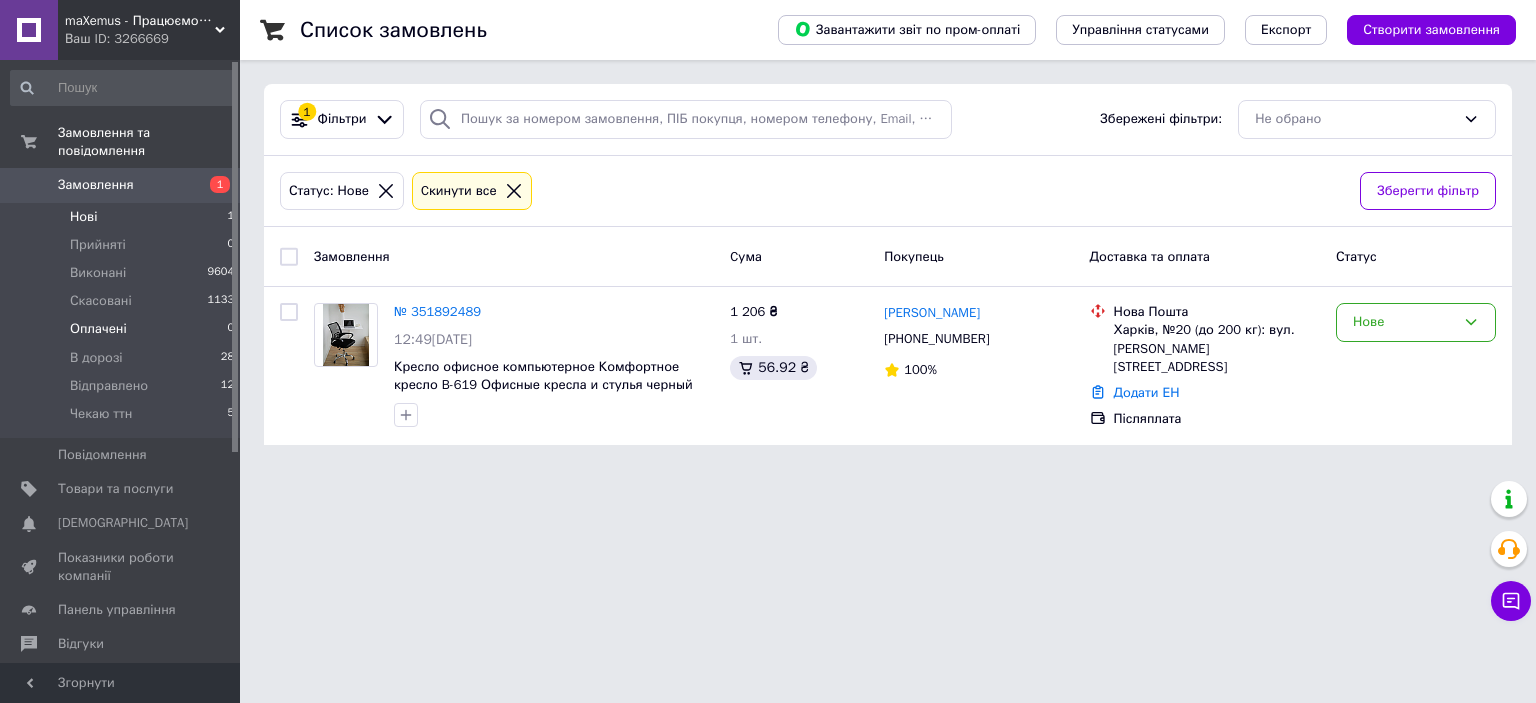 click on "Оплачені" at bounding box center [98, 329] 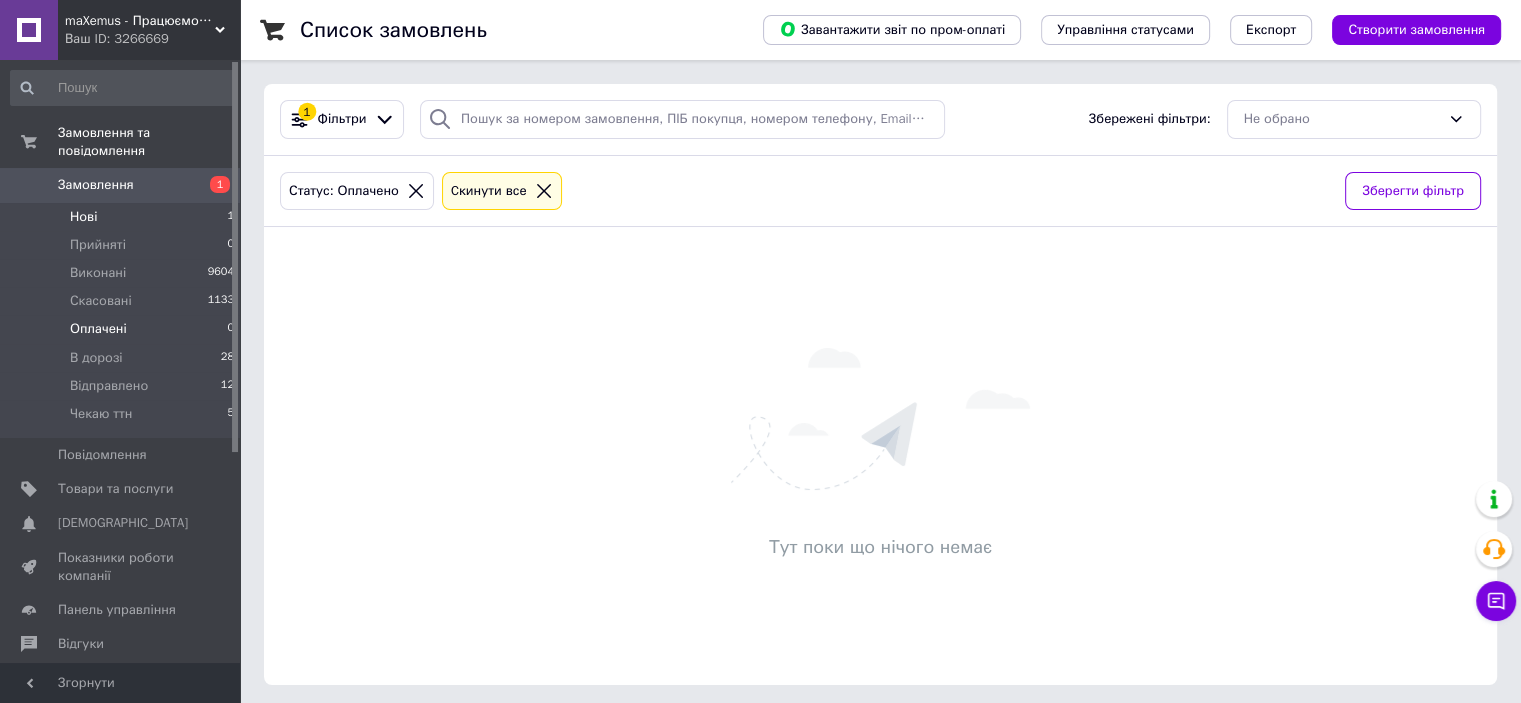 click on "Нові 1" at bounding box center [123, 217] 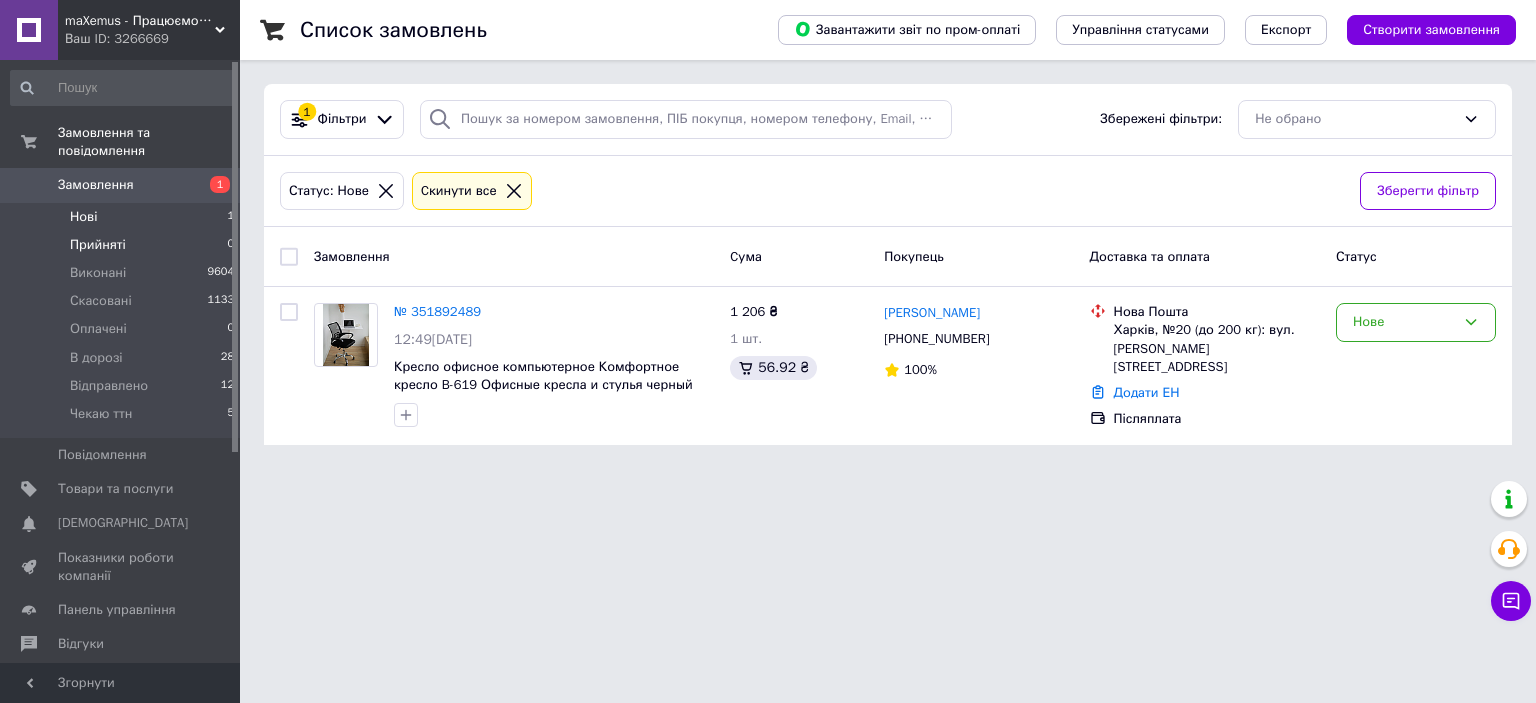 click on "Прийняті" at bounding box center (98, 245) 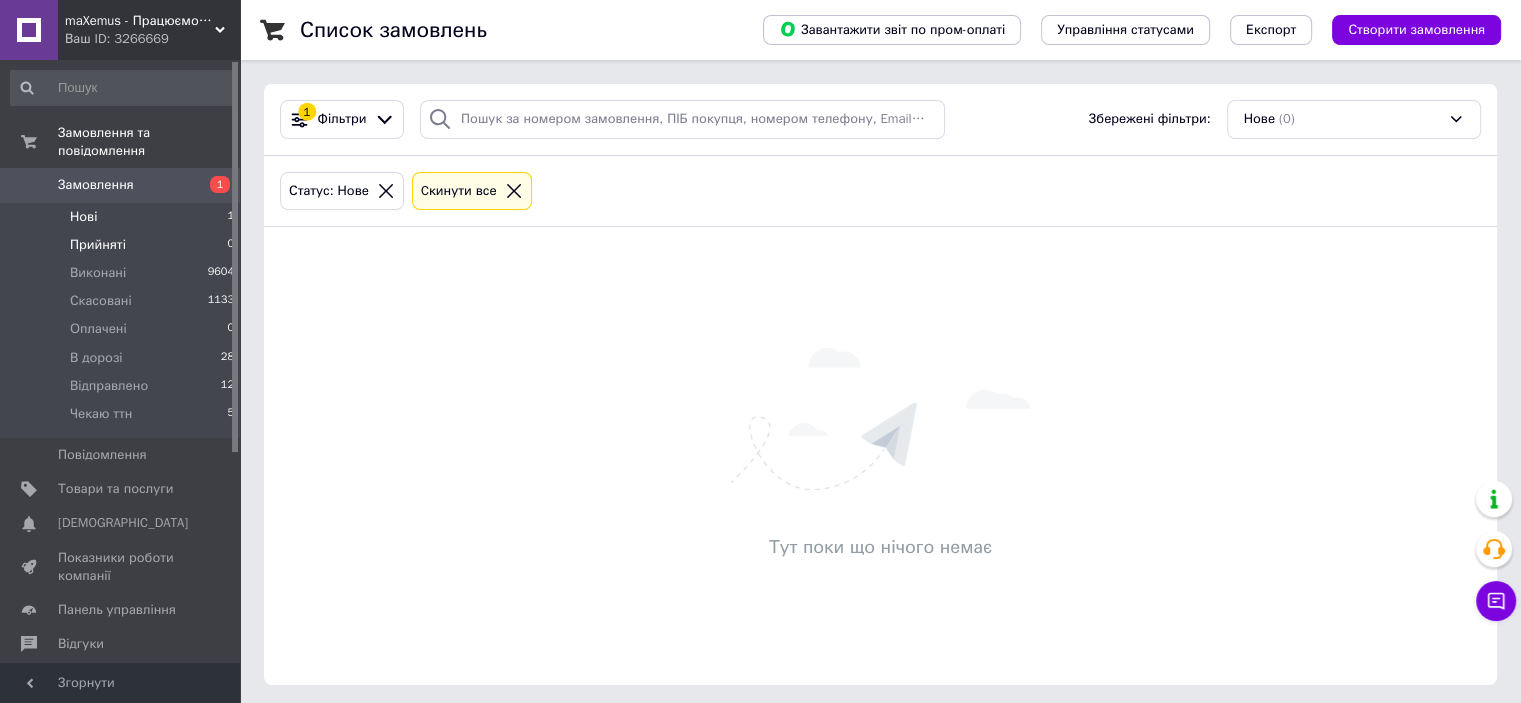 click on "Нові 1" at bounding box center [123, 217] 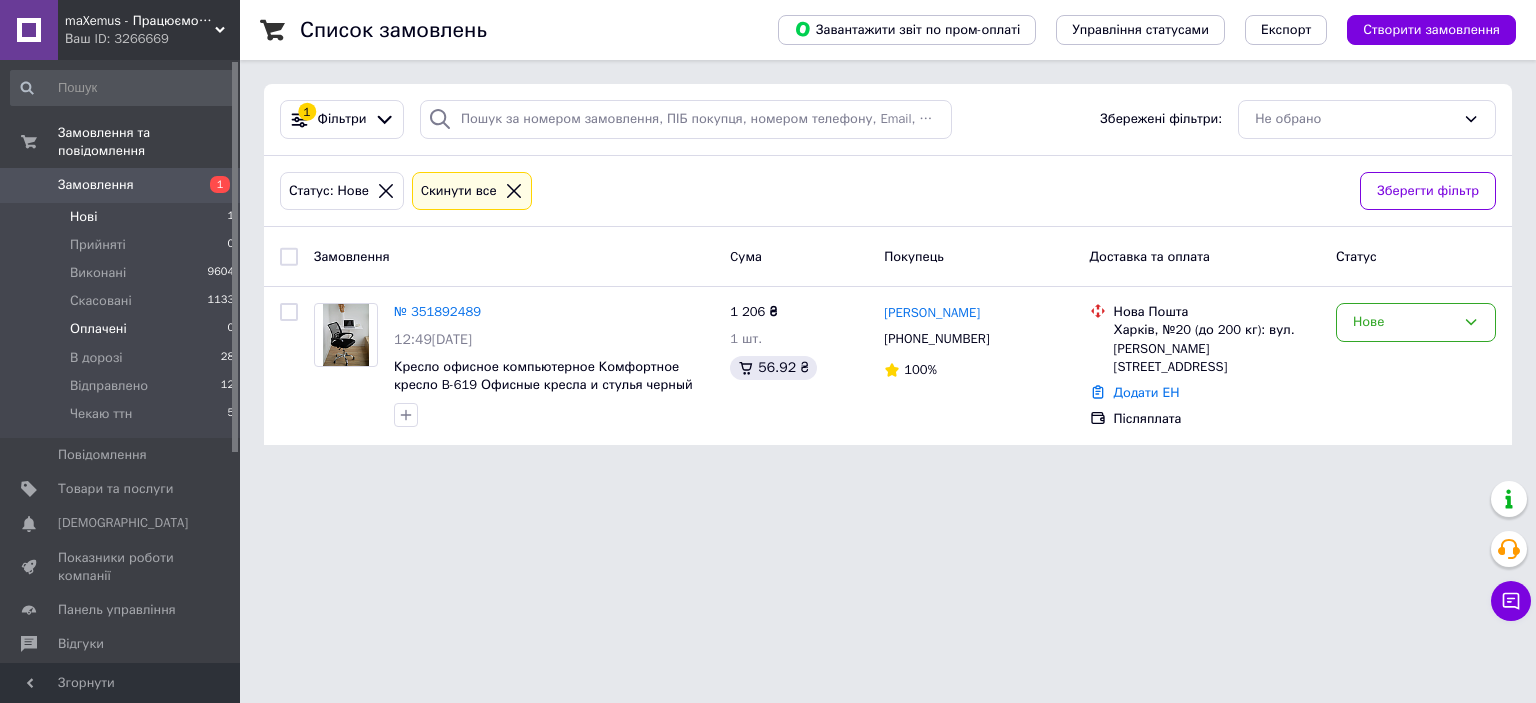 click on "Оплачені" at bounding box center (98, 329) 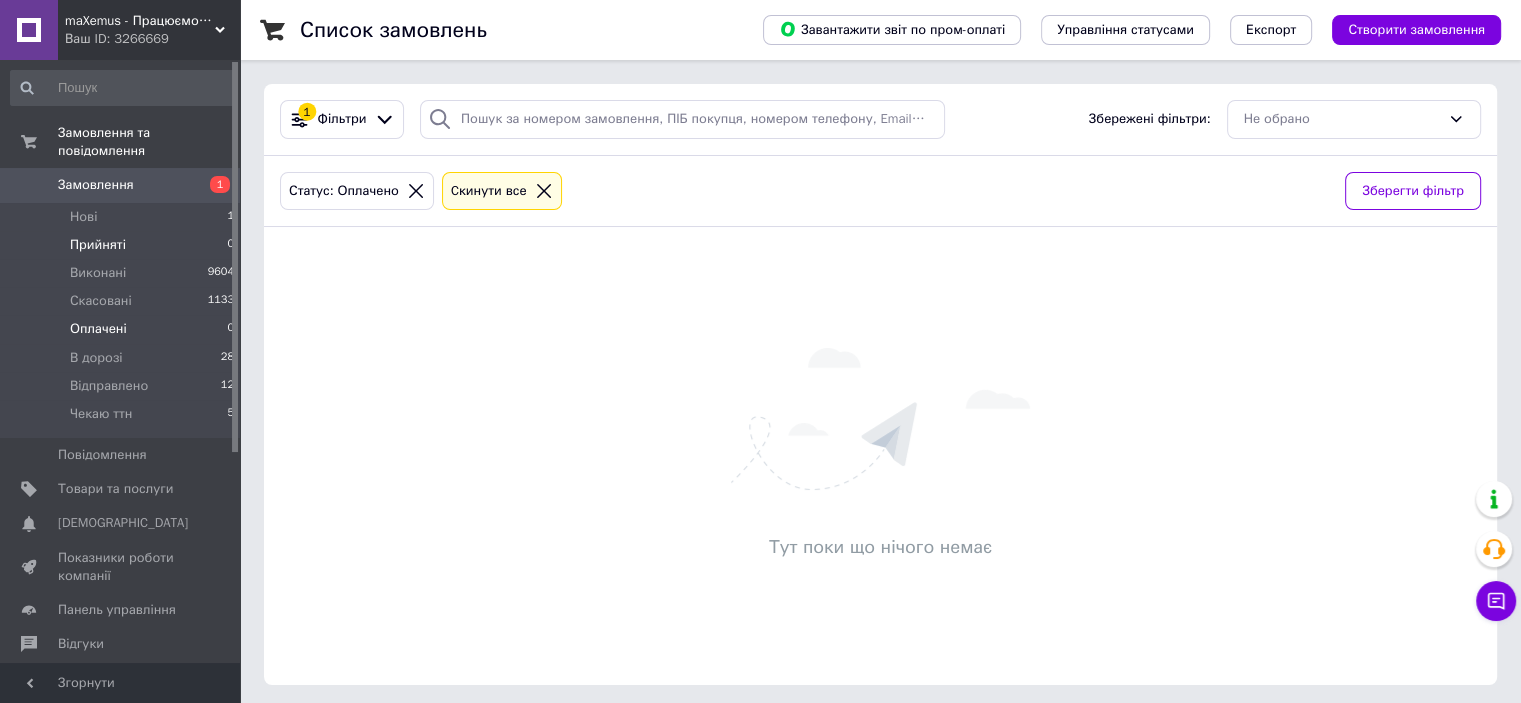 click on "Прийняті" at bounding box center [98, 245] 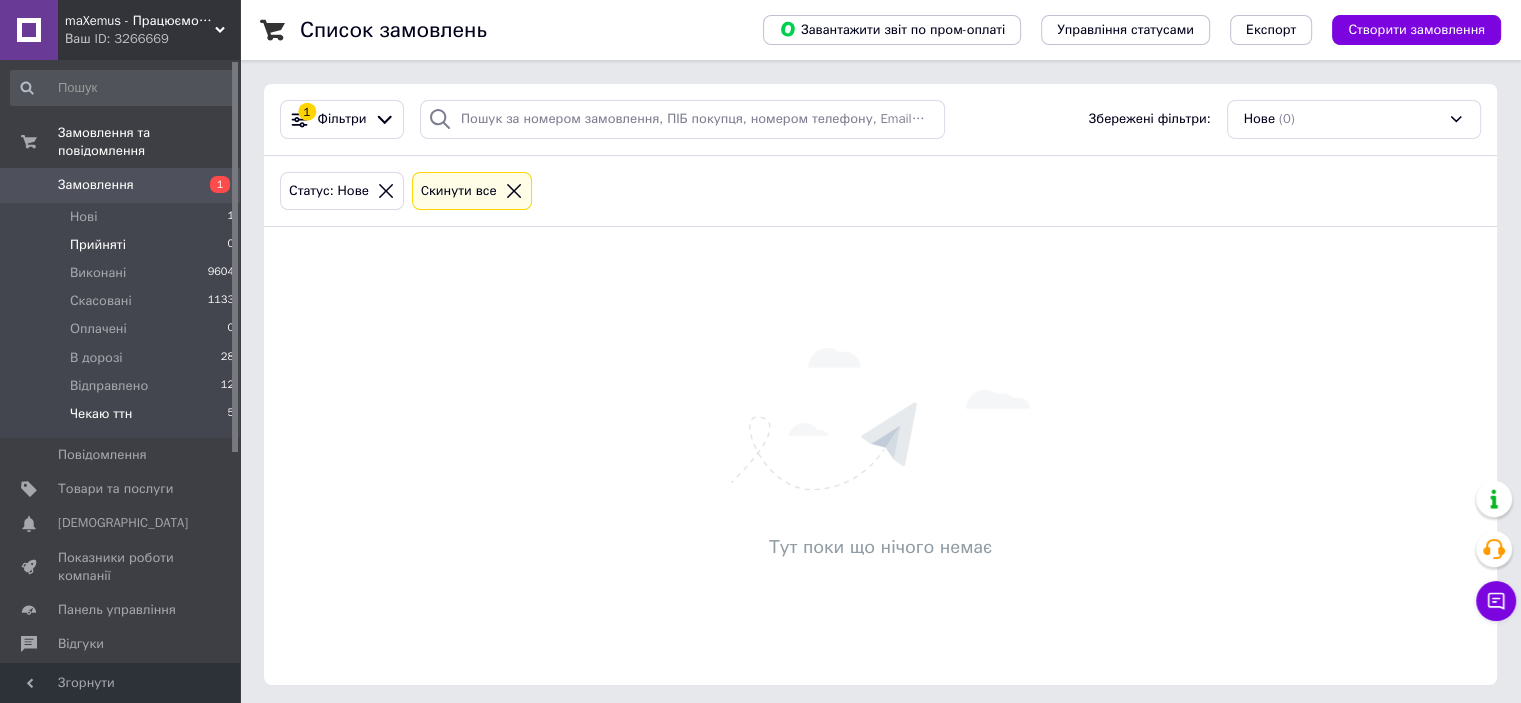 click on "Чекаю ттн" at bounding box center (101, 414) 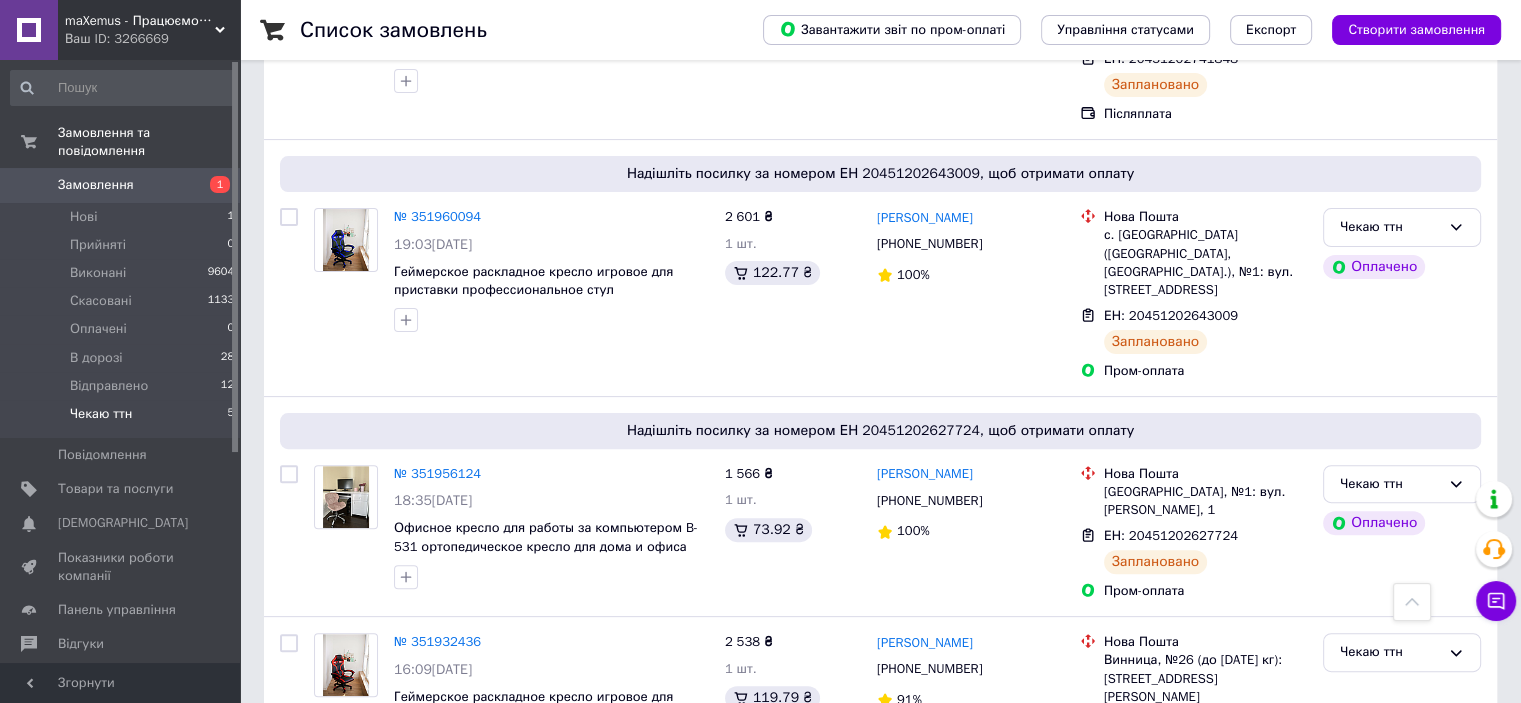 scroll, scrollTop: 568, scrollLeft: 0, axis: vertical 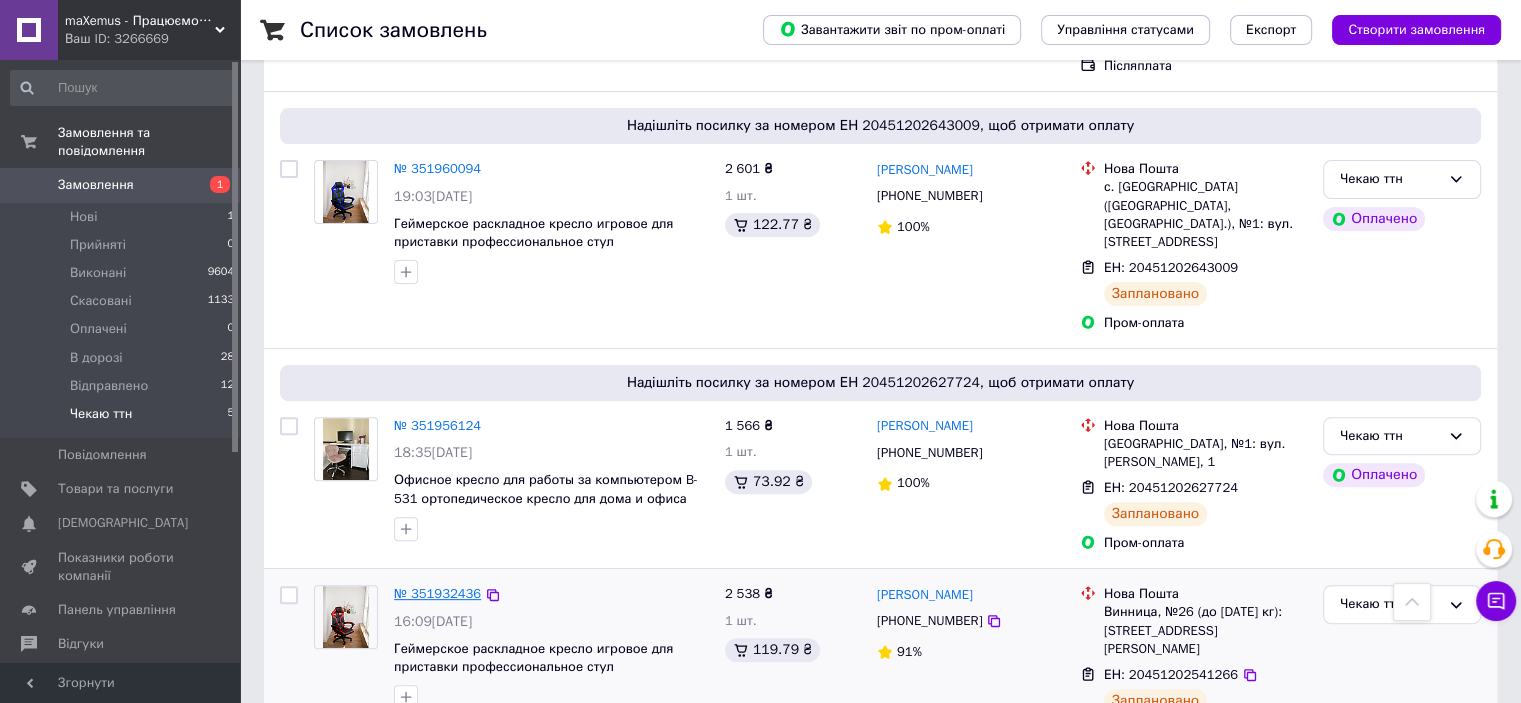 click on "№ 351932436" at bounding box center [437, 593] 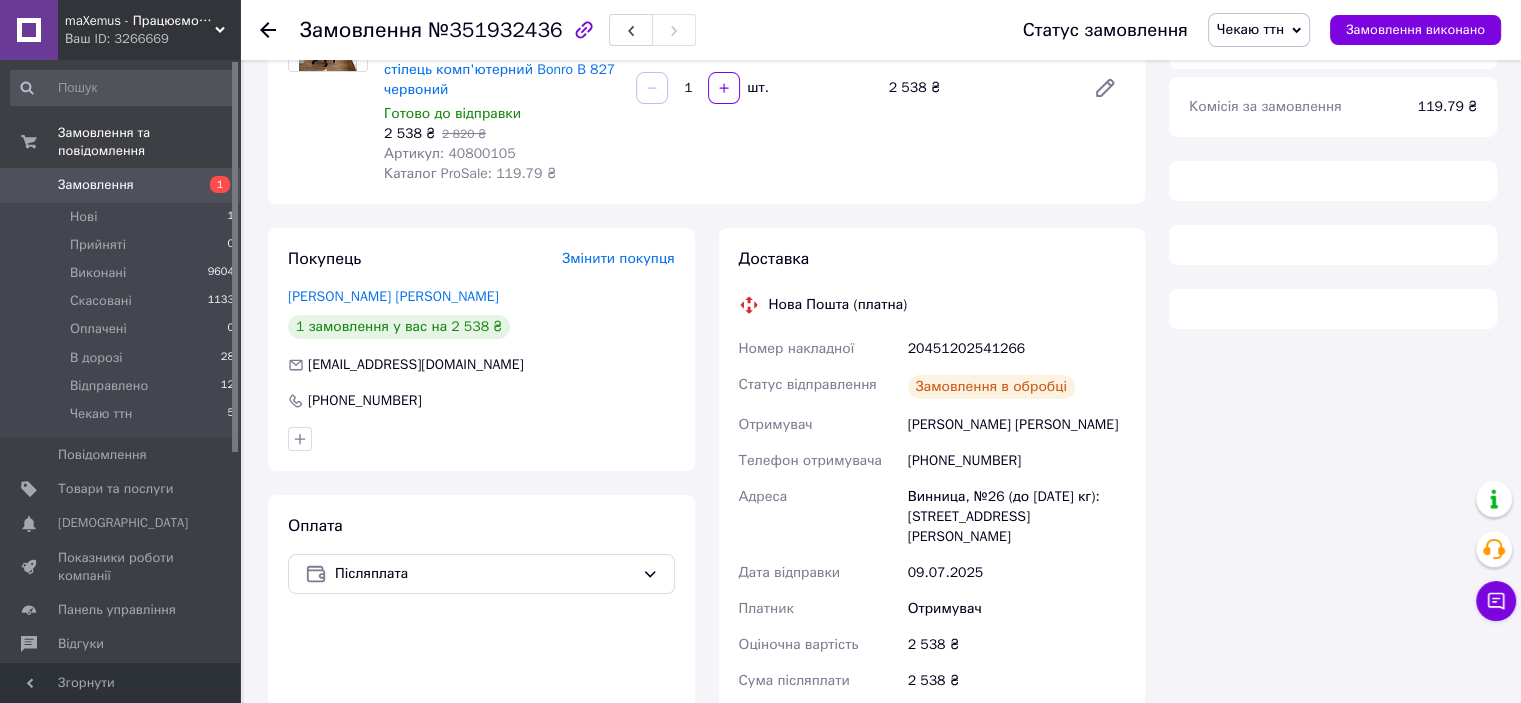 scroll, scrollTop: 568, scrollLeft: 0, axis: vertical 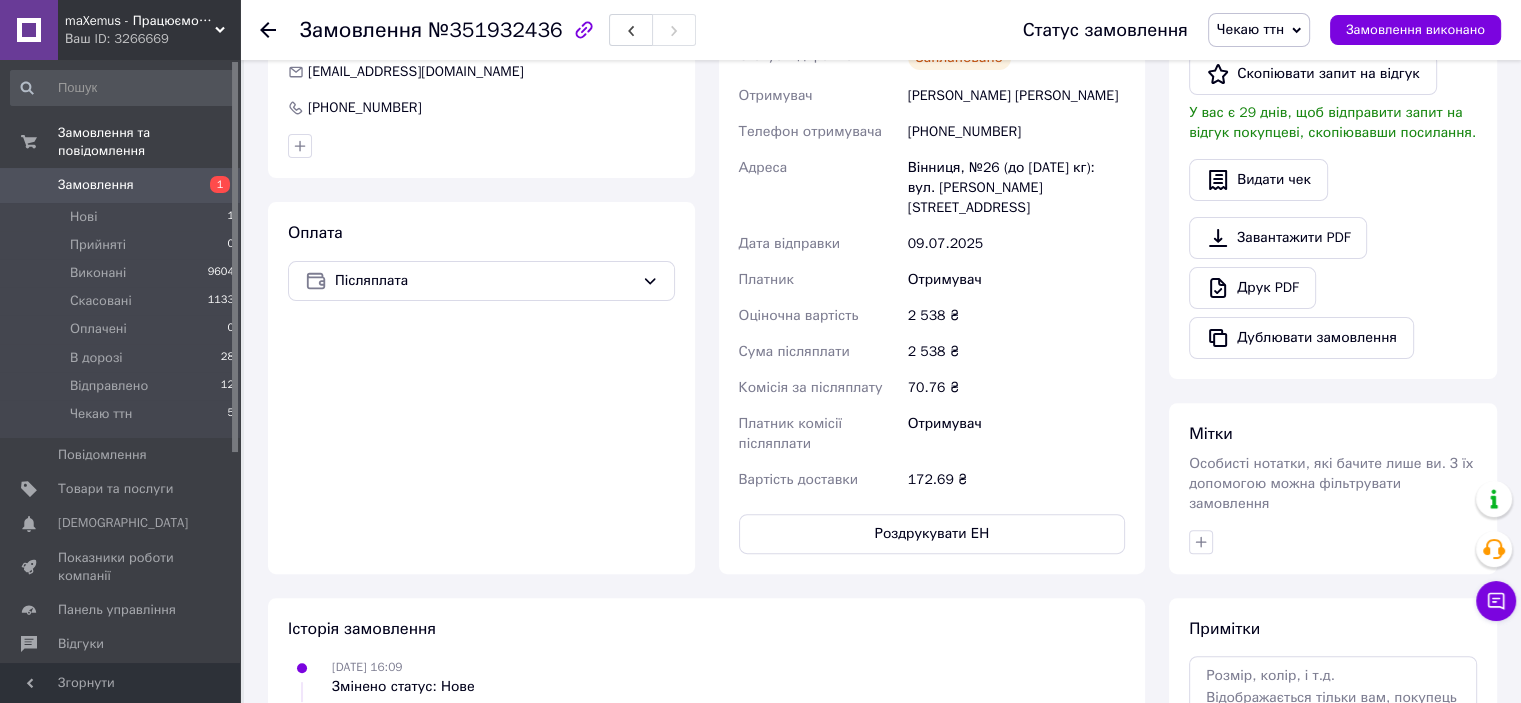 click on "Чекаю ттн" at bounding box center (1250, 29) 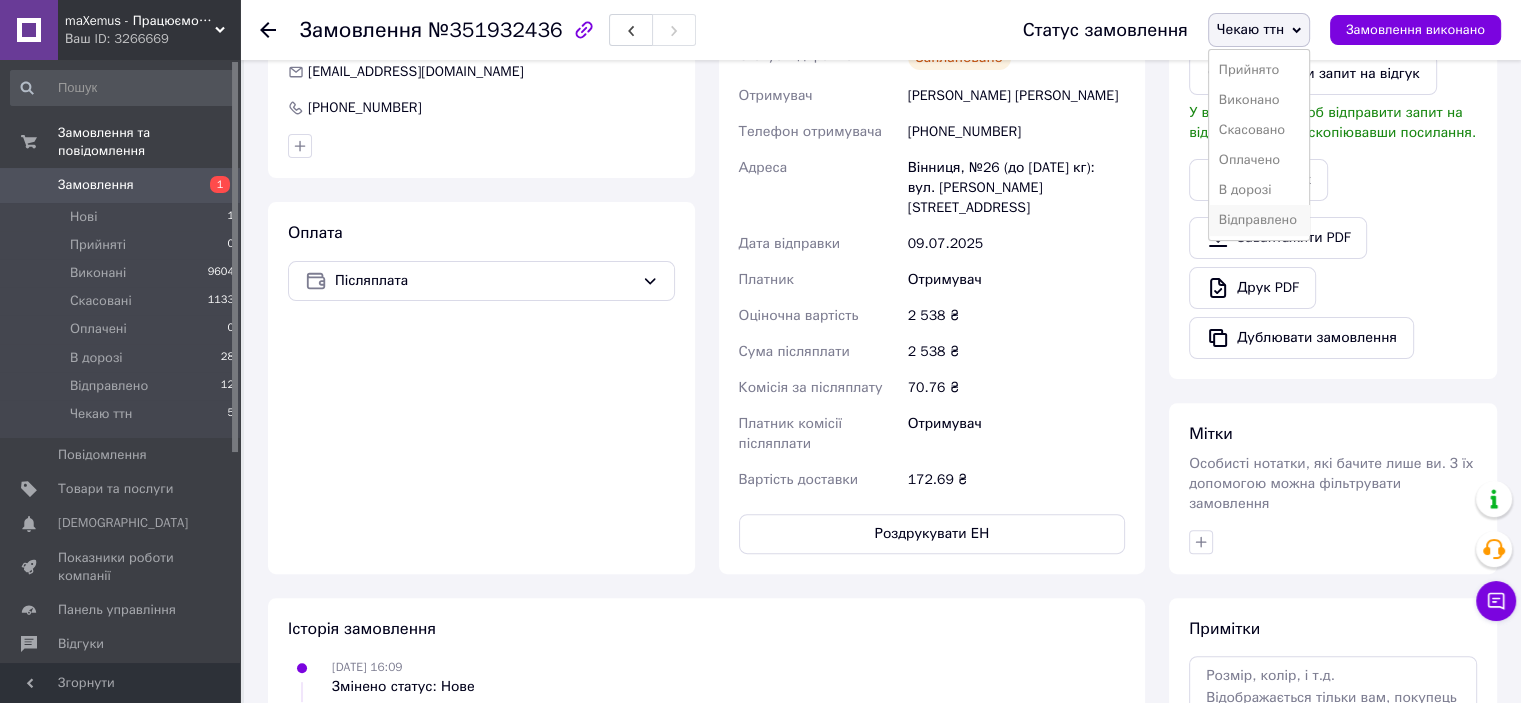 click on "Відправлено" at bounding box center (1259, 220) 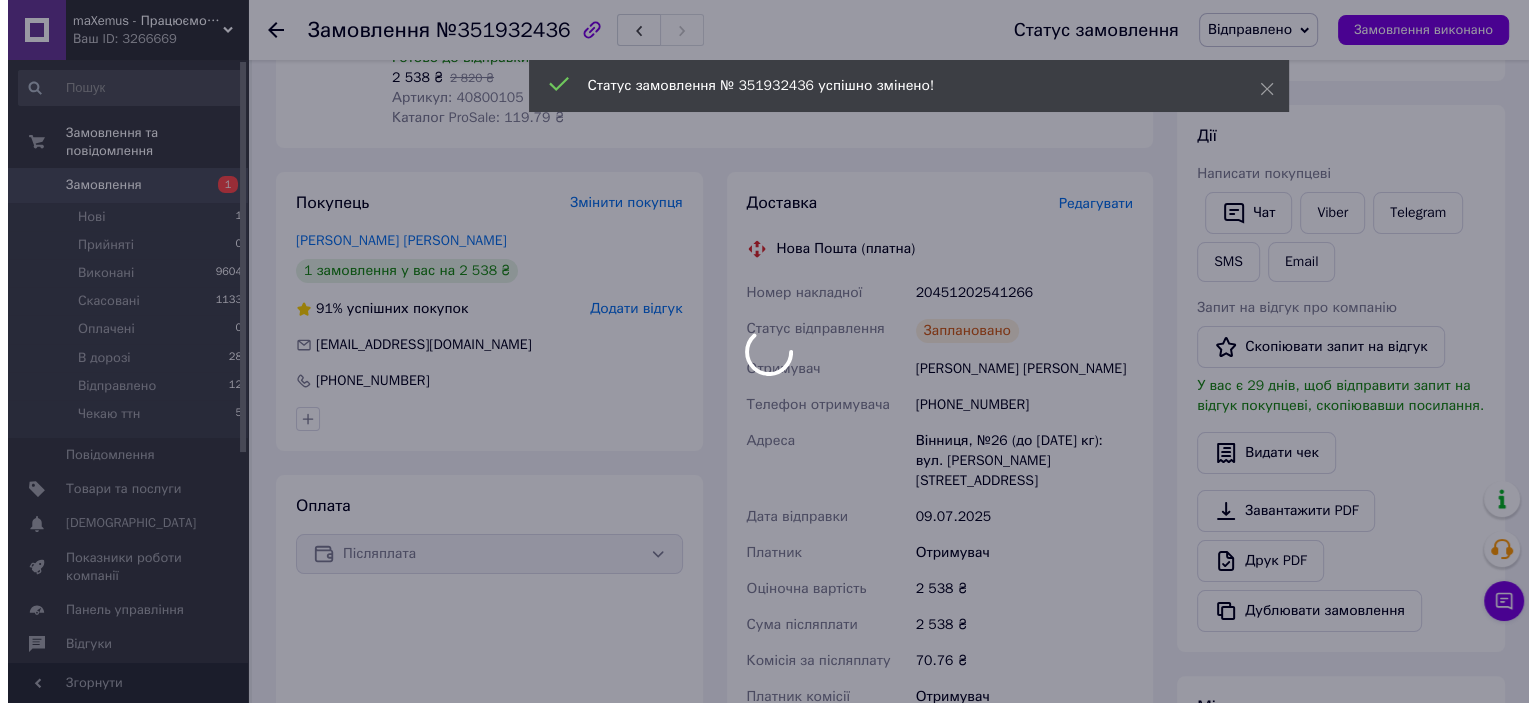scroll, scrollTop: 293, scrollLeft: 0, axis: vertical 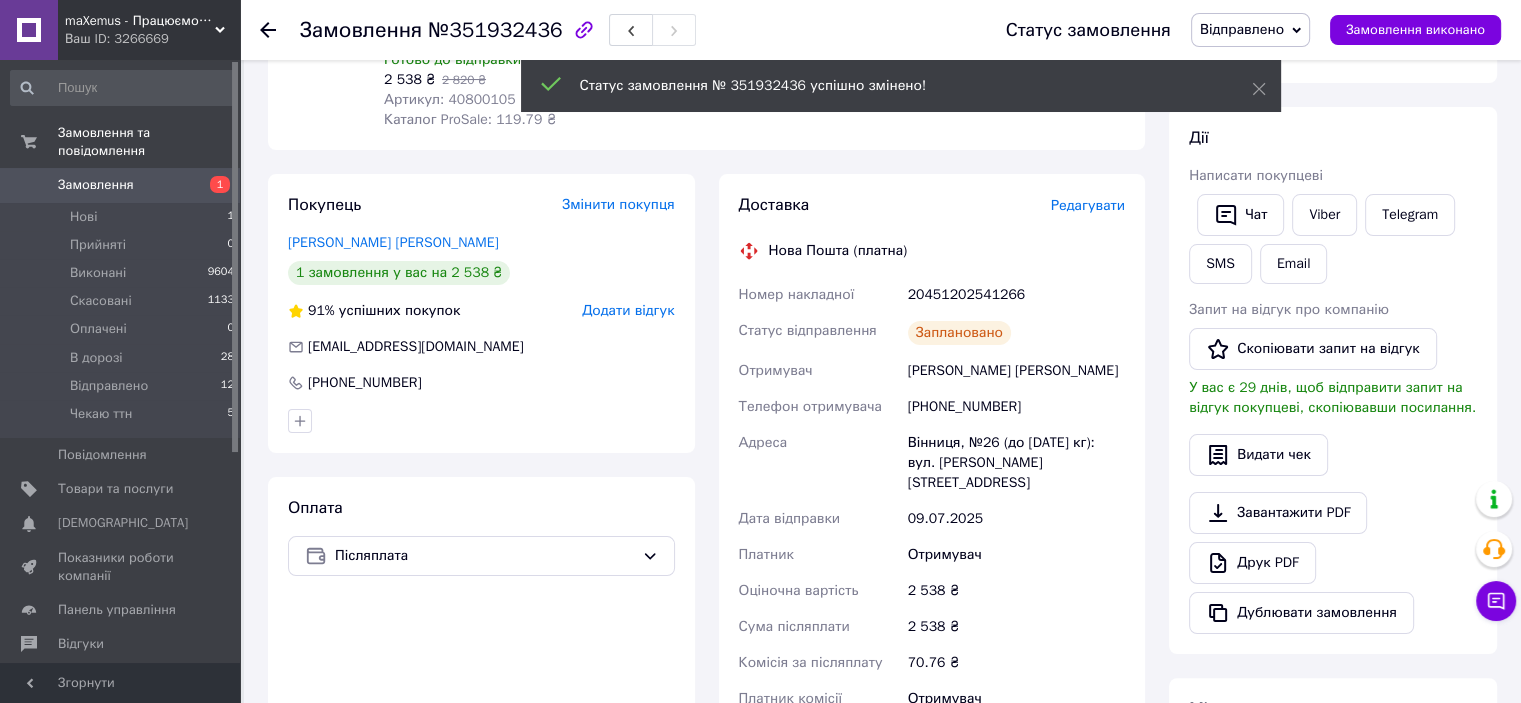 click on "Редагувати" at bounding box center (1088, 205) 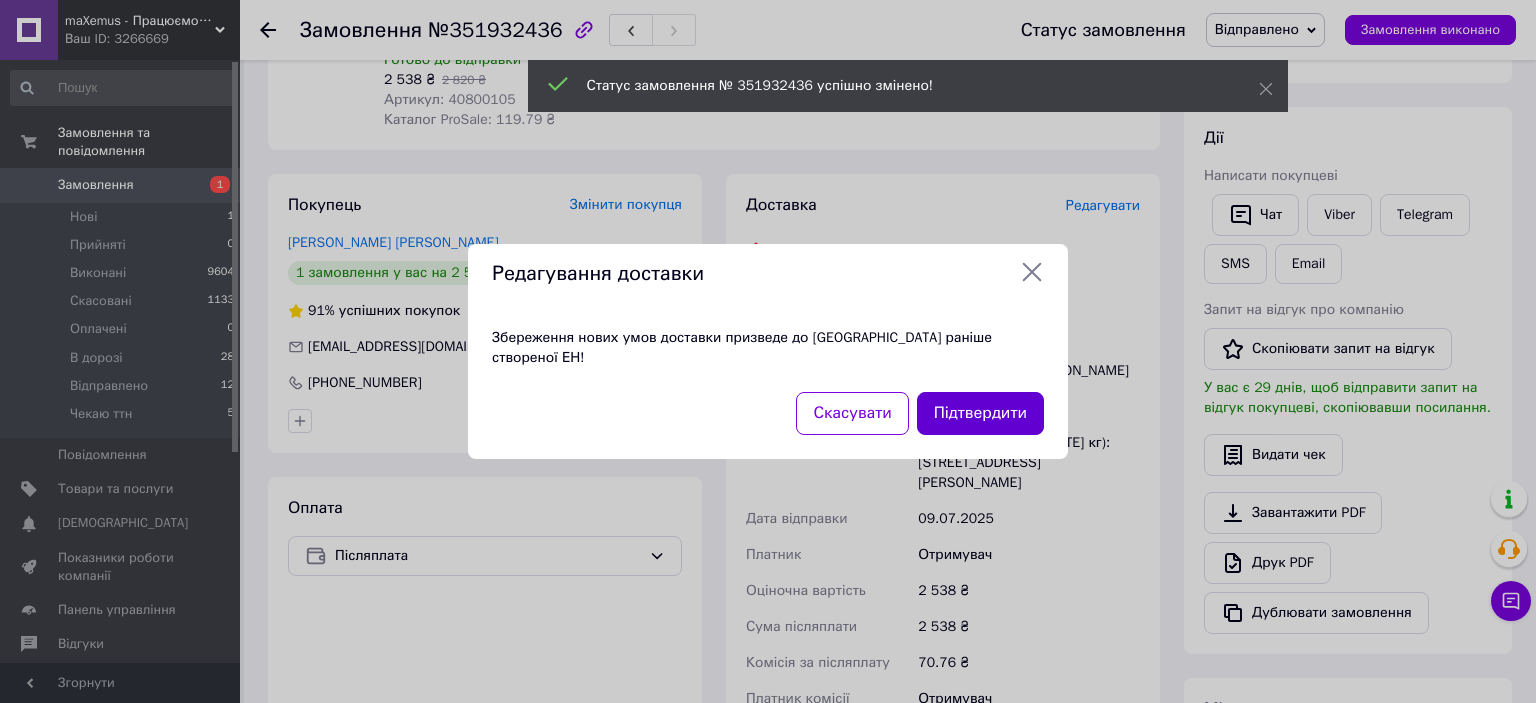 click on "Підтвердити" at bounding box center (980, 413) 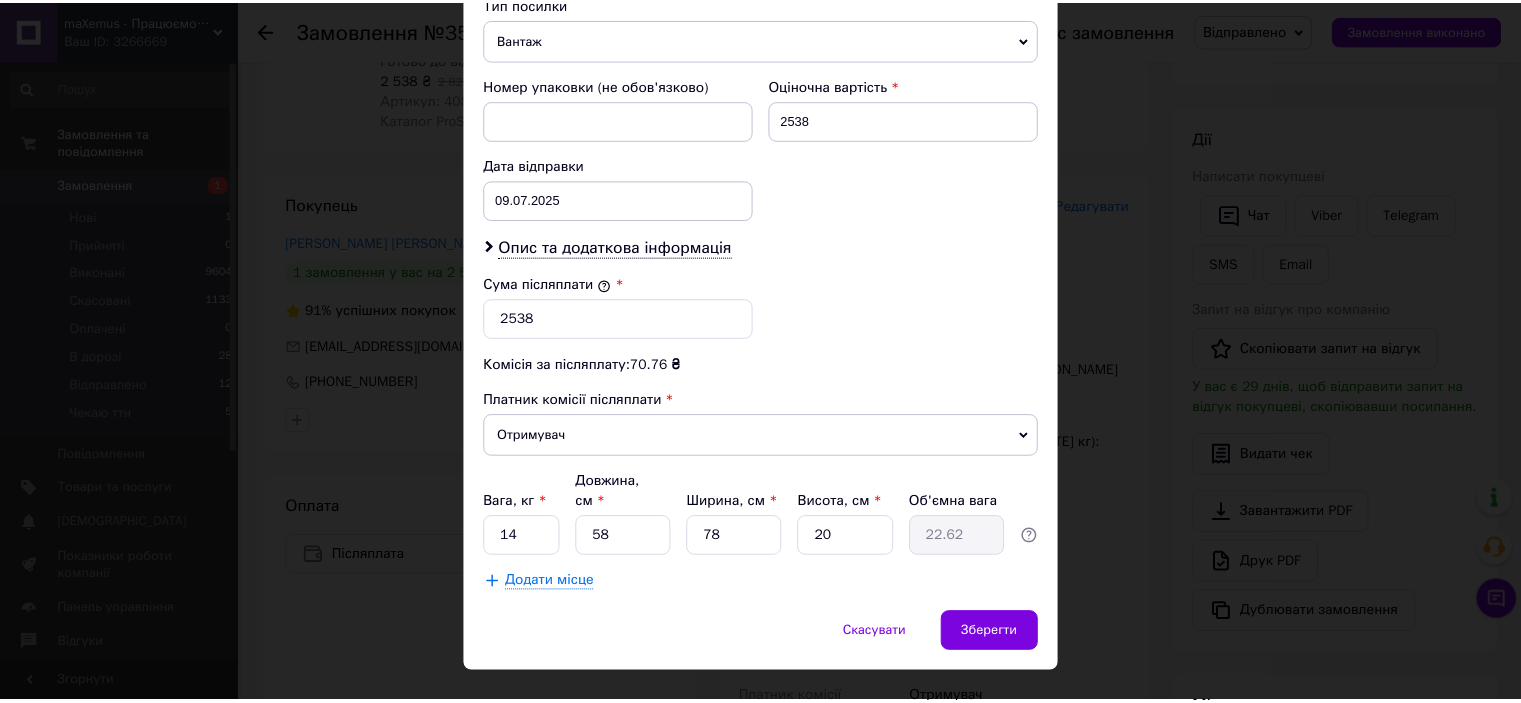scroll, scrollTop: 816, scrollLeft: 0, axis: vertical 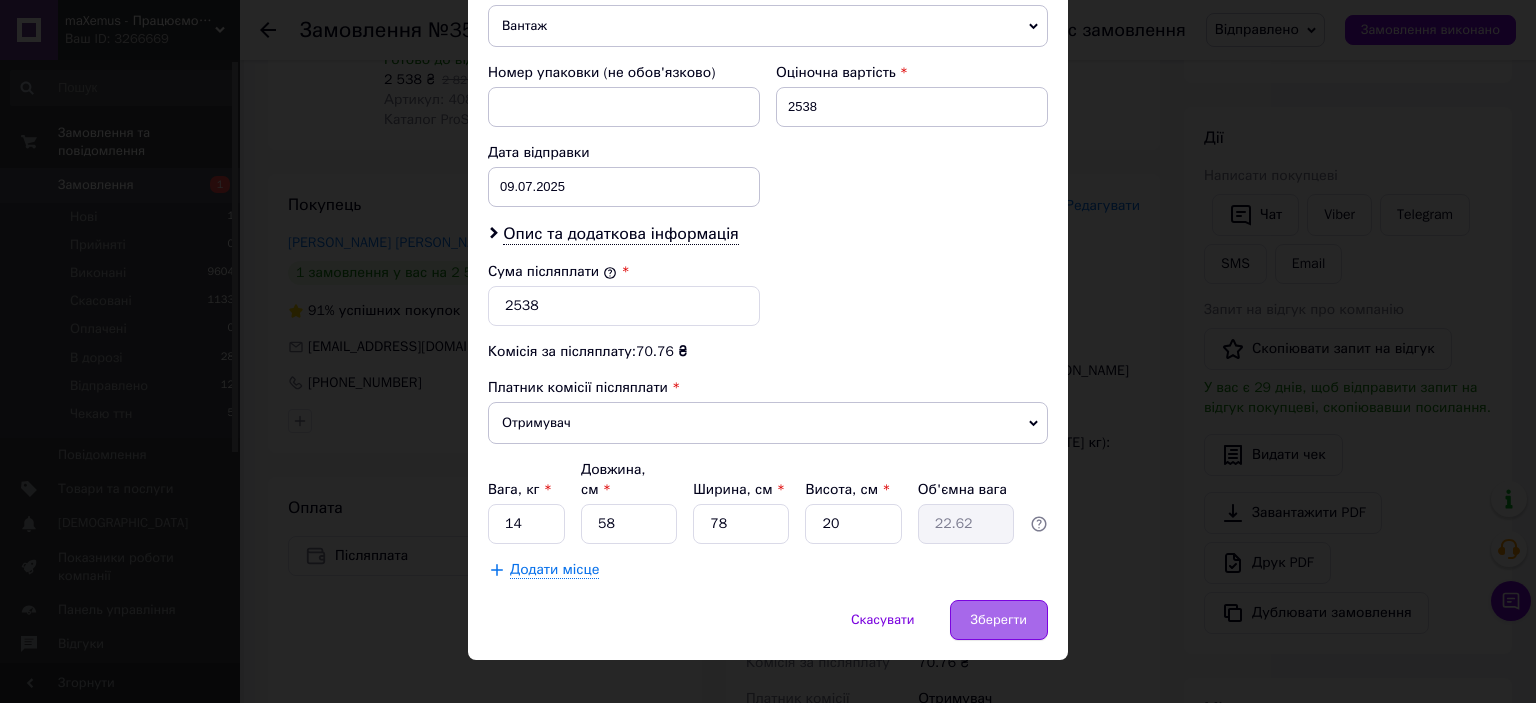 click on "Зберегти" at bounding box center [999, 620] 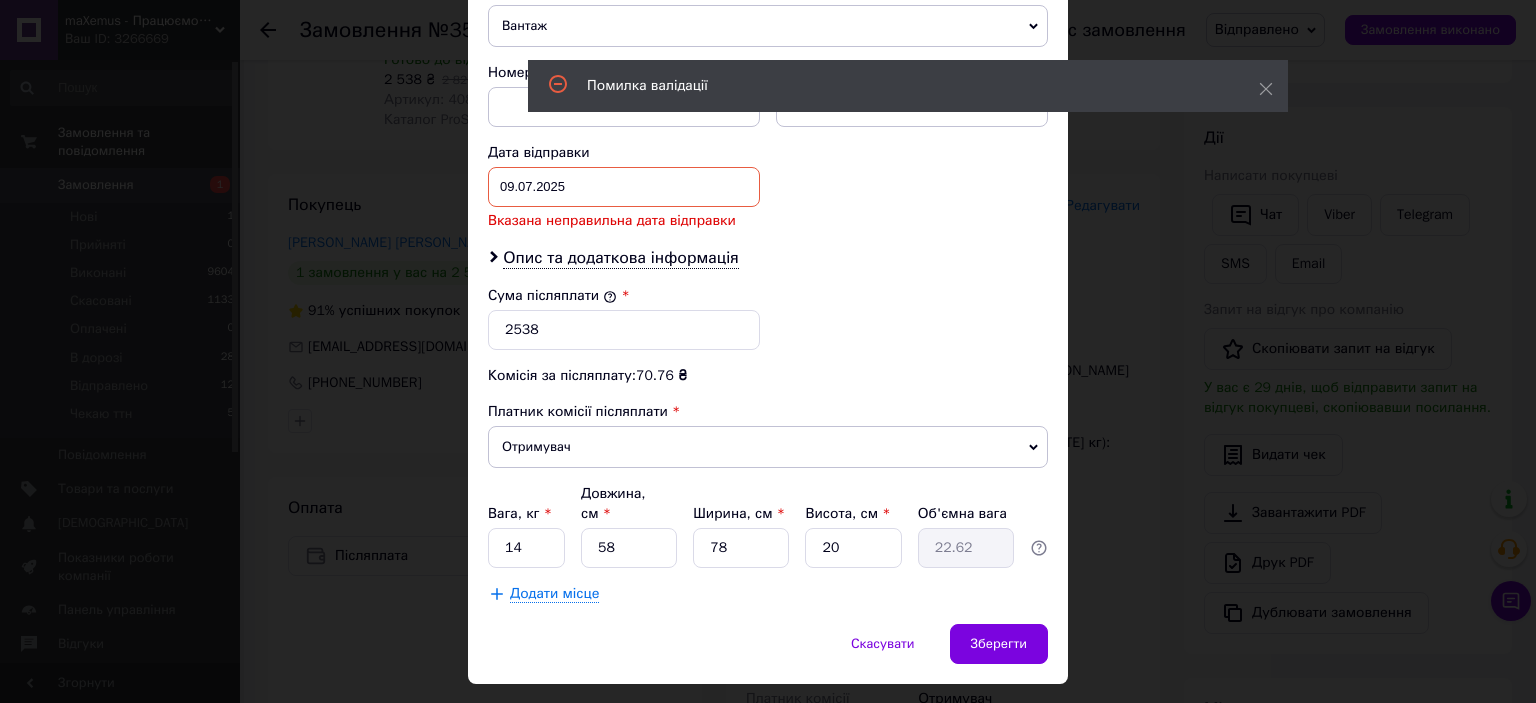click on "09.07.2025 < 2025 > < Июль > Пн Вт Ср Чт Пт Сб Вс 30 1 2 3 4 5 6 7 8 9 10 11 12 13 14 15 16 17 18 19 20 21 22 23 24 25 26 27 28 29 30 31 1 2 3 4 5 6 7 8 9 10" at bounding box center [624, 187] 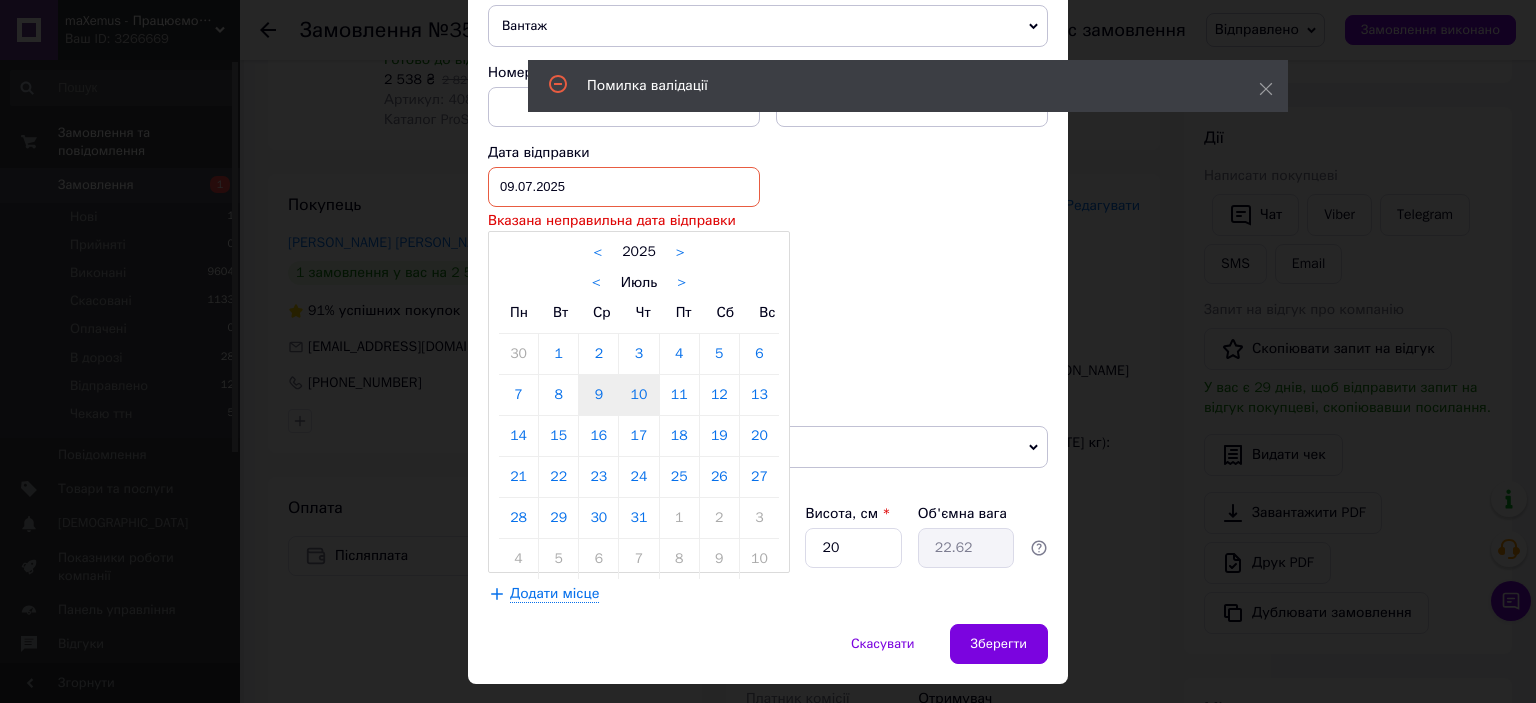 click on "10" at bounding box center (638, 395) 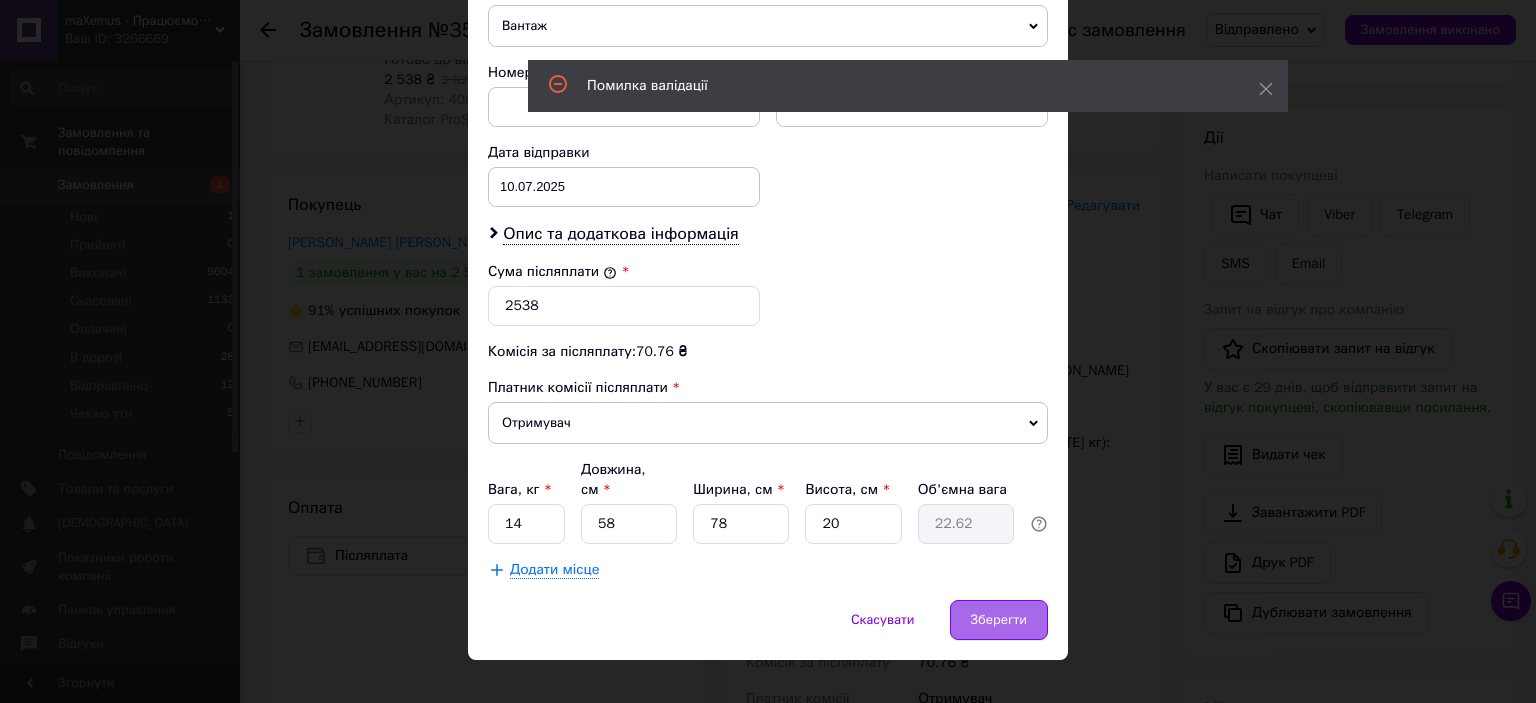click on "Зберегти" at bounding box center (999, 620) 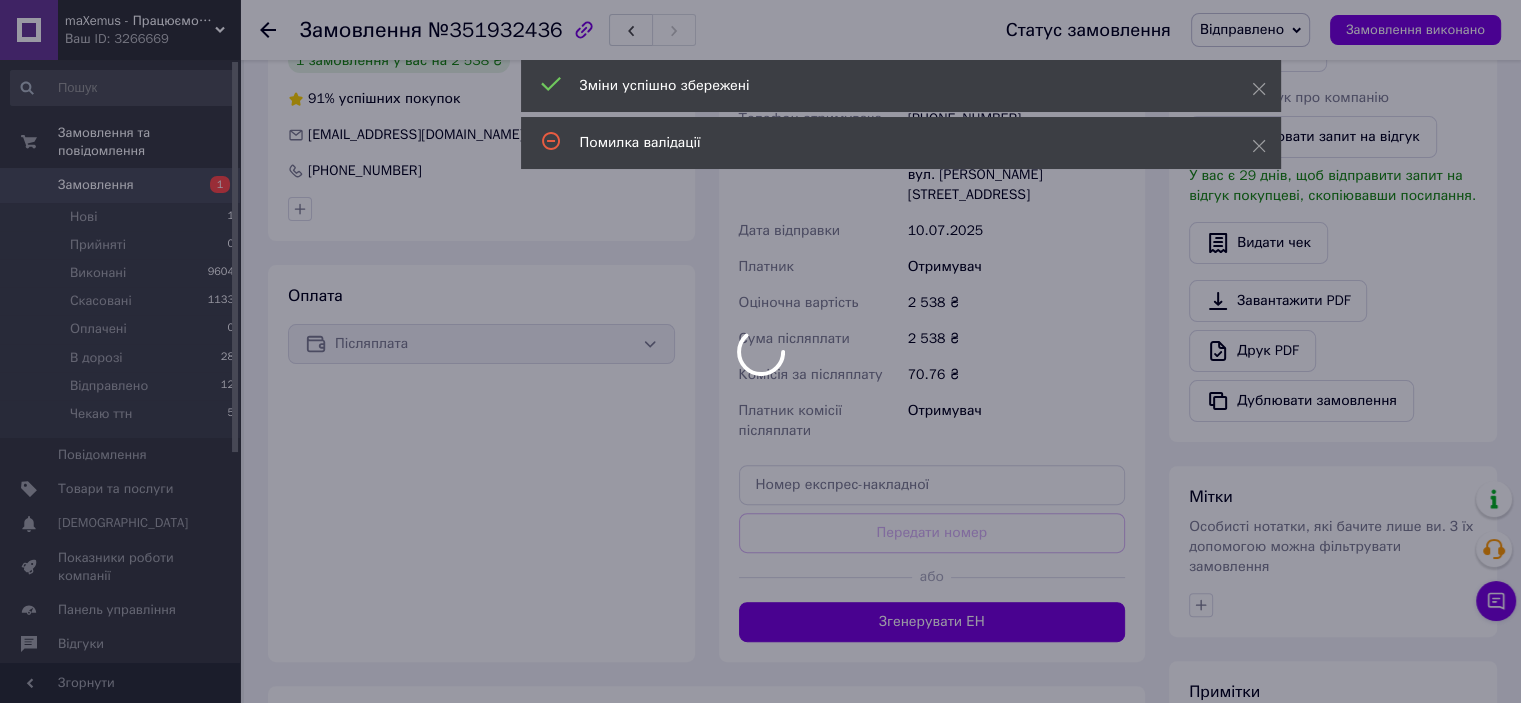 scroll, scrollTop: 519, scrollLeft: 0, axis: vertical 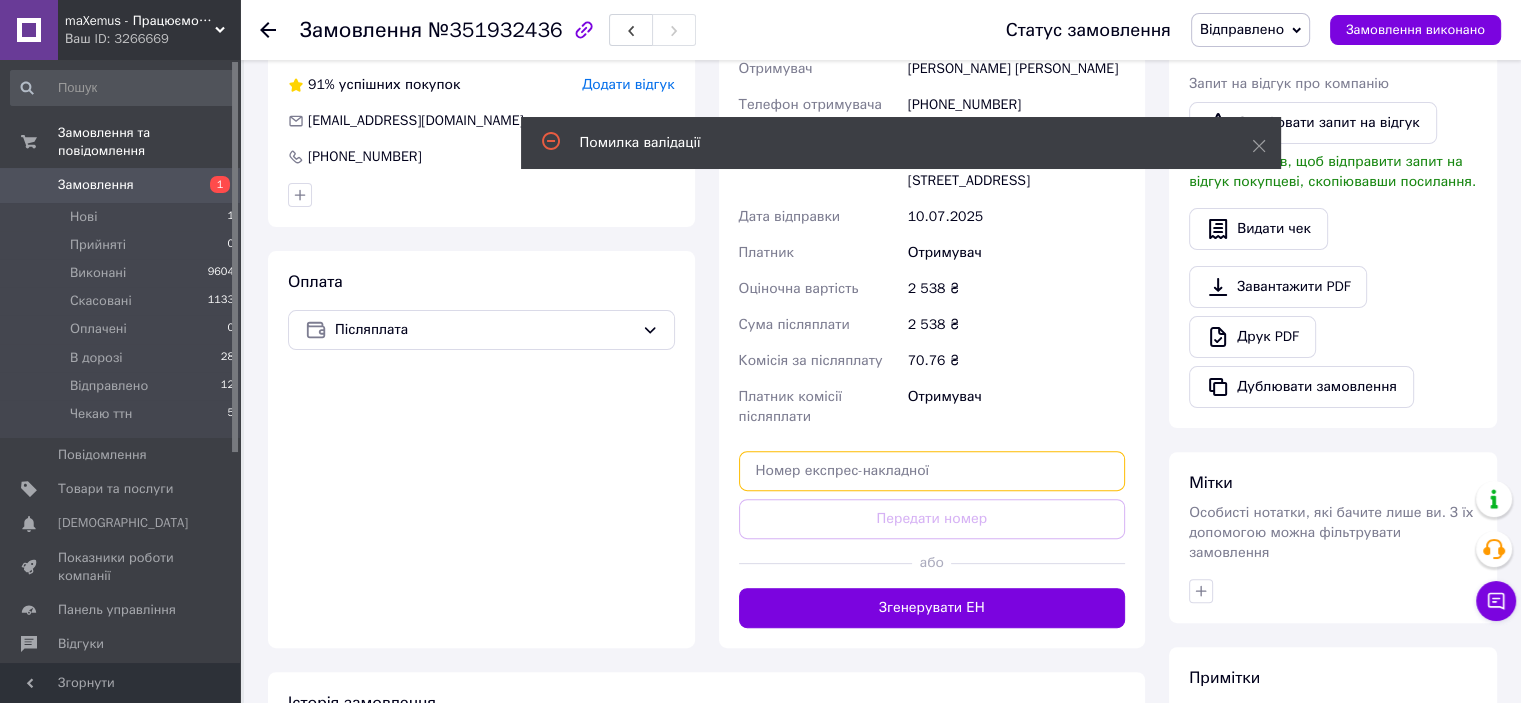 click at bounding box center [932, 471] 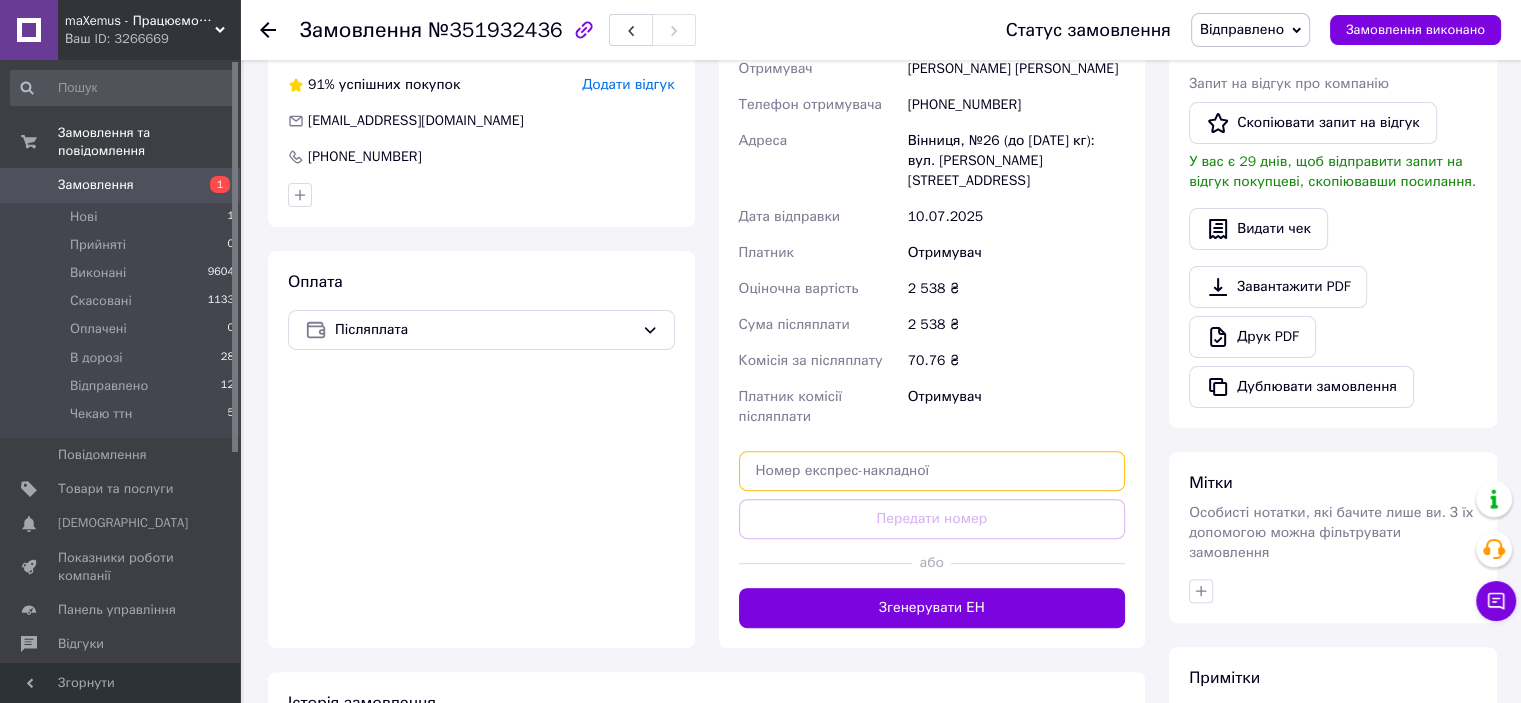 paste on "20451202743704" 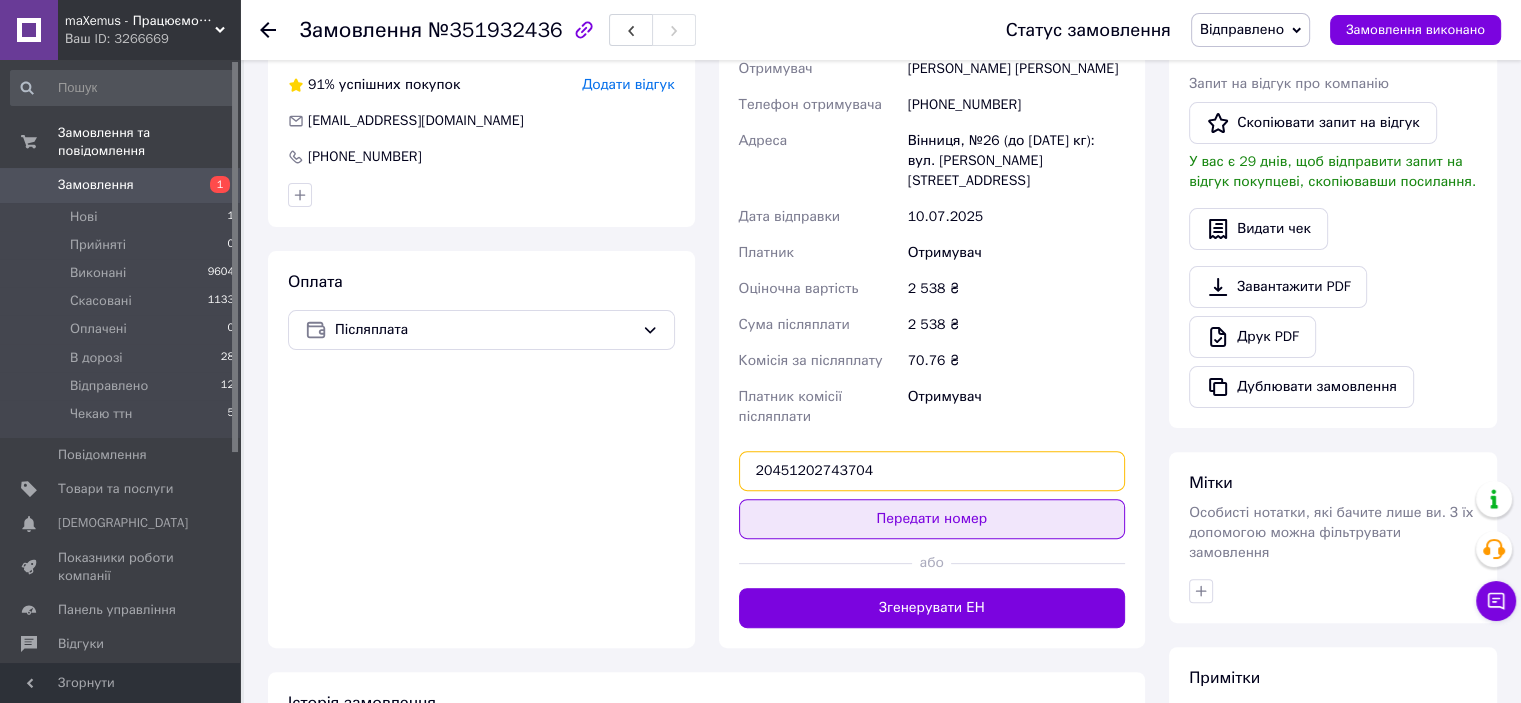 type on "20451202743704" 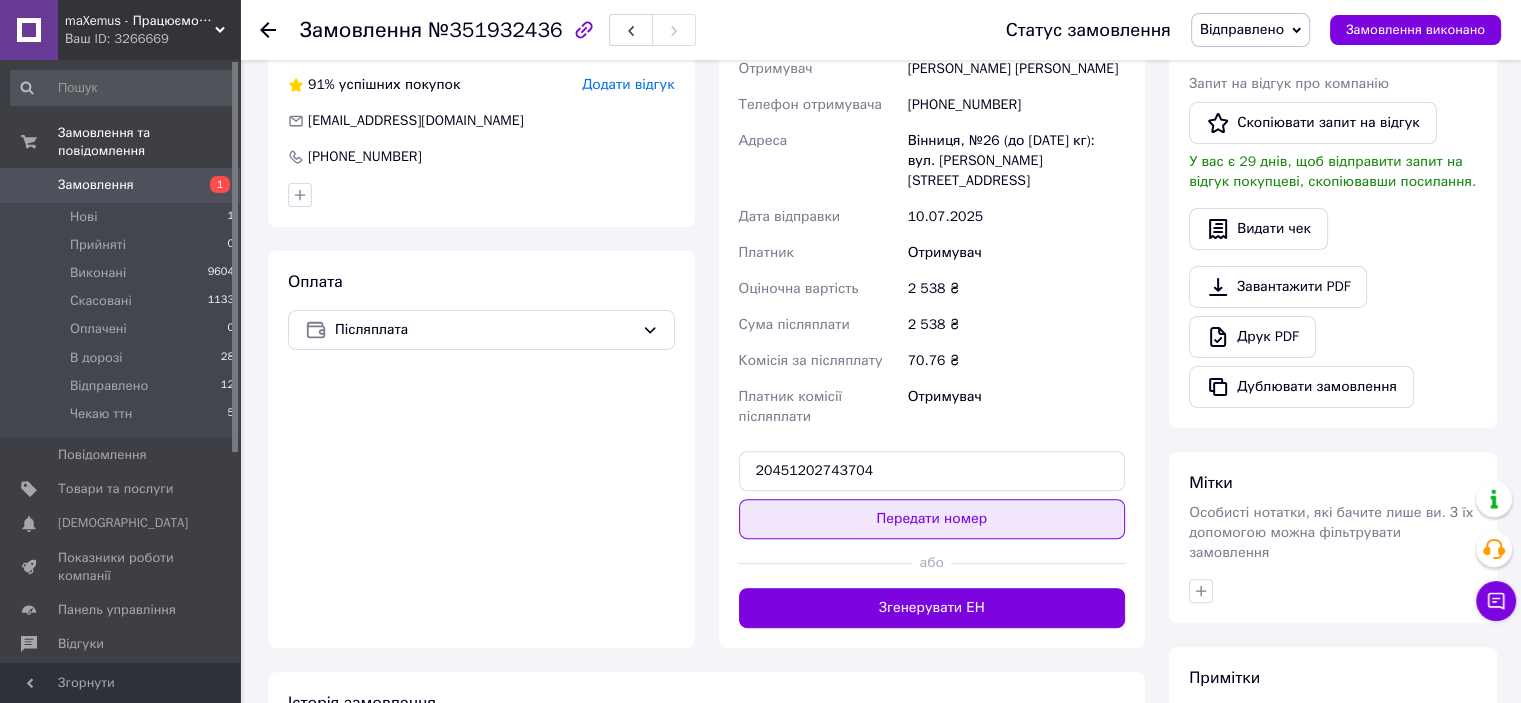 click on "Передати номер" at bounding box center [932, 519] 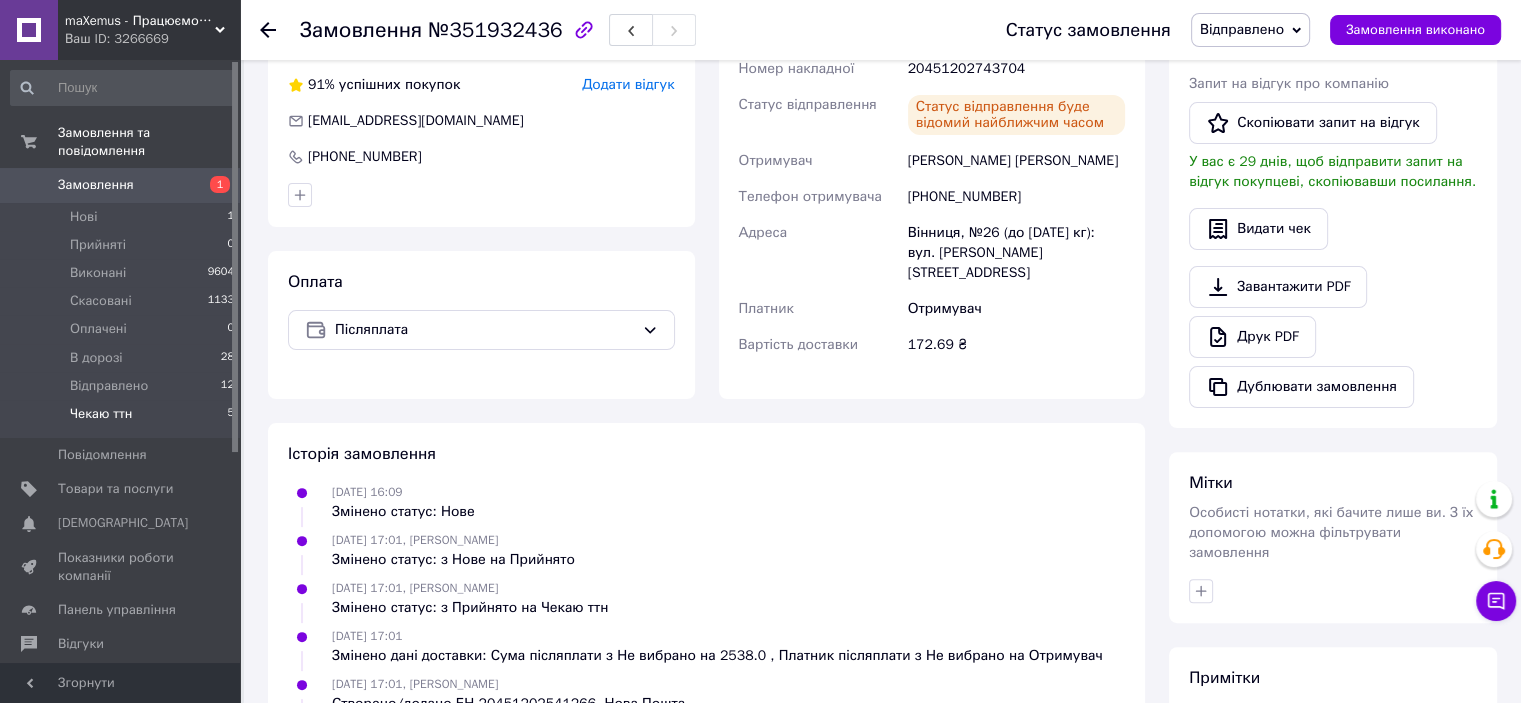 click on "Чекаю ттн 5" at bounding box center [123, 419] 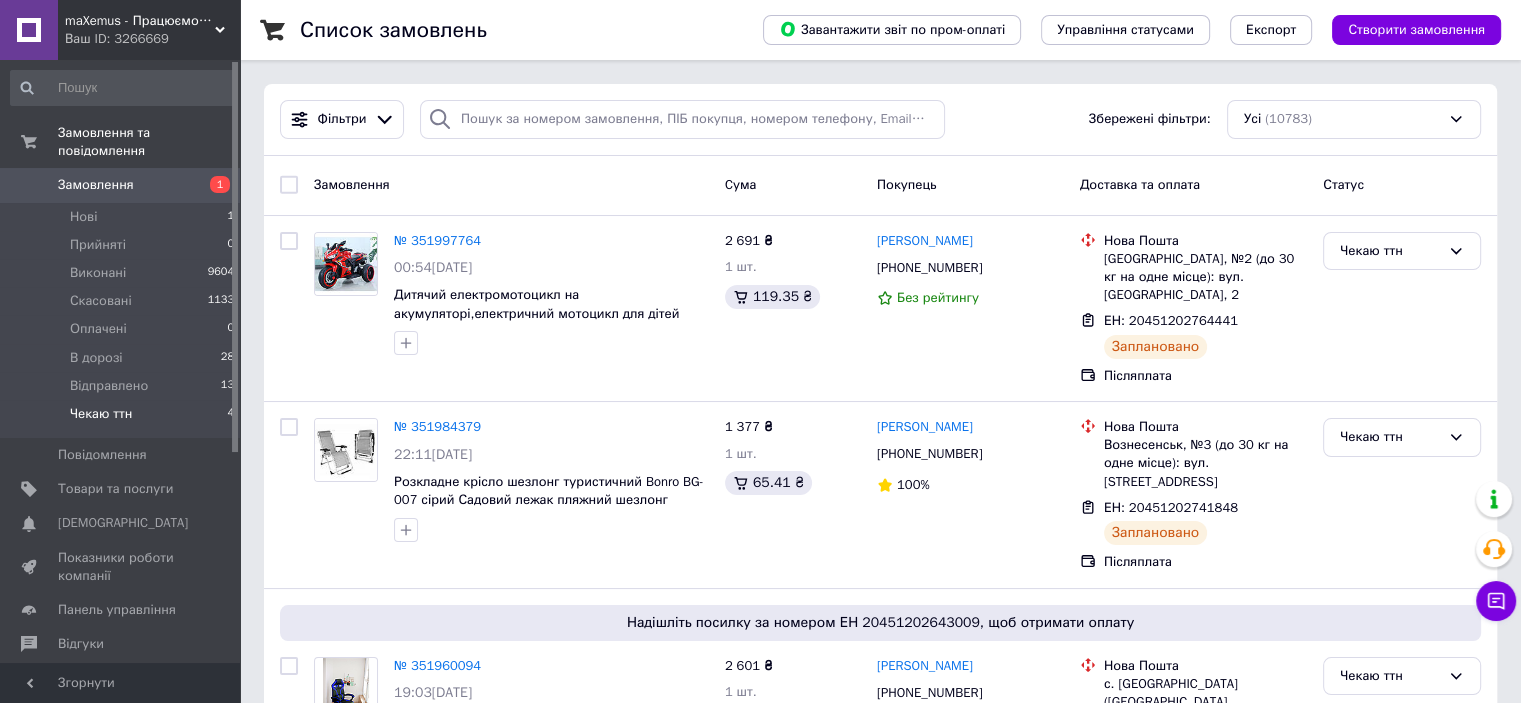 click on "Чекаю ттн" at bounding box center (101, 414) 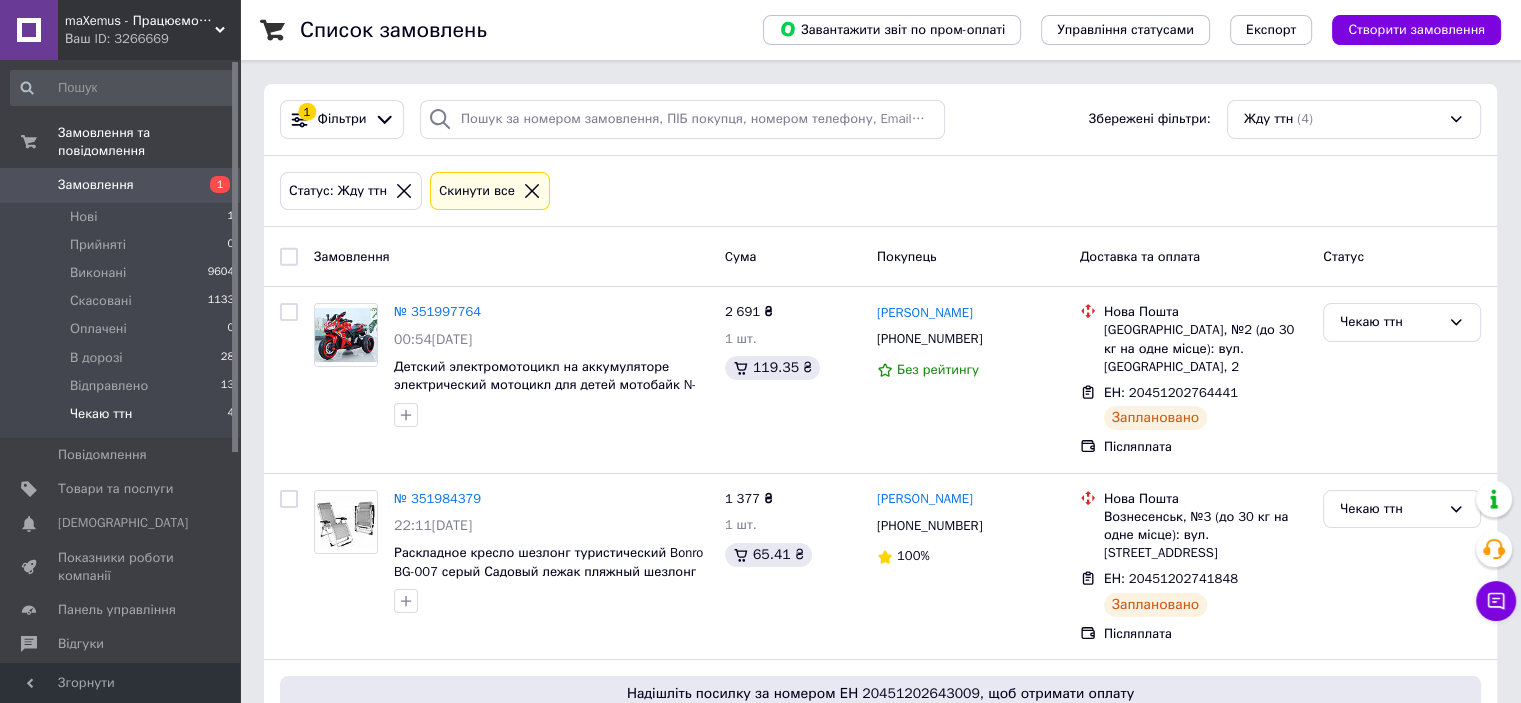 scroll, scrollTop: 400, scrollLeft: 0, axis: vertical 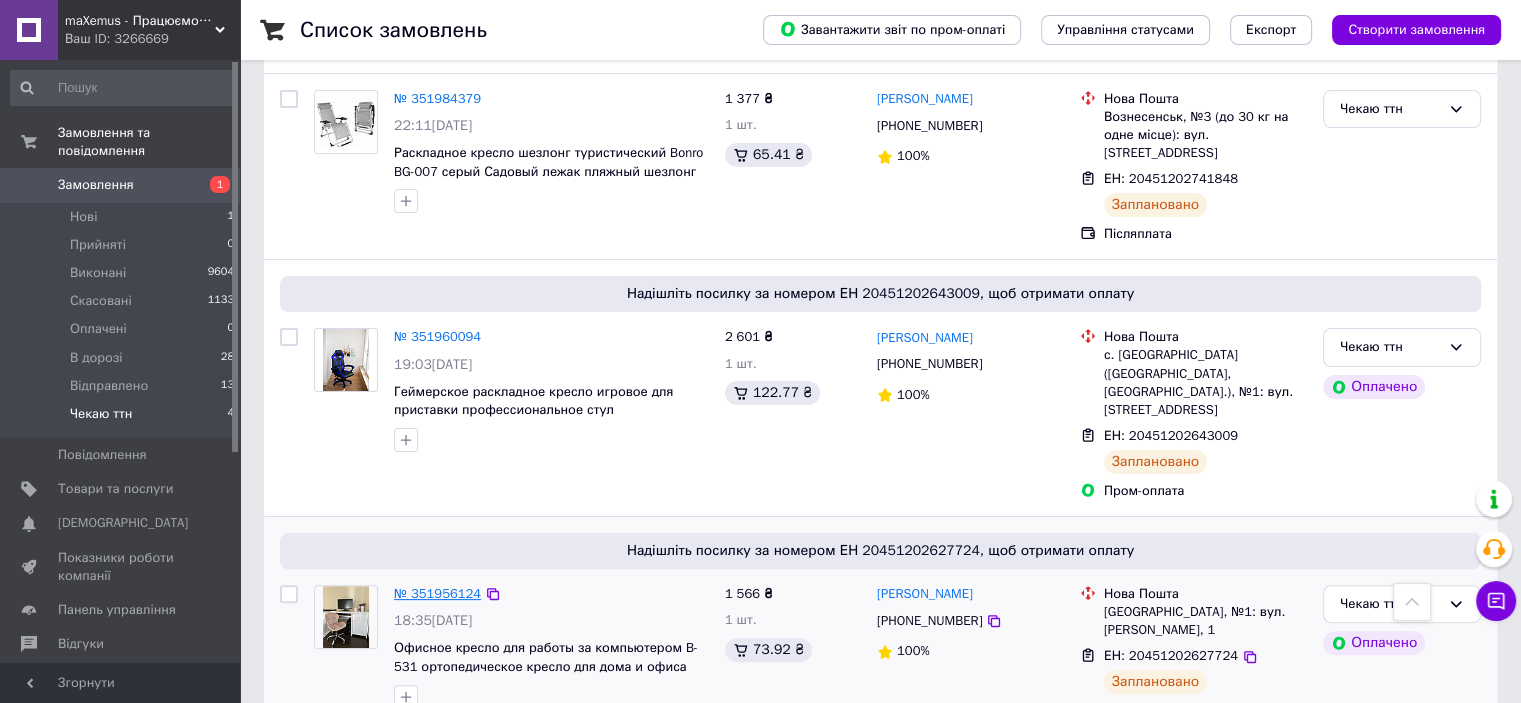 click on "№ 351956124" at bounding box center (437, 593) 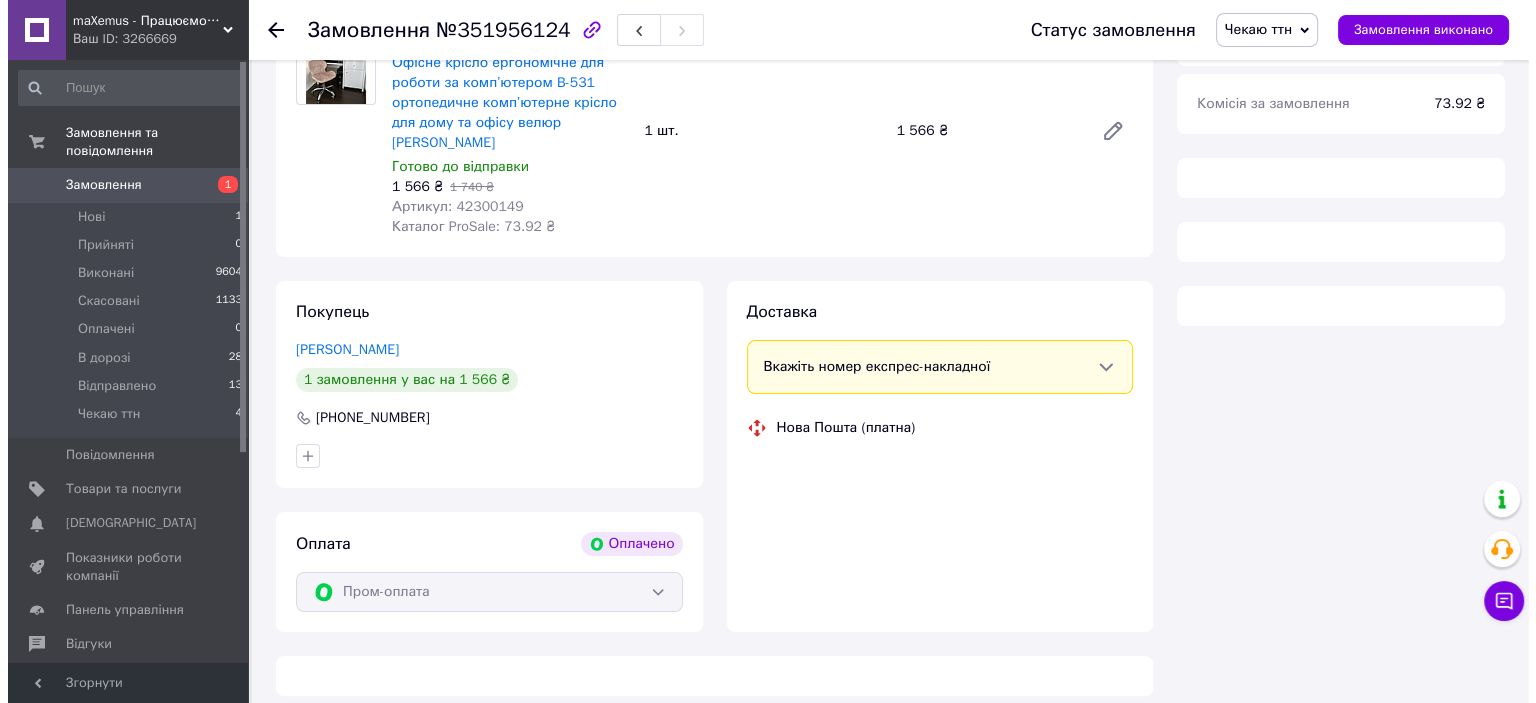 scroll, scrollTop: 400, scrollLeft: 0, axis: vertical 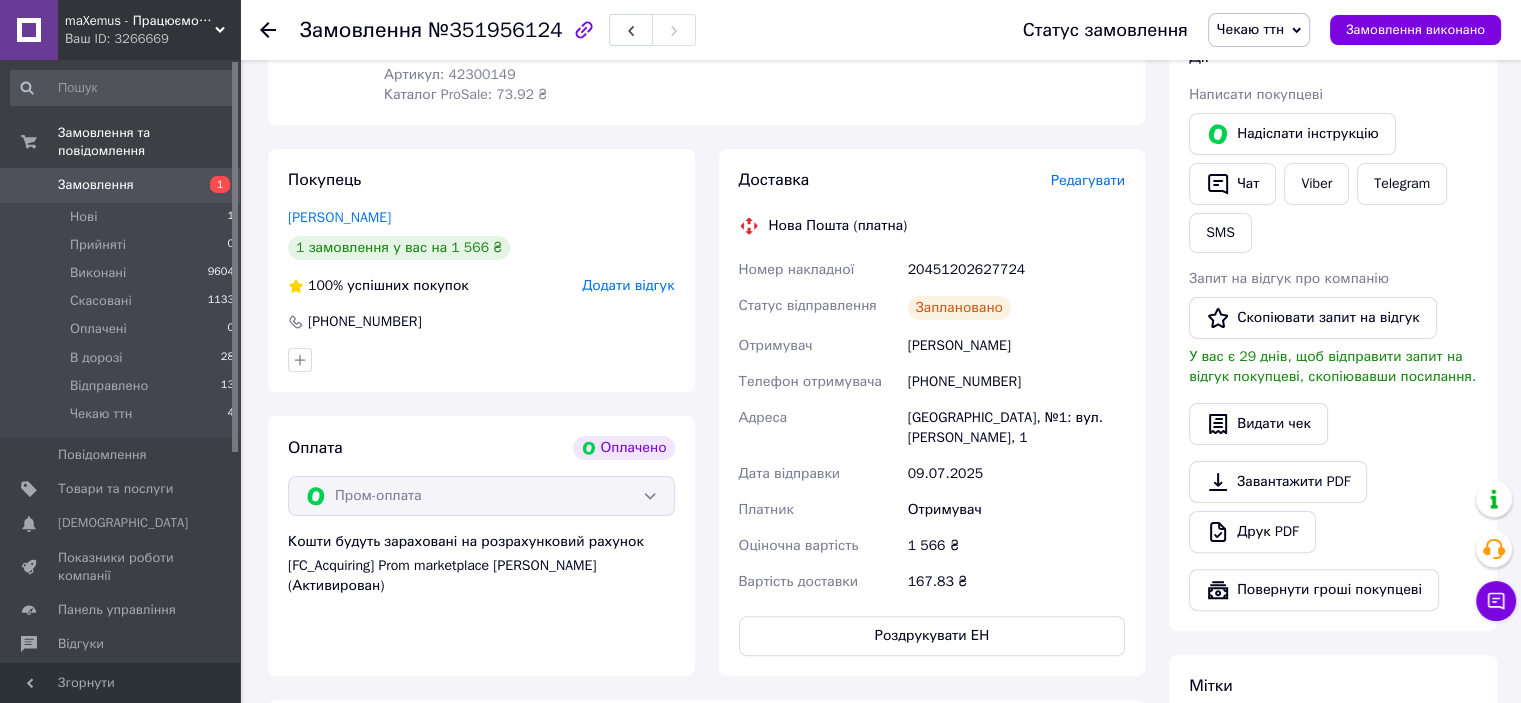 click on "Чекаю ттн" at bounding box center [1250, 29] 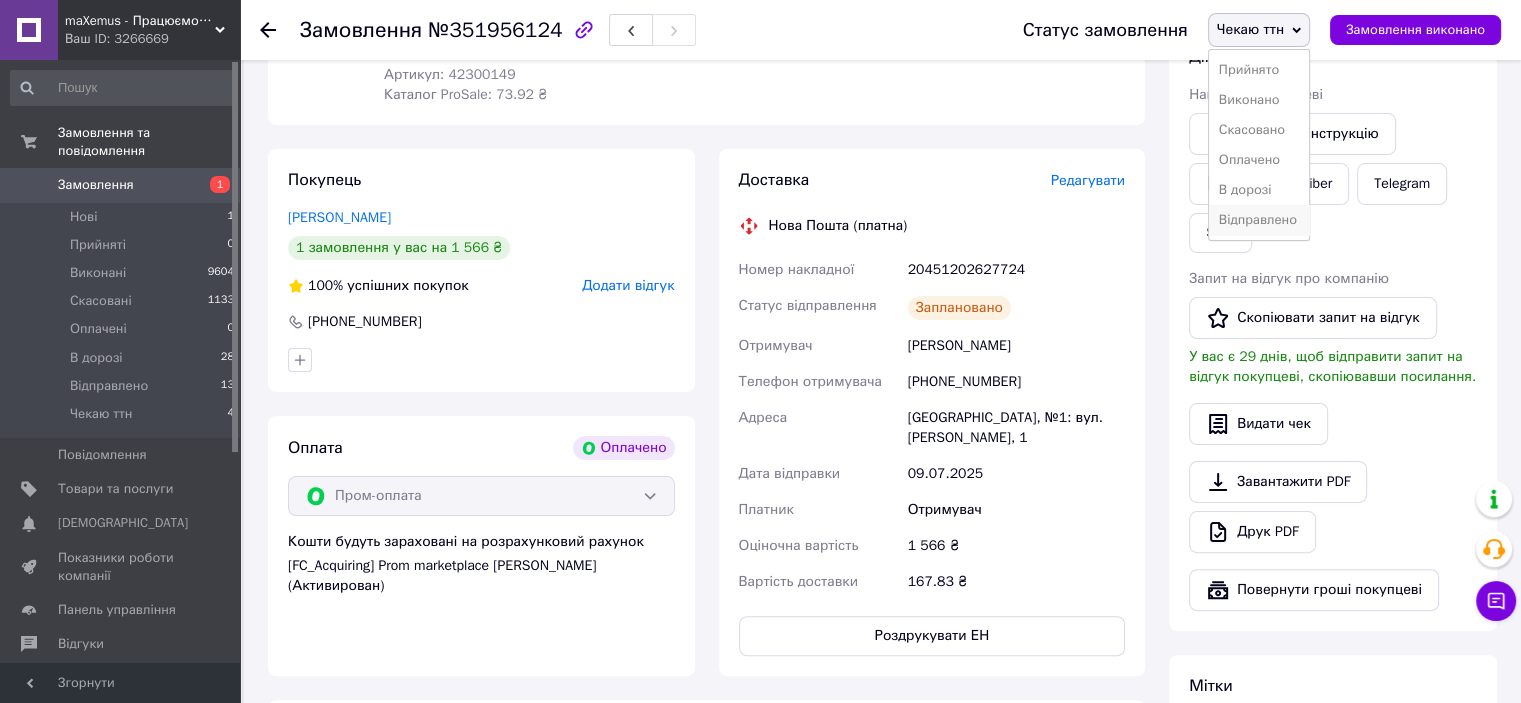 click on "Відправлено" at bounding box center [1259, 220] 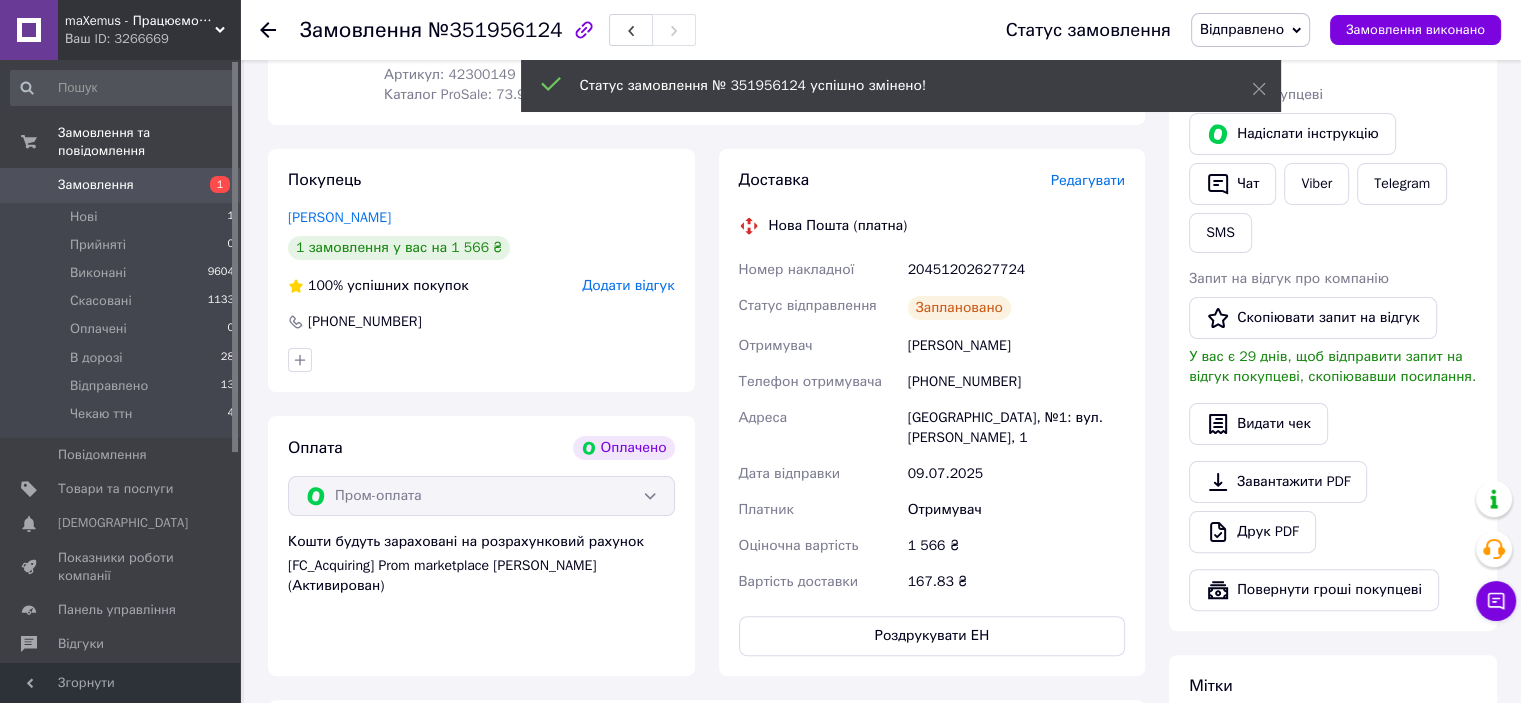 click on "Редагувати" at bounding box center [1088, 180] 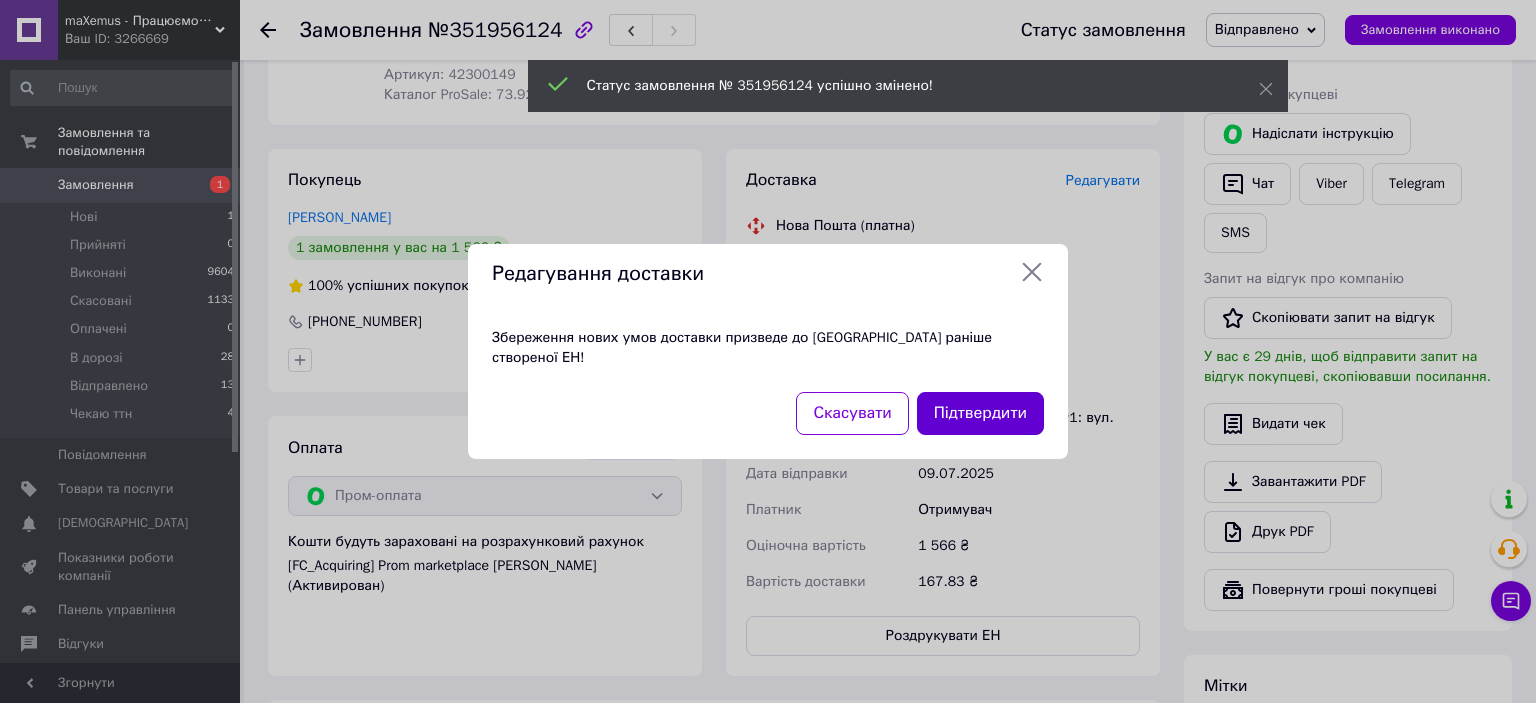 click on "Підтвердити" at bounding box center [980, 413] 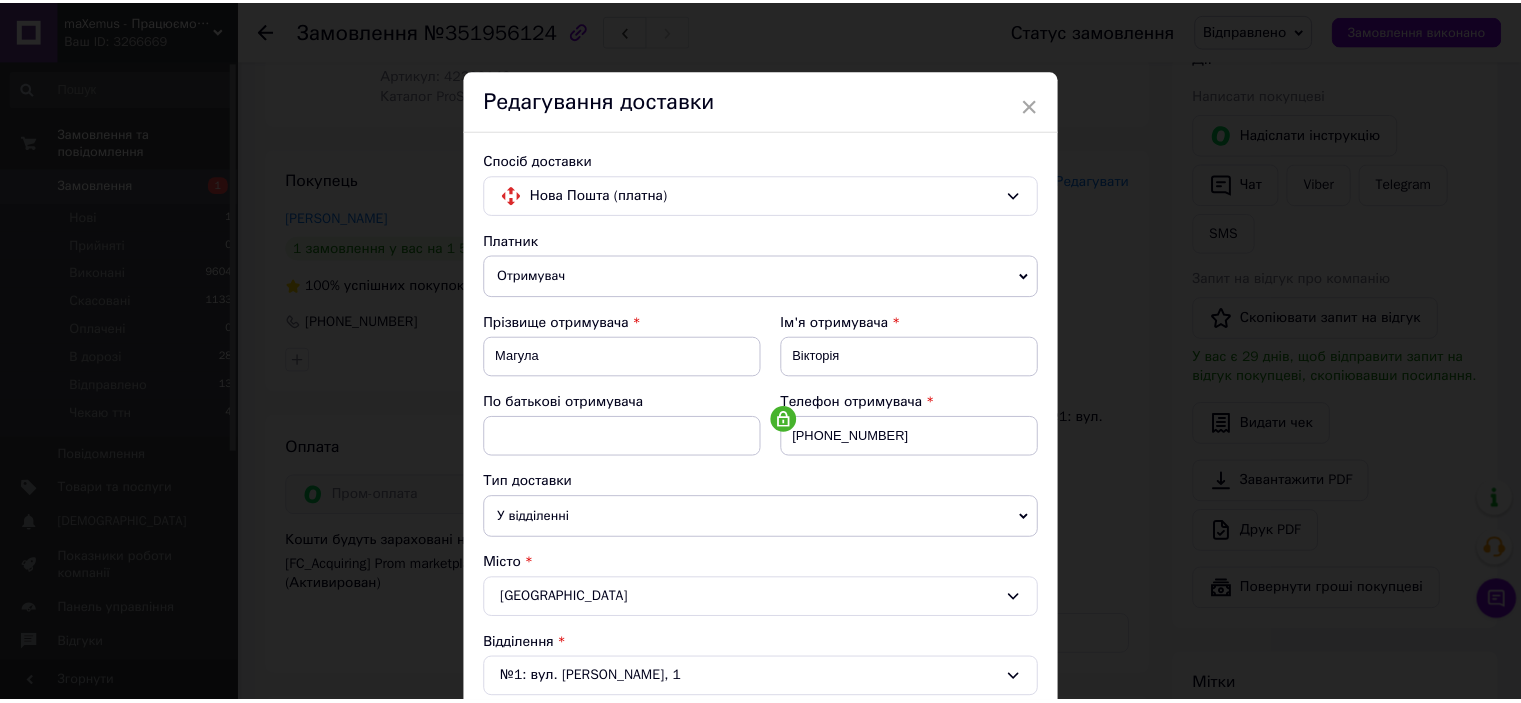 scroll, scrollTop: 619, scrollLeft: 0, axis: vertical 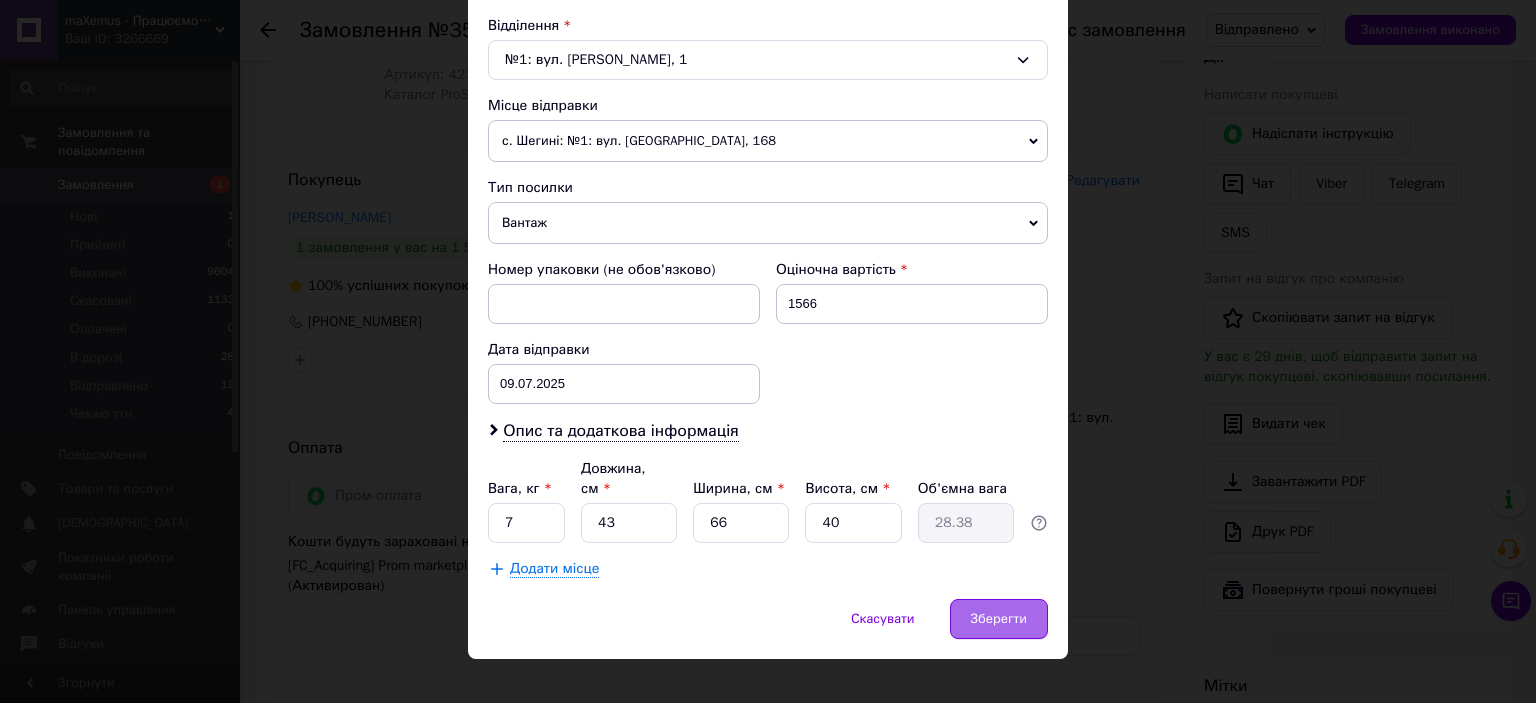 click on "Зберегти" at bounding box center (999, 619) 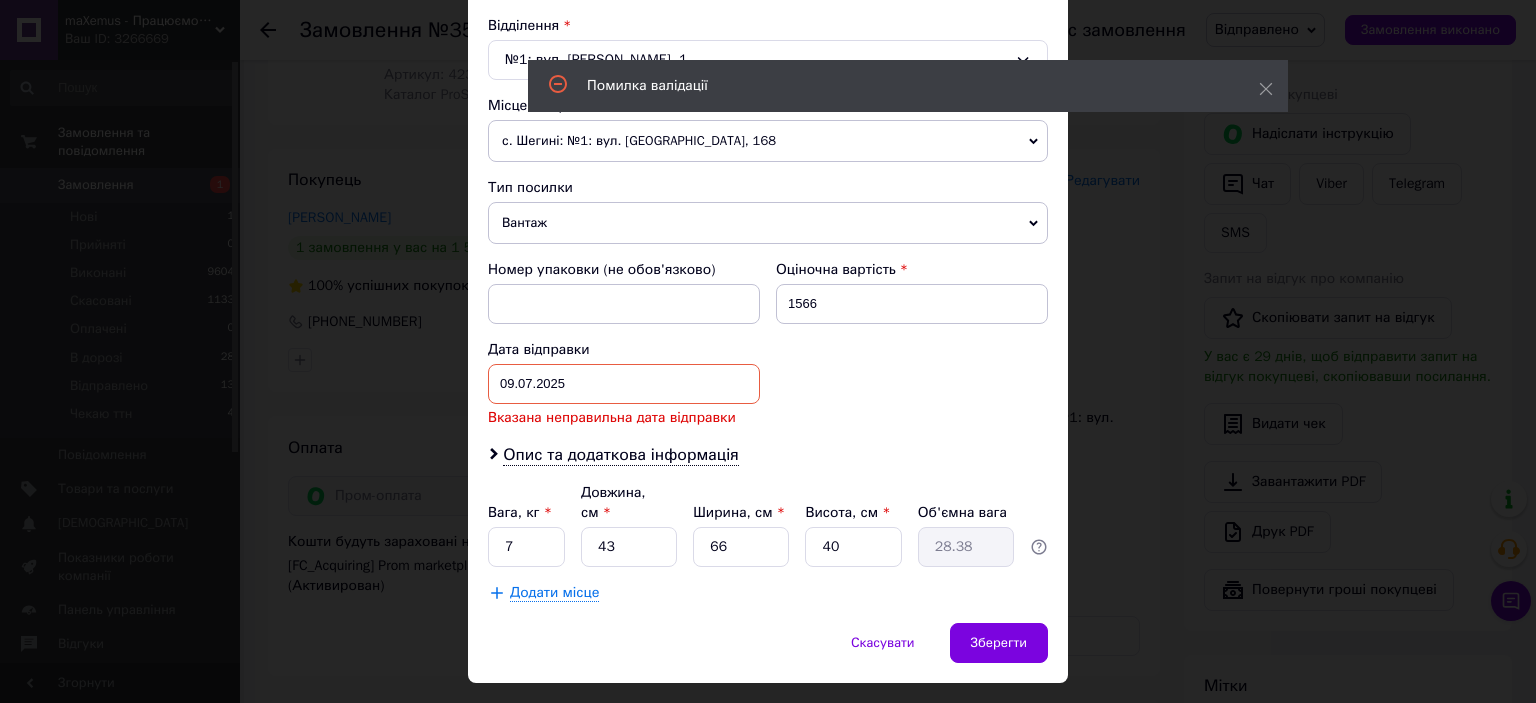 click on "09.07.2025 < 2025 > < Июль > Пн Вт Ср Чт Пт Сб Вс 30 1 2 3 4 5 6 7 8 9 10 11 12 13 14 15 16 17 18 19 20 21 22 23 24 25 26 27 28 29 30 31 1 2 3 4 5 6 7 8 9 10" at bounding box center [624, 384] 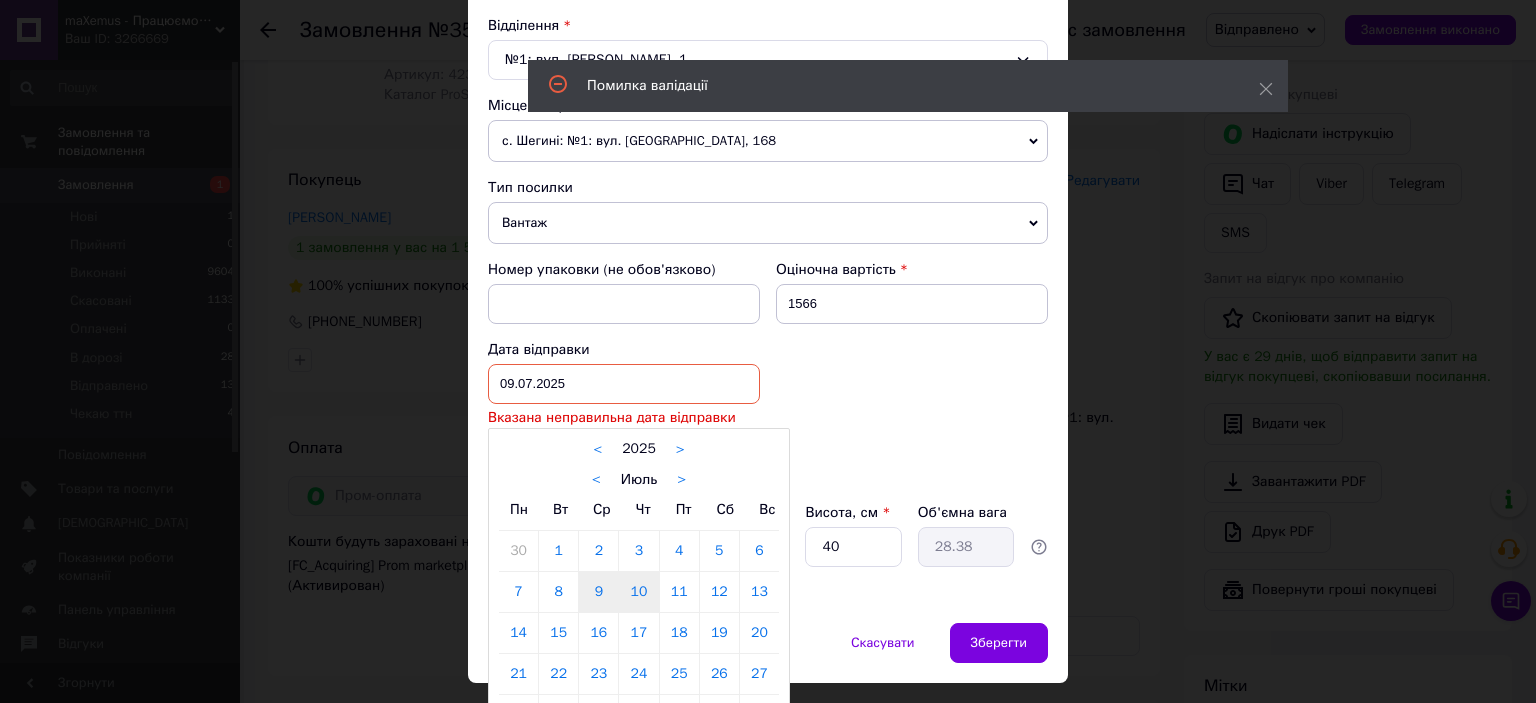 click on "10" at bounding box center [638, 592] 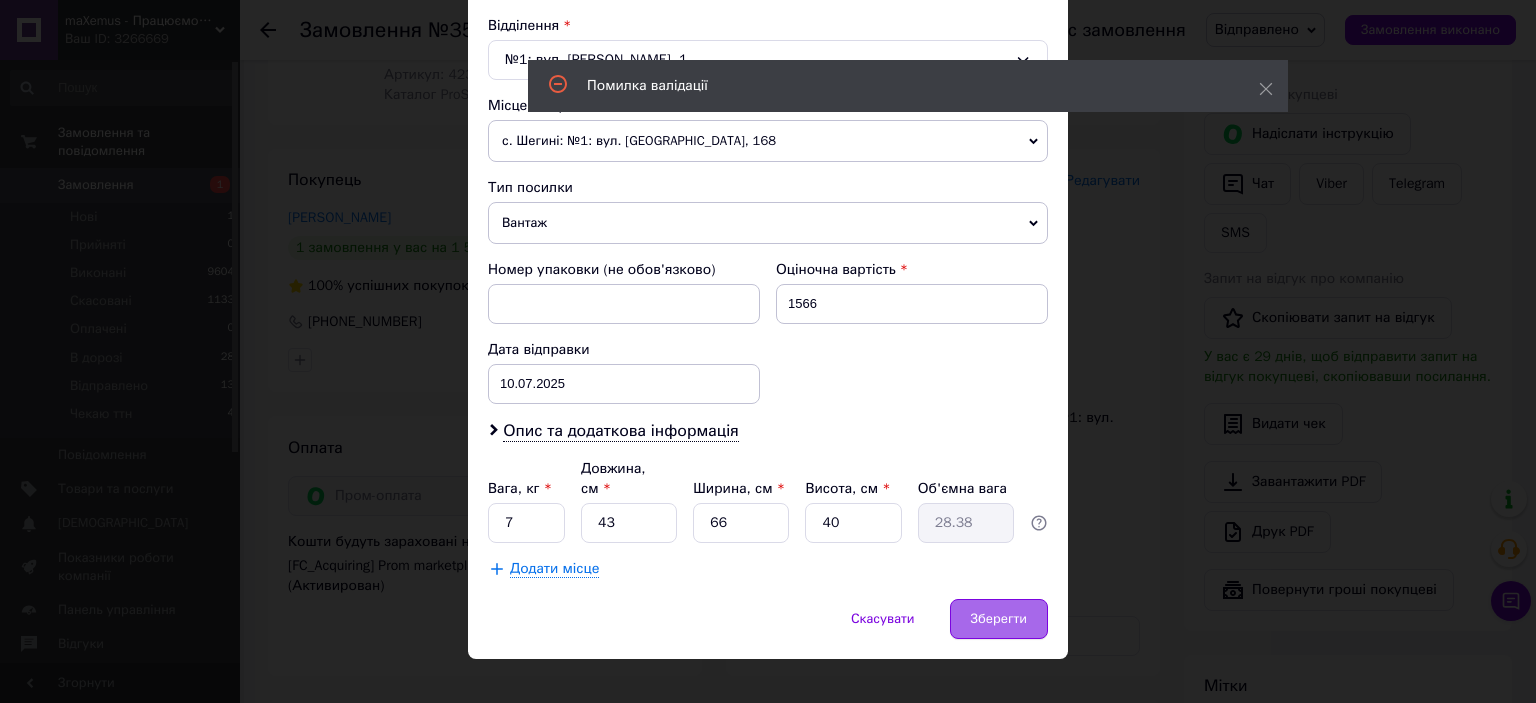 click on "Зберегти" at bounding box center [999, 619] 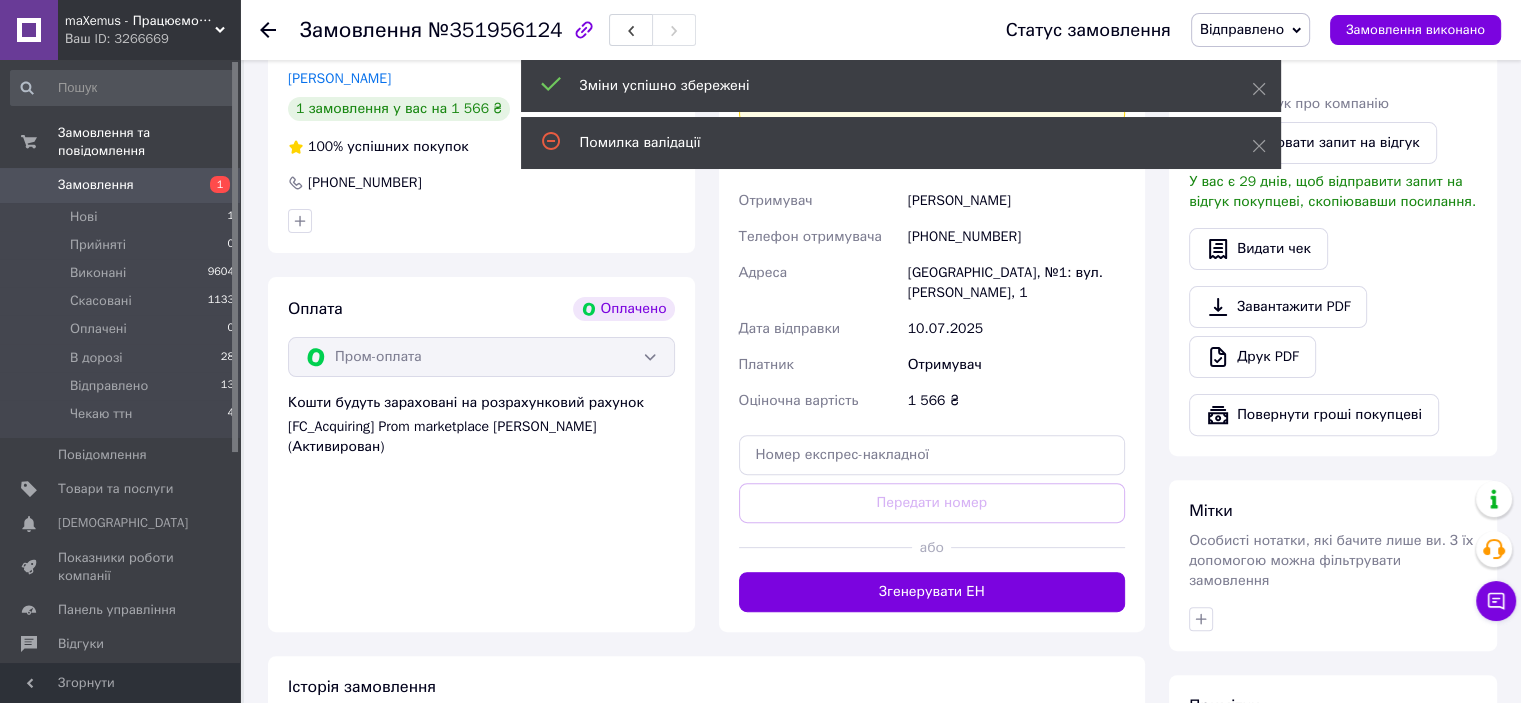 scroll, scrollTop: 540, scrollLeft: 0, axis: vertical 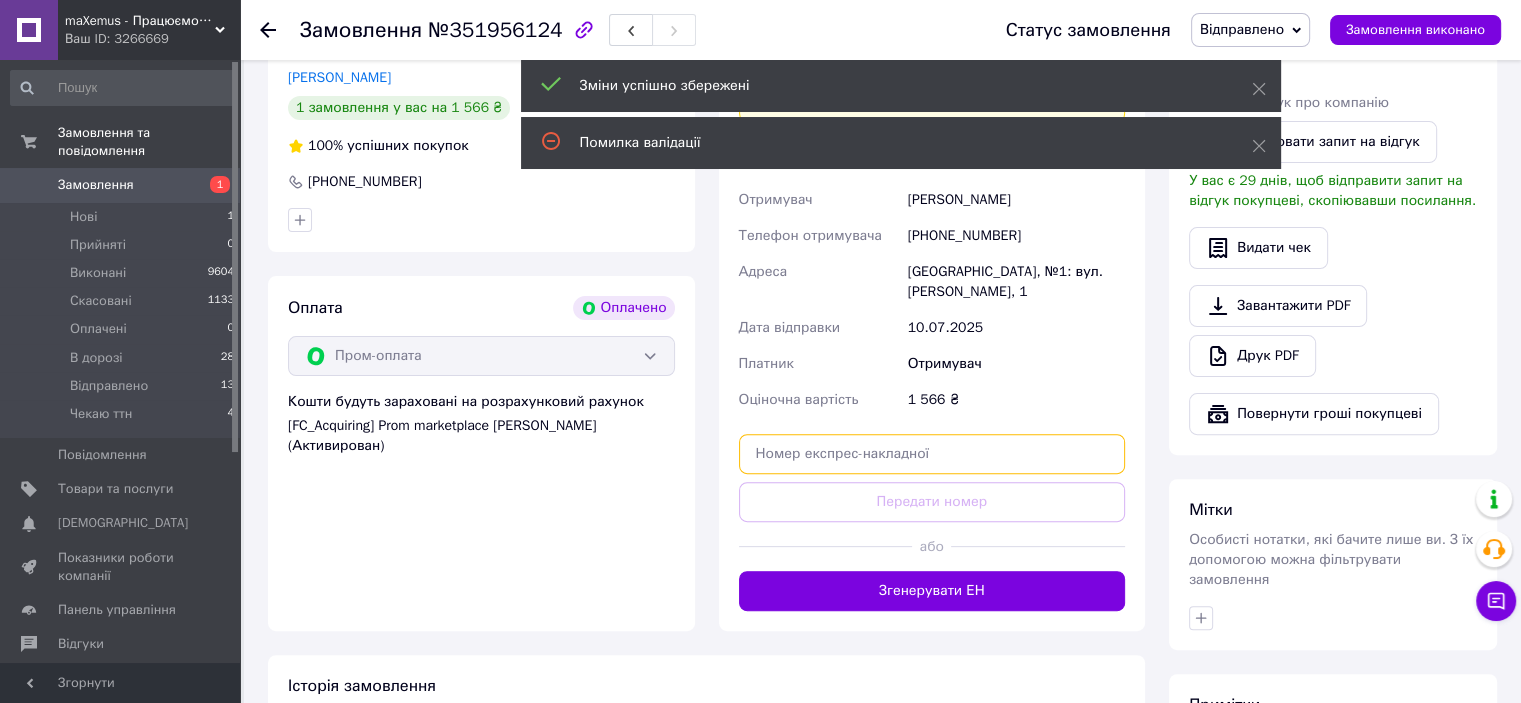 click at bounding box center (932, 454) 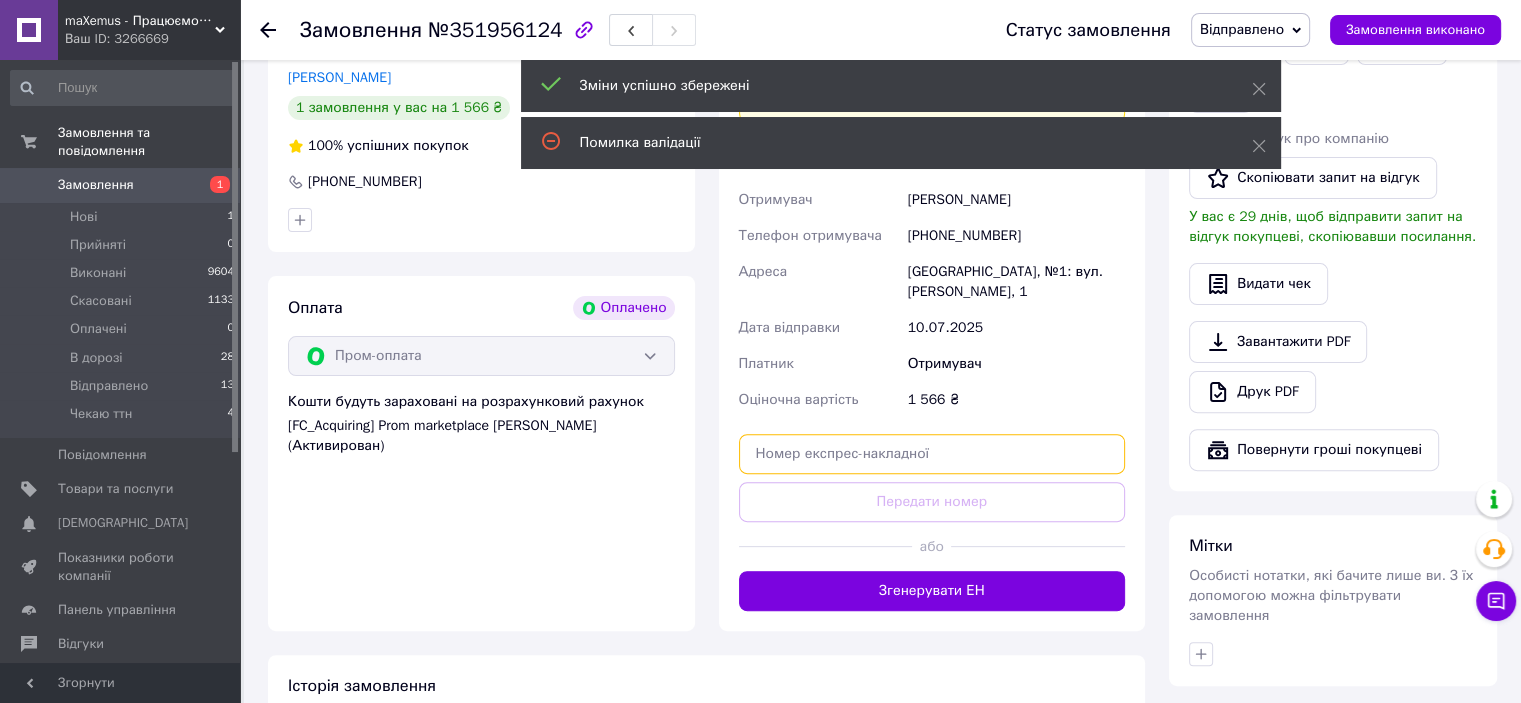 paste on "20451202745925" 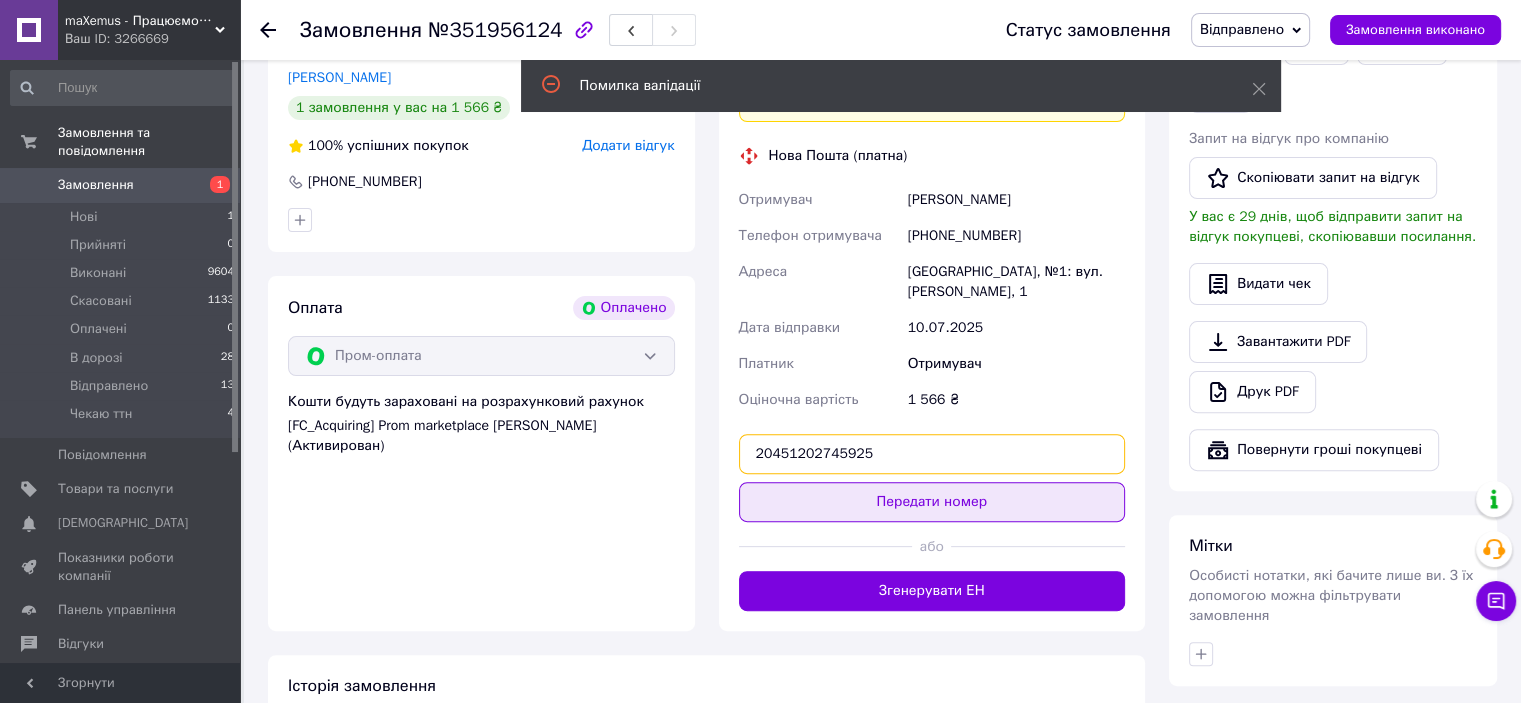 type on "20451202745925" 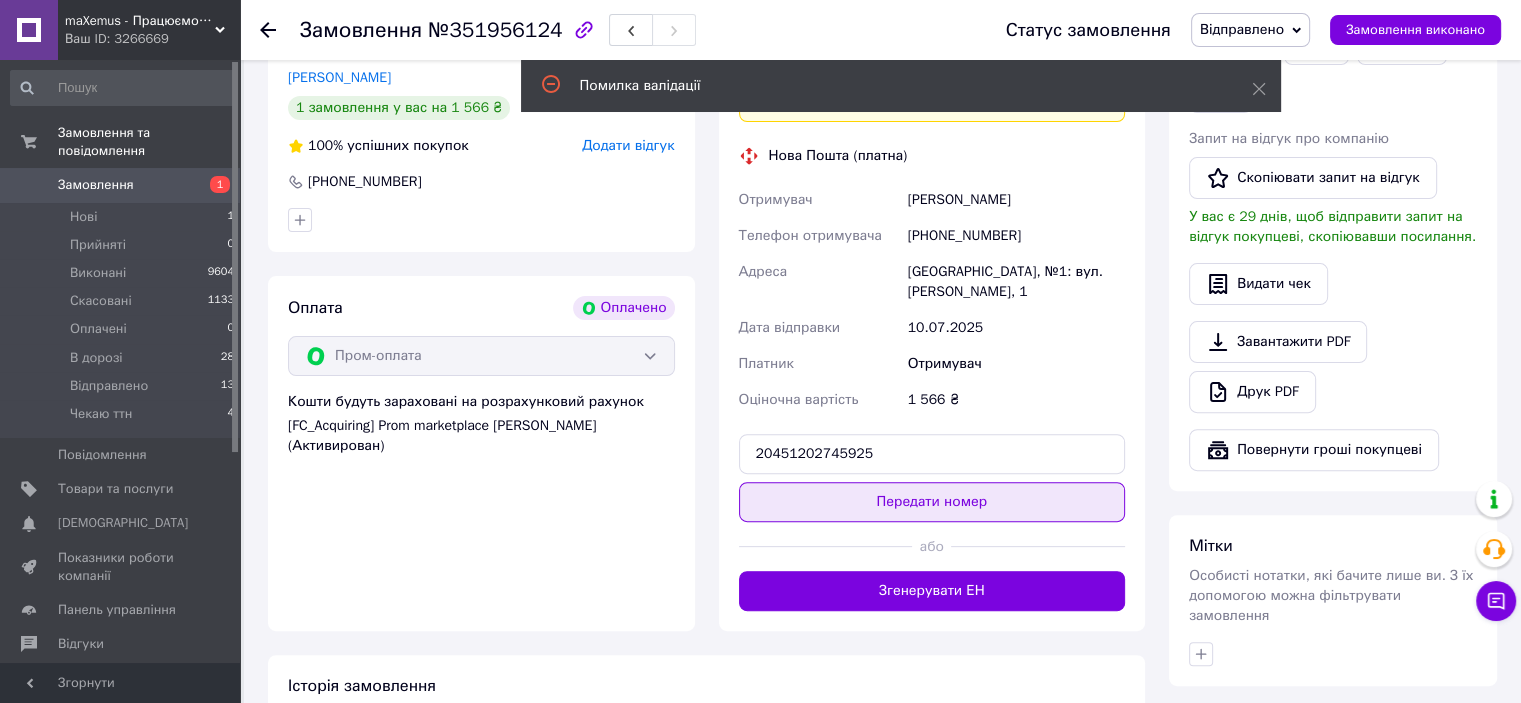 click on "Передати номер" at bounding box center (932, 502) 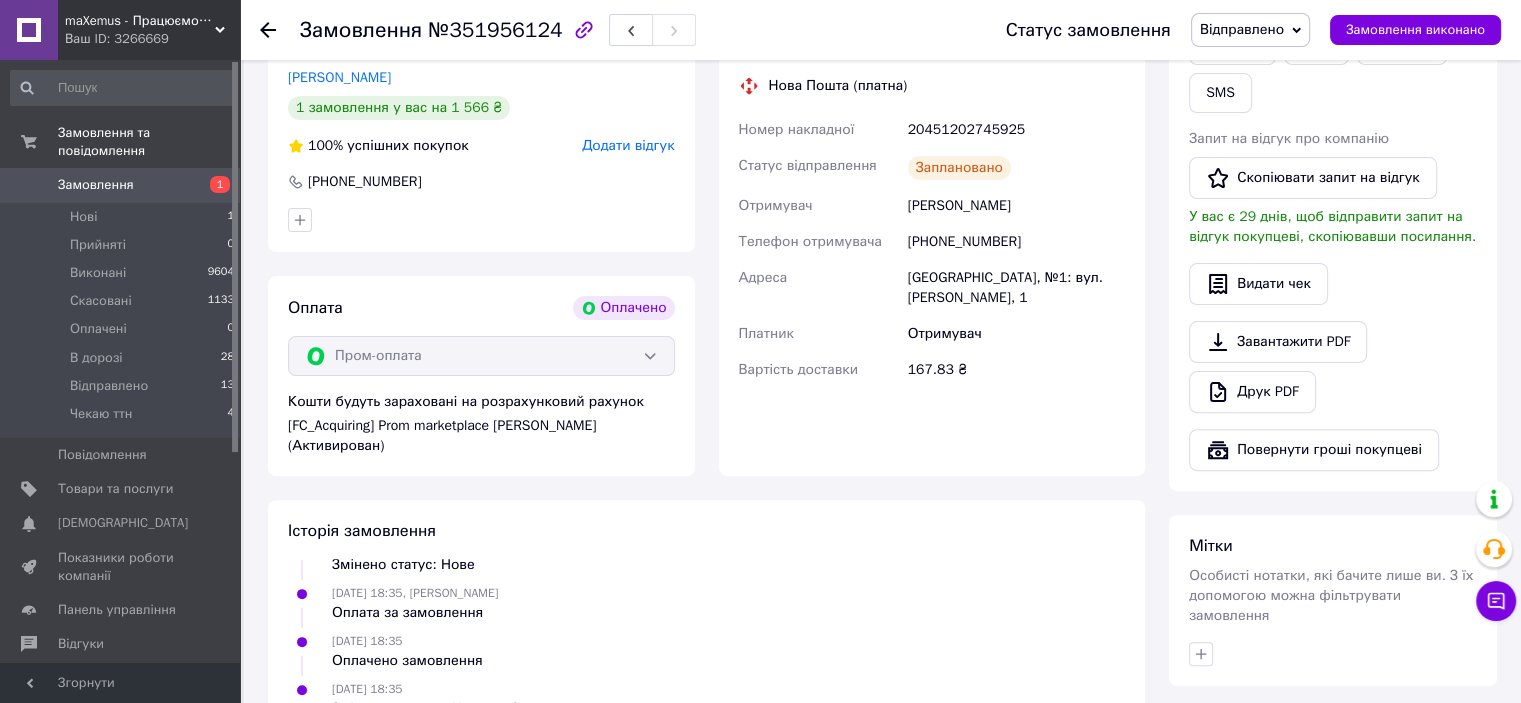 scroll, scrollTop: 72, scrollLeft: 0, axis: vertical 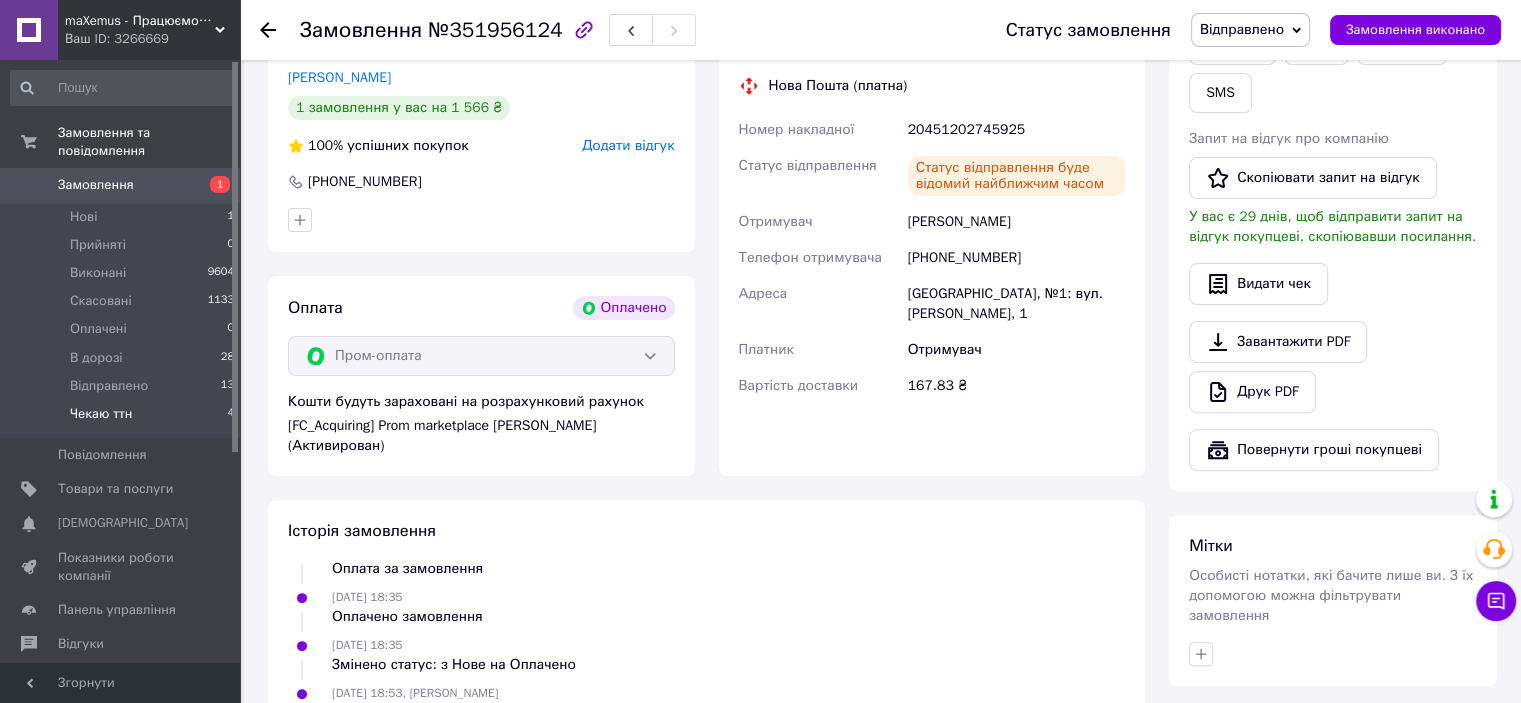 click on "Чекаю ттн 4" at bounding box center [123, 419] 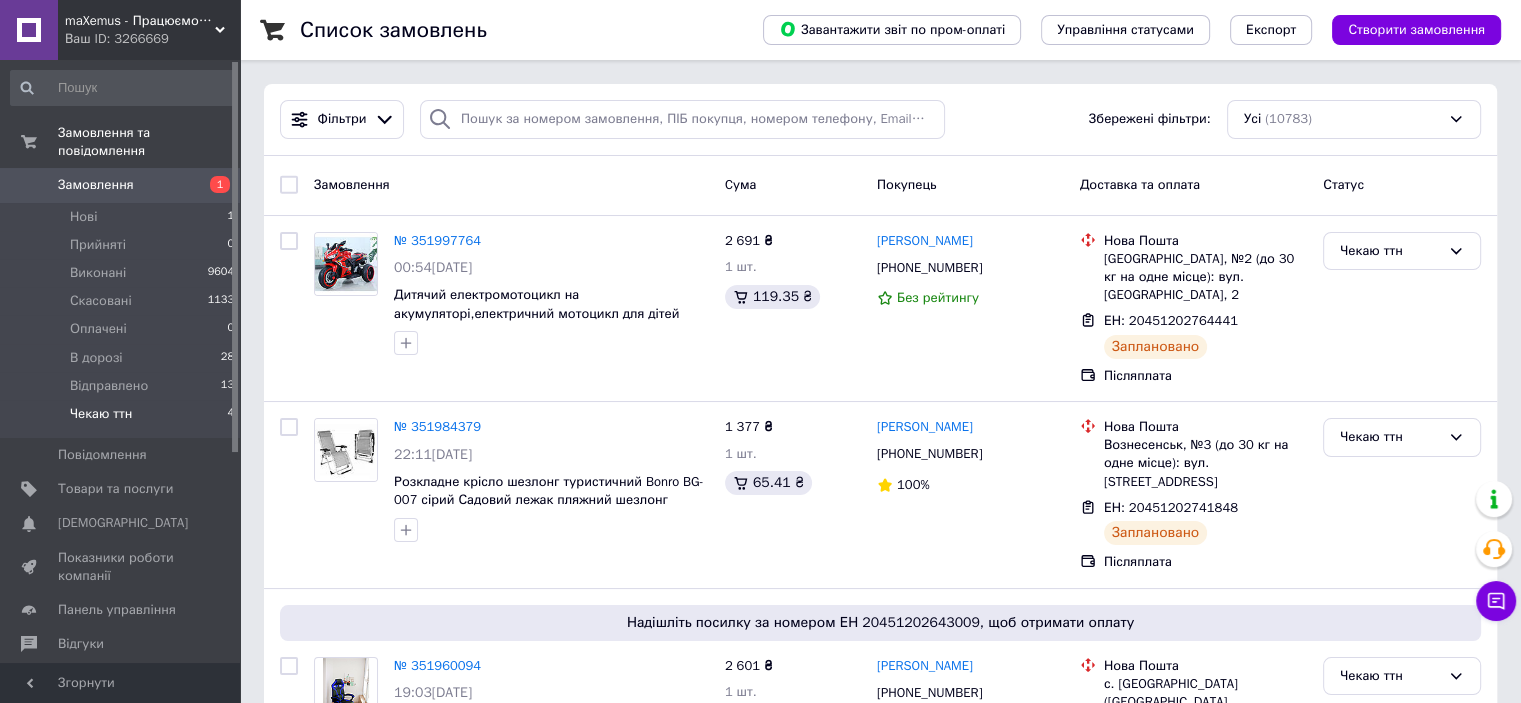 click on "Чекаю ттн 4" at bounding box center (123, 419) 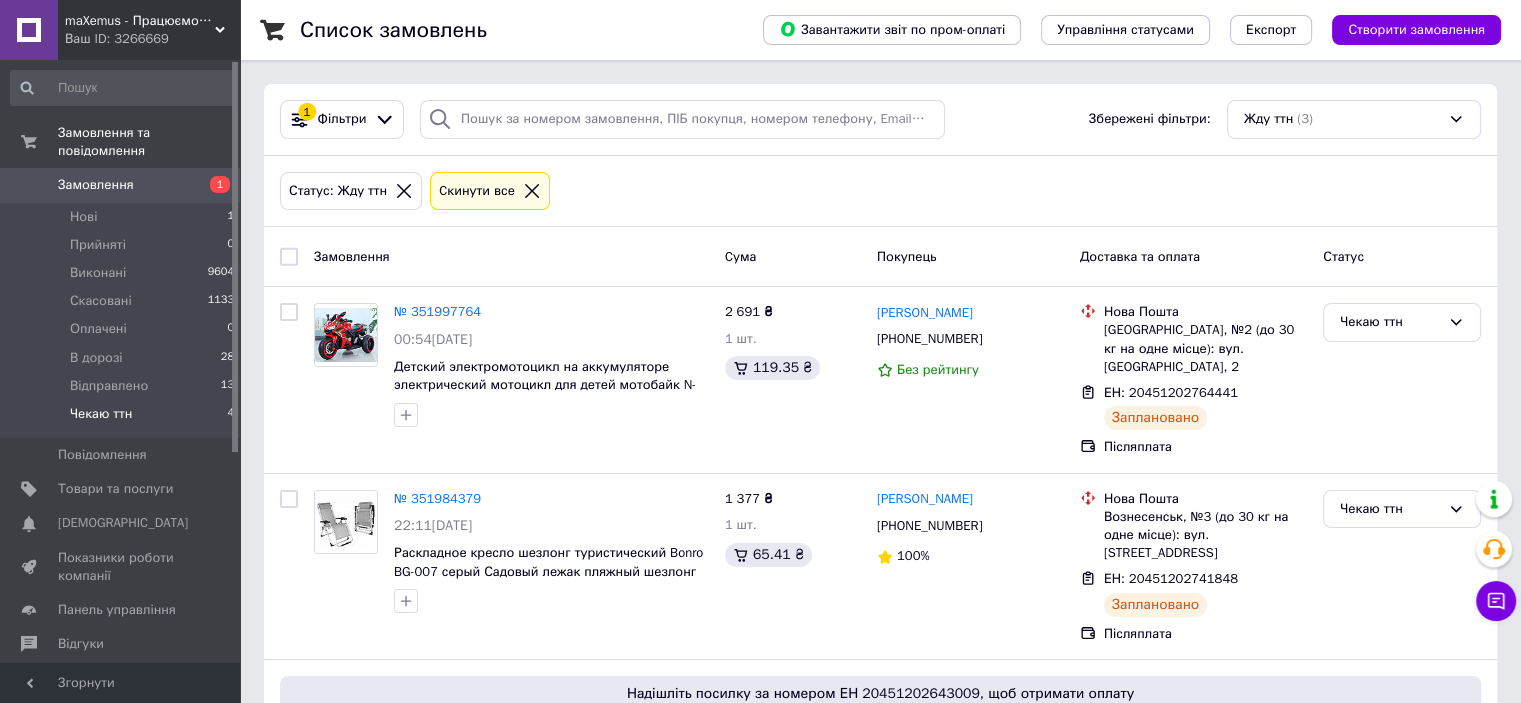 scroll, scrollTop: 416, scrollLeft: 0, axis: vertical 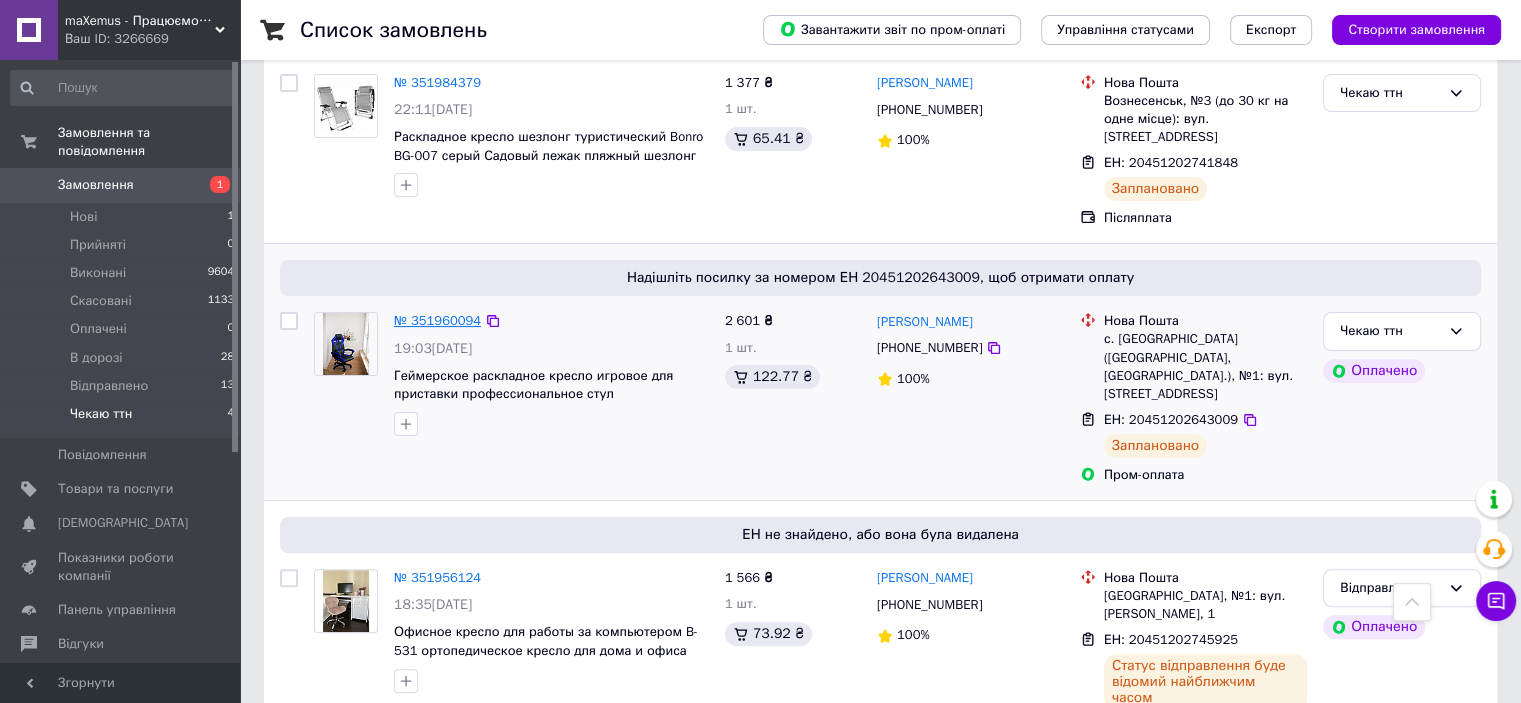 click on "№ 351960094" at bounding box center [437, 320] 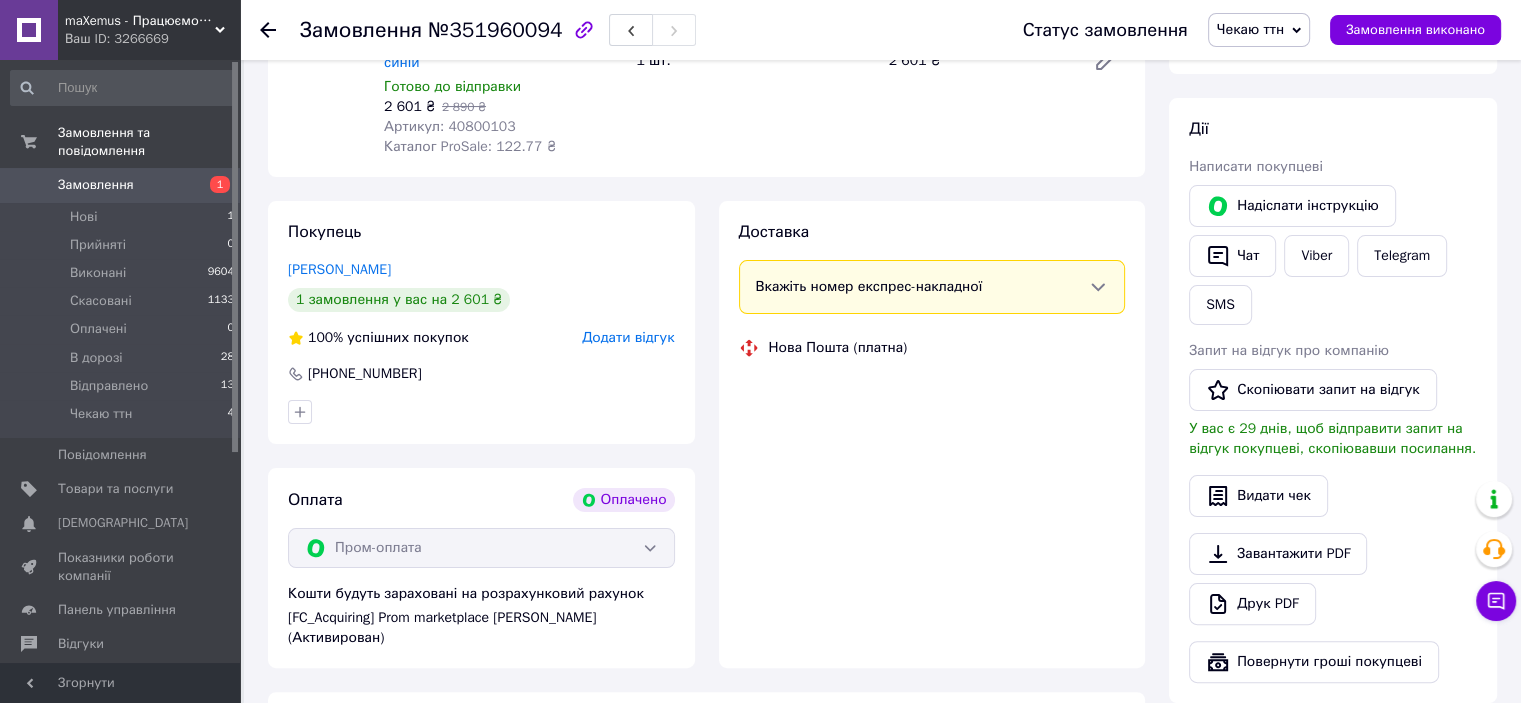 scroll, scrollTop: 416, scrollLeft: 0, axis: vertical 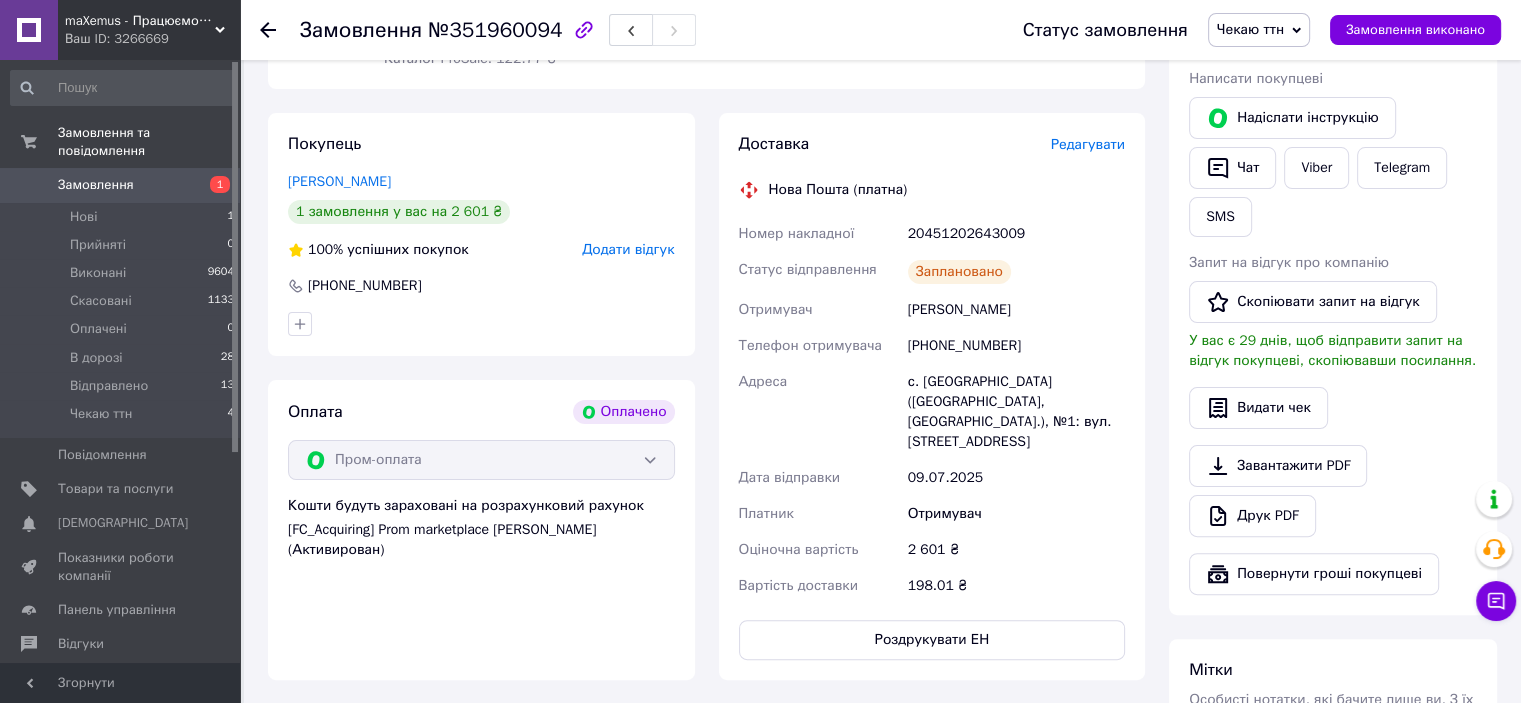 click on "Чекаю ттн" at bounding box center (1250, 29) 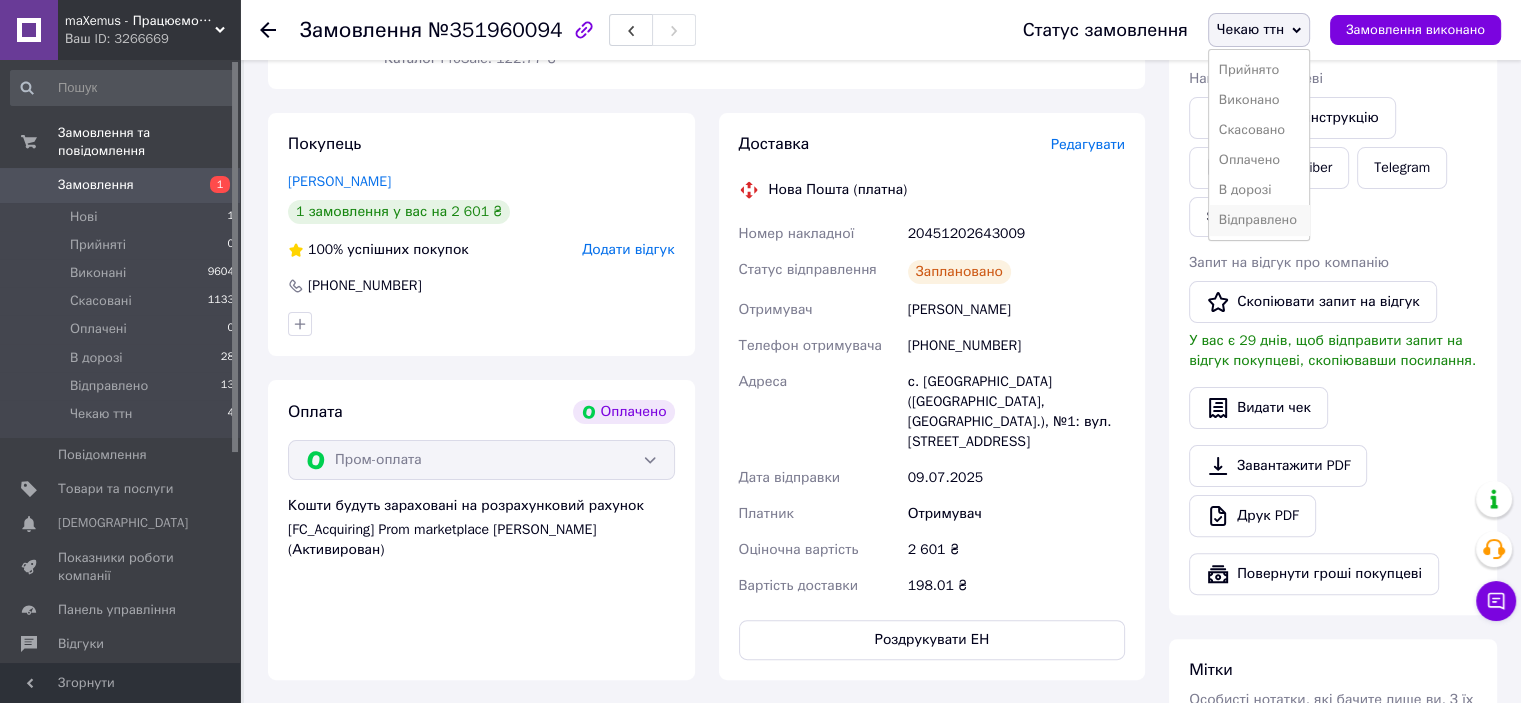 click on "Відправлено" at bounding box center (1259, 220) 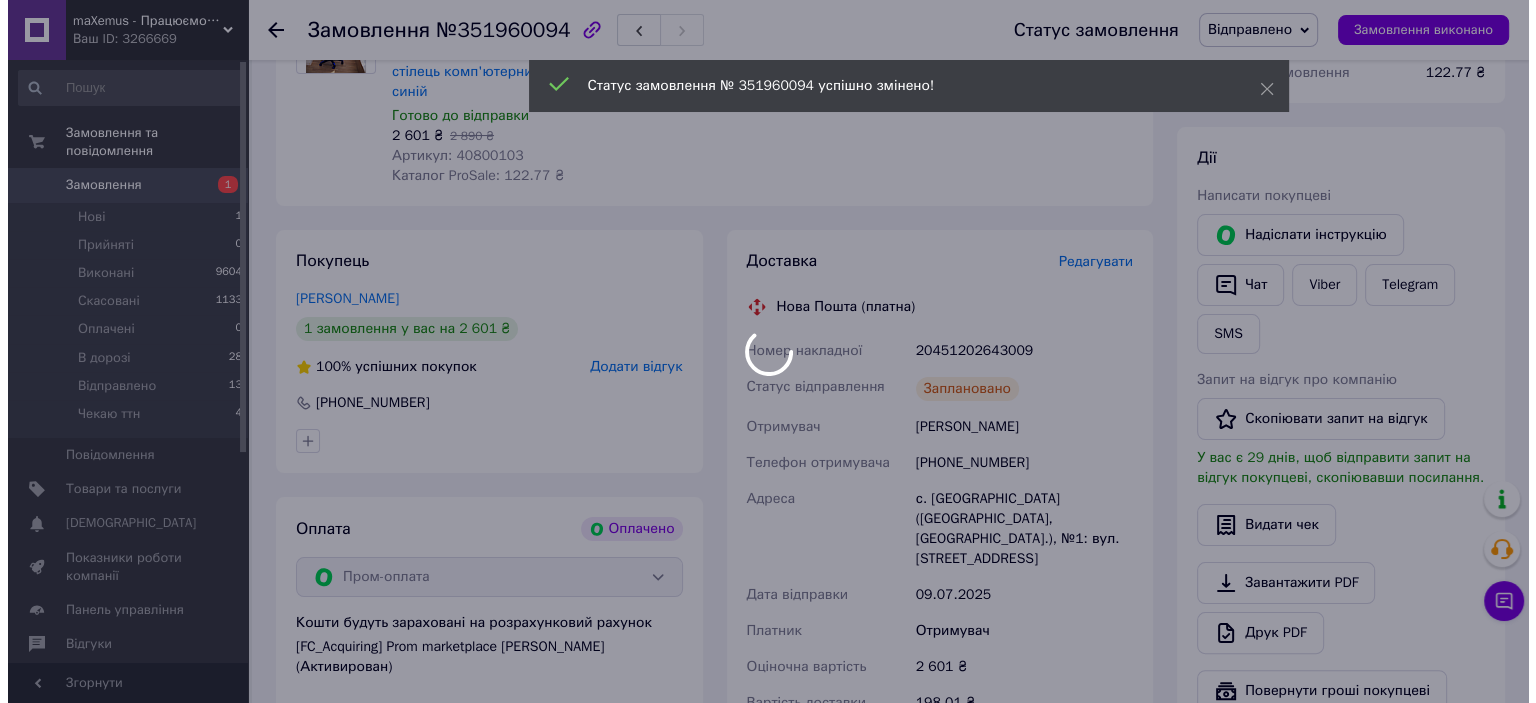 scroll, scrollTop: 297, scrollLeft: 0, axis: vertical 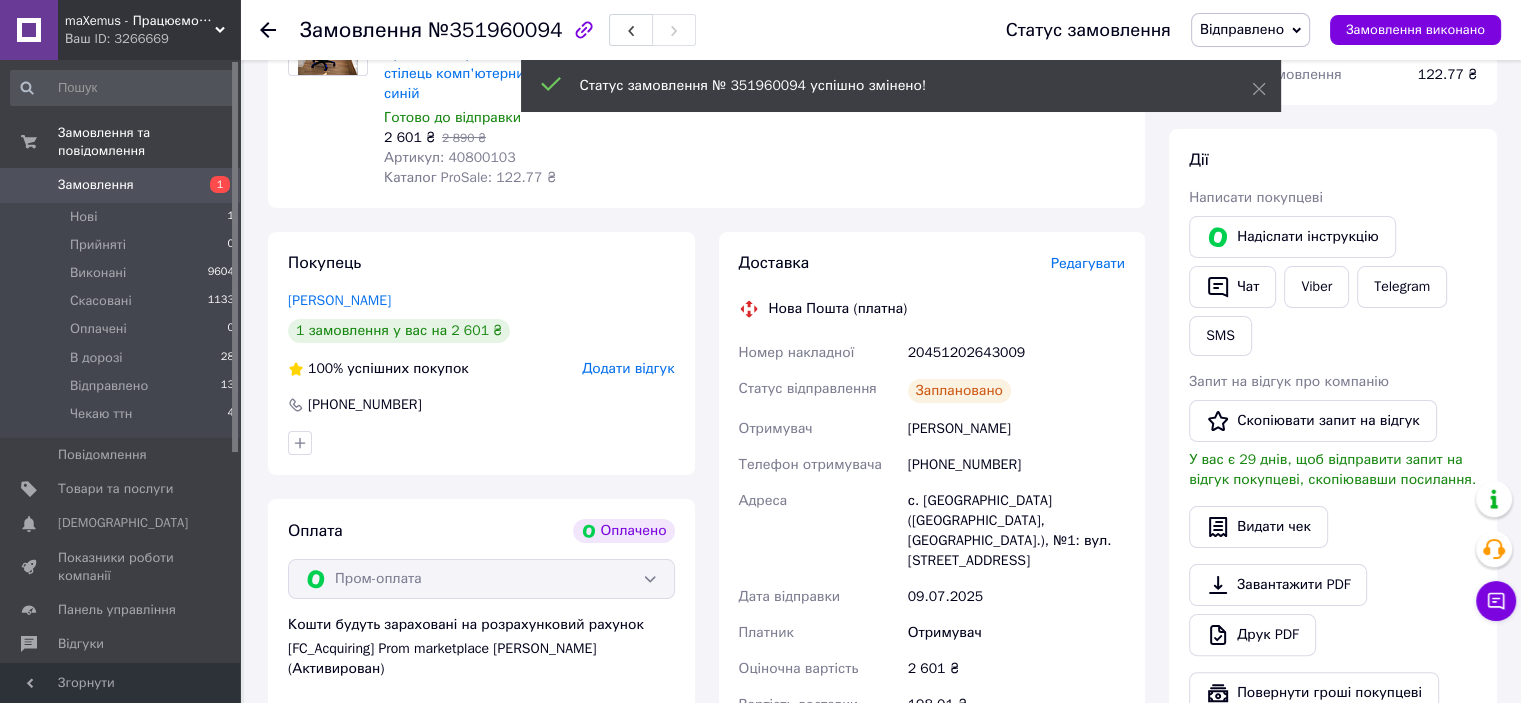 click on "Редагувати" at bounding box center [1088, 263] 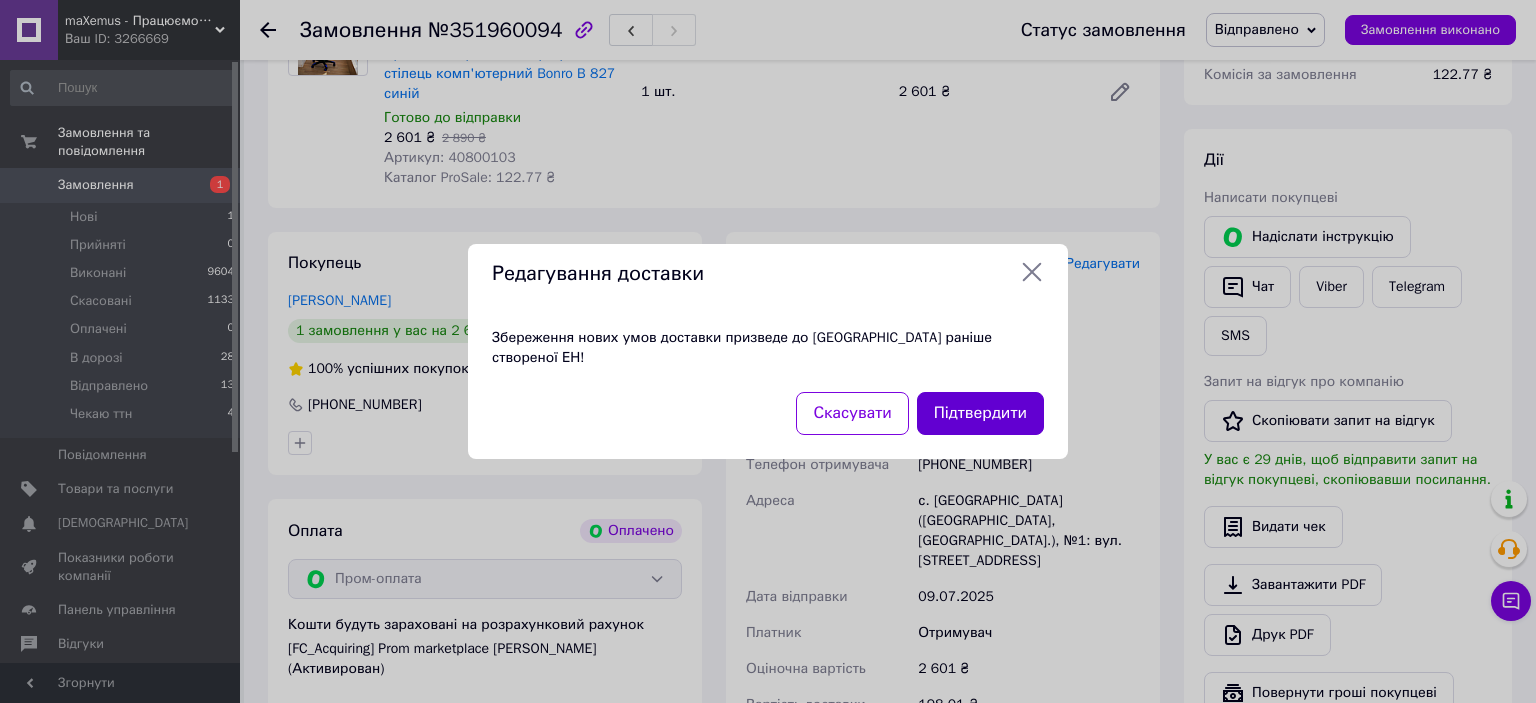 click on "Підтвердити" at bounding box center (980, 413) 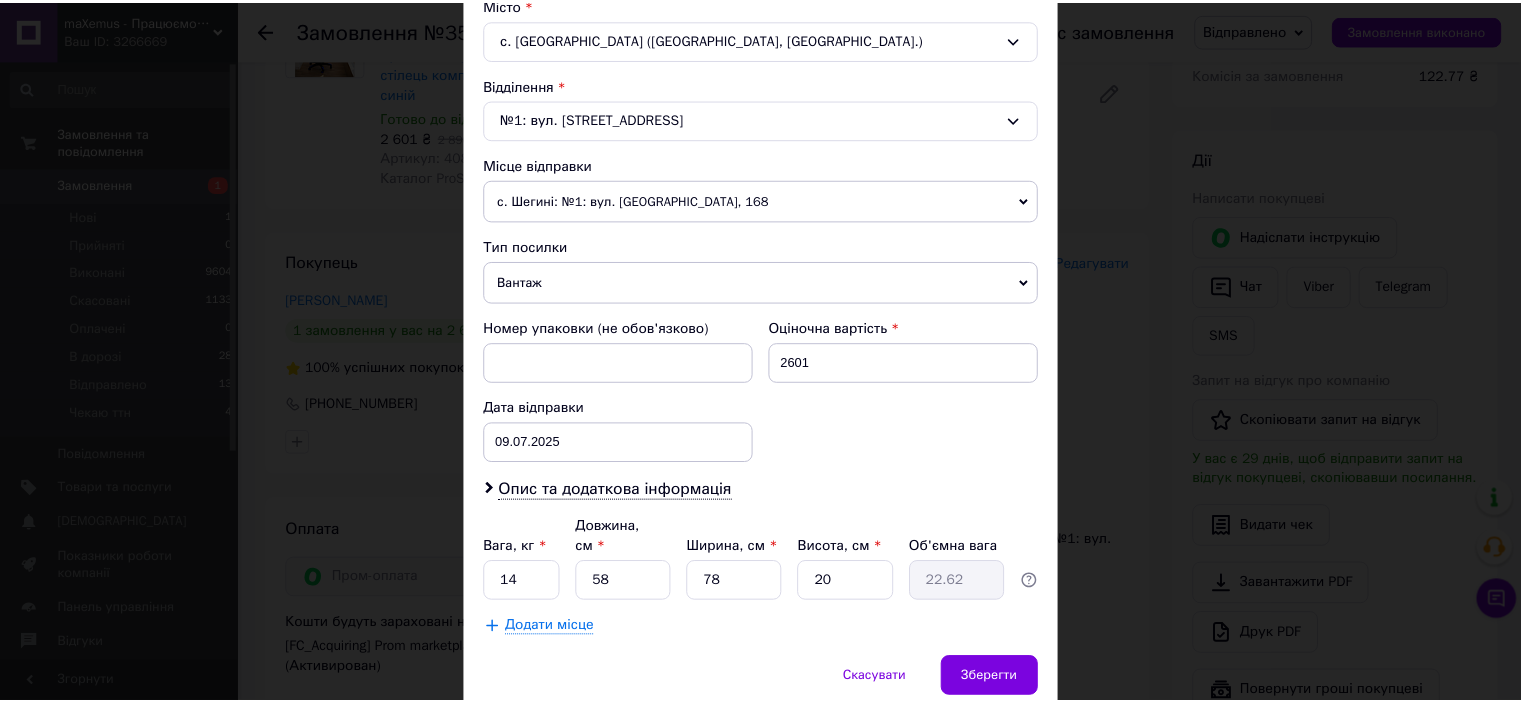 scroll, scrollTop: 619, scrollLeft: 0, axis: vertical 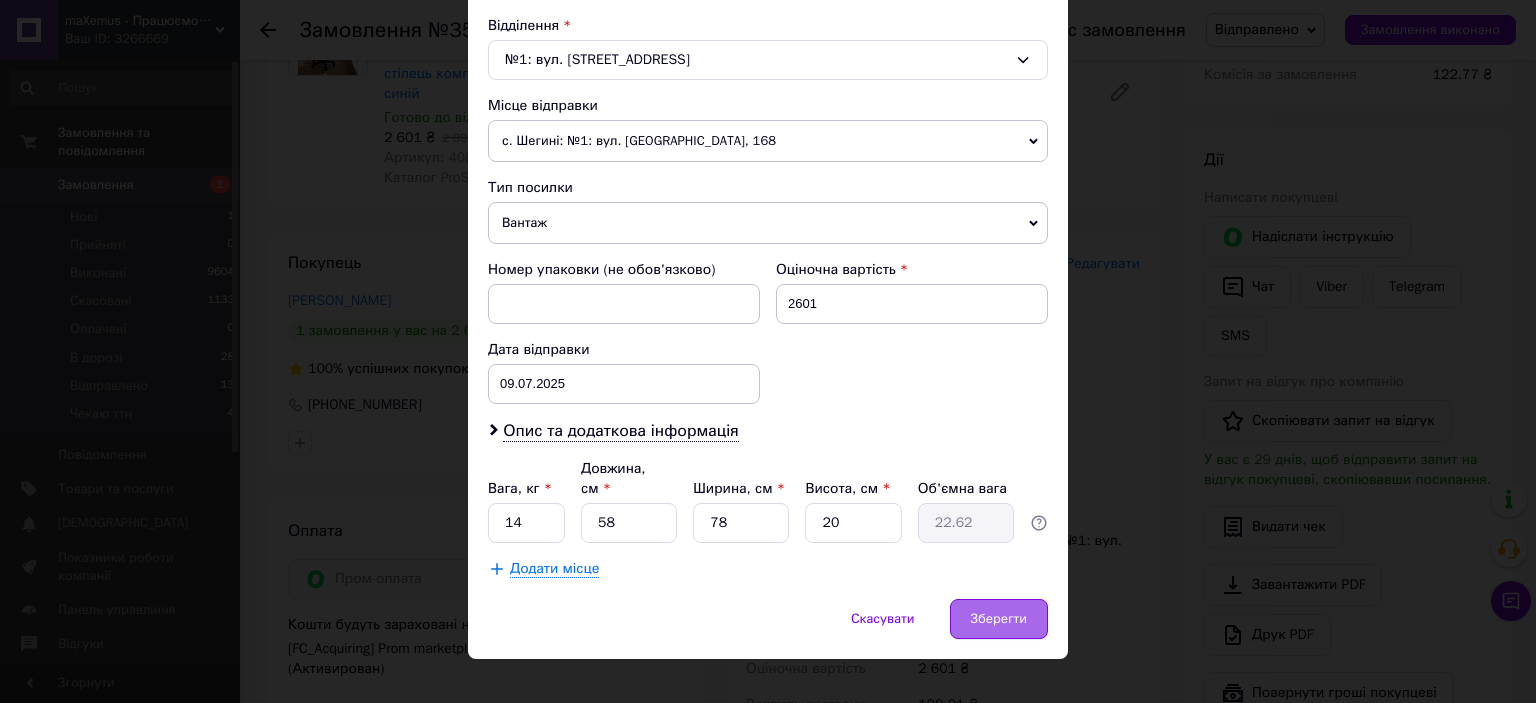 click on "Зберегти" at bounding box center [999, 619] 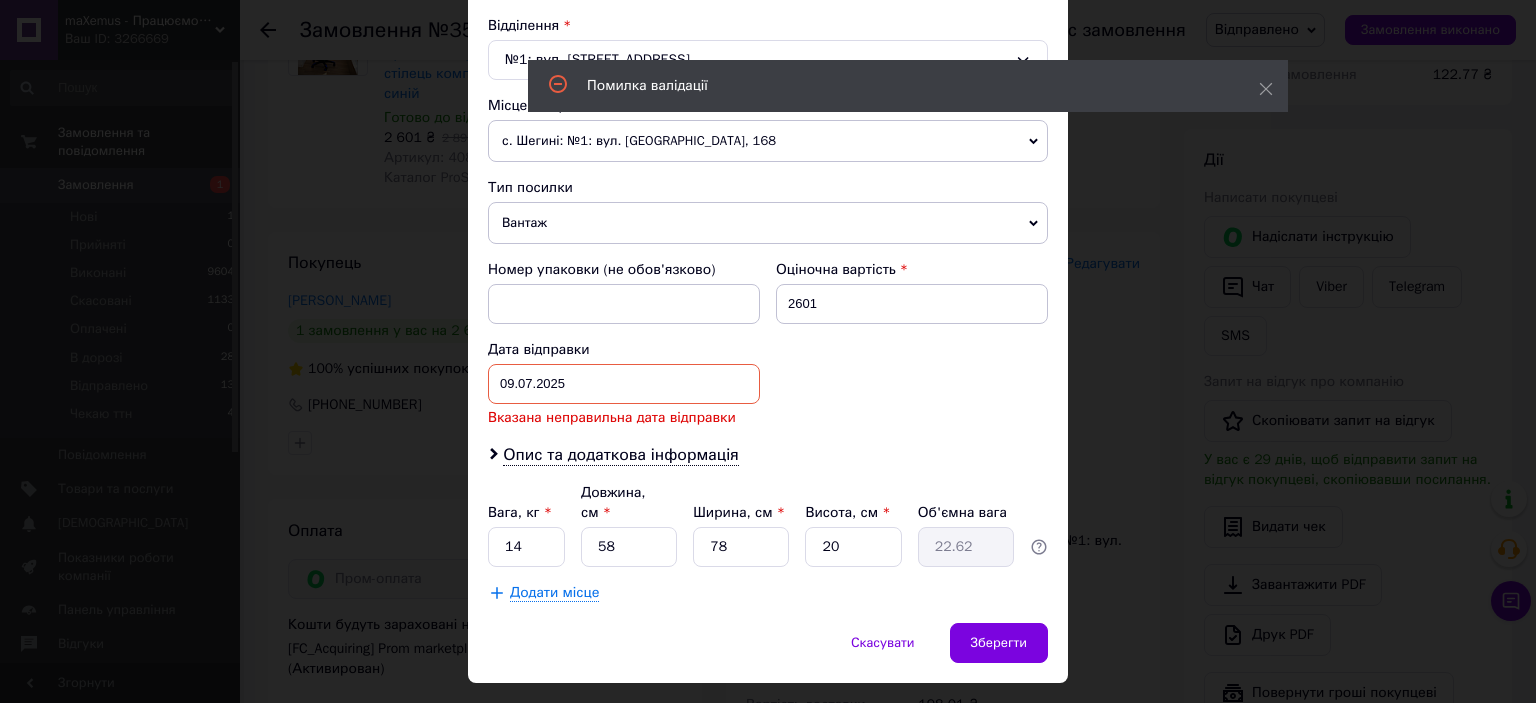 click on "09.07.2025 < 2025 > < Июль > Пн Вт Ср Чт Пт Сб Вс 30 1 2 3 4 5 6 7 8 9 10 11 12 13 14 15 16 17 18 19 20 21 22 23 24 25 26 27 28 29 30 31 1 2 3 4 5 6 7 8 9 10" at bounding box center [624, 384] 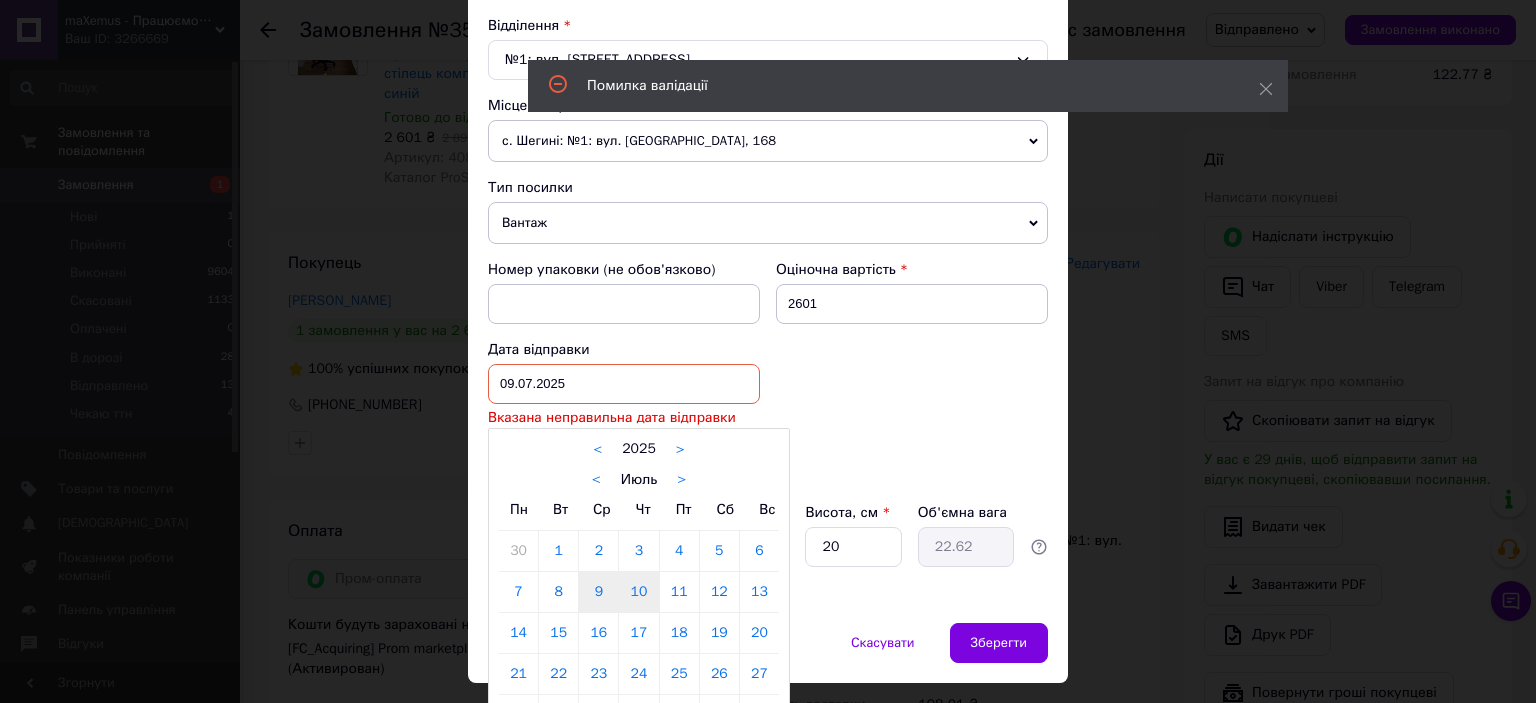 click on "10" at bounding box center [638, 592] 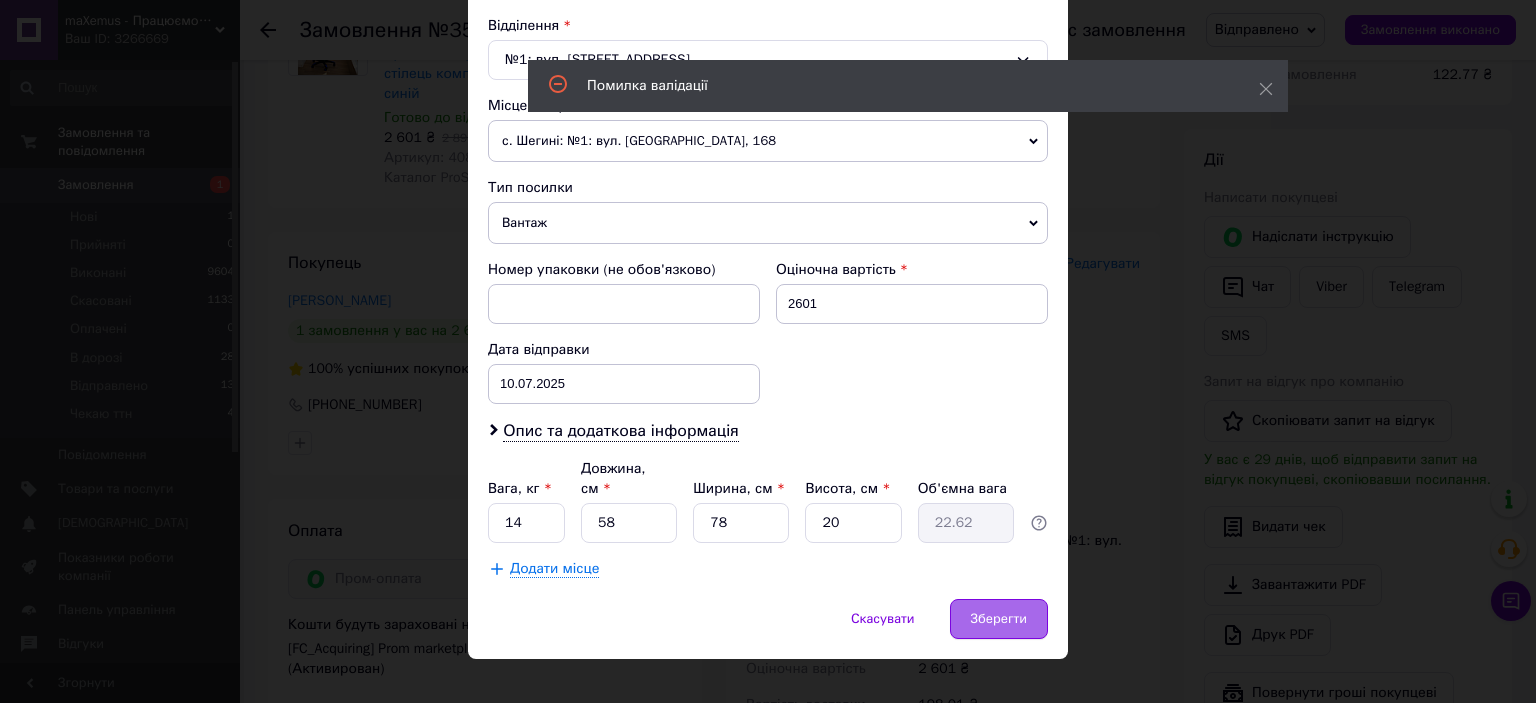 click on "Зберегти" at bounding box center [999, 619] 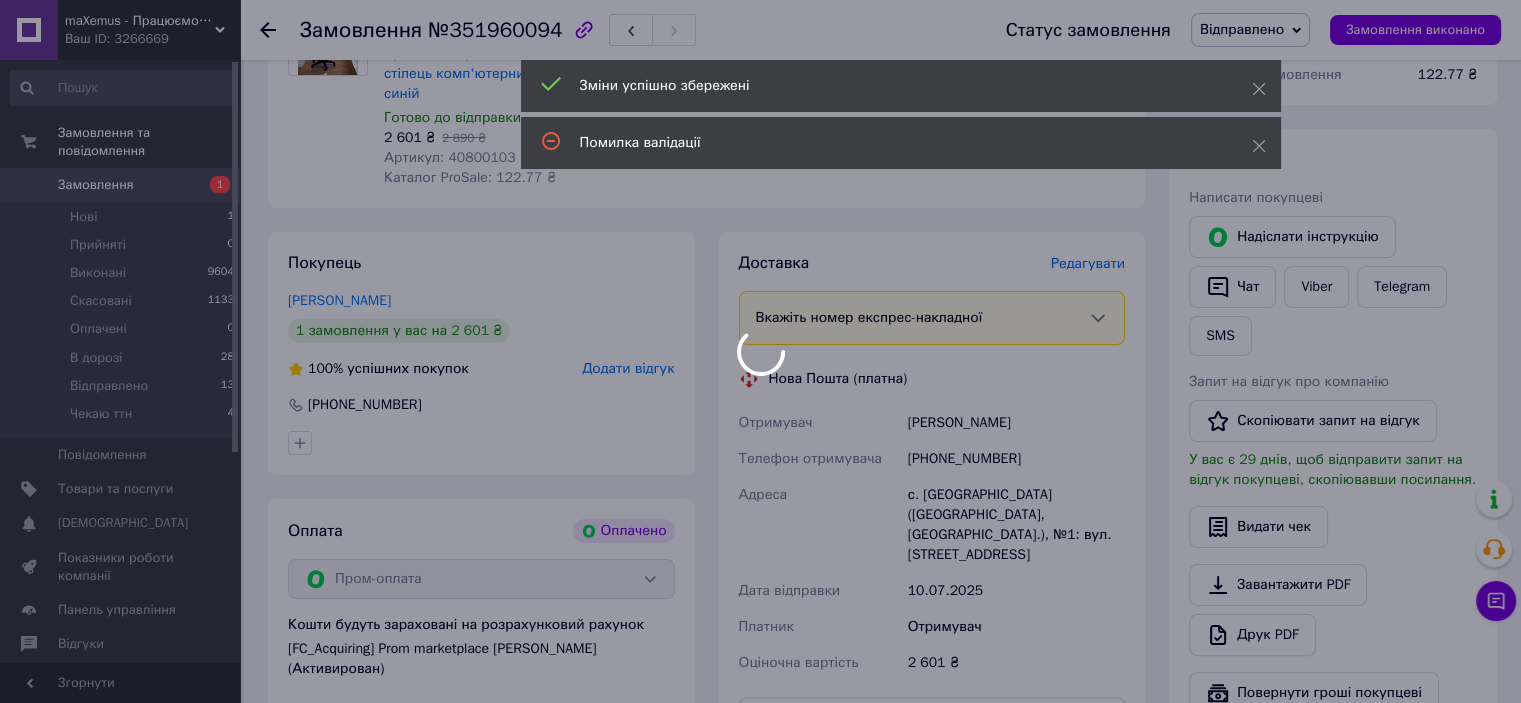 scroll, scrollTop: 4, scrollLeft: 0, axis: vertical 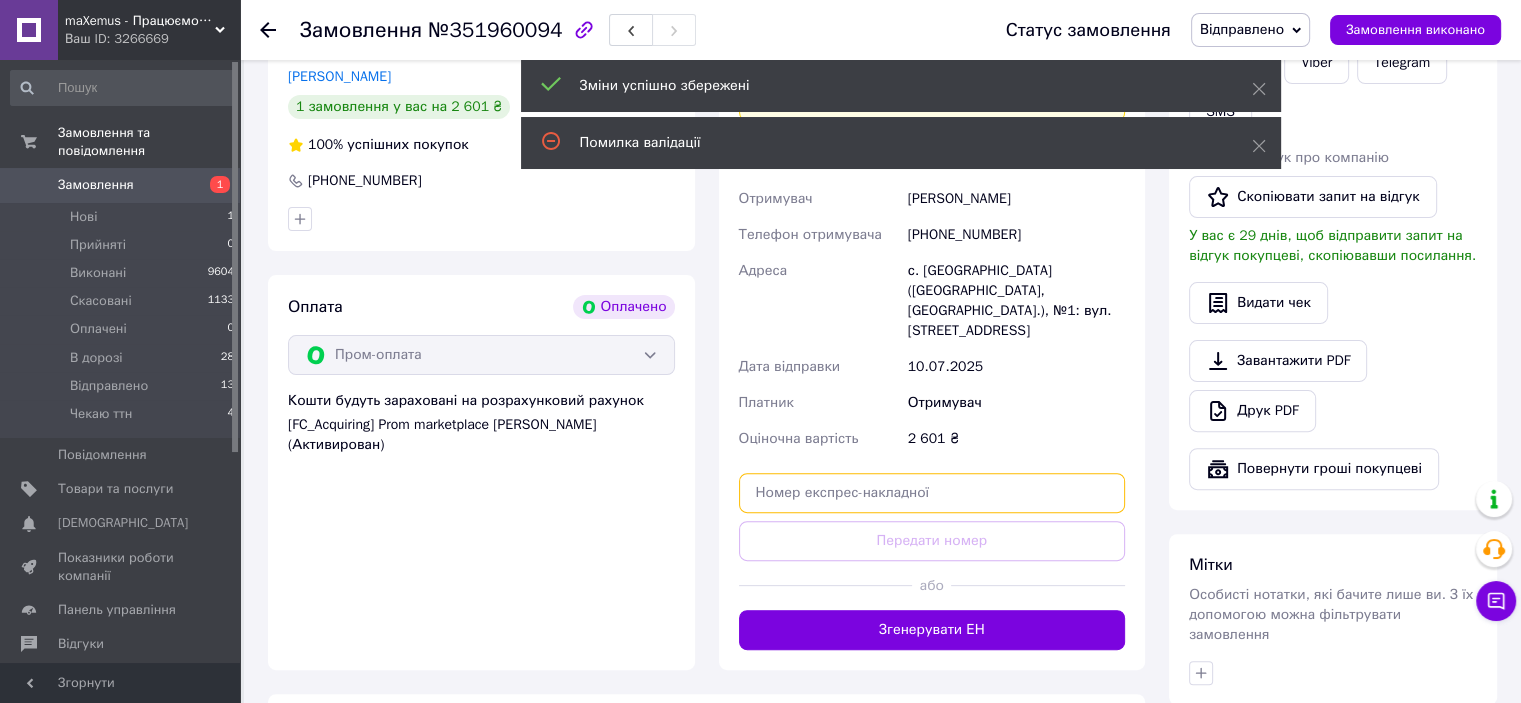click at bounding box center (932, 493) 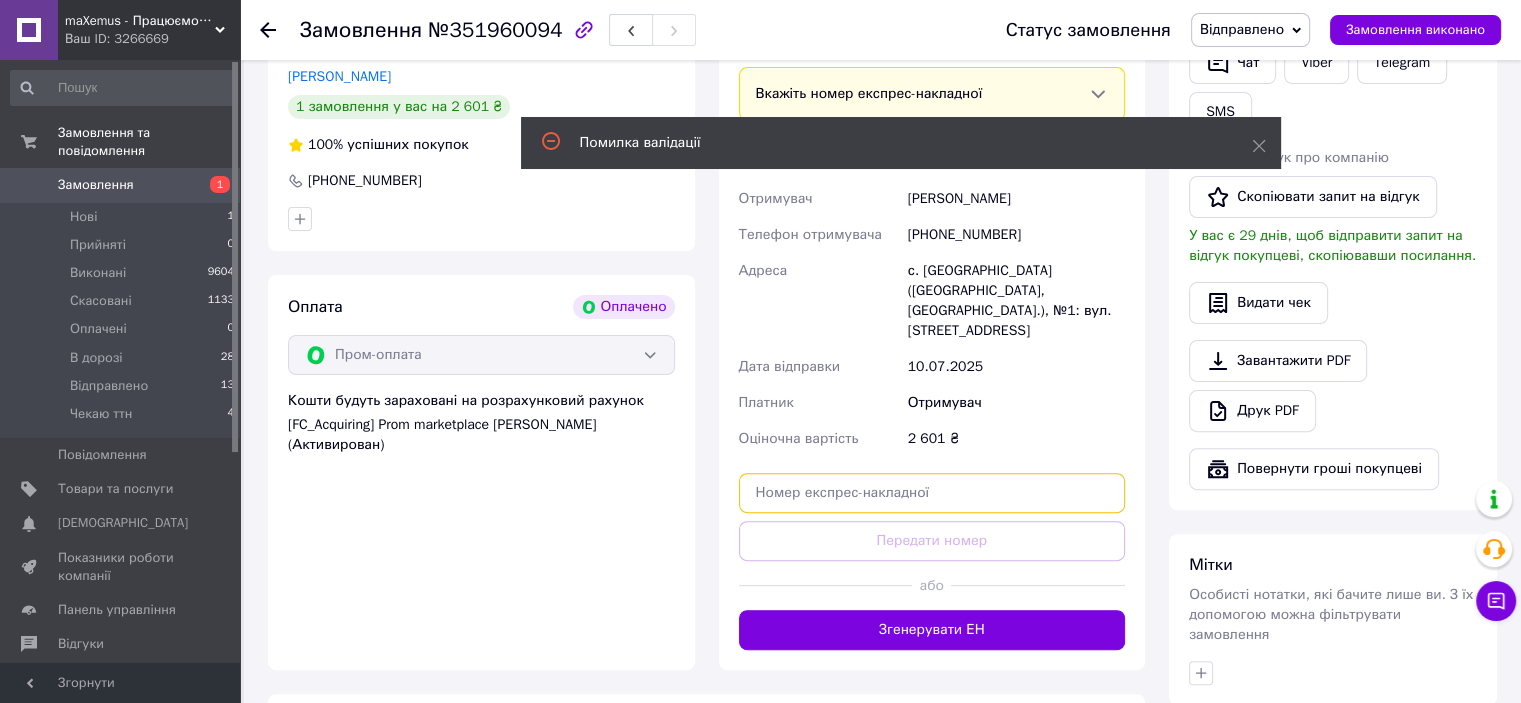 paste on "20451202746513" 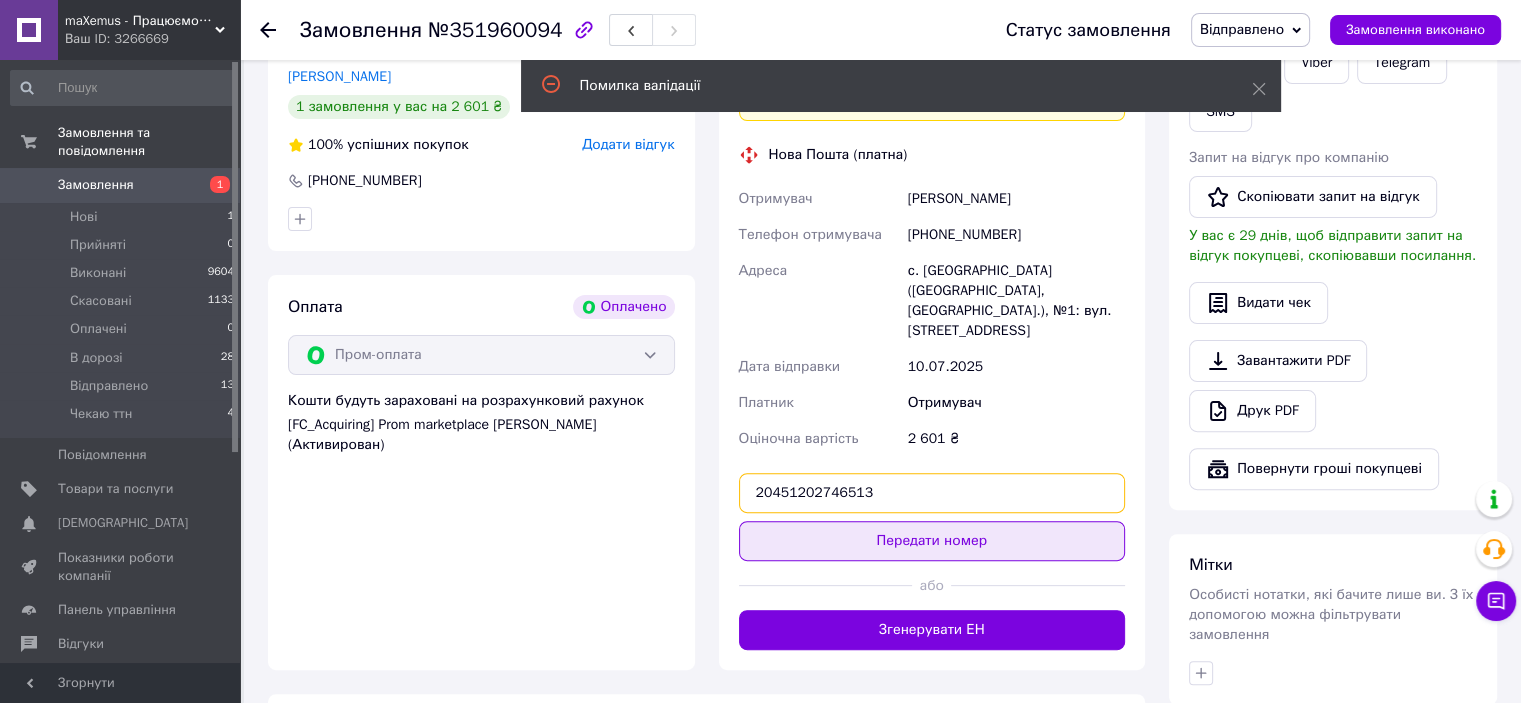type on "20451202746513" 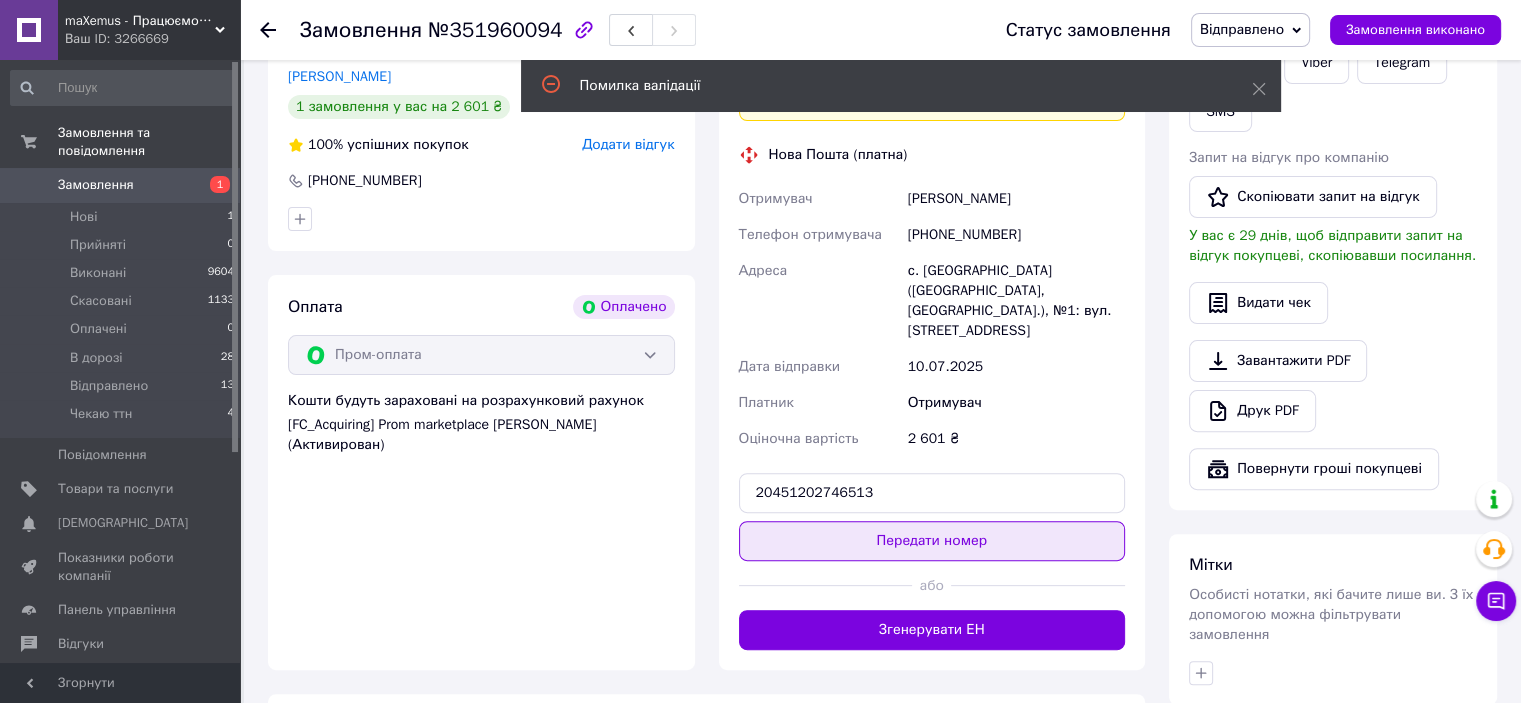 click on "Передати номер" at bounding box center (932, 541) 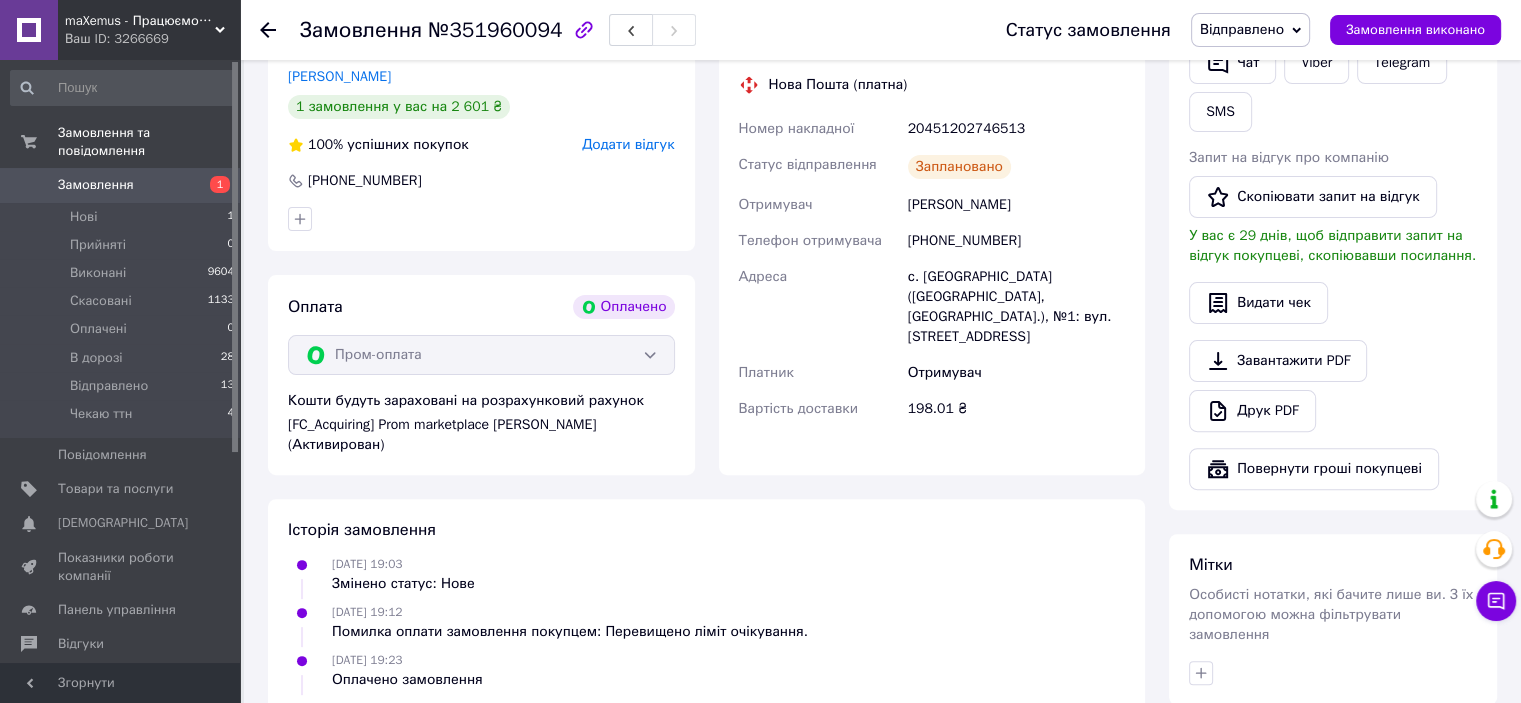 scroll, scrollTop: 52, scrollLeft: 0, axis: vertical 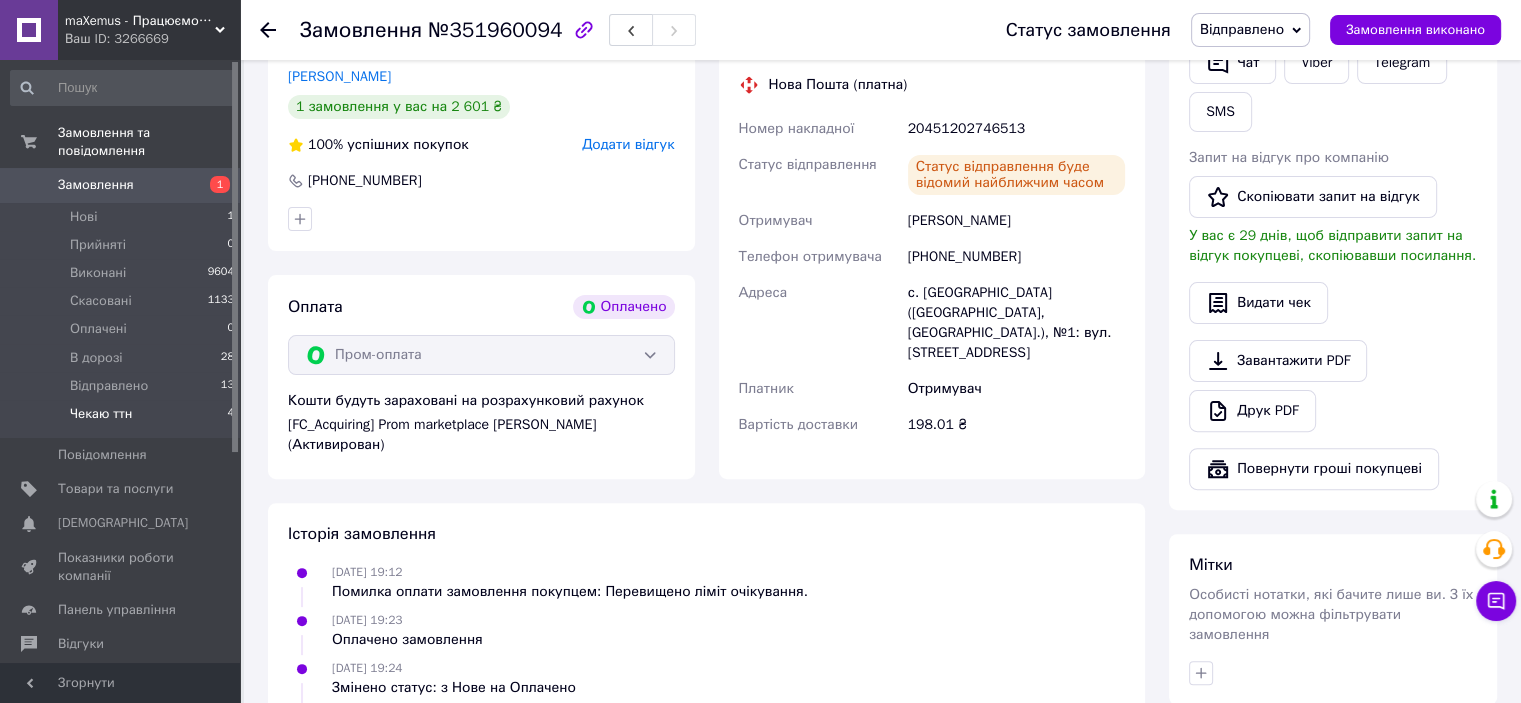 click on "Чекаю ттн 4" at bounding box center [123, 419] 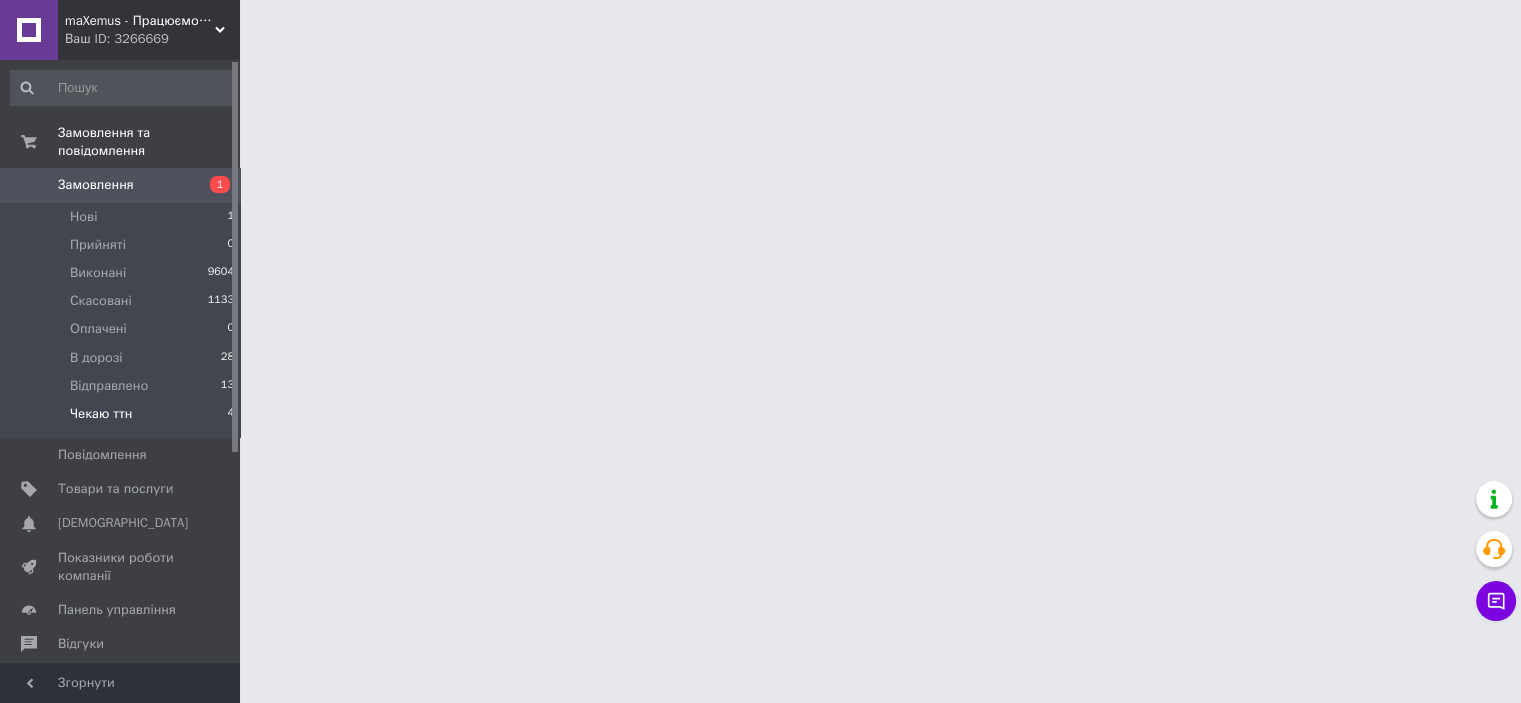 scroll, scrollTop: 0, scrollLeft: 0, axis: both 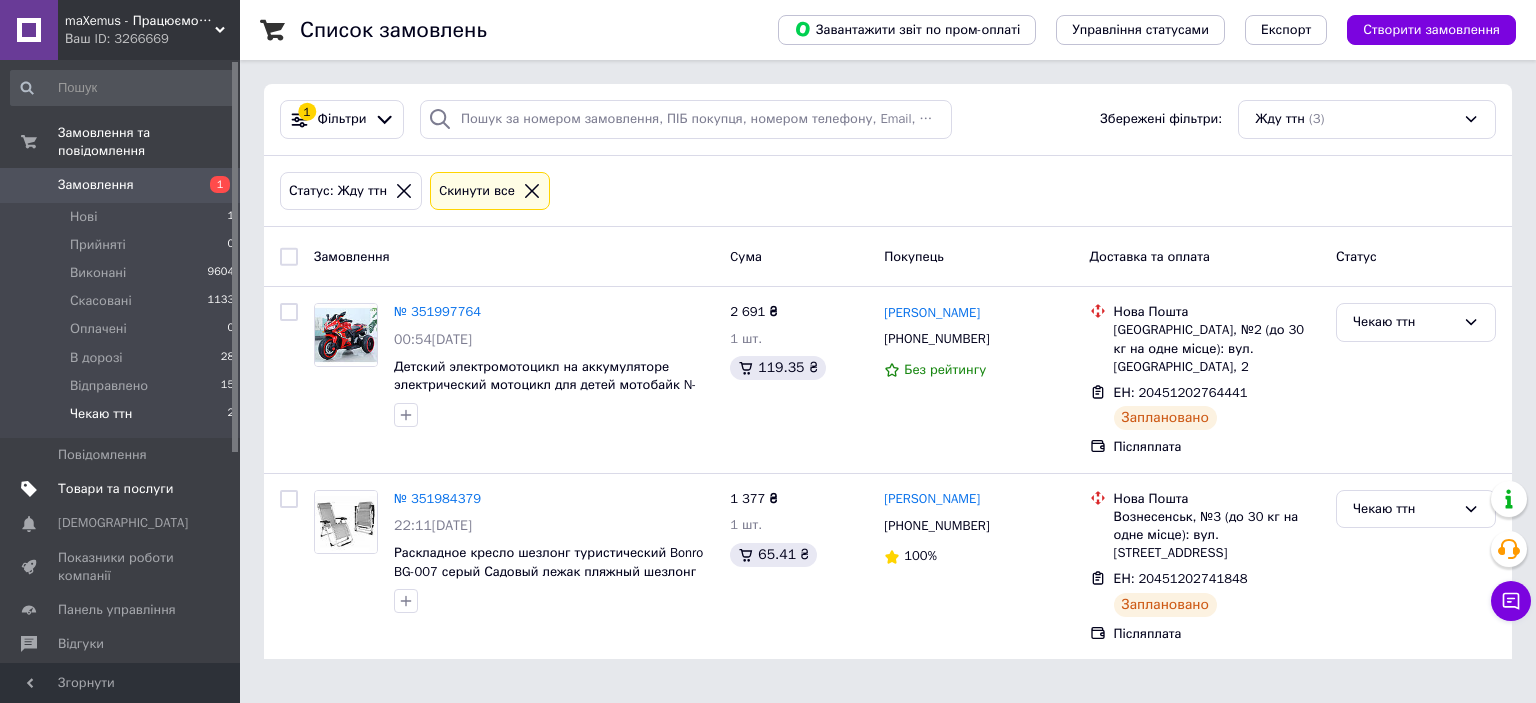 click on "Товари та послуги" at bounding box center [115, 489] 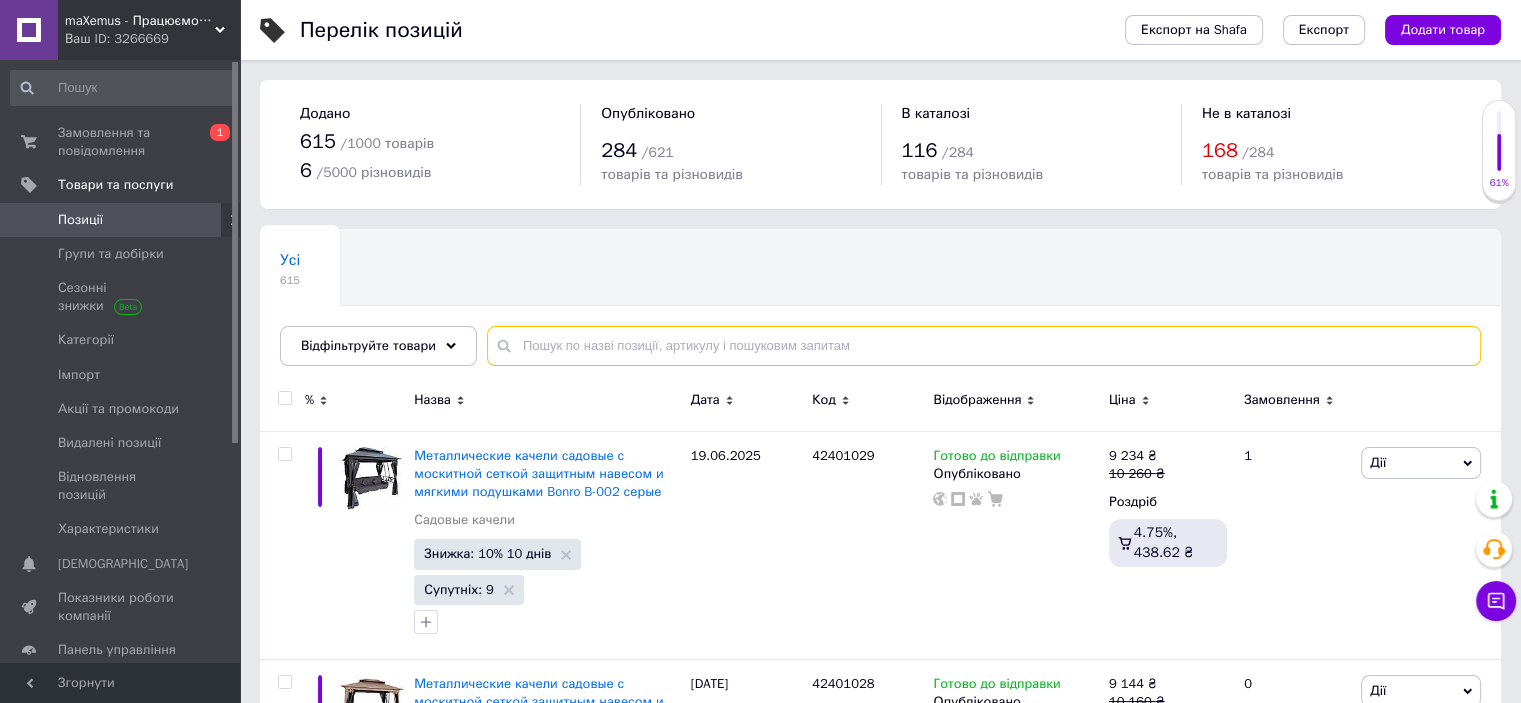 click at bounding box center [984, 346] 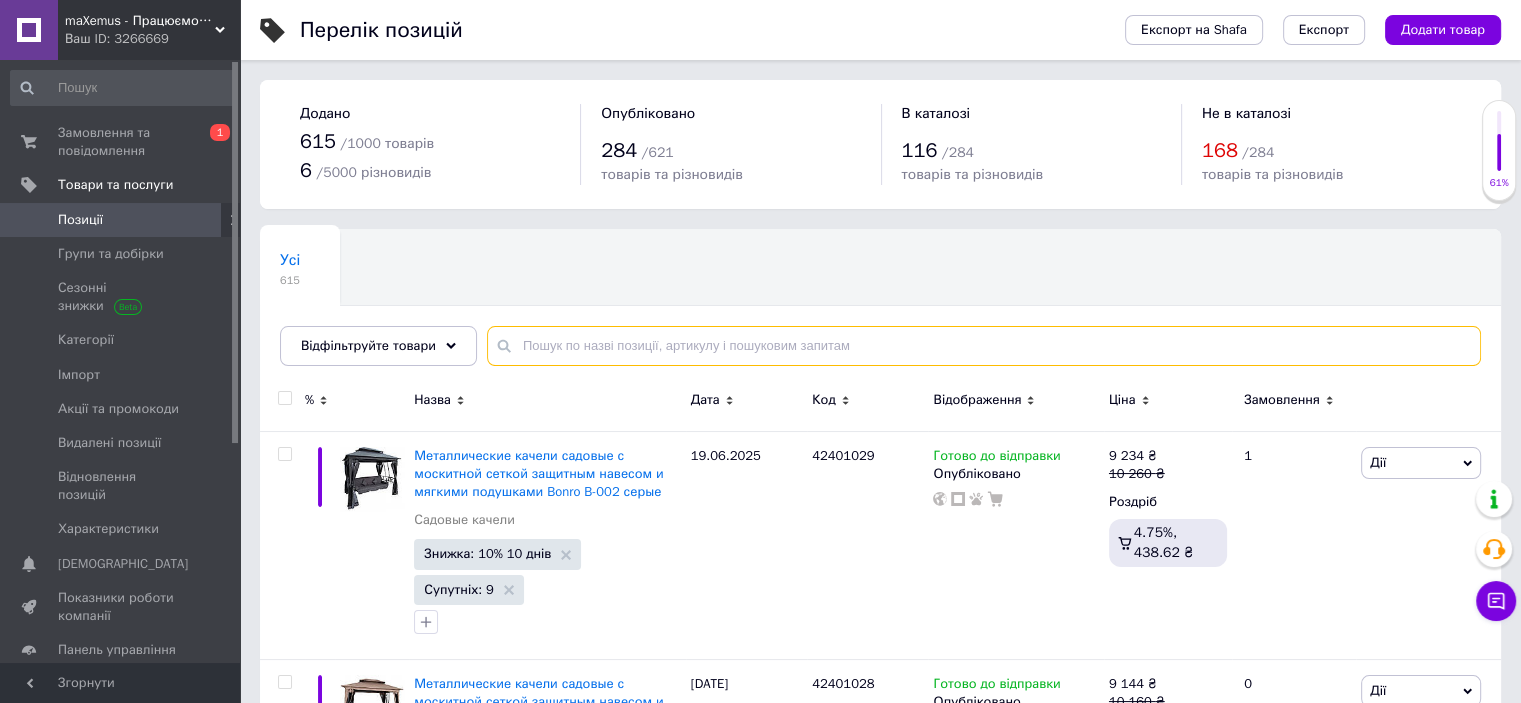paste on "47001248" 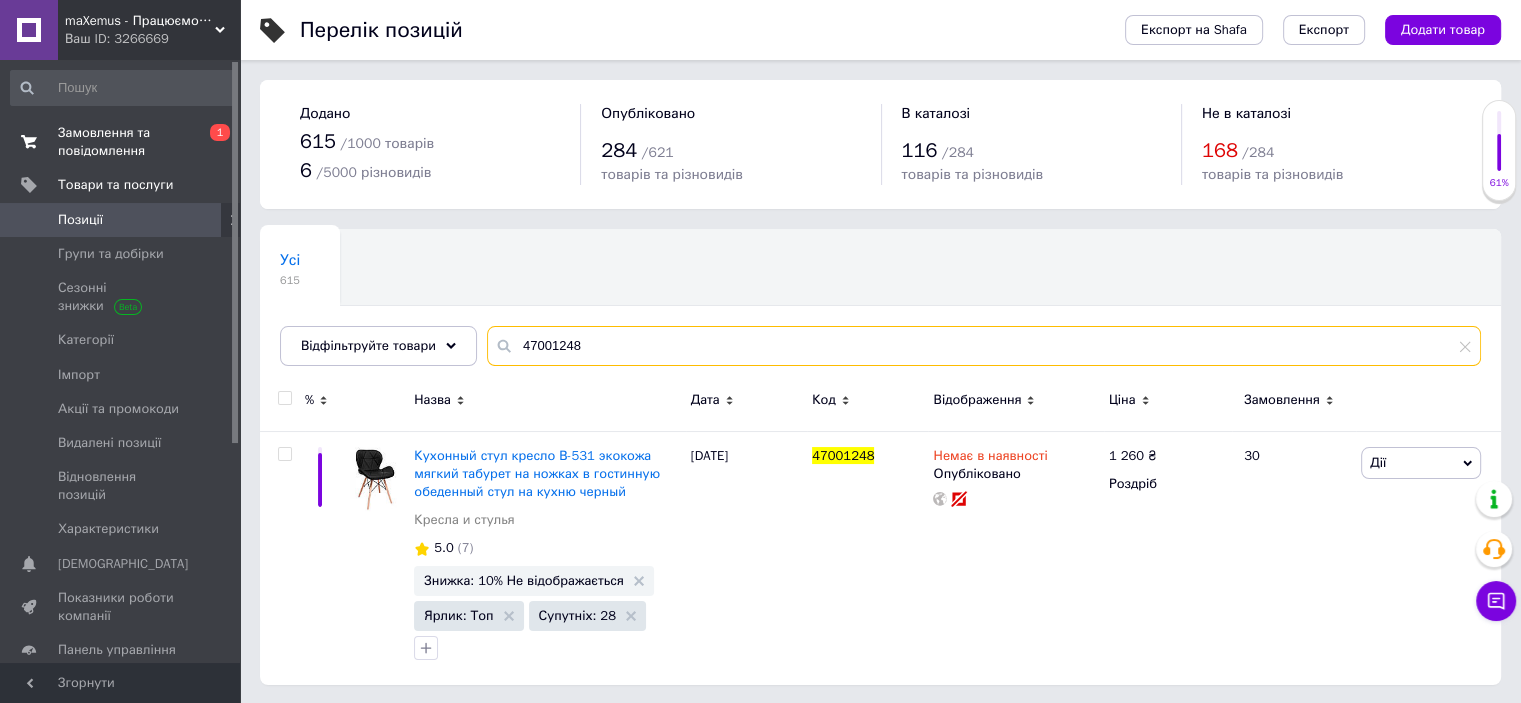type on "47001248" 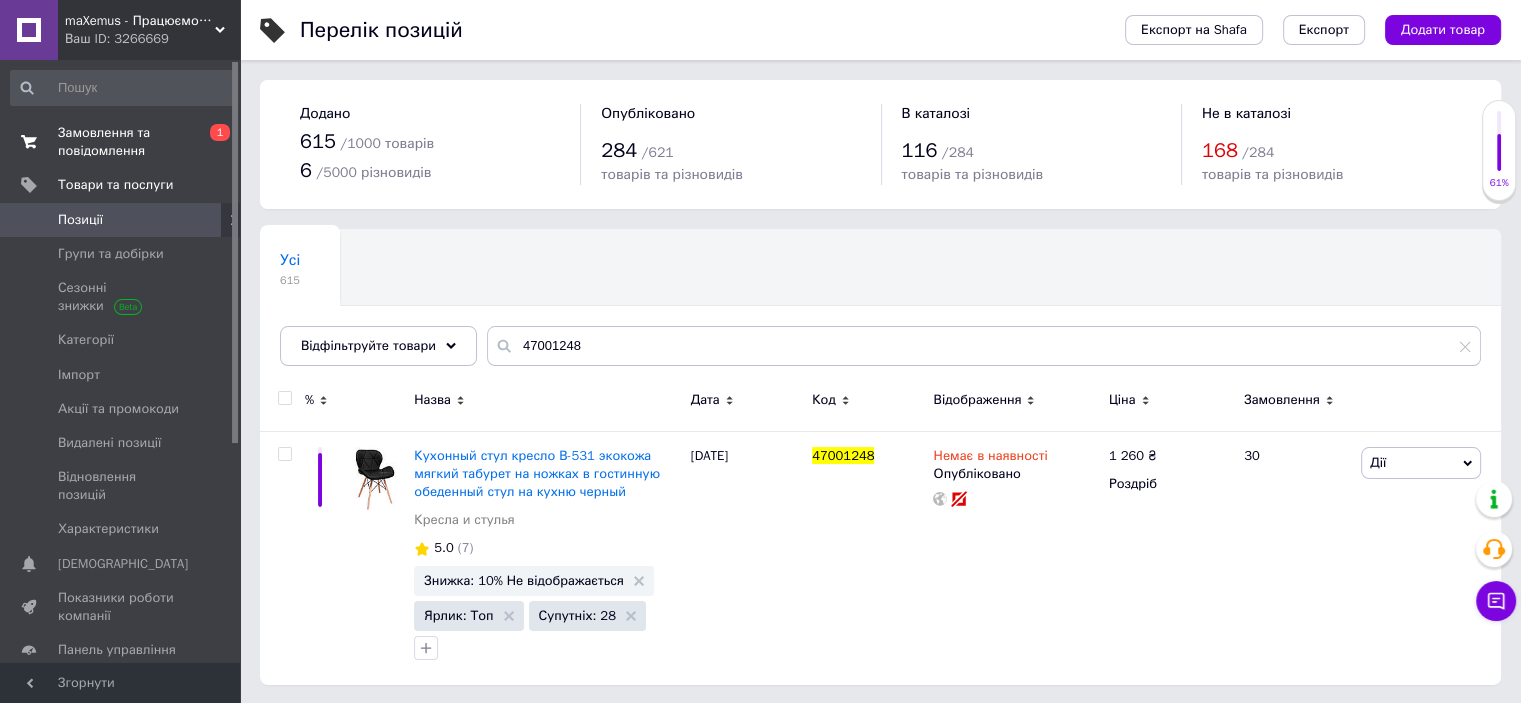 click on "Замовлення та повідомлення" at bounding box center (121, 142) 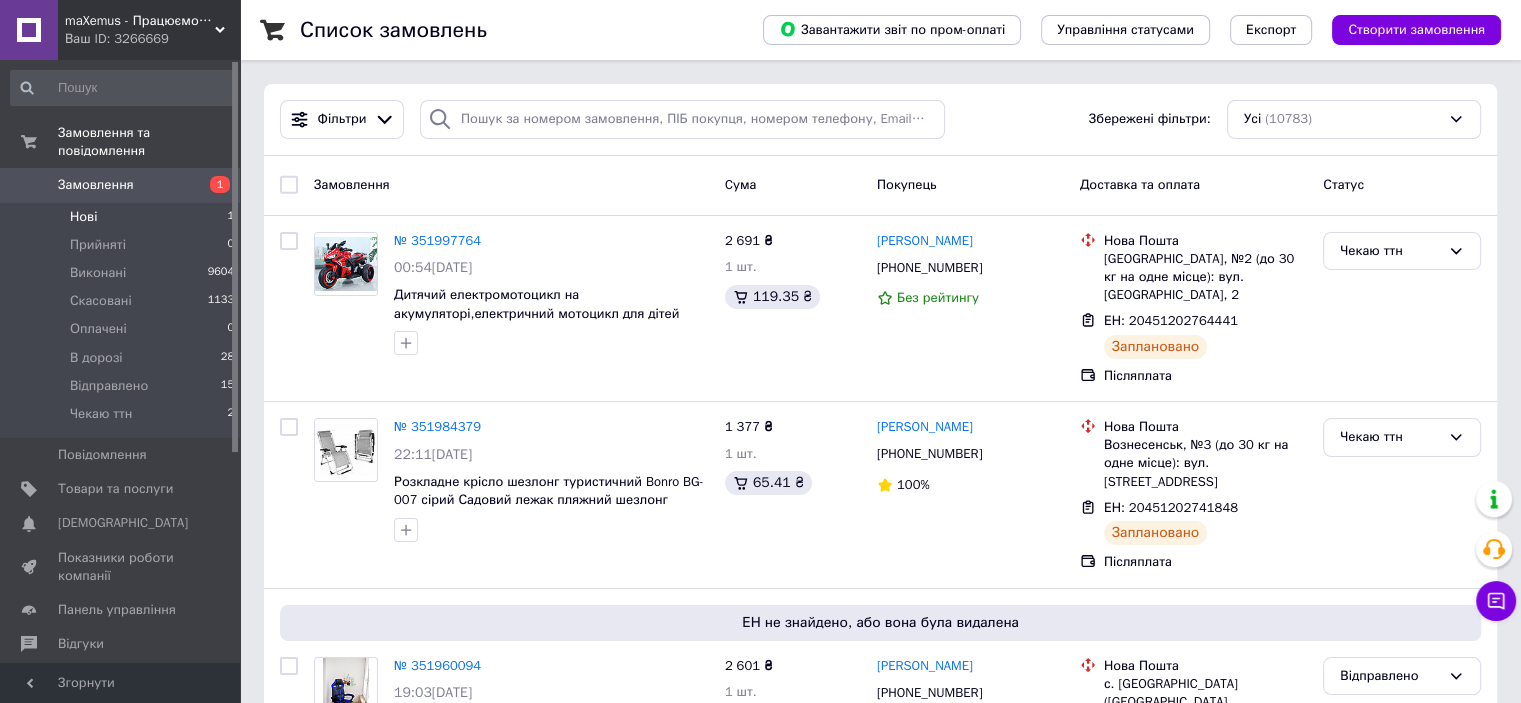 click on "Нові 1" at bounding box center (123, 217) 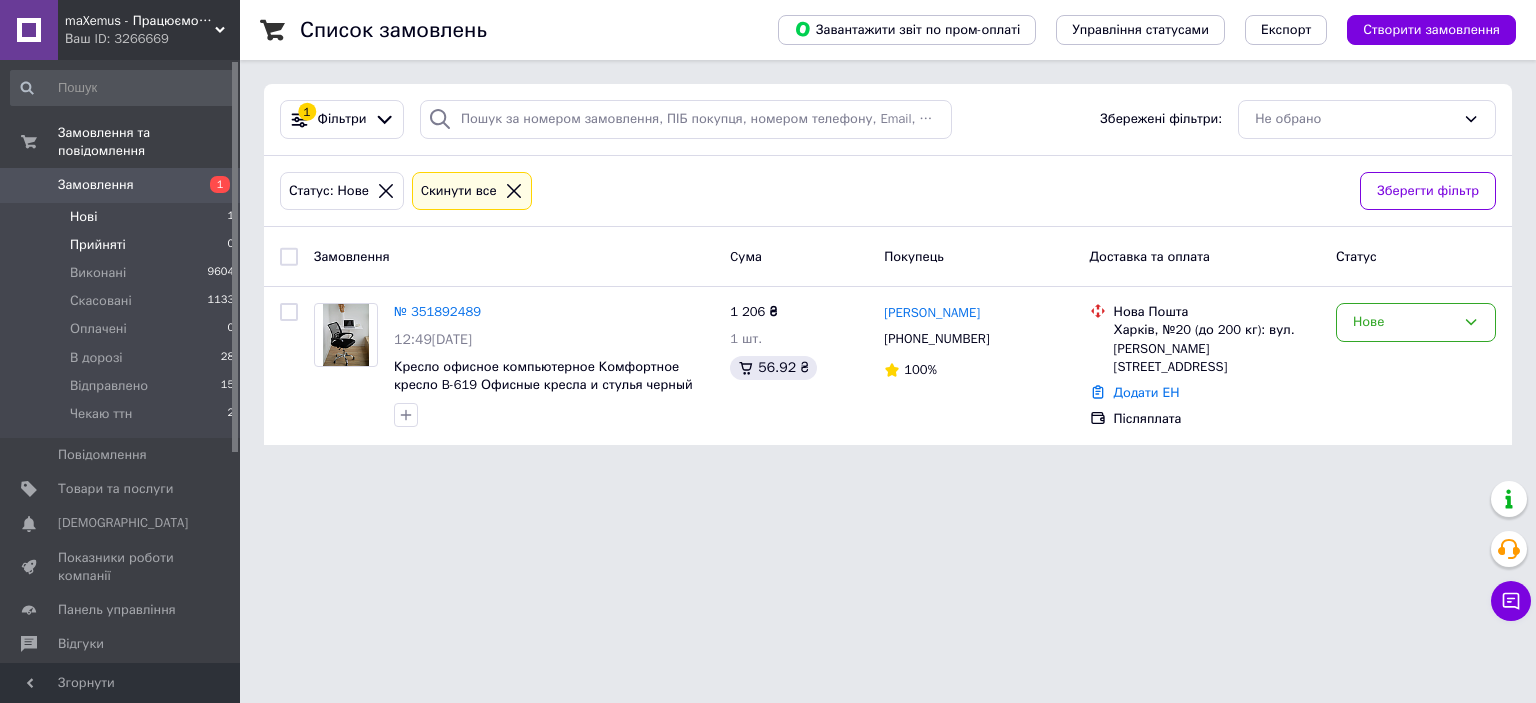 click on "Прийняті 0" at bounding box center (123, 245) 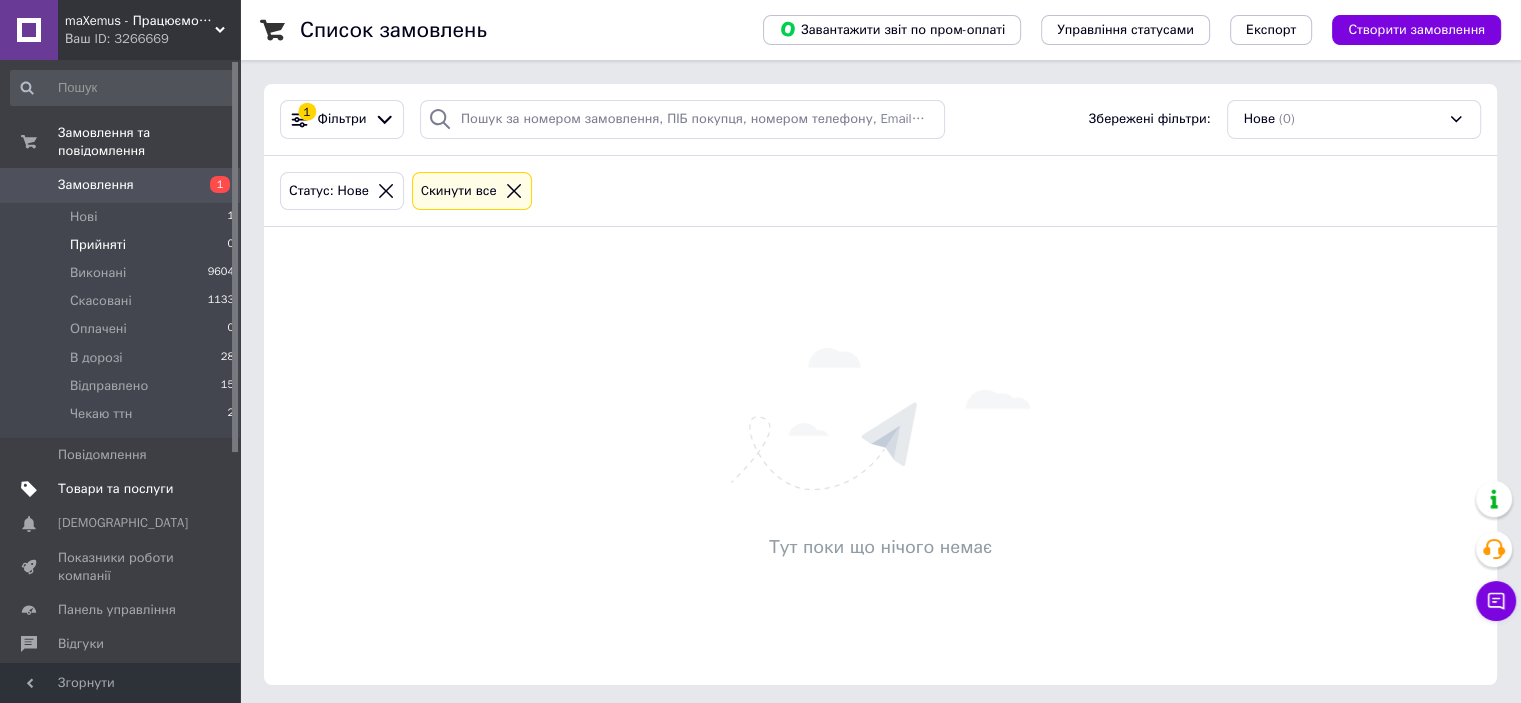 click on "Товари та послуги" at bounding box center (115, 489) 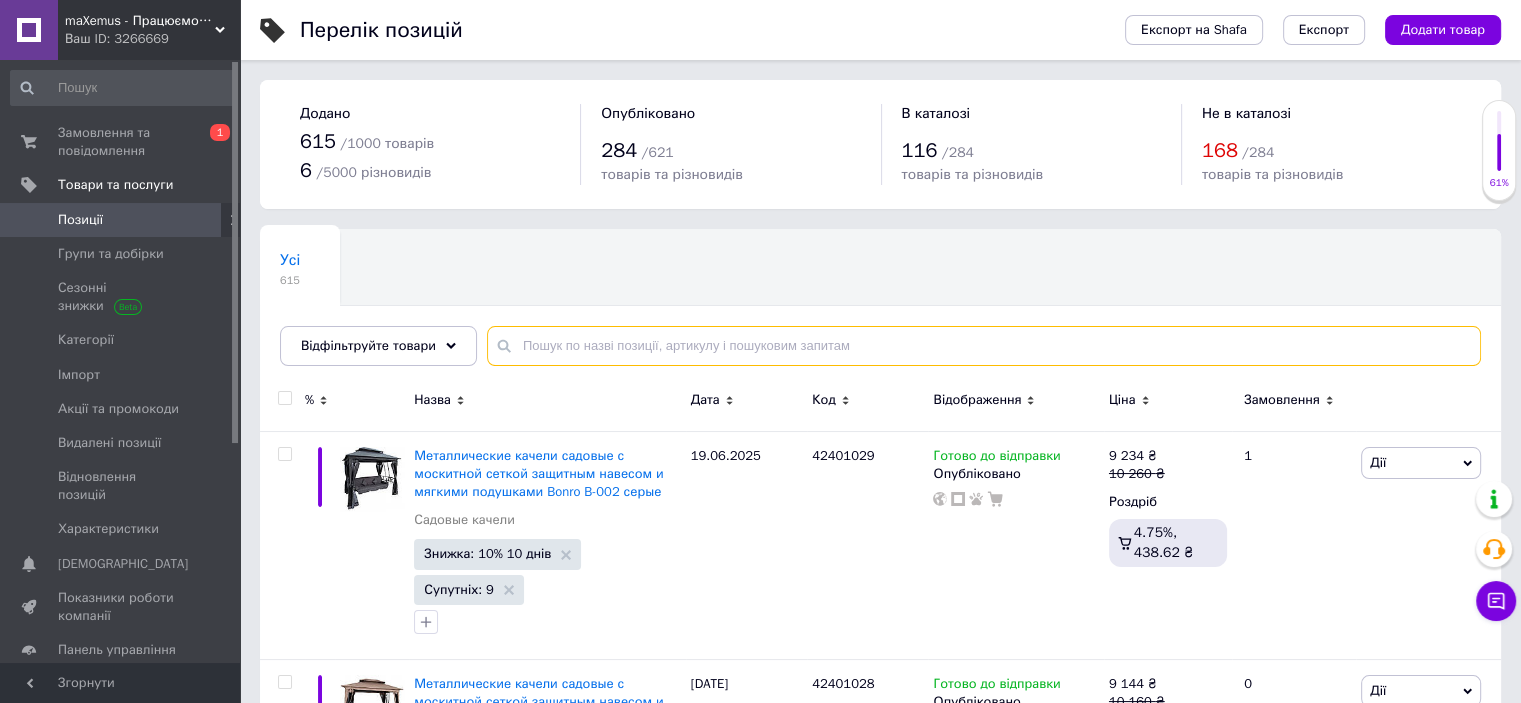 click at bounding box center [984, 346] 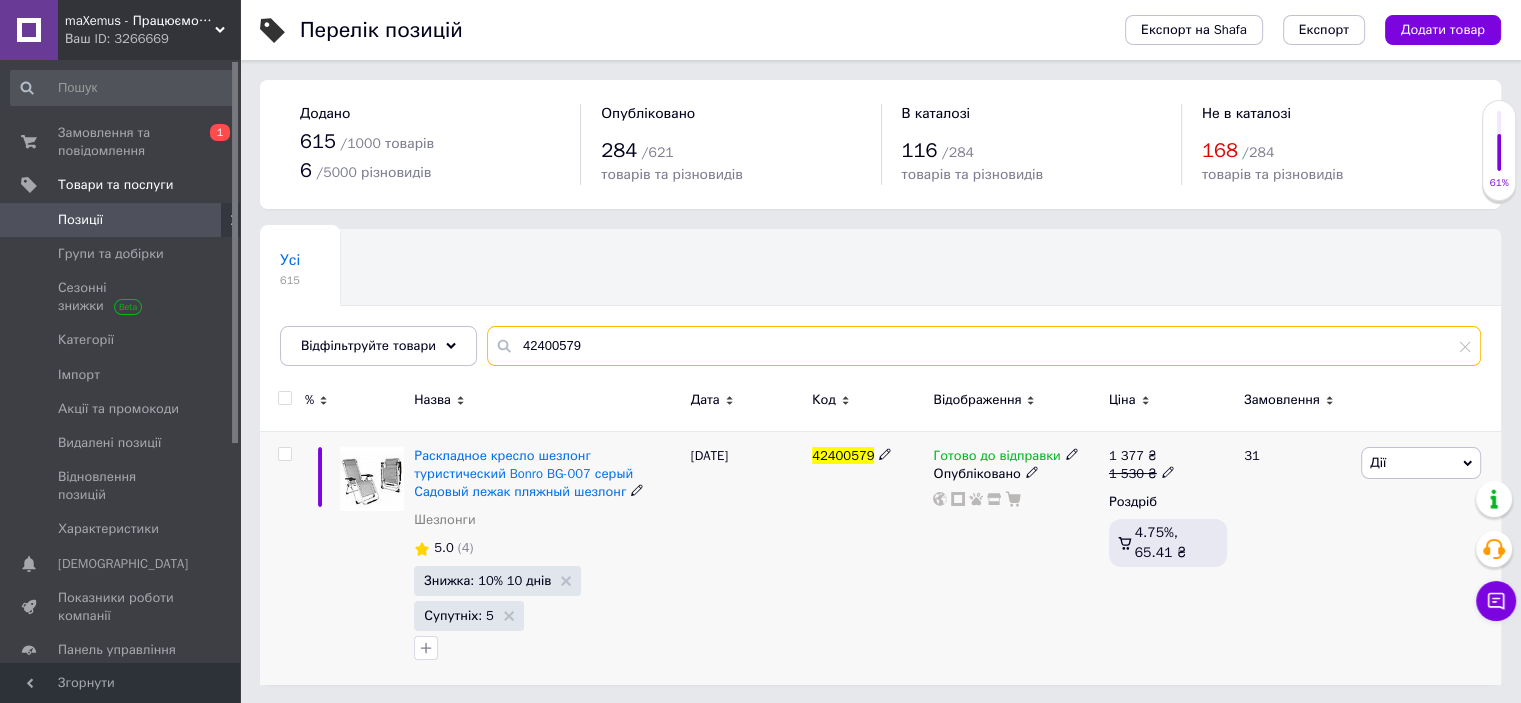 type on "42400579" 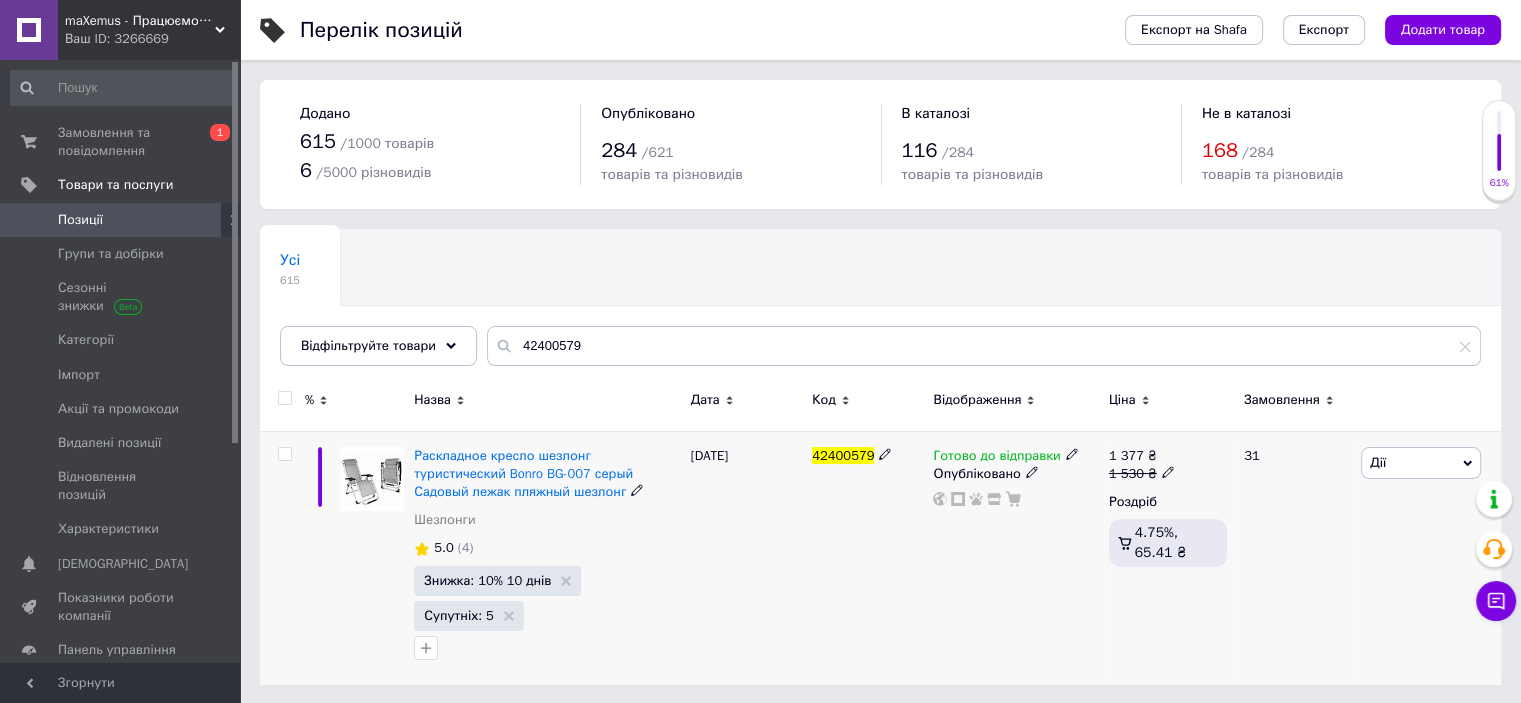 click 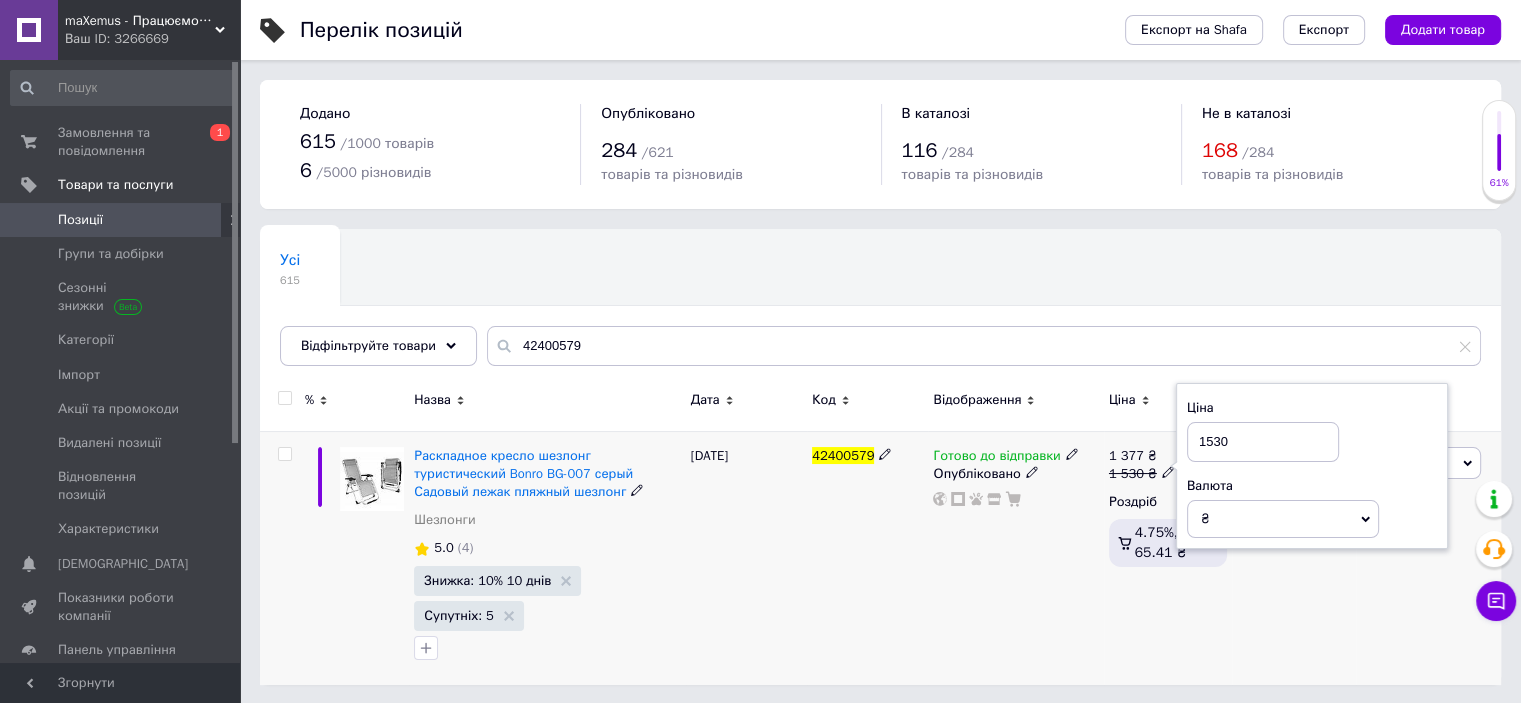 click on "1530" at bounding box center (1263, 442) 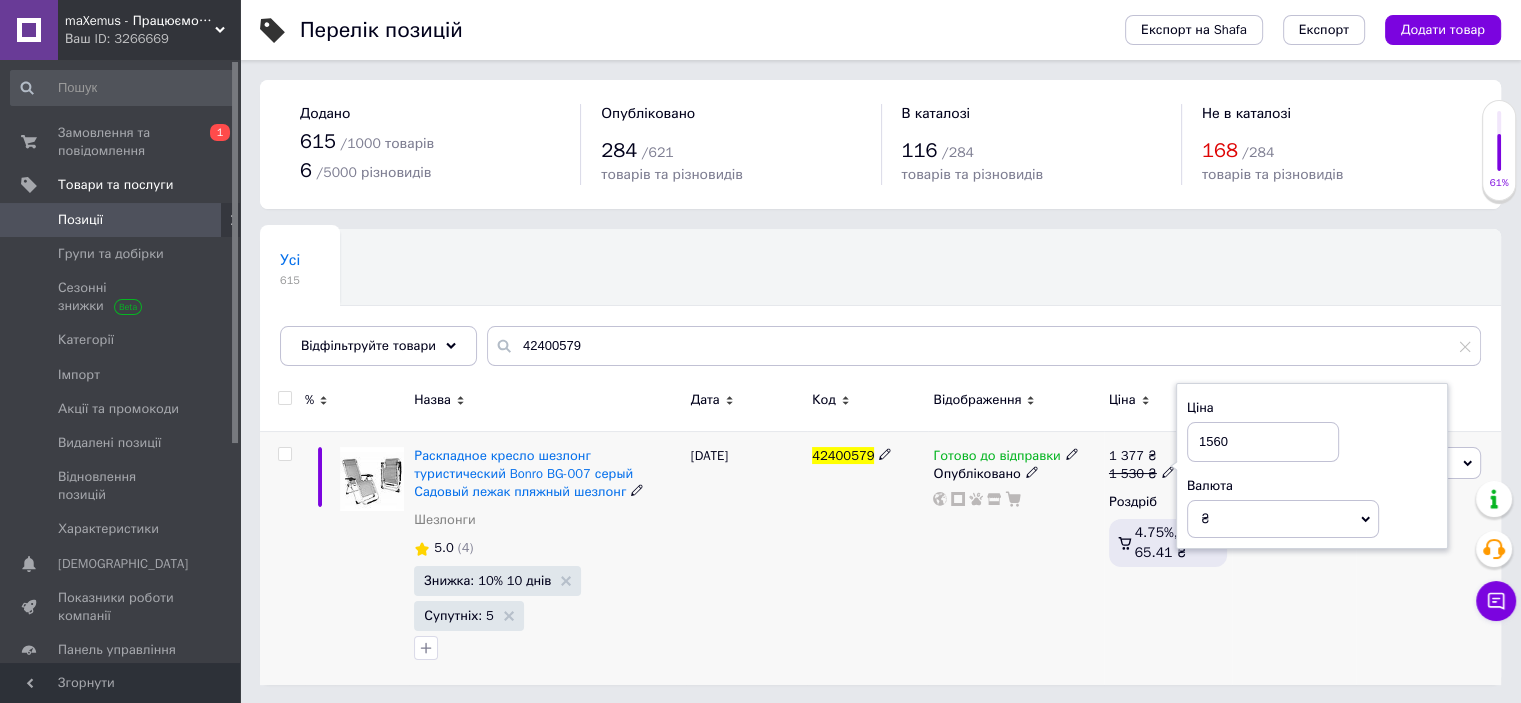 type on "1560" 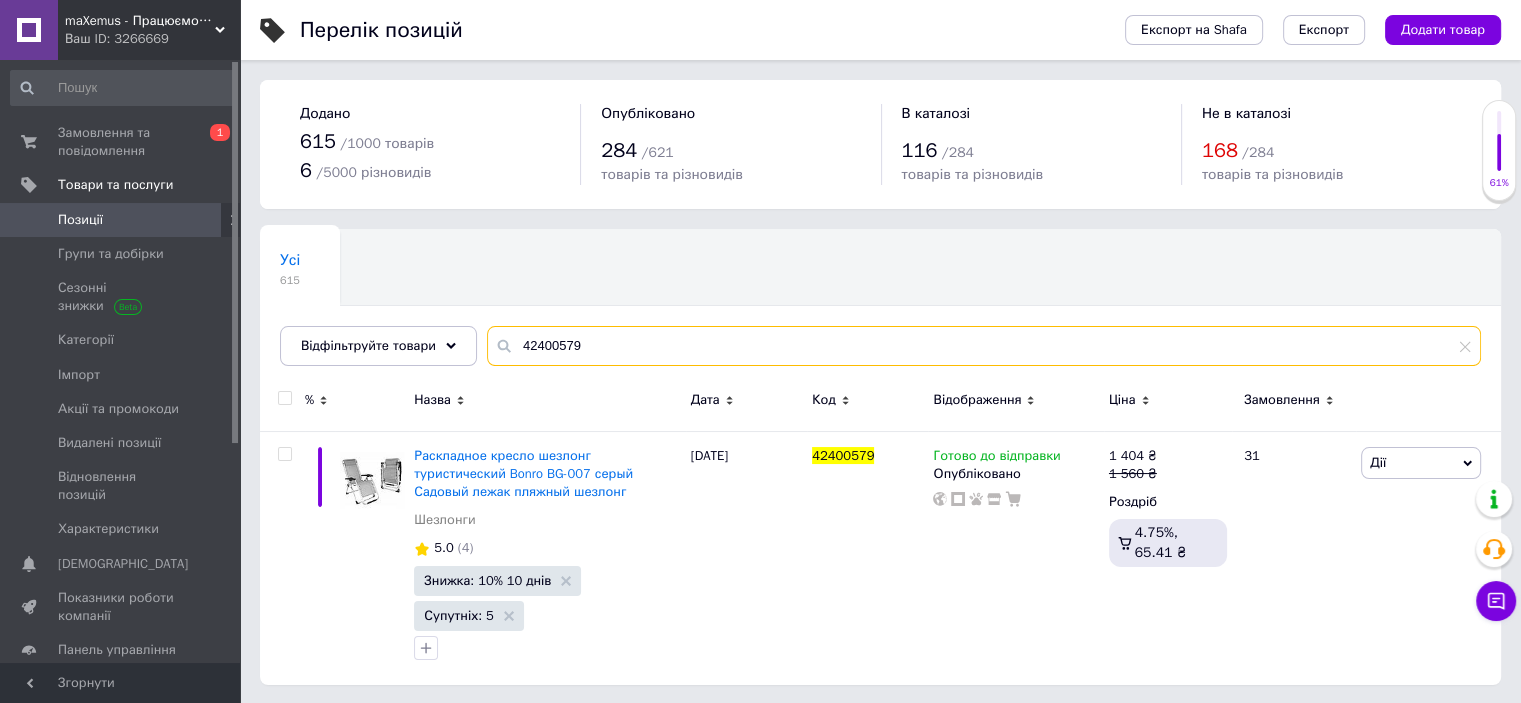 click on "42400579" at bounding box center (984, 346) 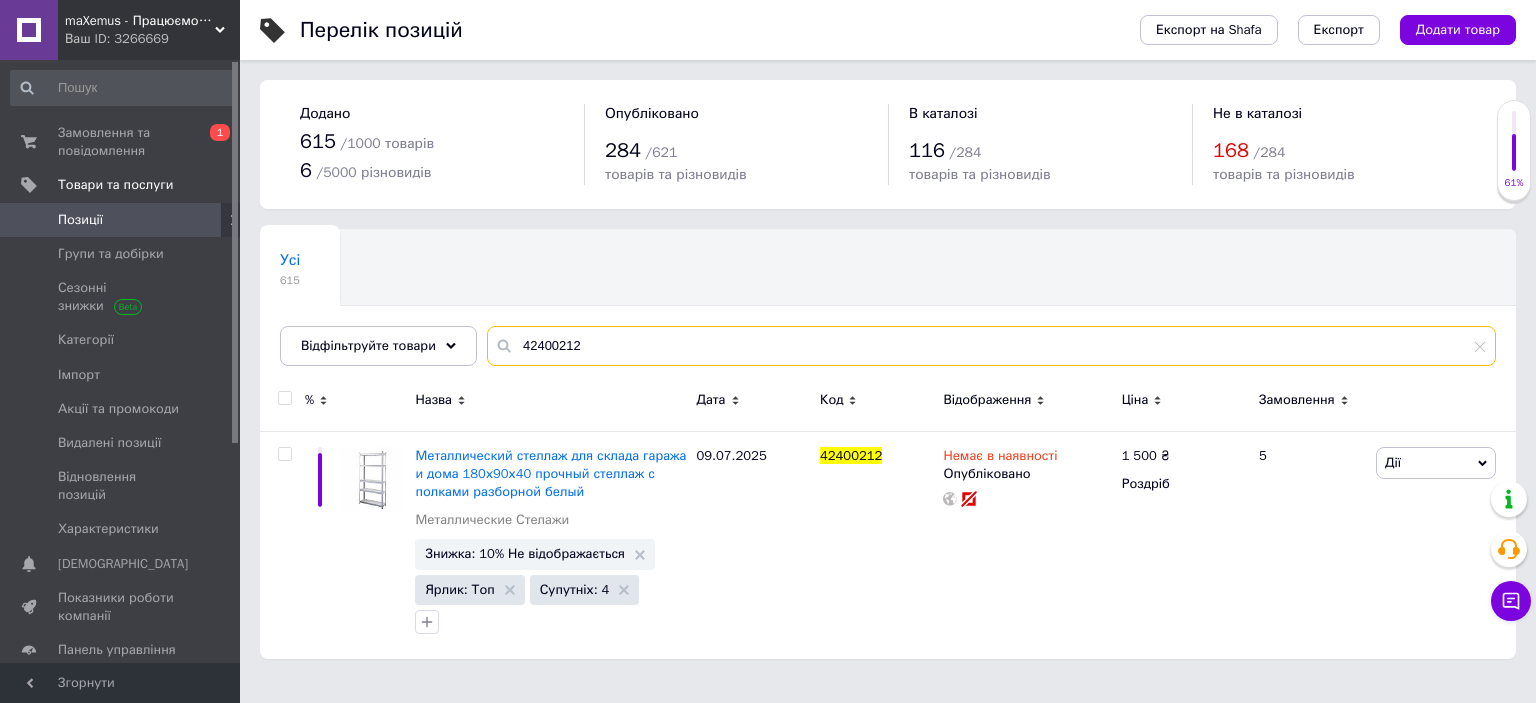 click on "42400212" at bounding box center [991, 346] 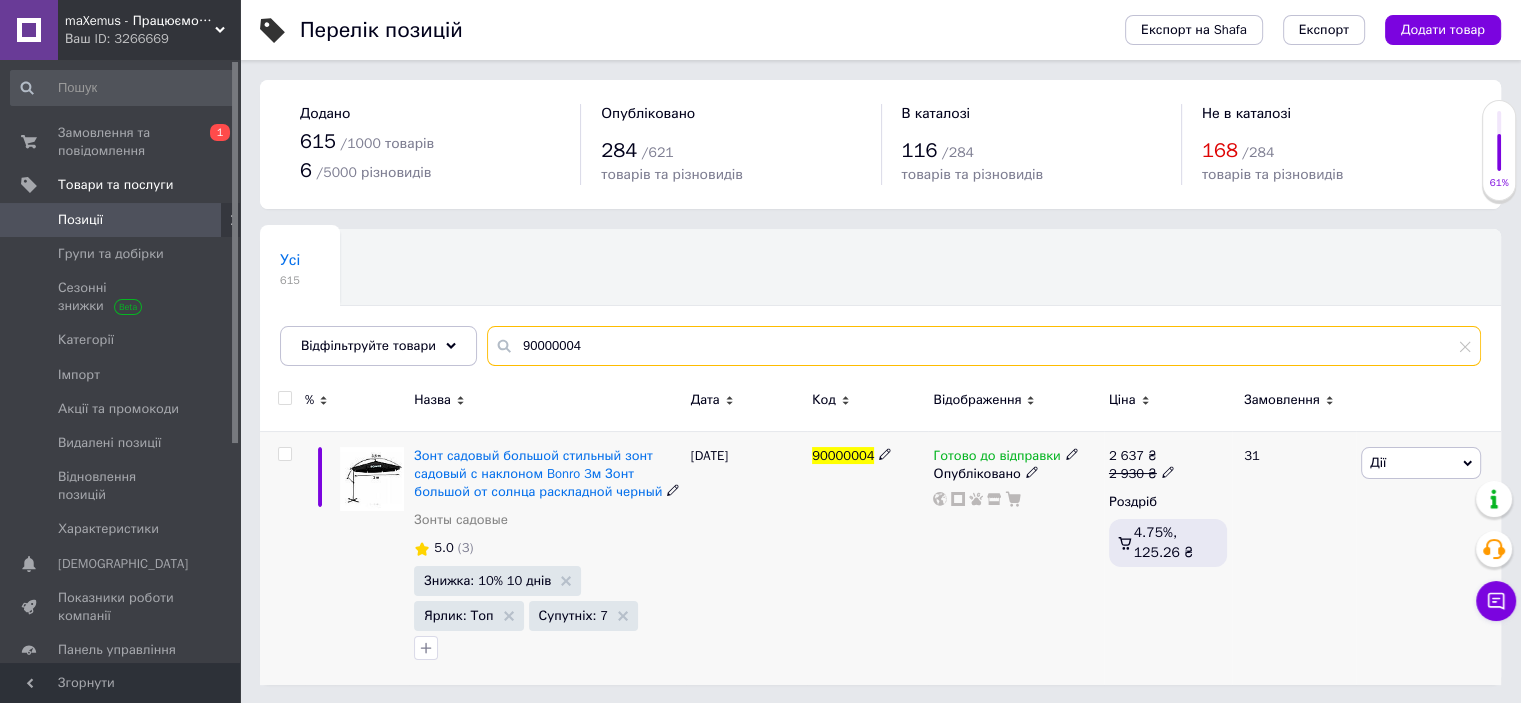 type on "90000004" 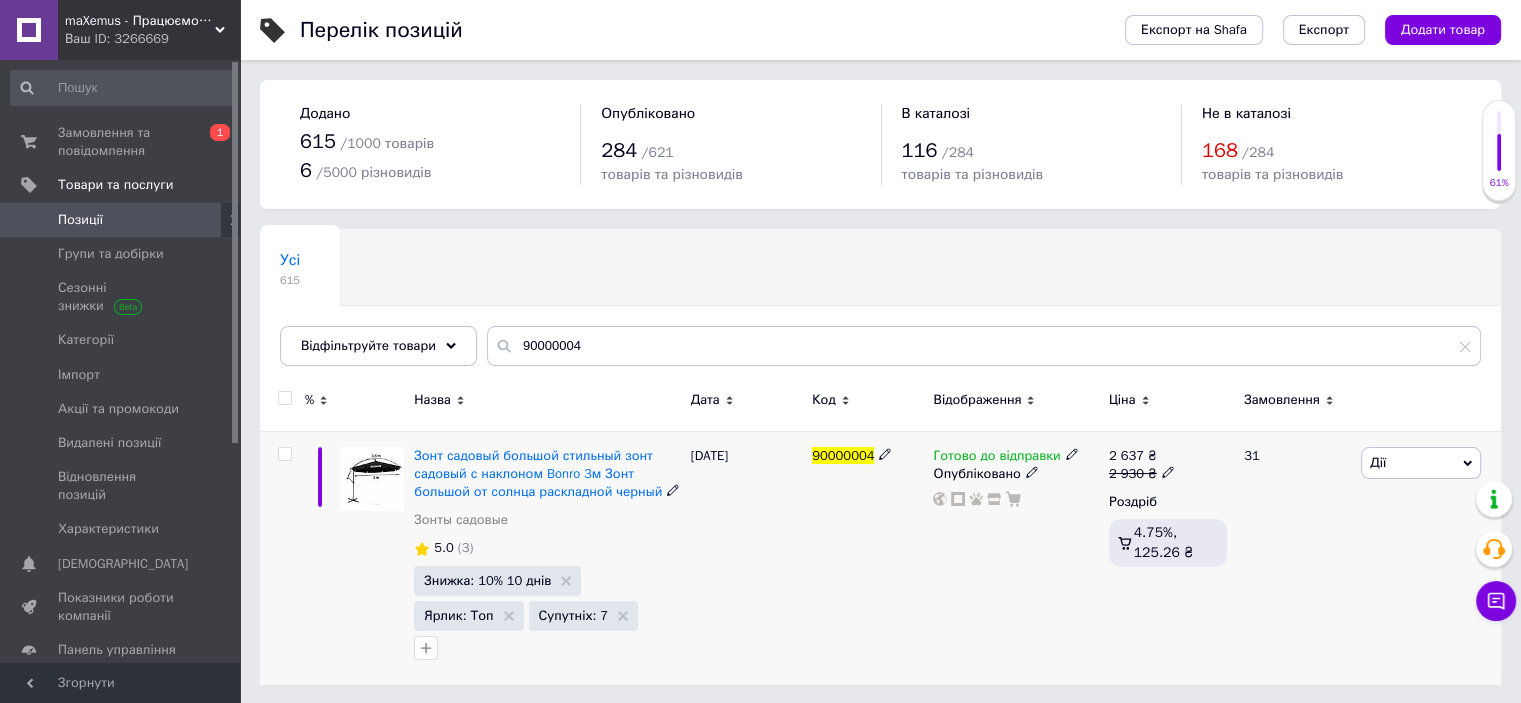 click 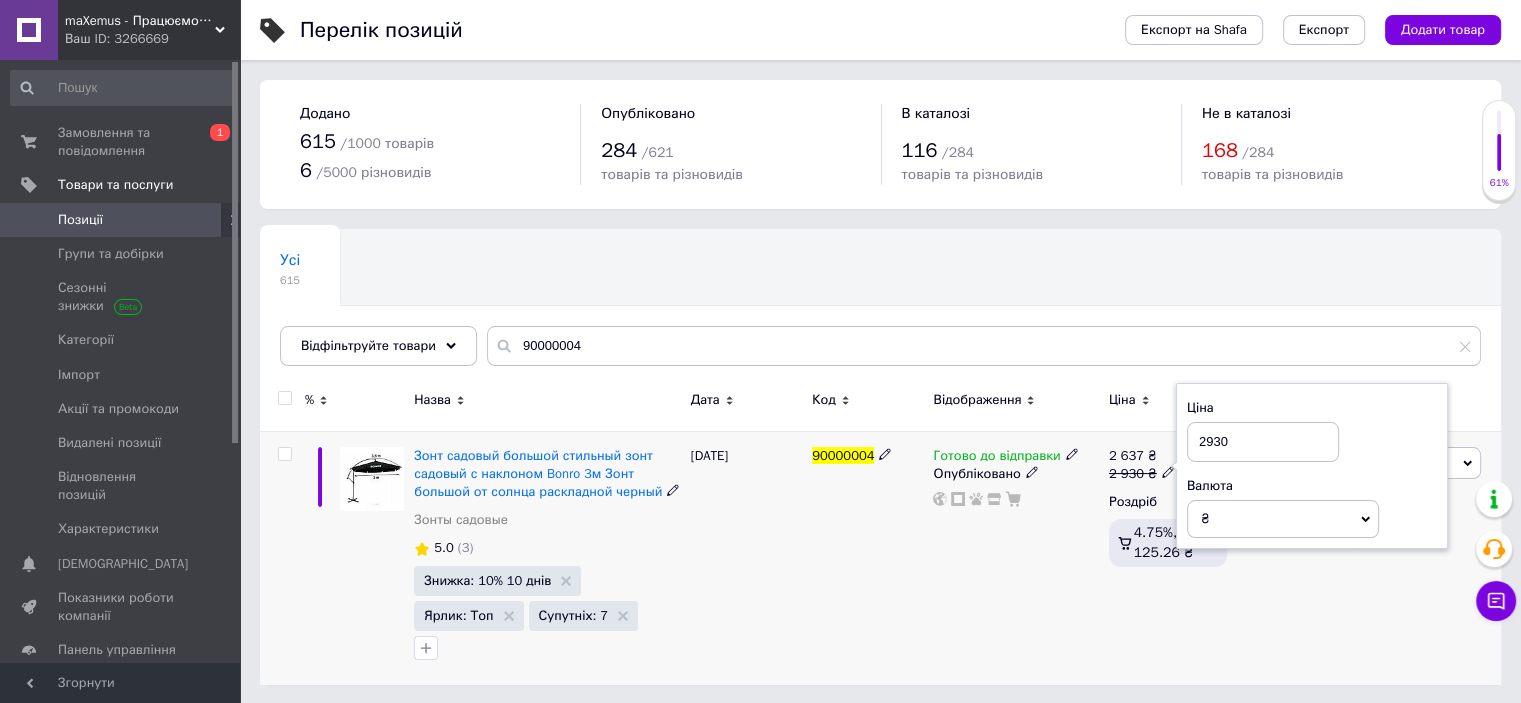 drag, startPoint x: 1220, startPoint y: 445, endPoint x: 1162, endPoint y: 445, distance: 58 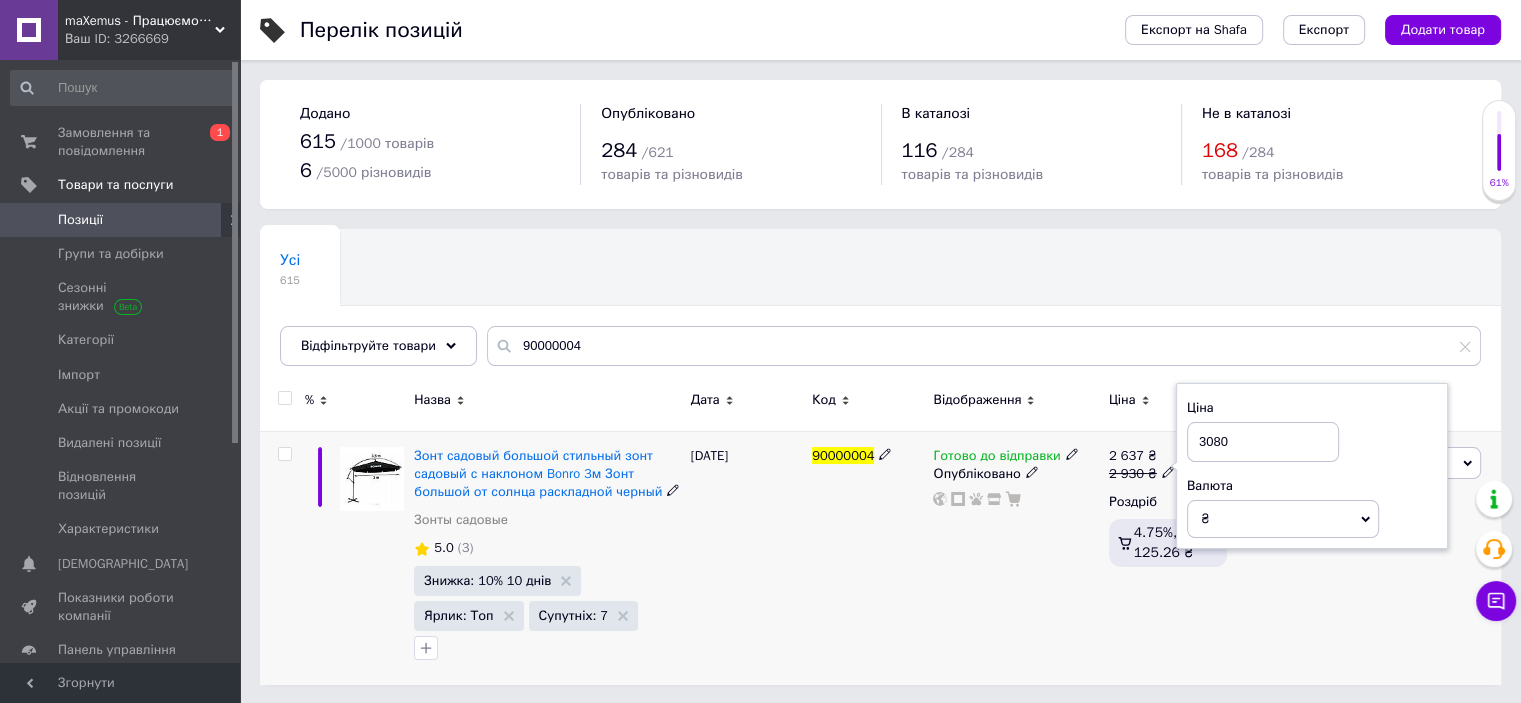 type on "3080" 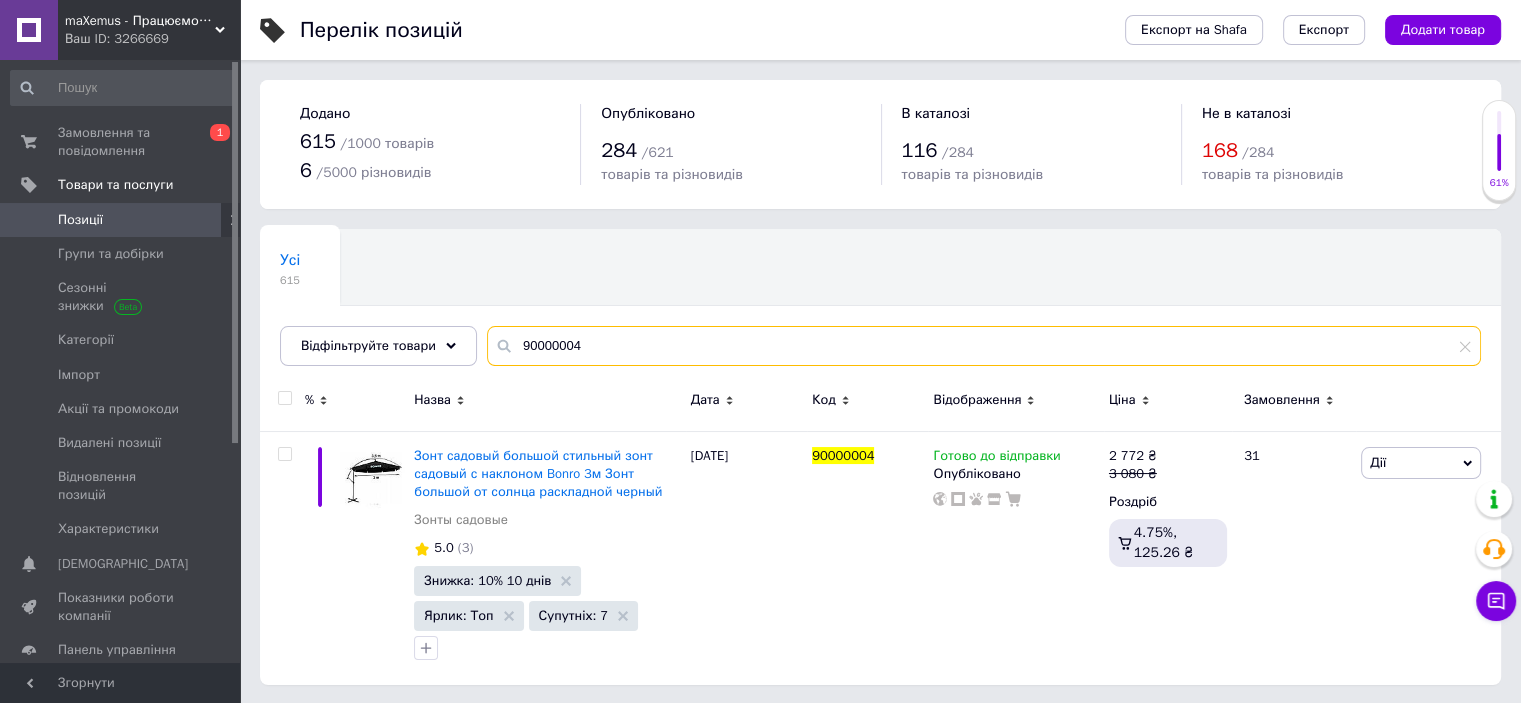 click on "90000004" at bounding box center [984, 346] 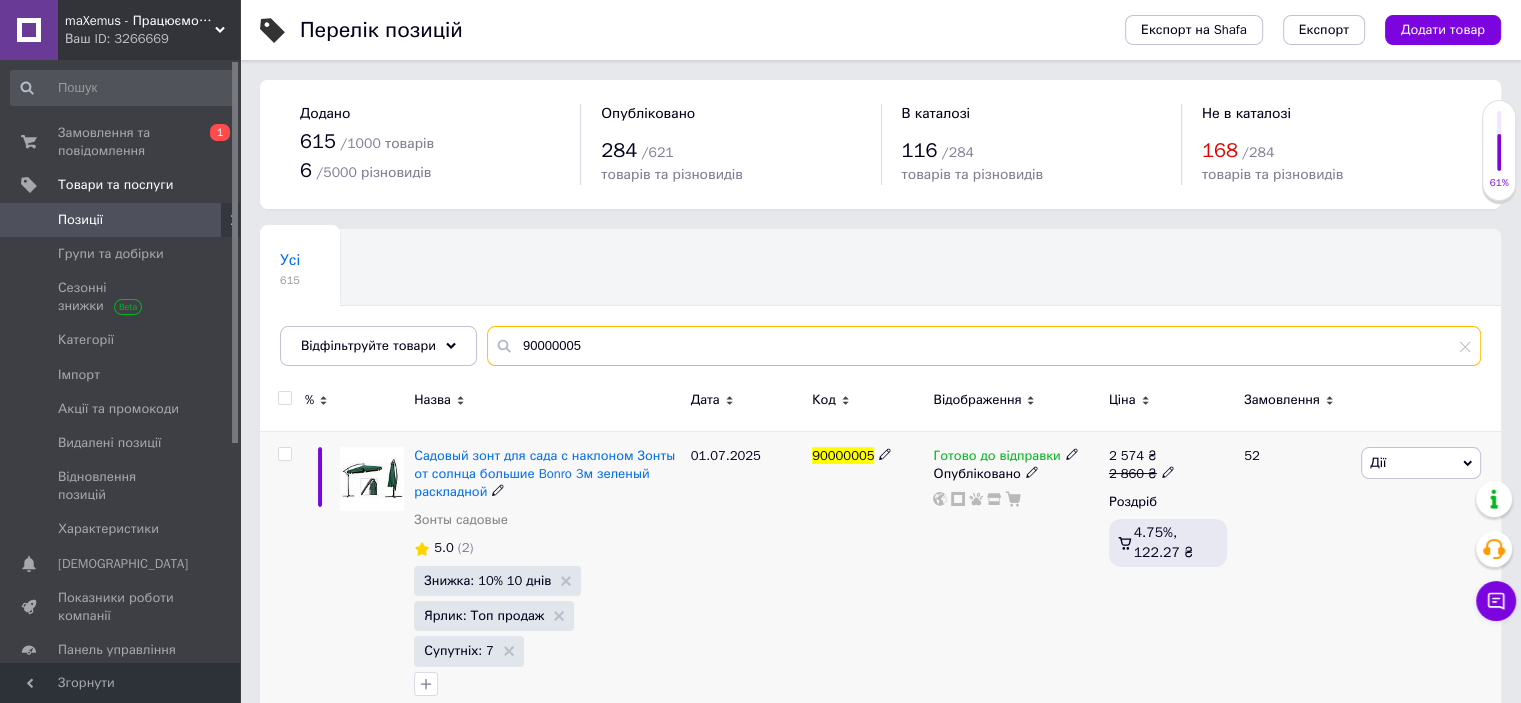 type on "90000005" 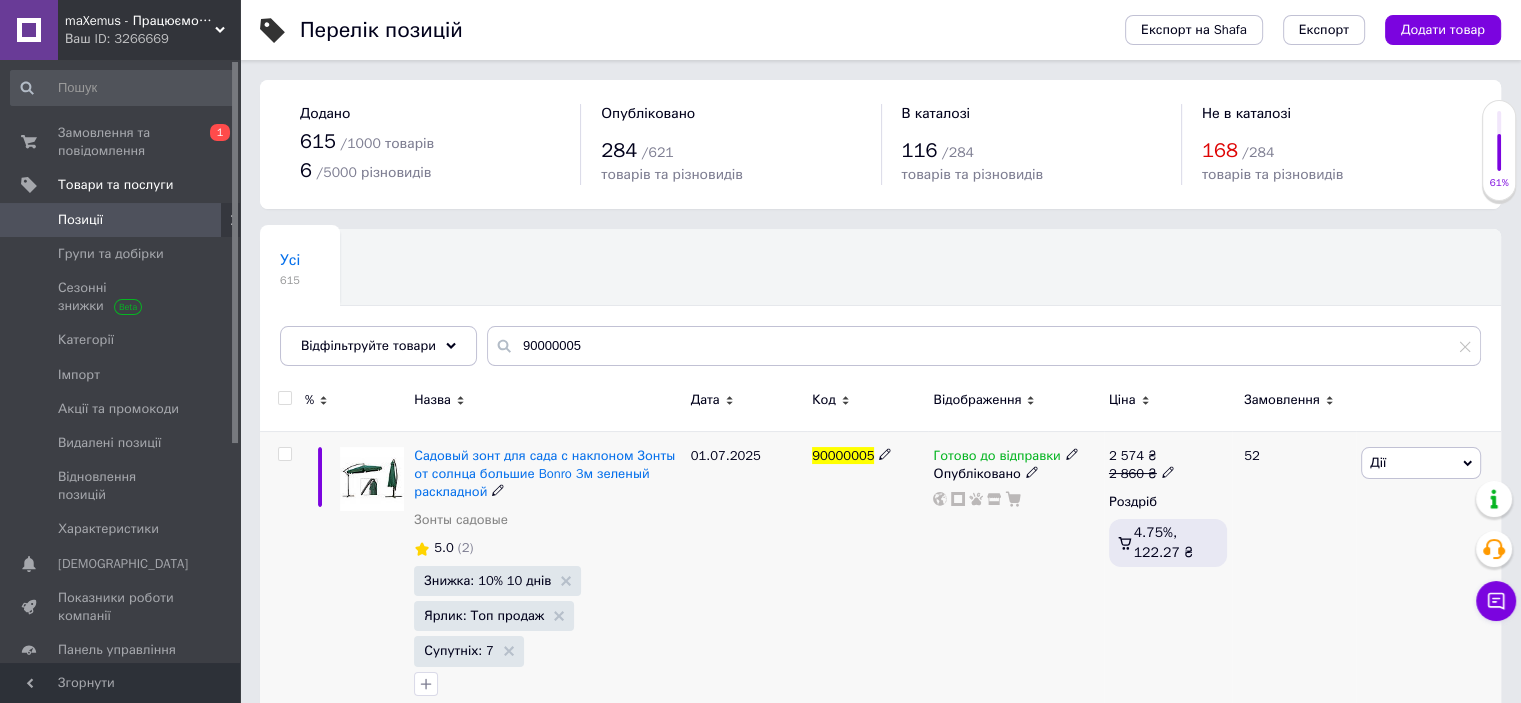 click 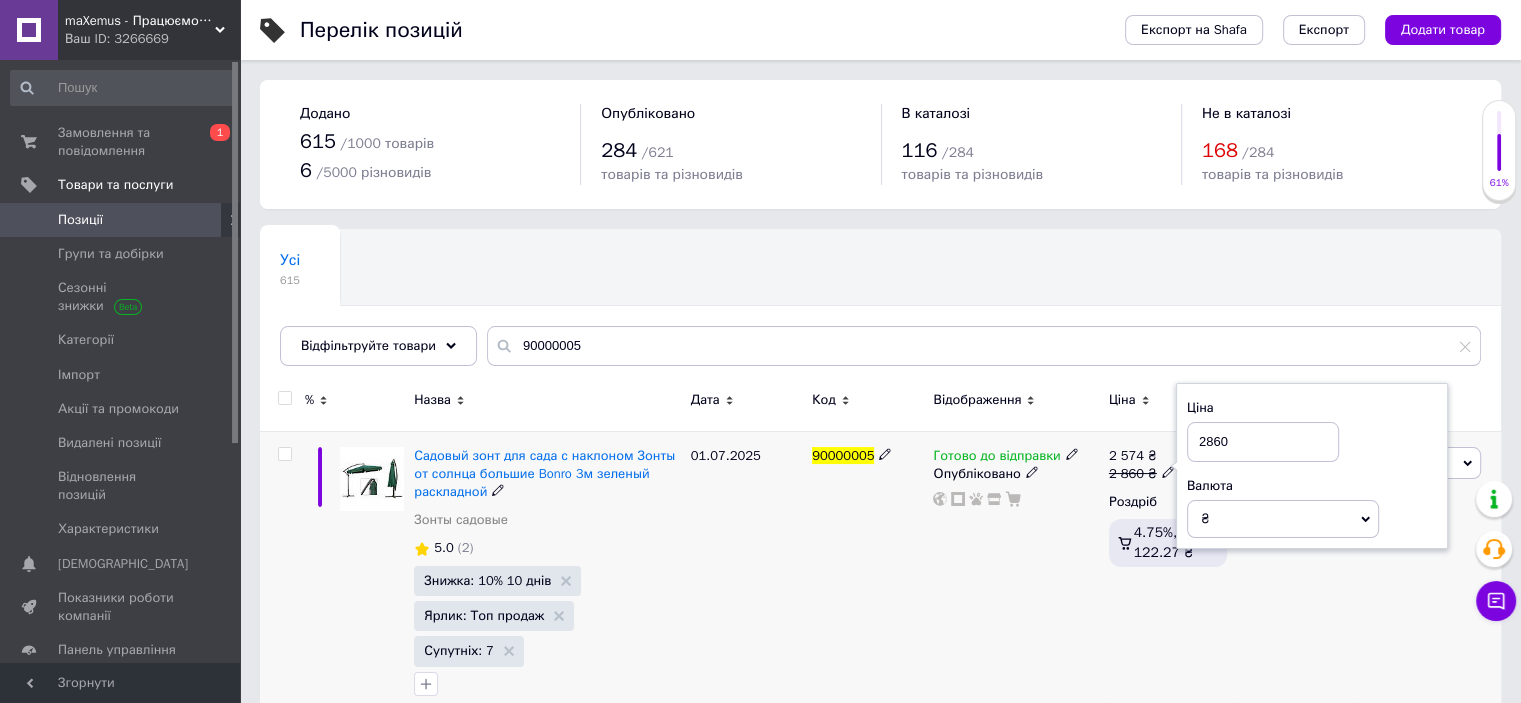 drag, startPoint x: 1220, startPoint y: 447, endPoint x: 1206, endPoint y: 443, distance: 14.56022 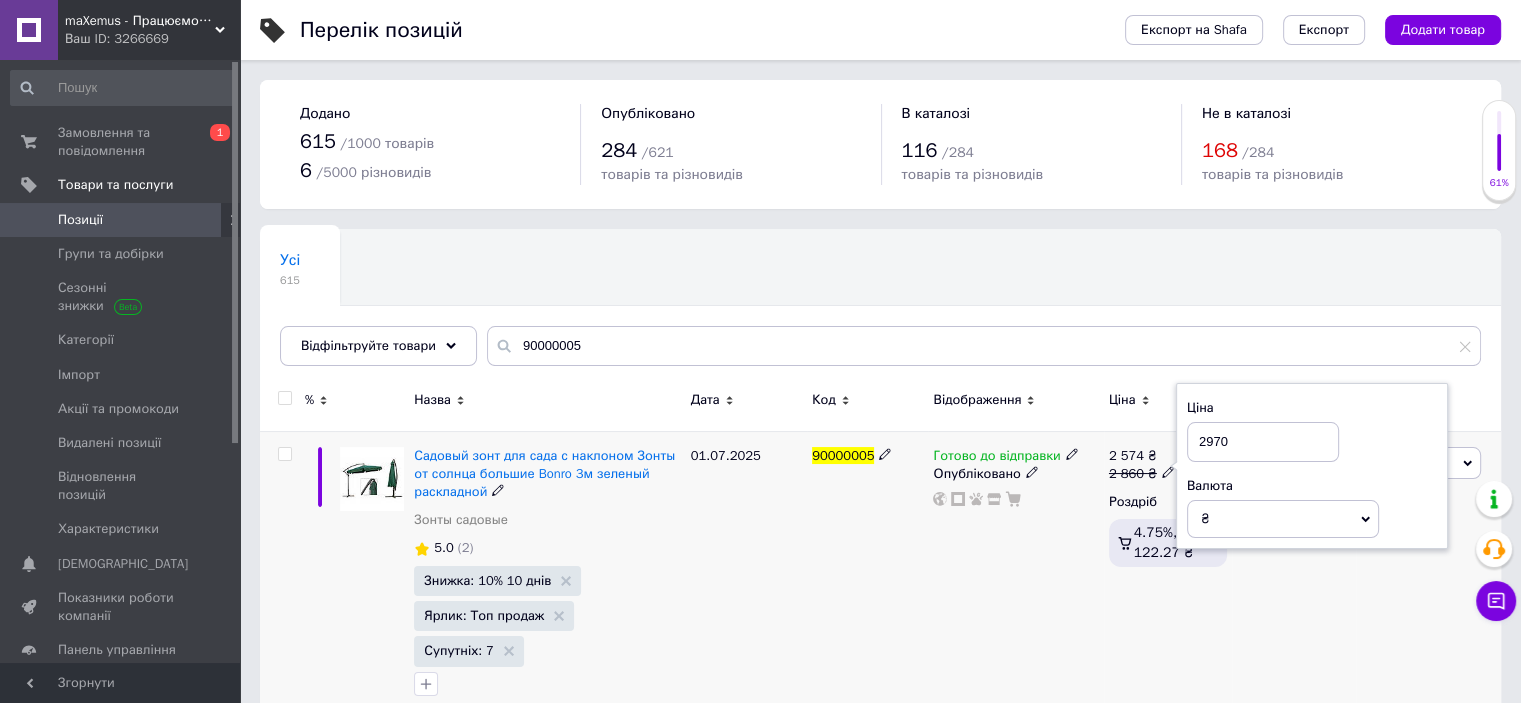 type on "2970" 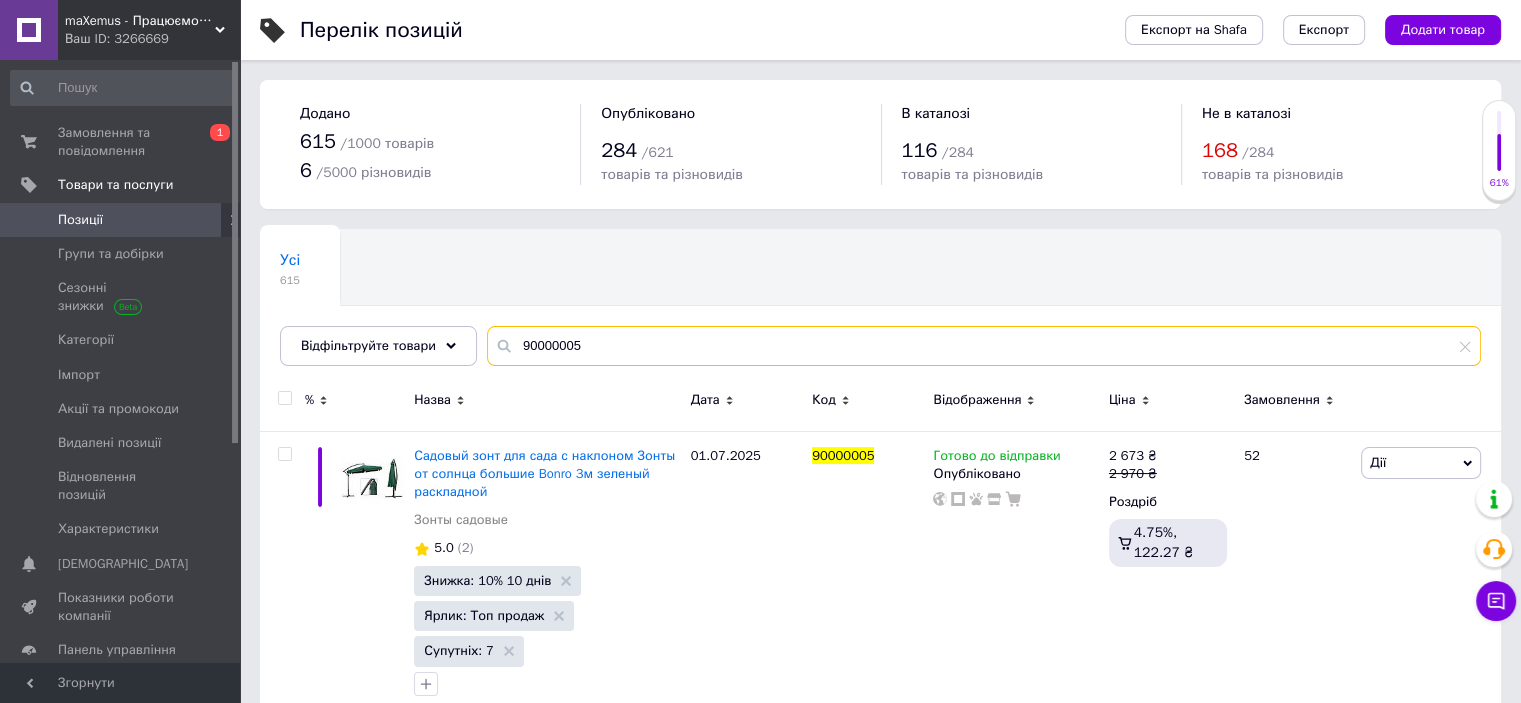 click on "90000005" at bounding box center (984, 346) 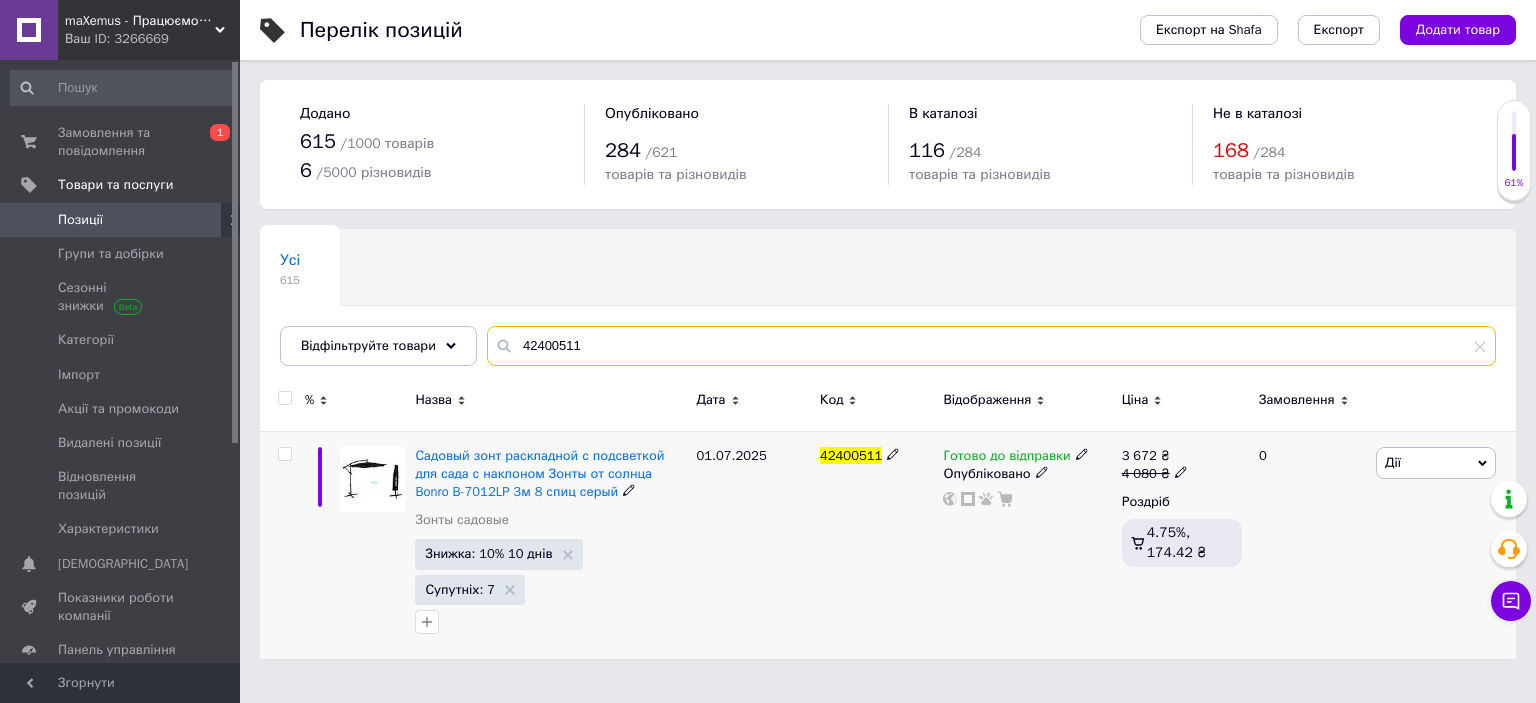 type on "42400511" 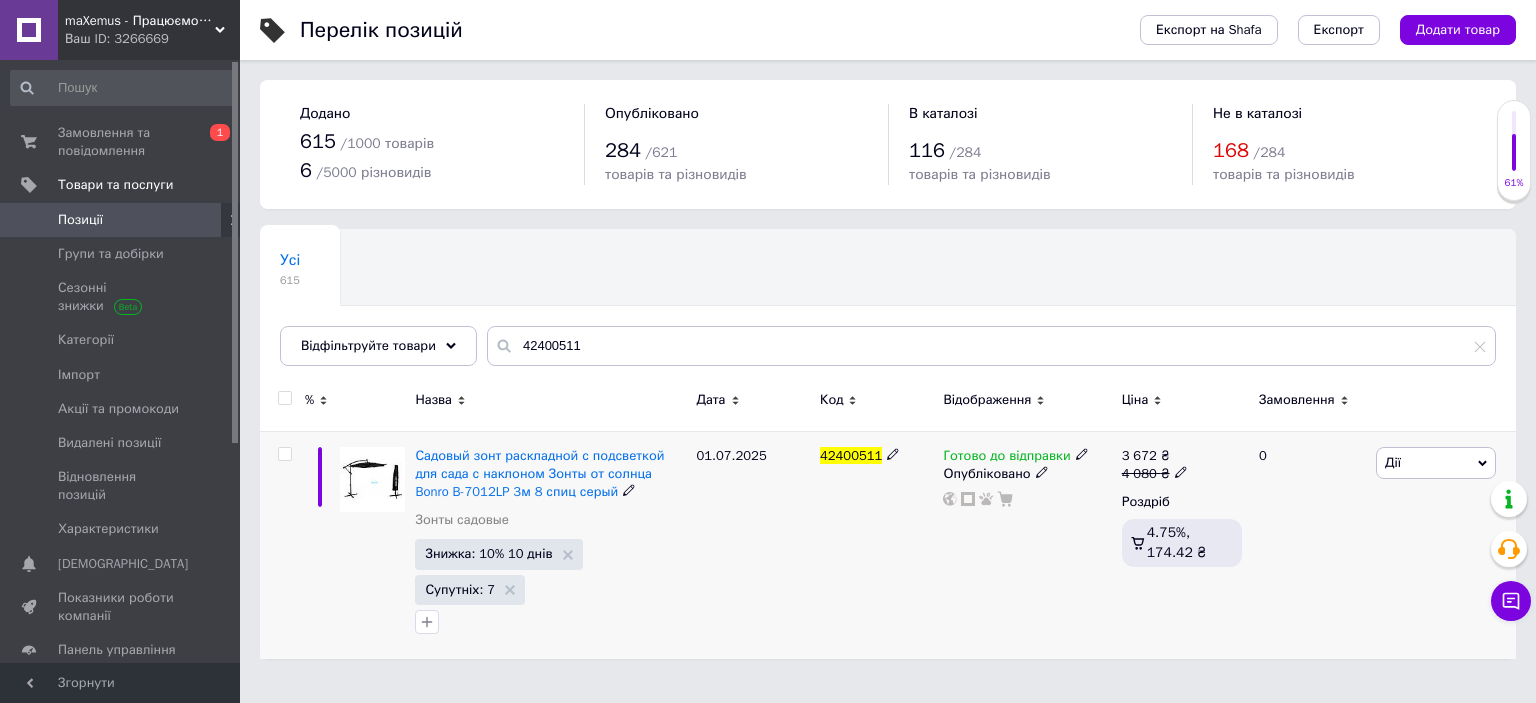 click 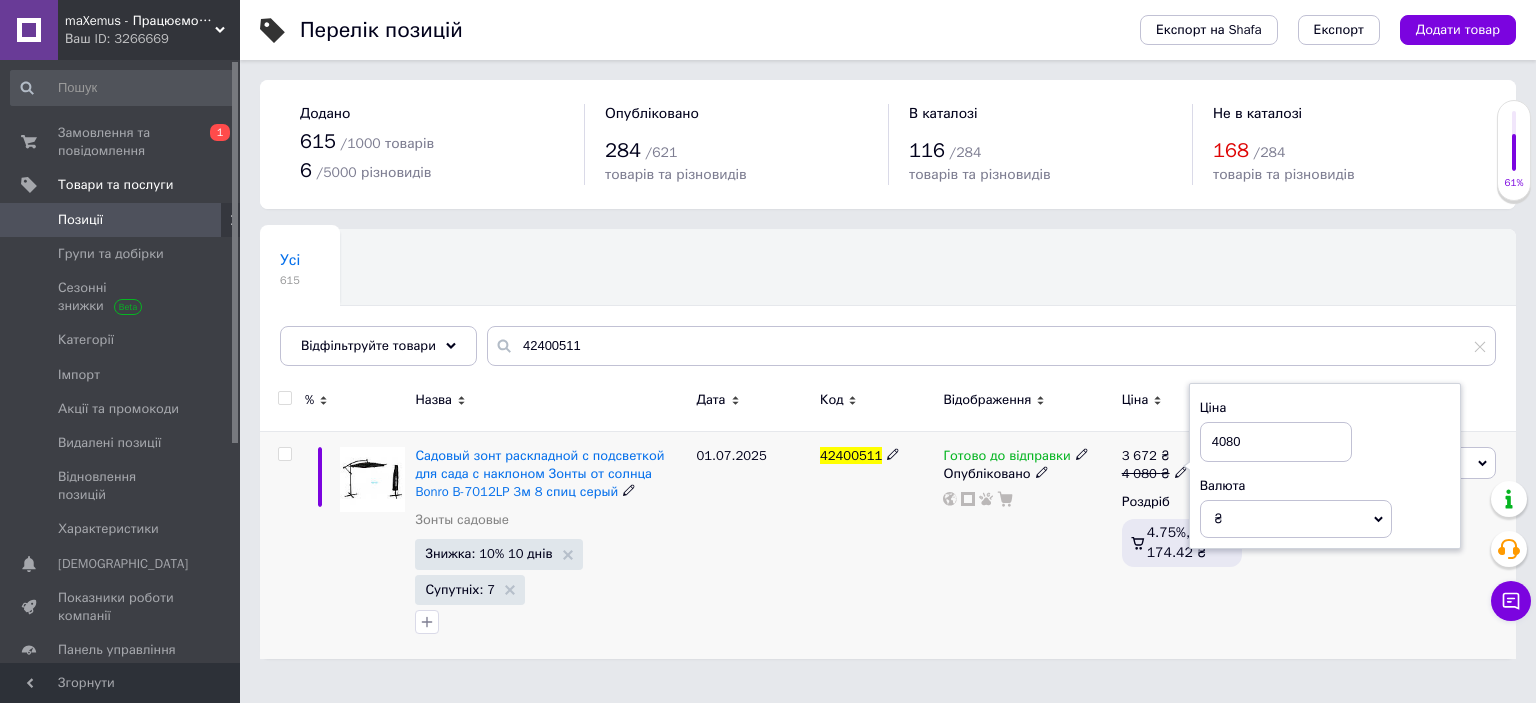 click on "4080" at bounding box center (1276, 442) 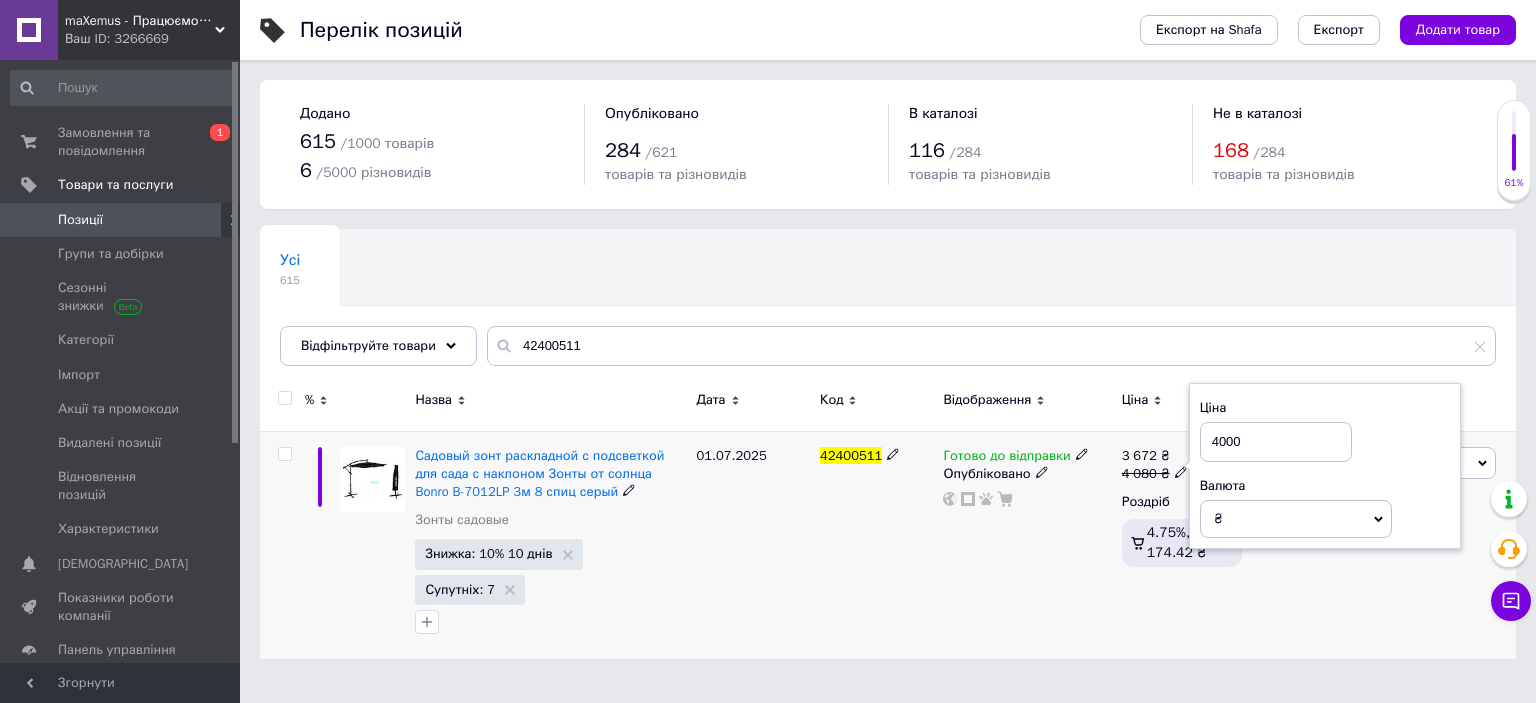 type on "4000" 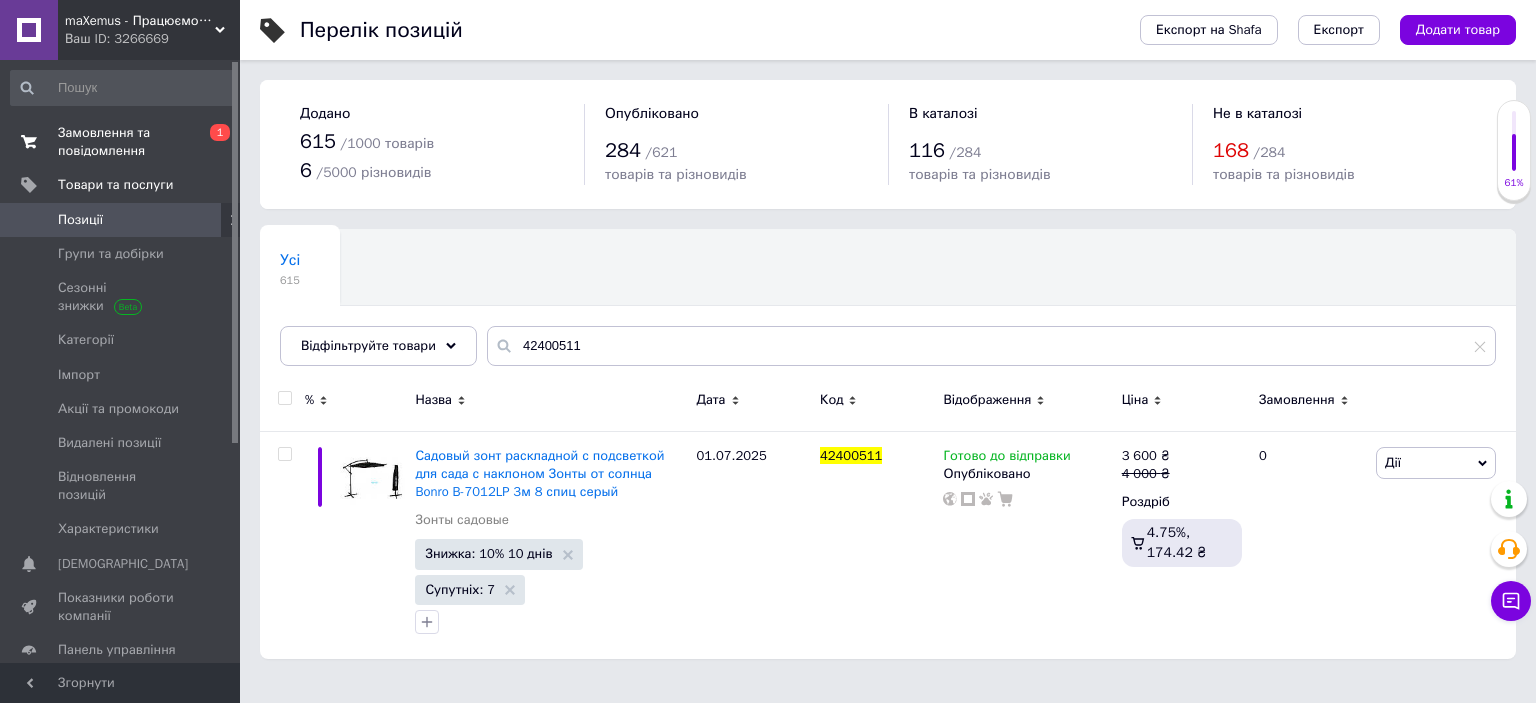 click on "Замовлення та повідомлення" at bounding box center (121, 142) 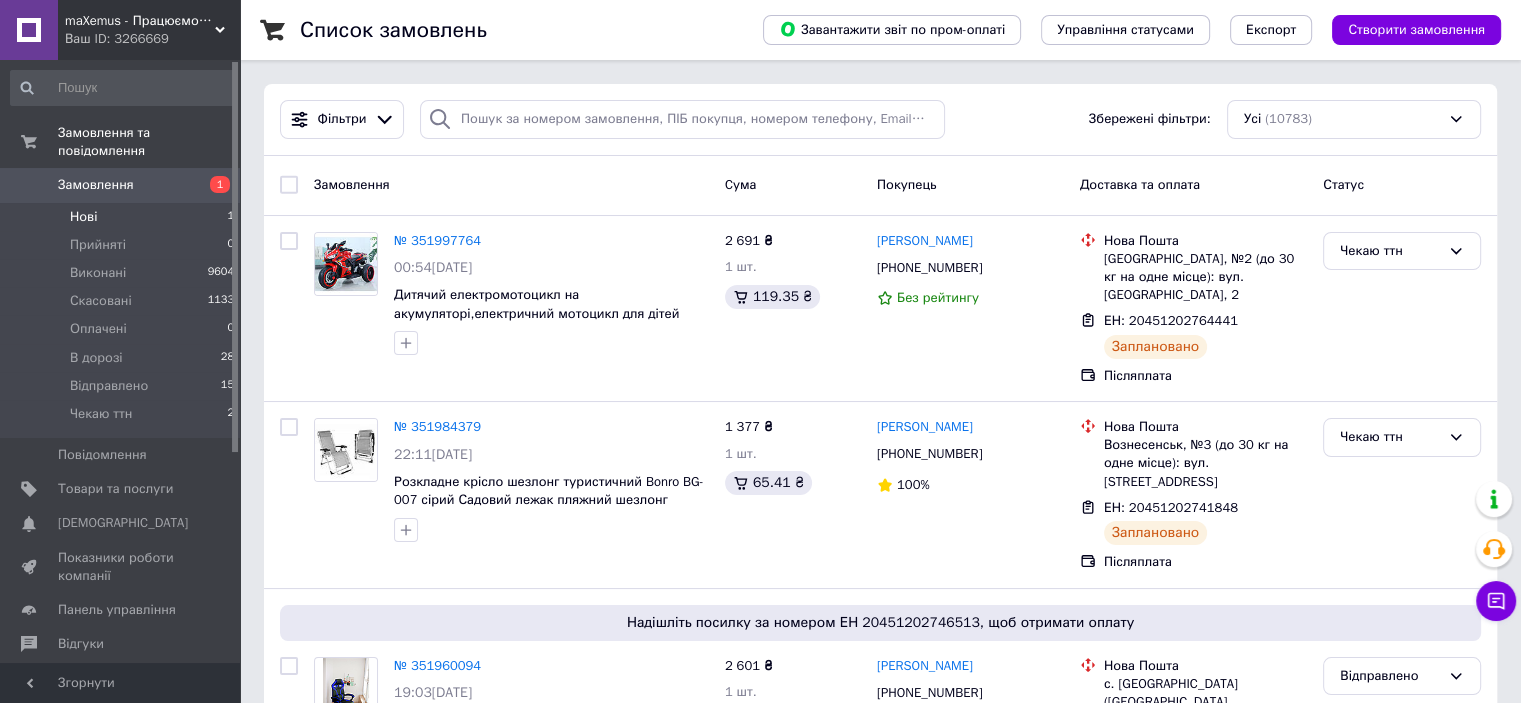 click on "Нові 1" at bounding box center (123, 217) 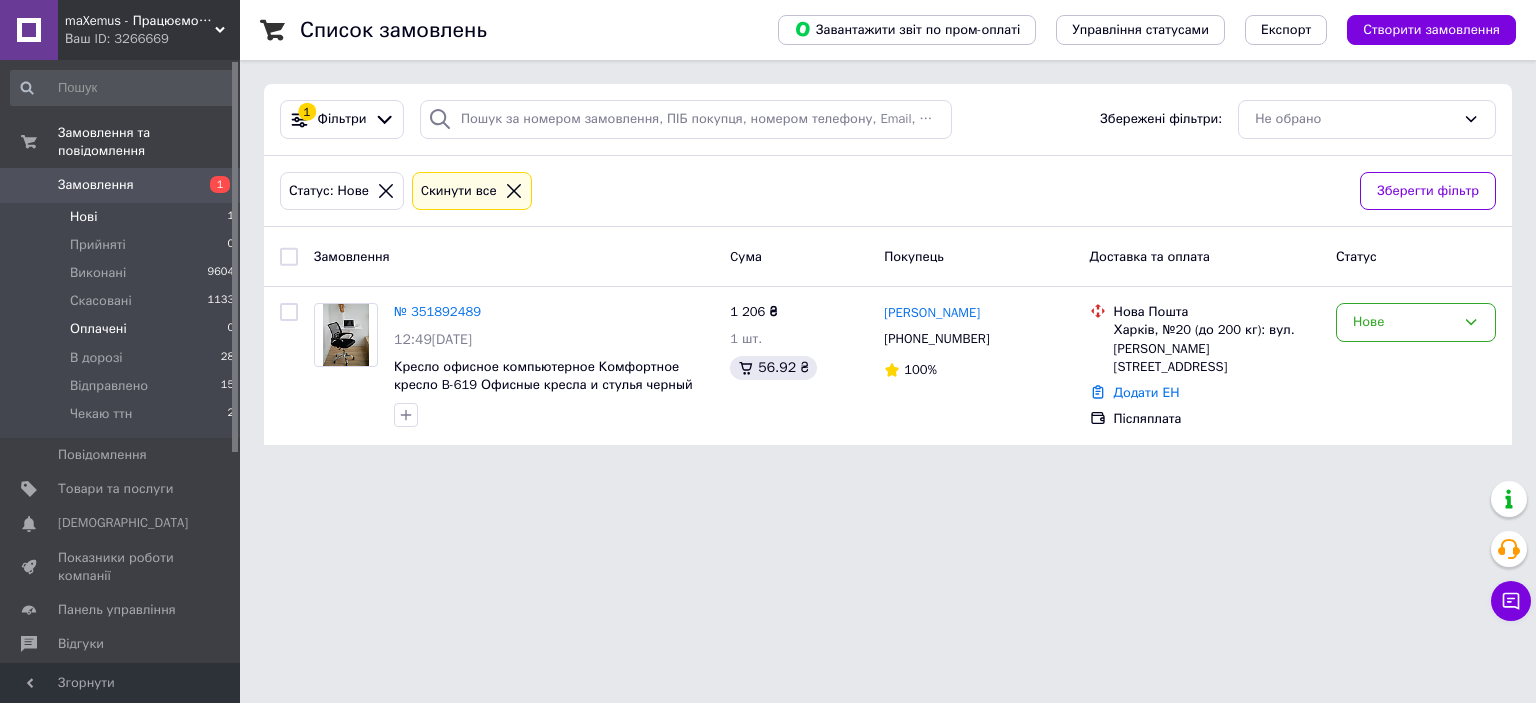 click on "Оплачені 0" at bounding box center (123, 329) 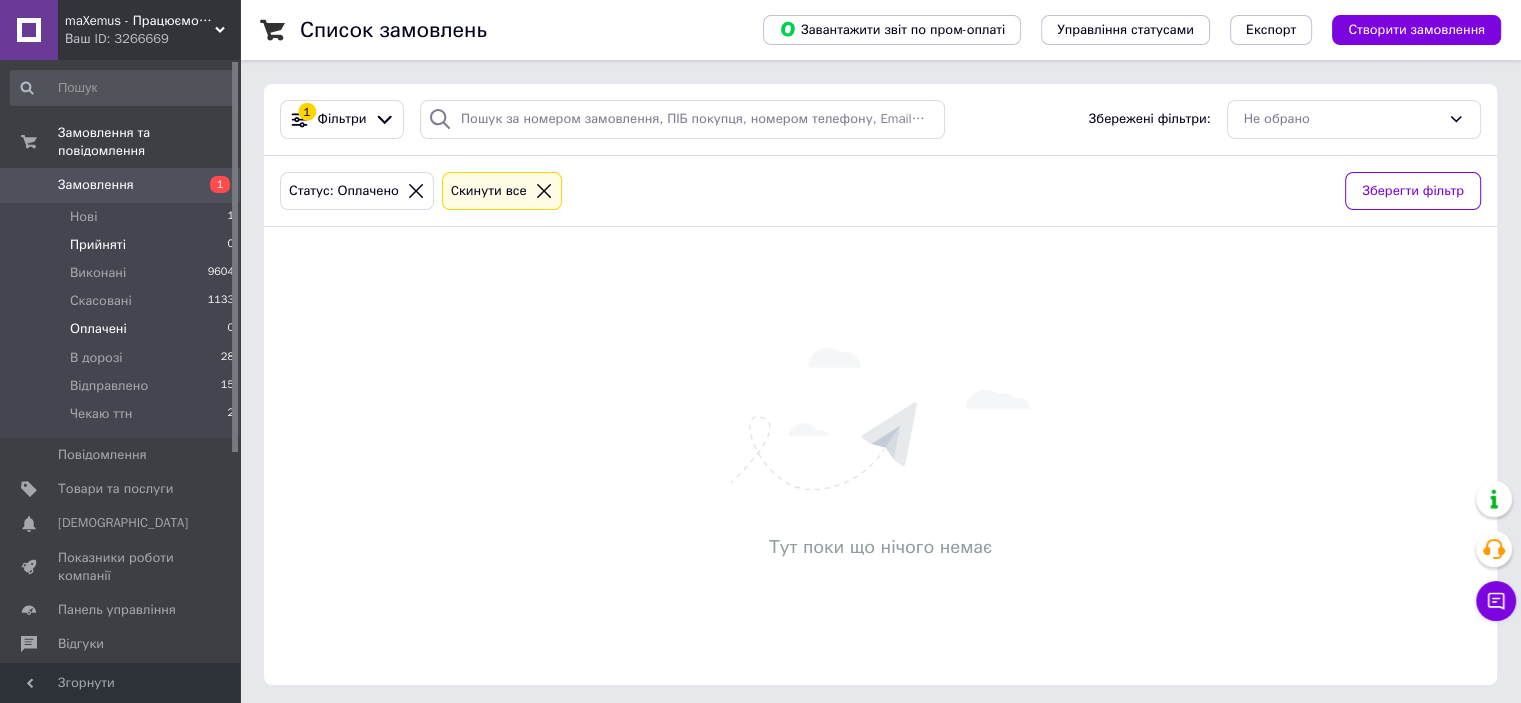 click on "Прийняті 0" at bounding box center (123, 245) 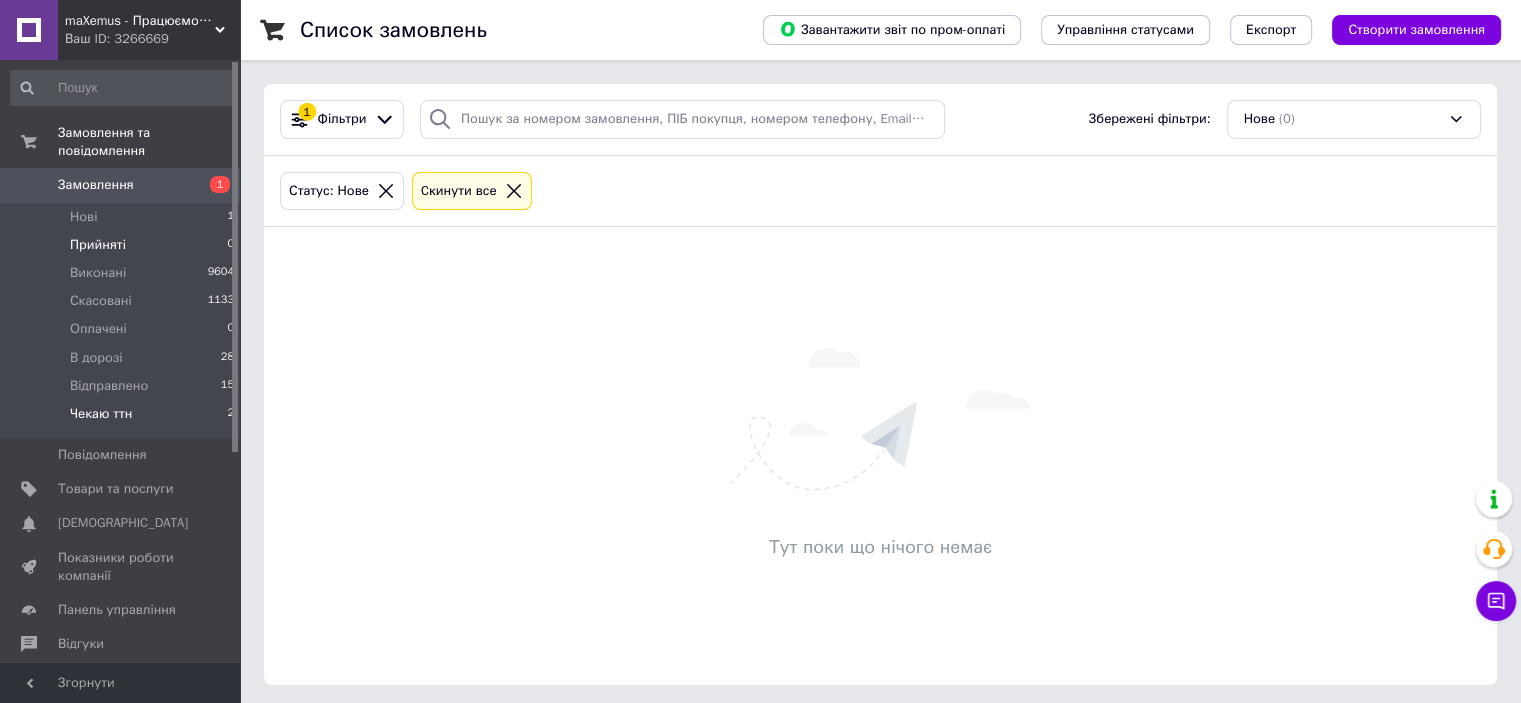click on "Чекаю ттн 2" at bounding box center [123, 419] 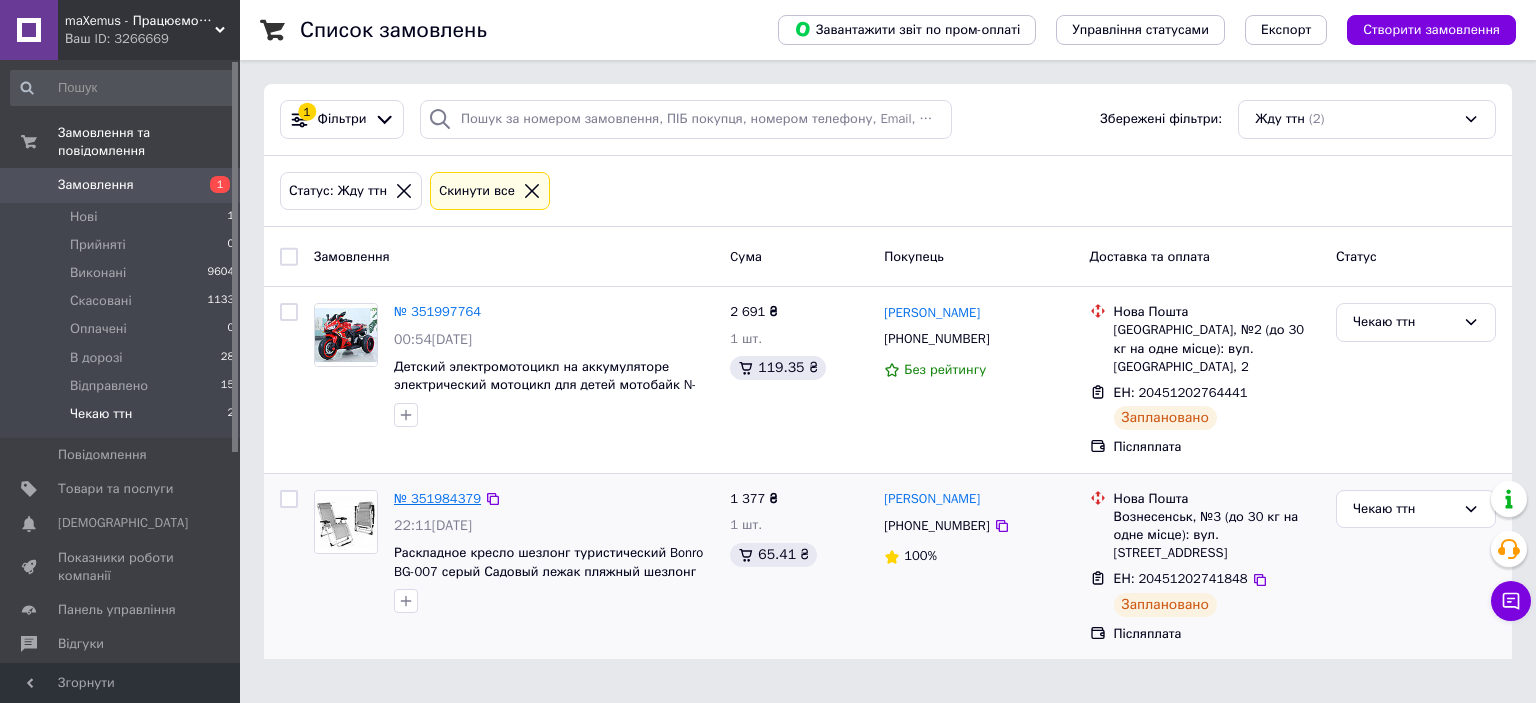 click on "№ 351984379" at bounding box center (437, 498) 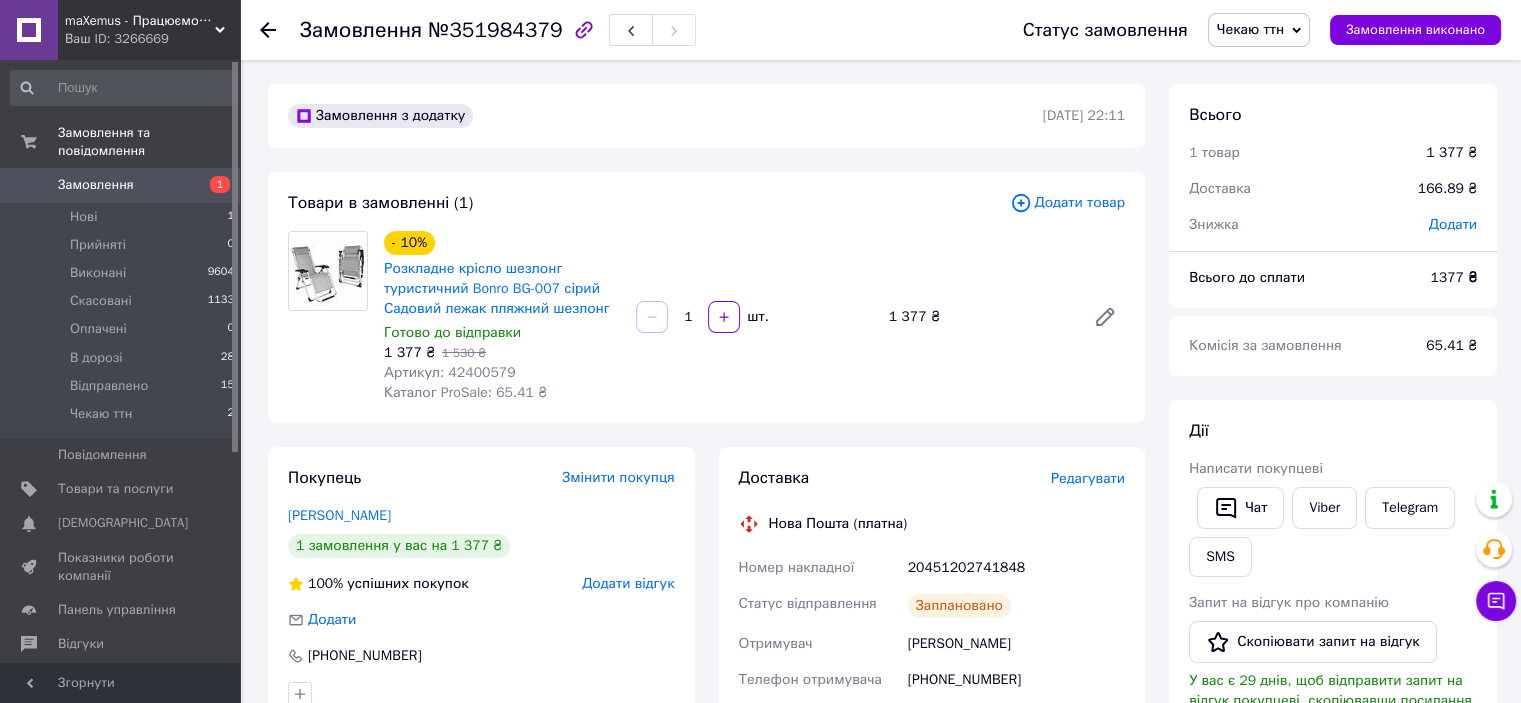 click on "Чекаю ттн" at bounding box center (1250, 29) 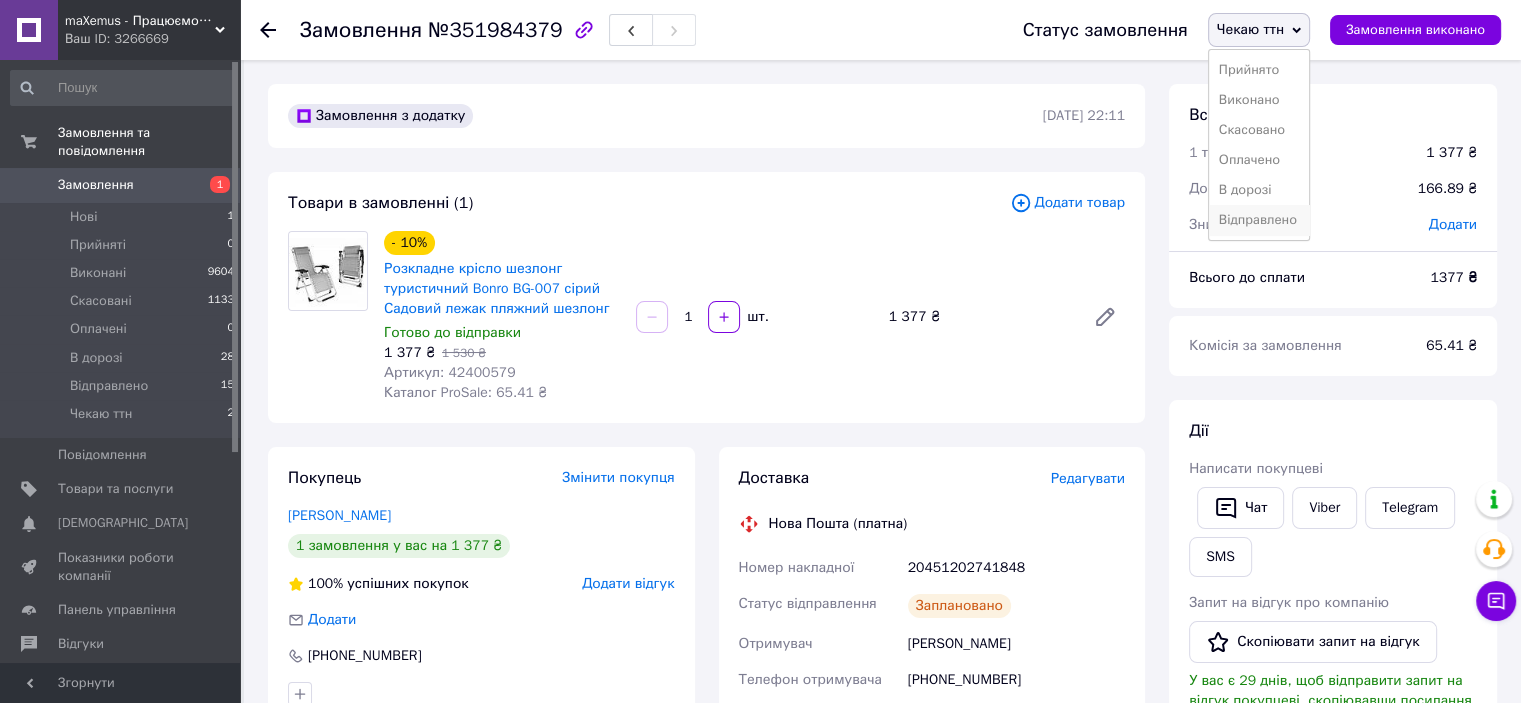 click on "Відправлено" at bounding box center [1259, 220] 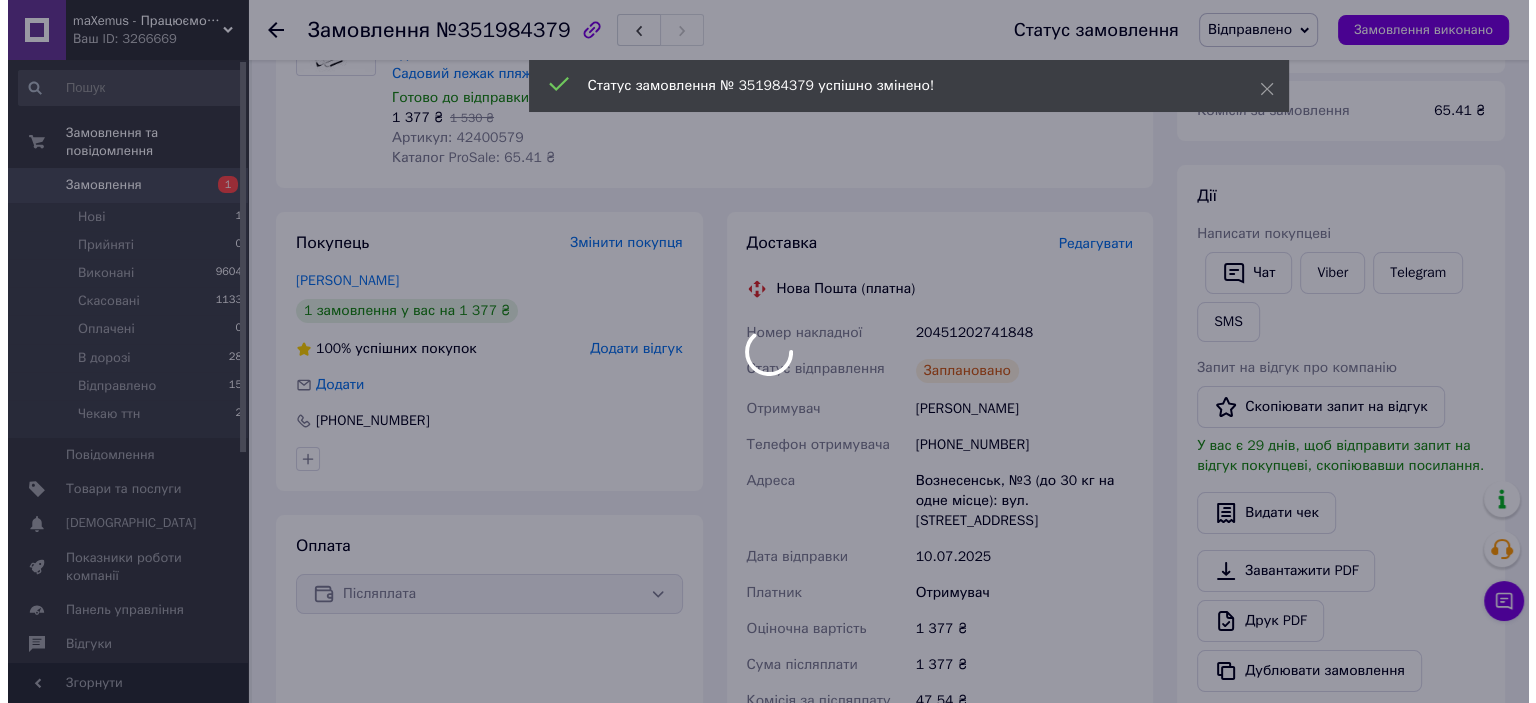 scroll, scrollTop: 236, scrollLeft: 0, axis: vertical 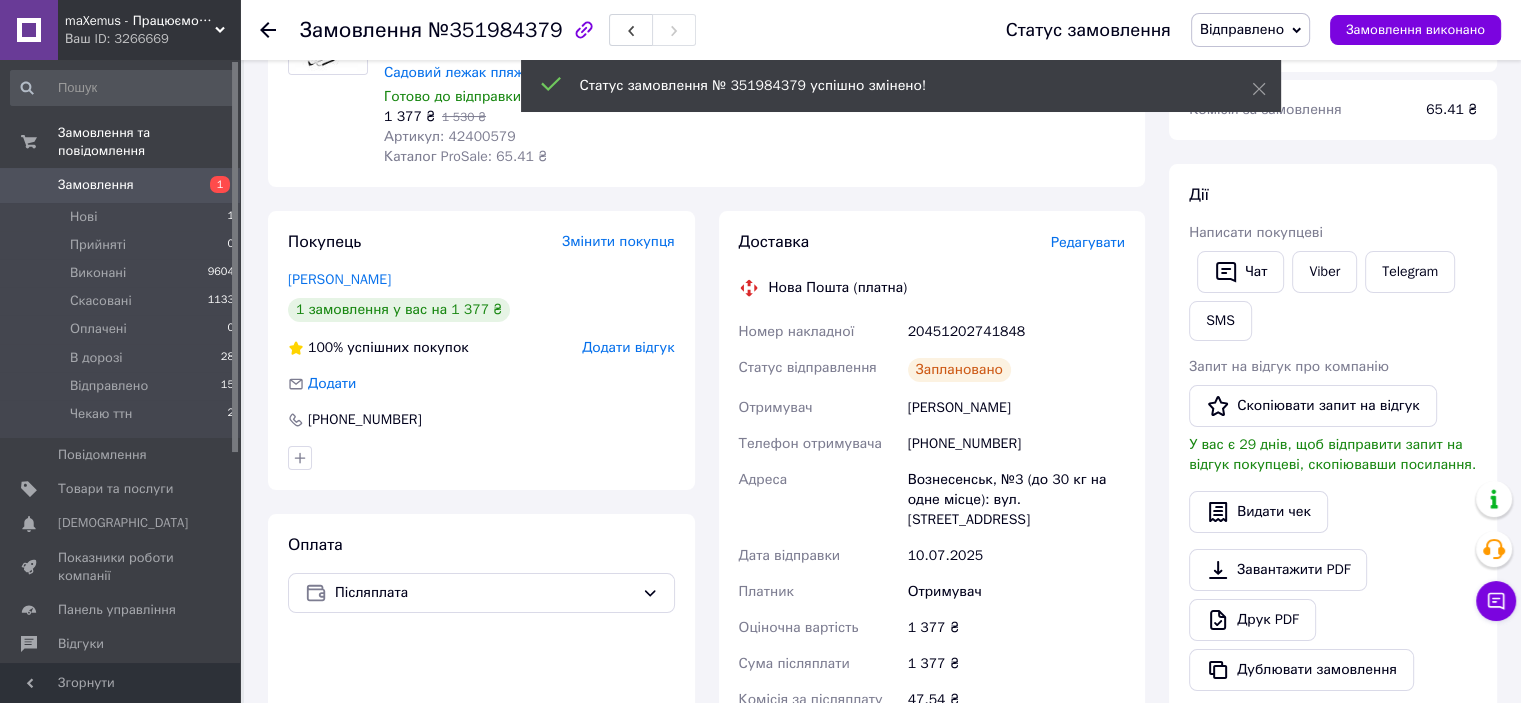 click on "Редагувати" at bounding box center (1088, 242) 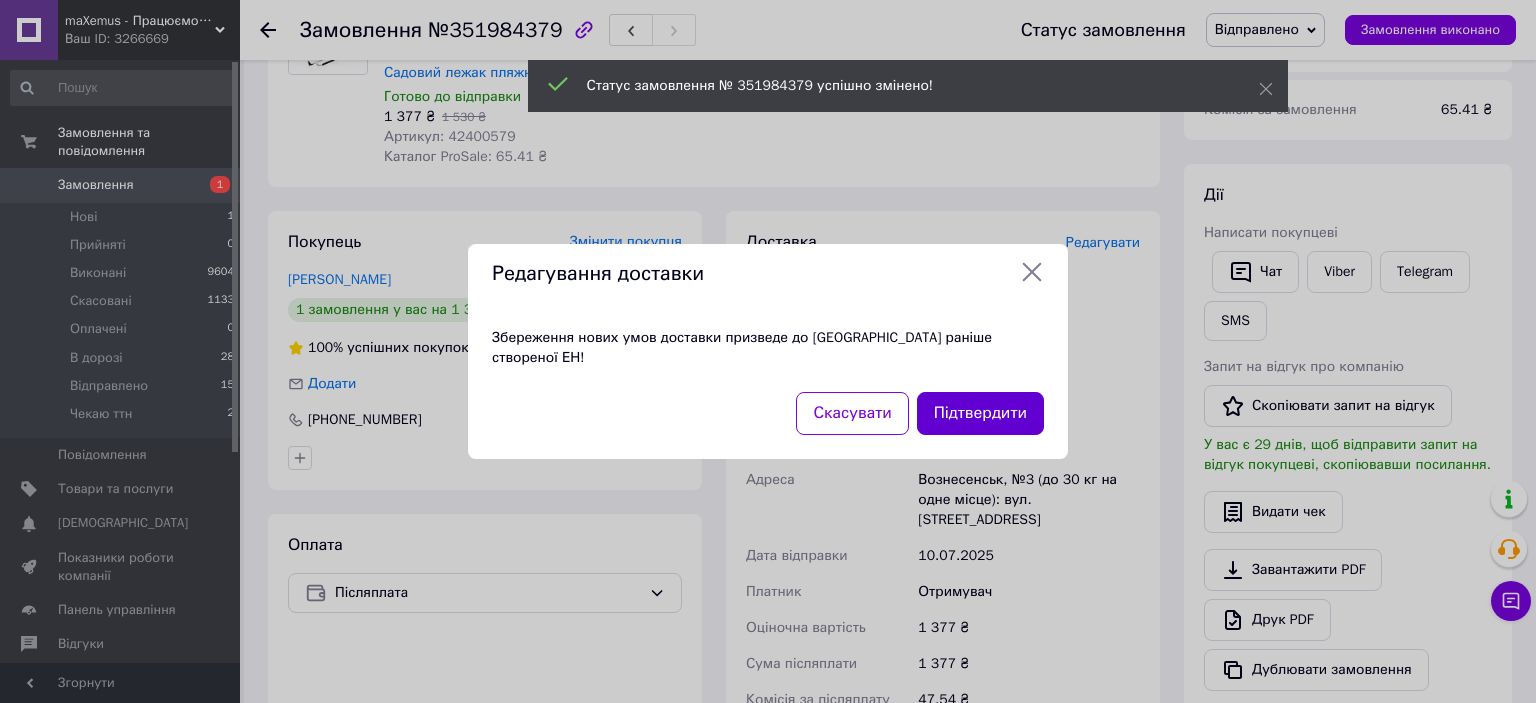 click on "Підтвердити" at bounding box center (980, 413) 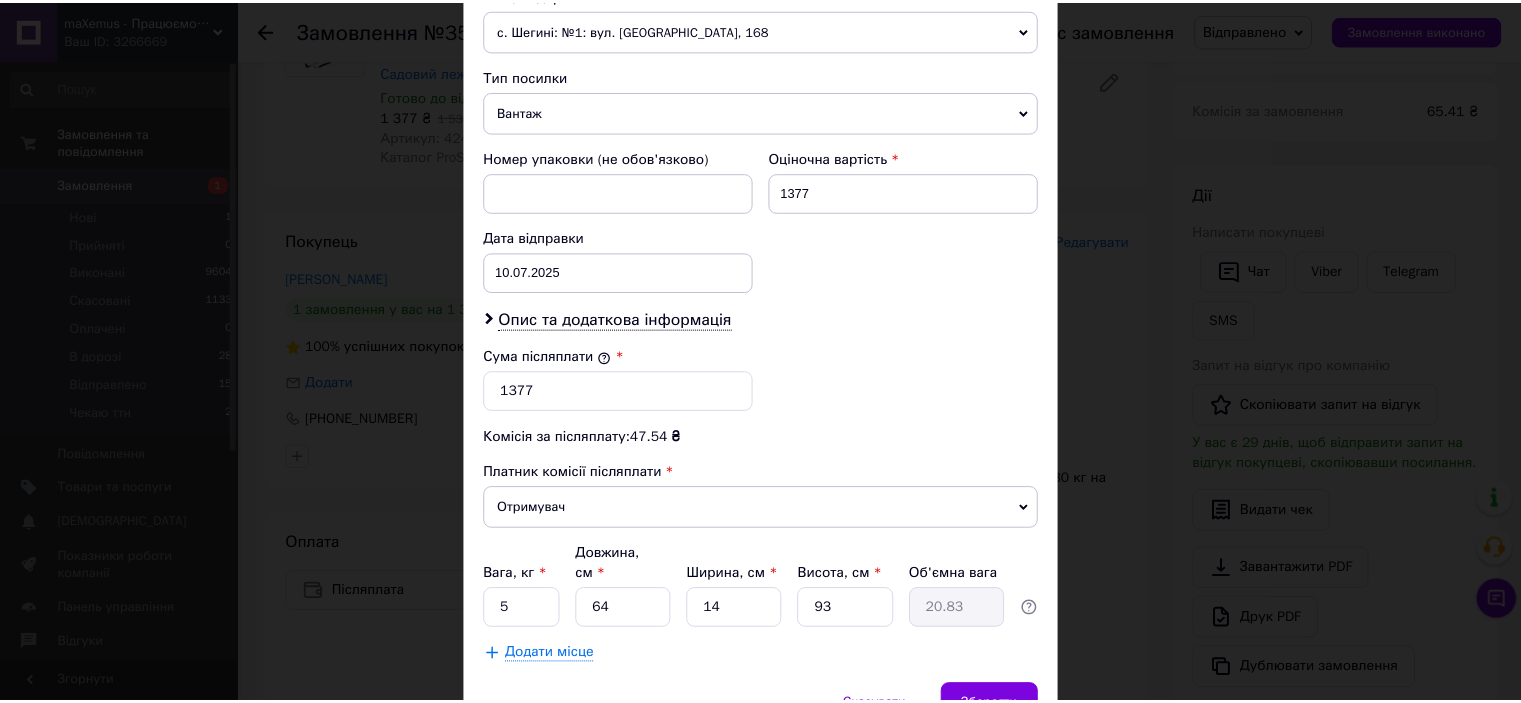 scroll, scrollTop: 816, scrollLeft: 0, axis: vertical 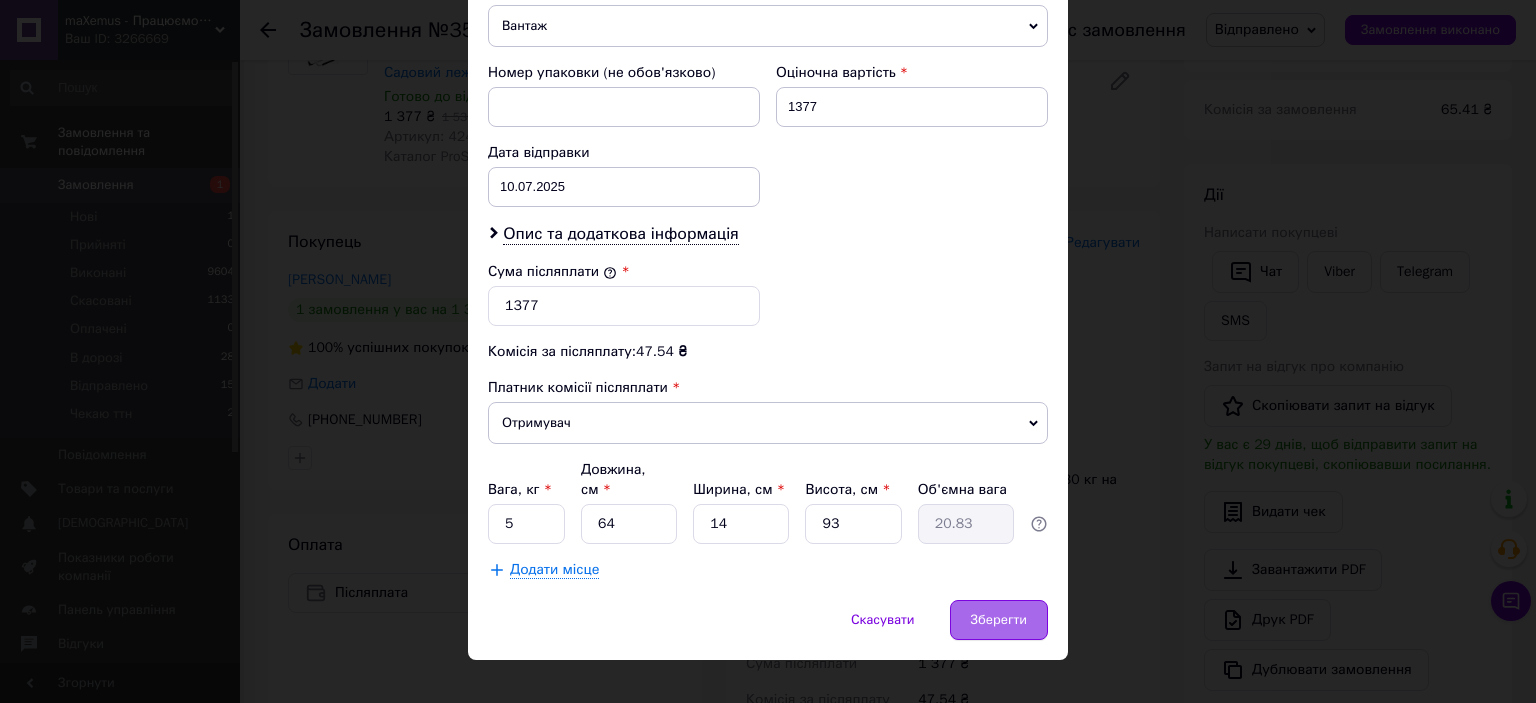 click on "Зберегти" at bounding box center [999, 620] 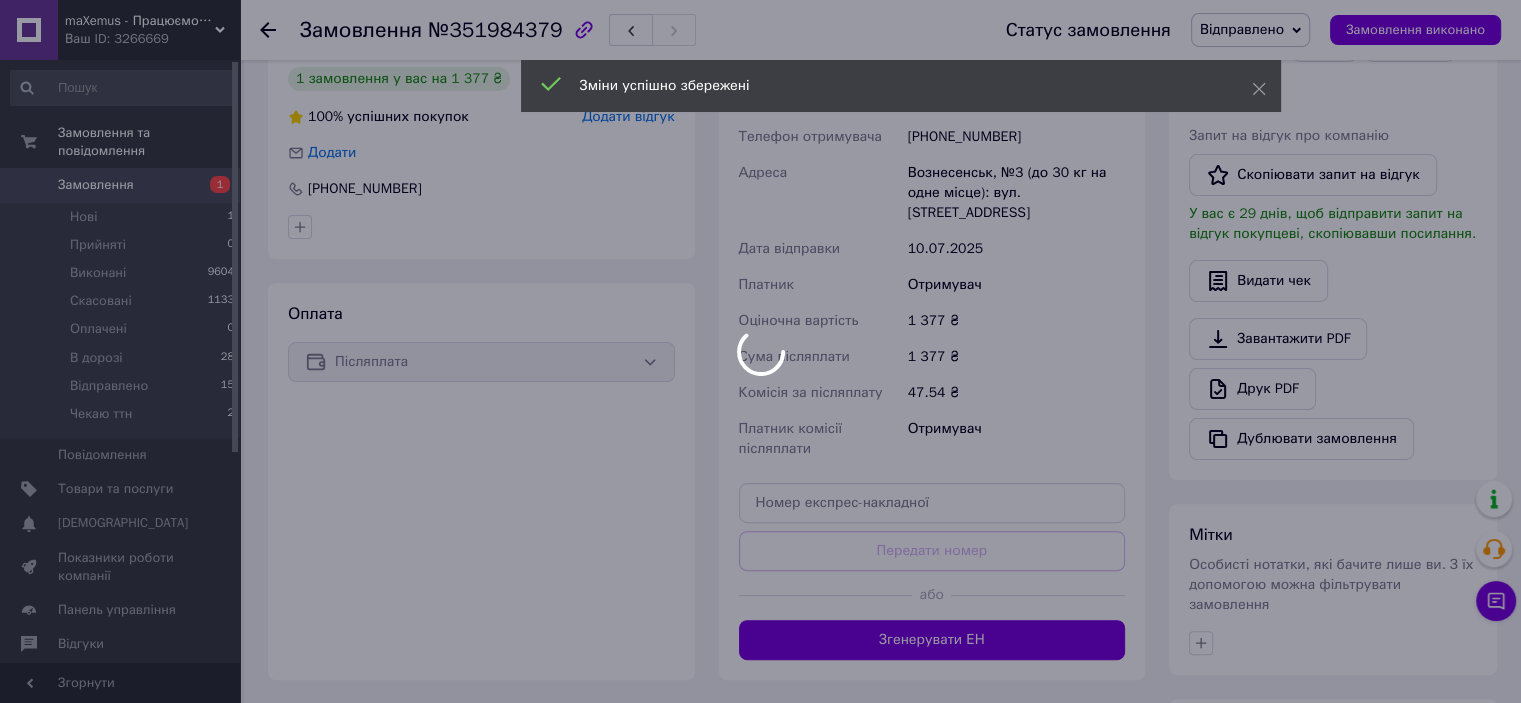 scroll, scrollTop: 471, scrollLeft: 0, axis: vertical 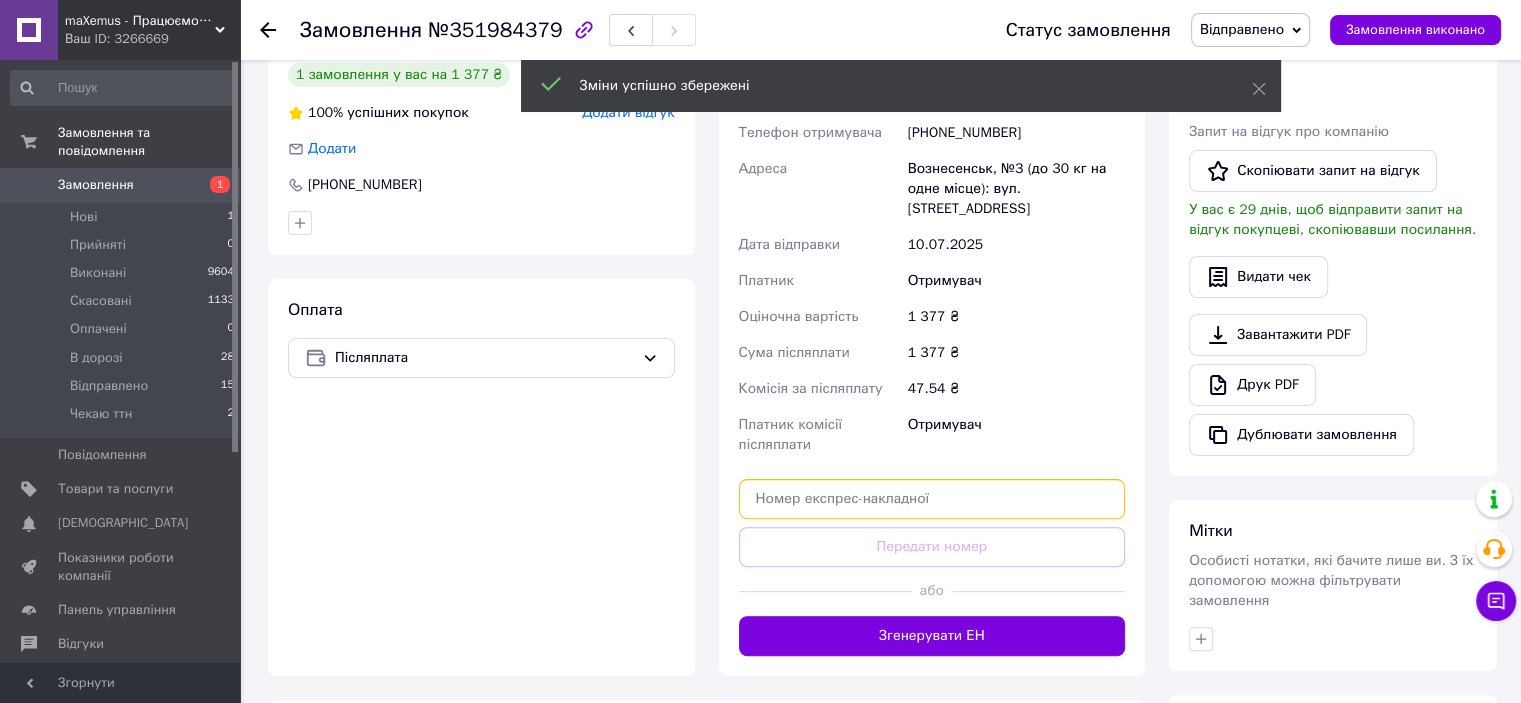 click at bounding box center (932, 499) 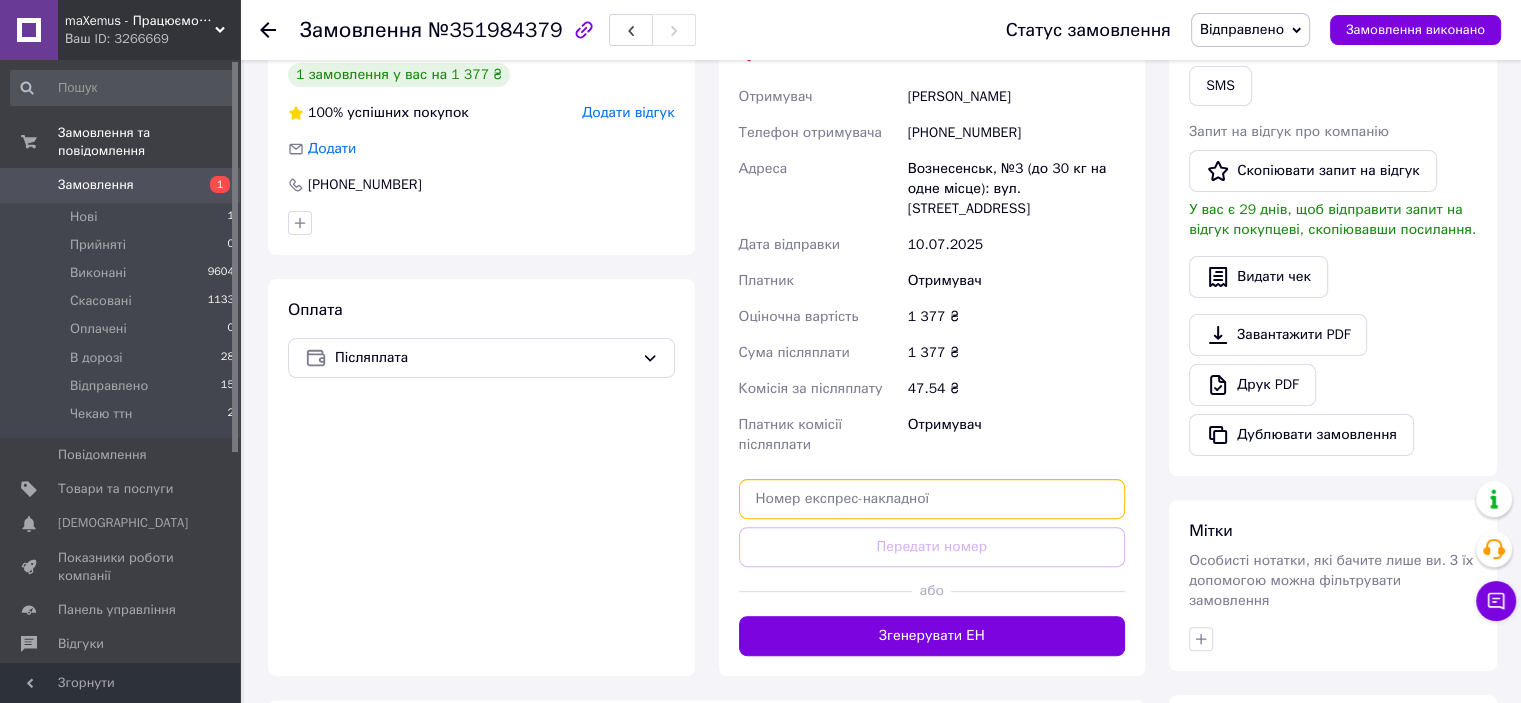 paste on "20451202771261" 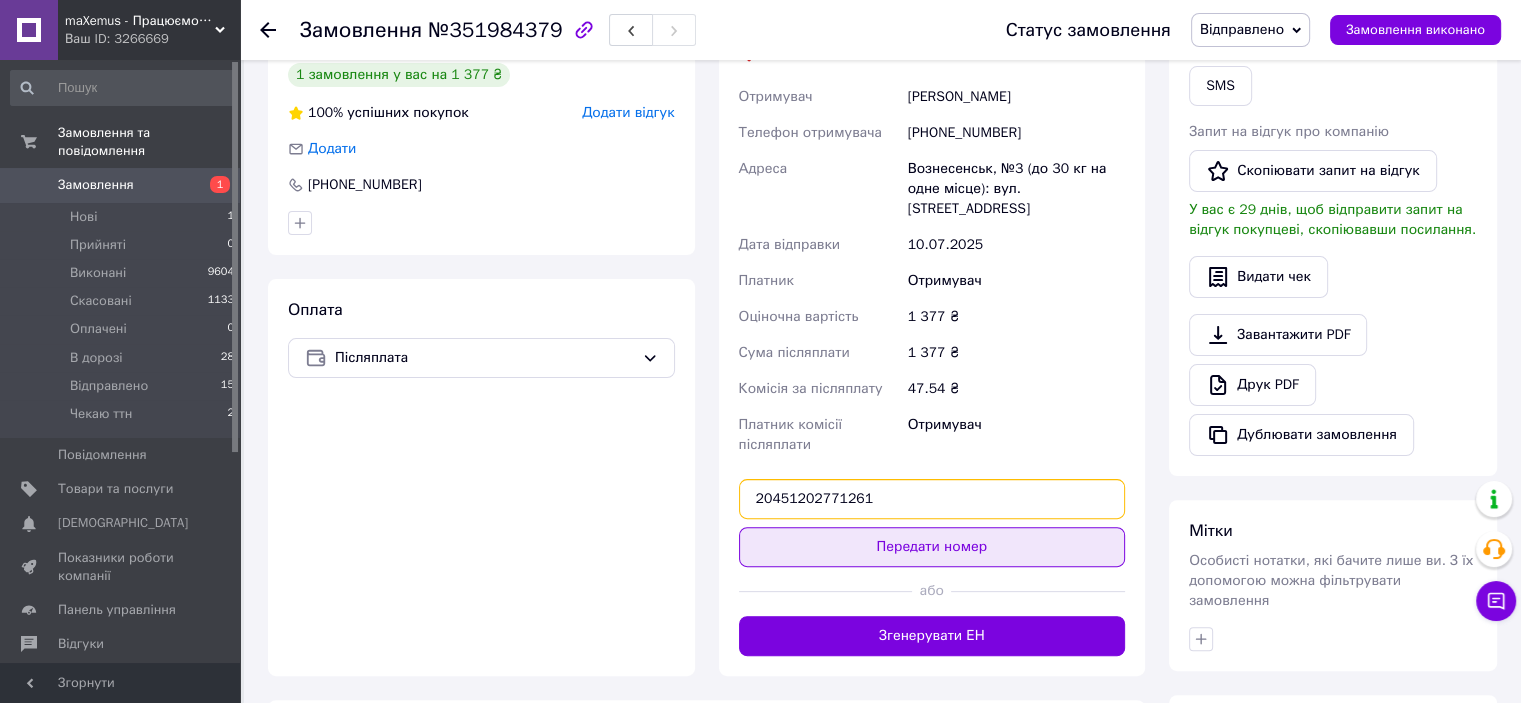 type on "20451202771261" 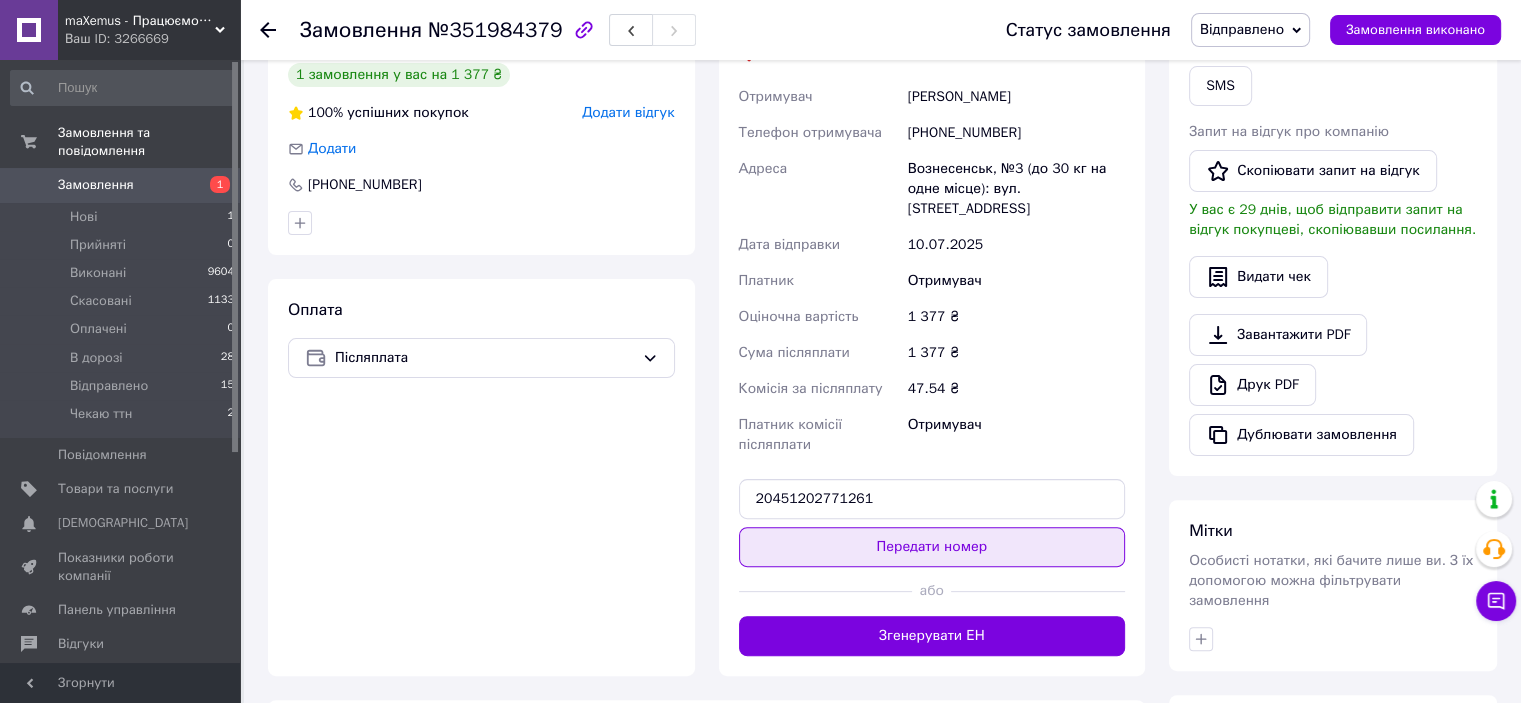 click on "Передати номер" at bounding box center (932, 547) 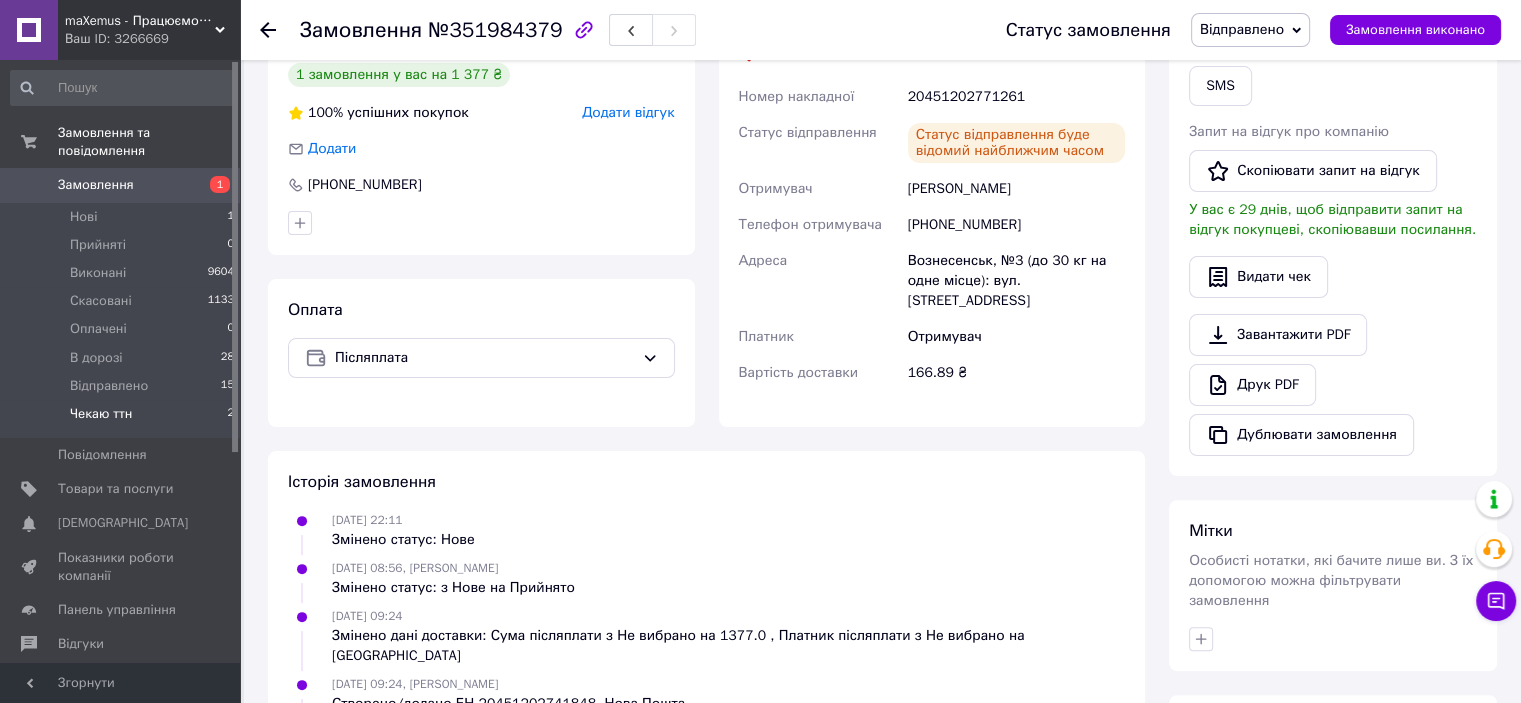 click on "Чекаю ттн" at bounding box center (101, 414) 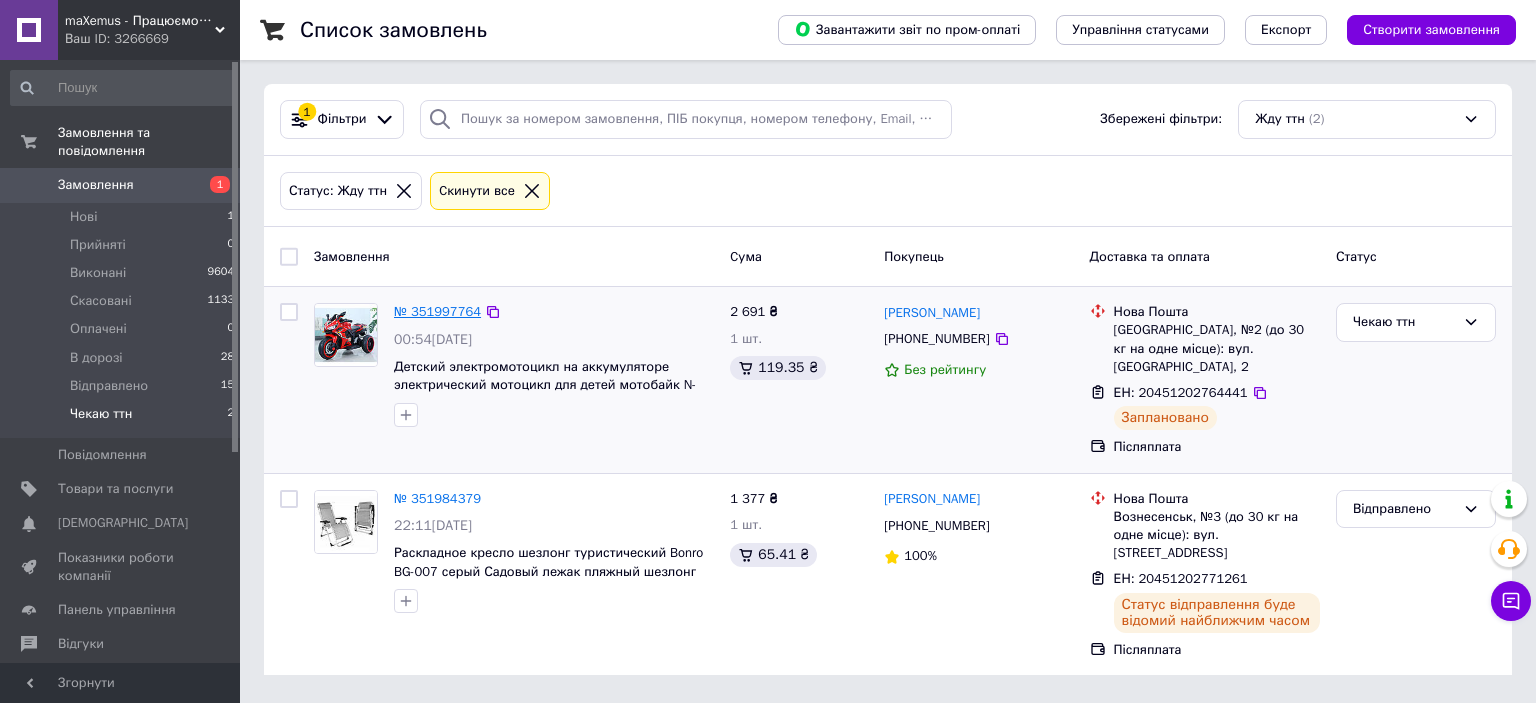 click on "№ 351997764" at bounding box center (437, 311) 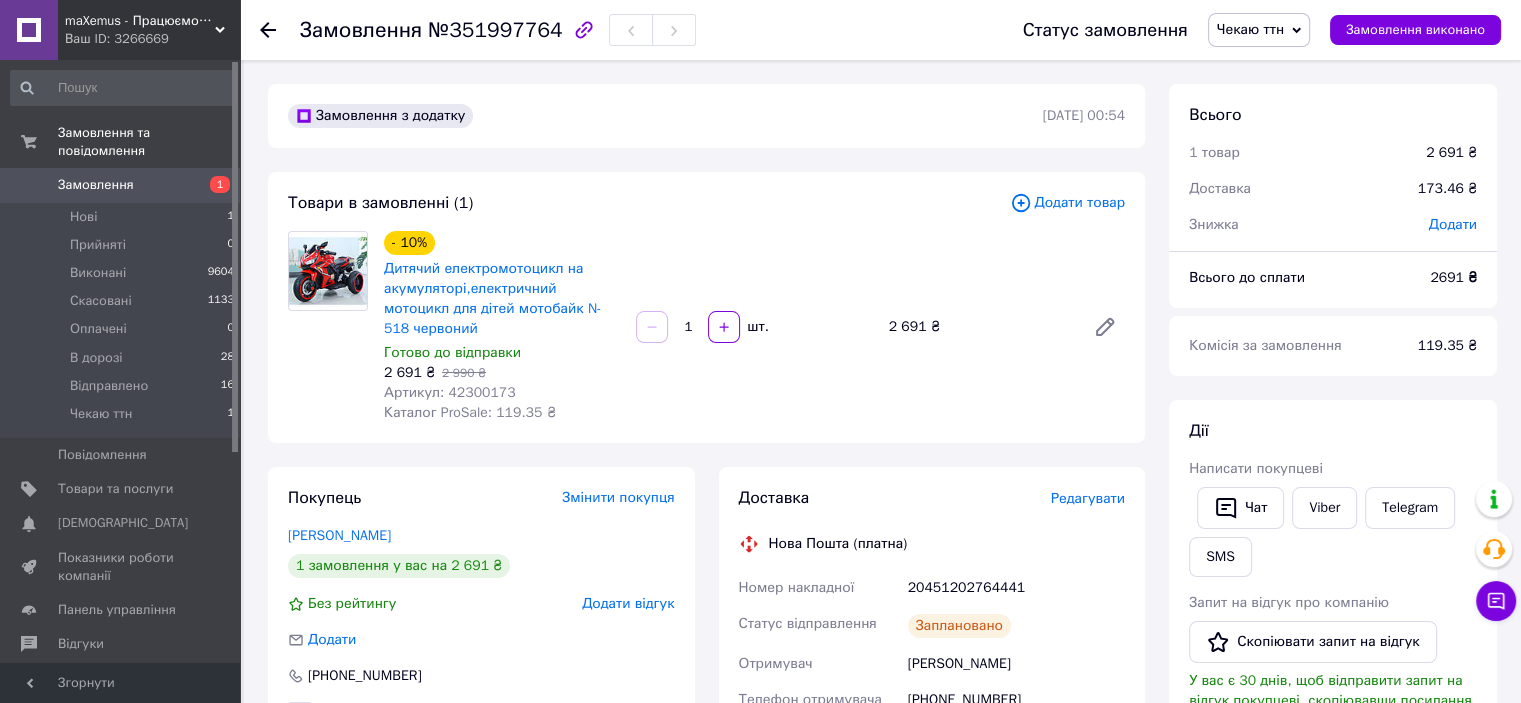 click on "Чекаю ттн" at bounding box center [1250, 29] 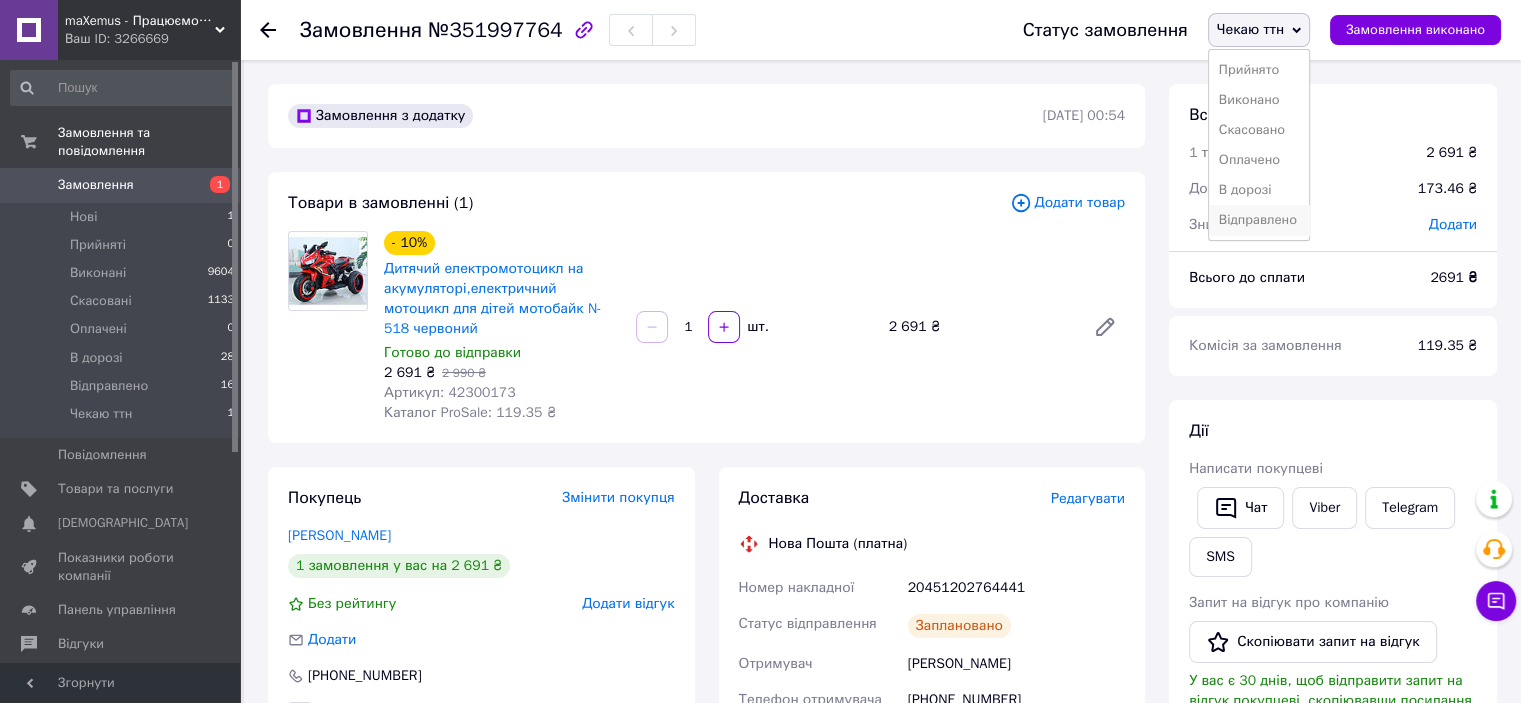 click on "Відправлено" at bounding box center [1259, 220] 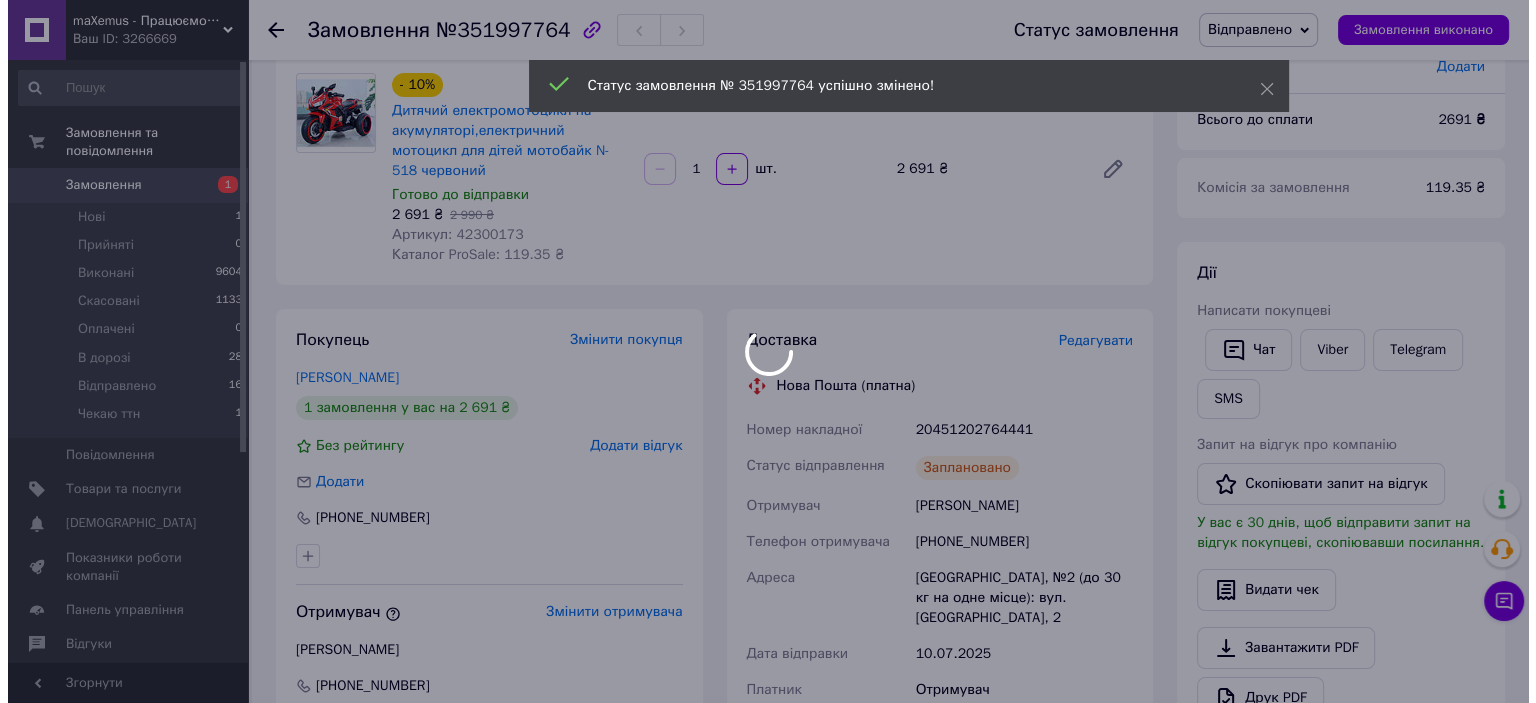 scroll, scrollTop: 160, scrollLeft: 0, axis: vertical 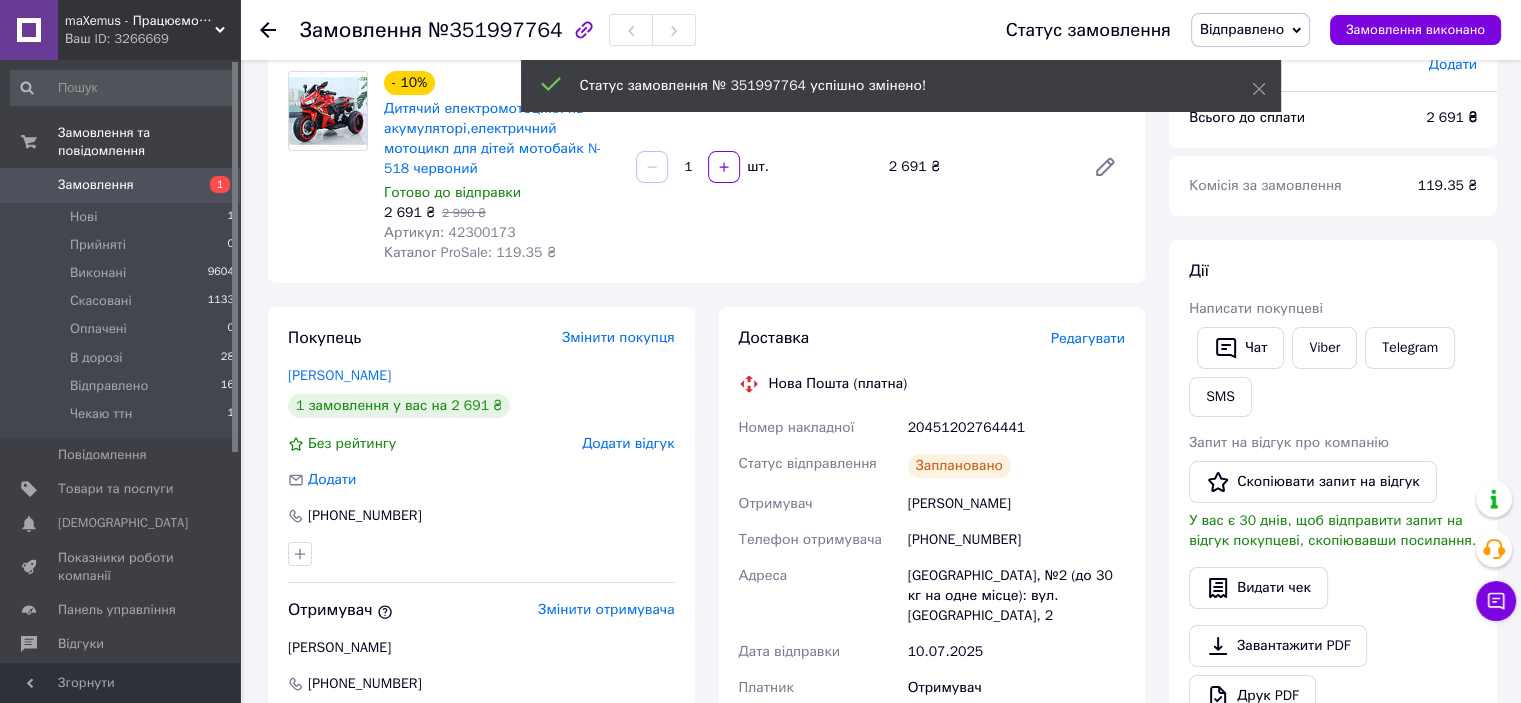 click on "Редагувати" at bounding box center (1088, 338) 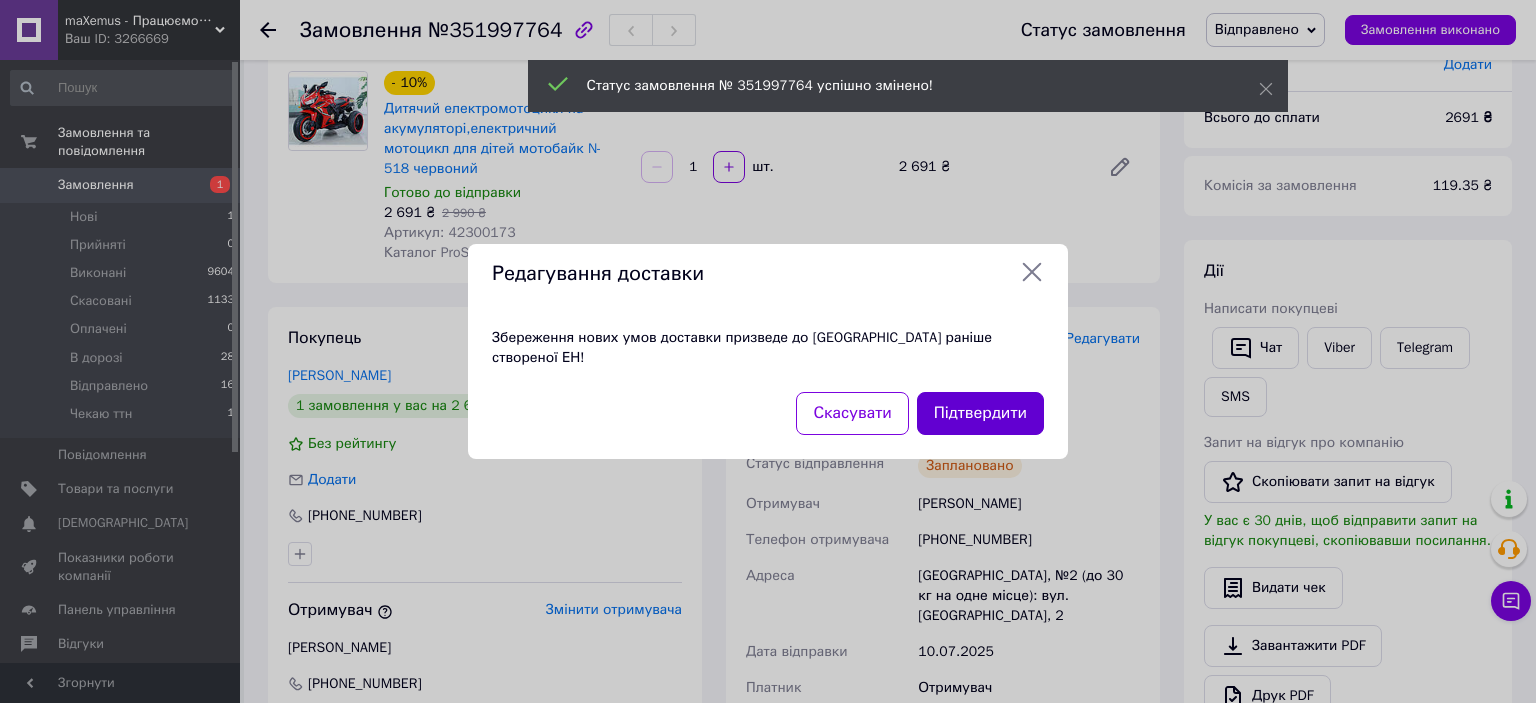 click on "Підтвердити" at bounding box center [980, 413] 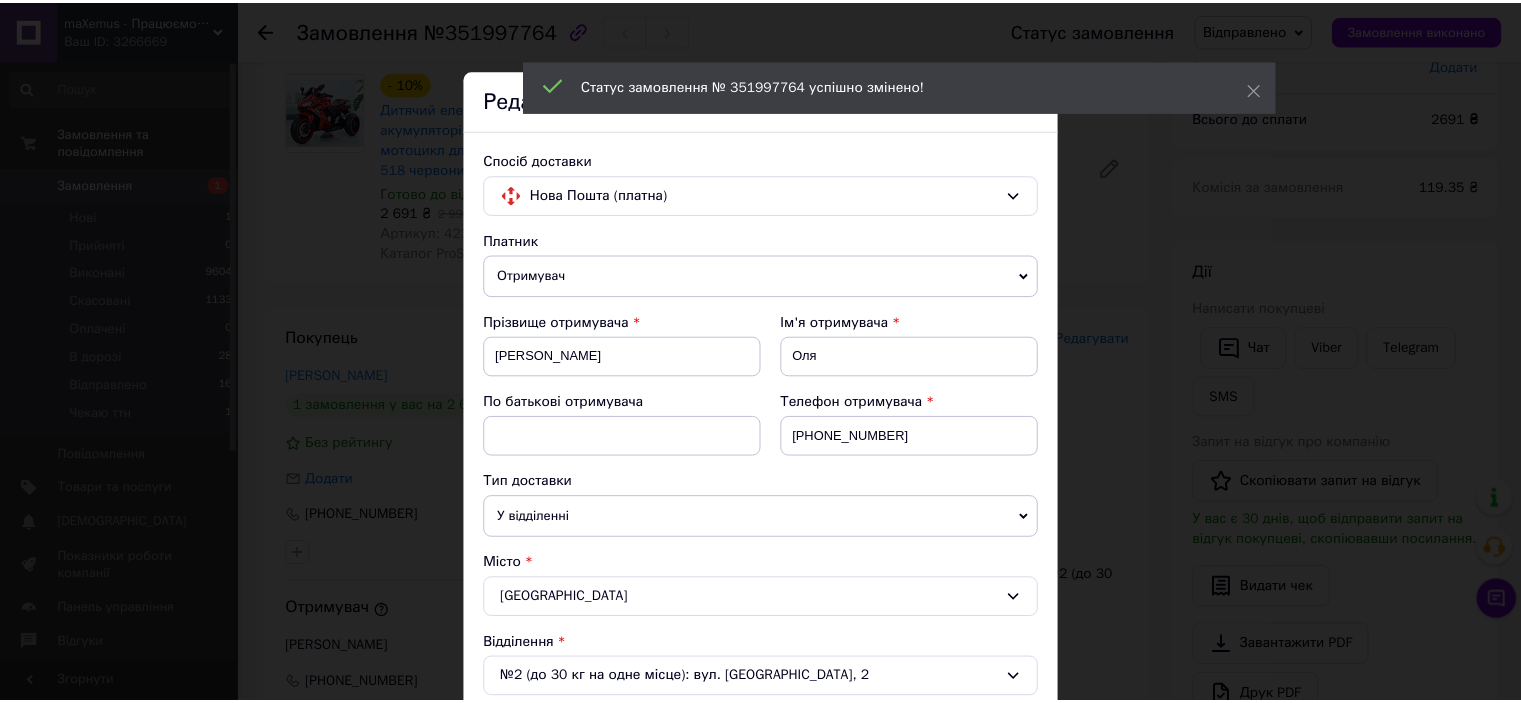 scroll, scrollTop: 816, scrollLeft: 0, axis: vertical 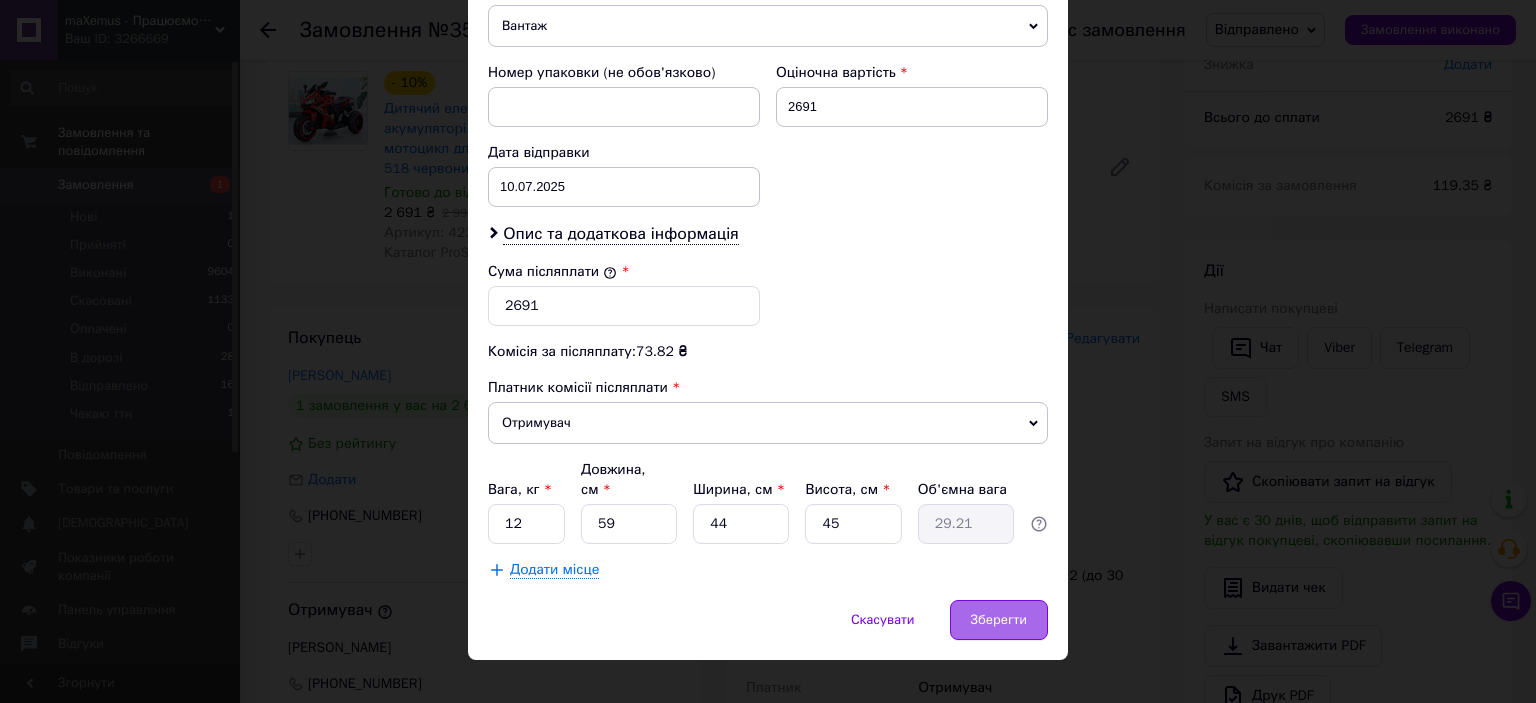 click on "Зберегти" at bounding box center [999, 620] 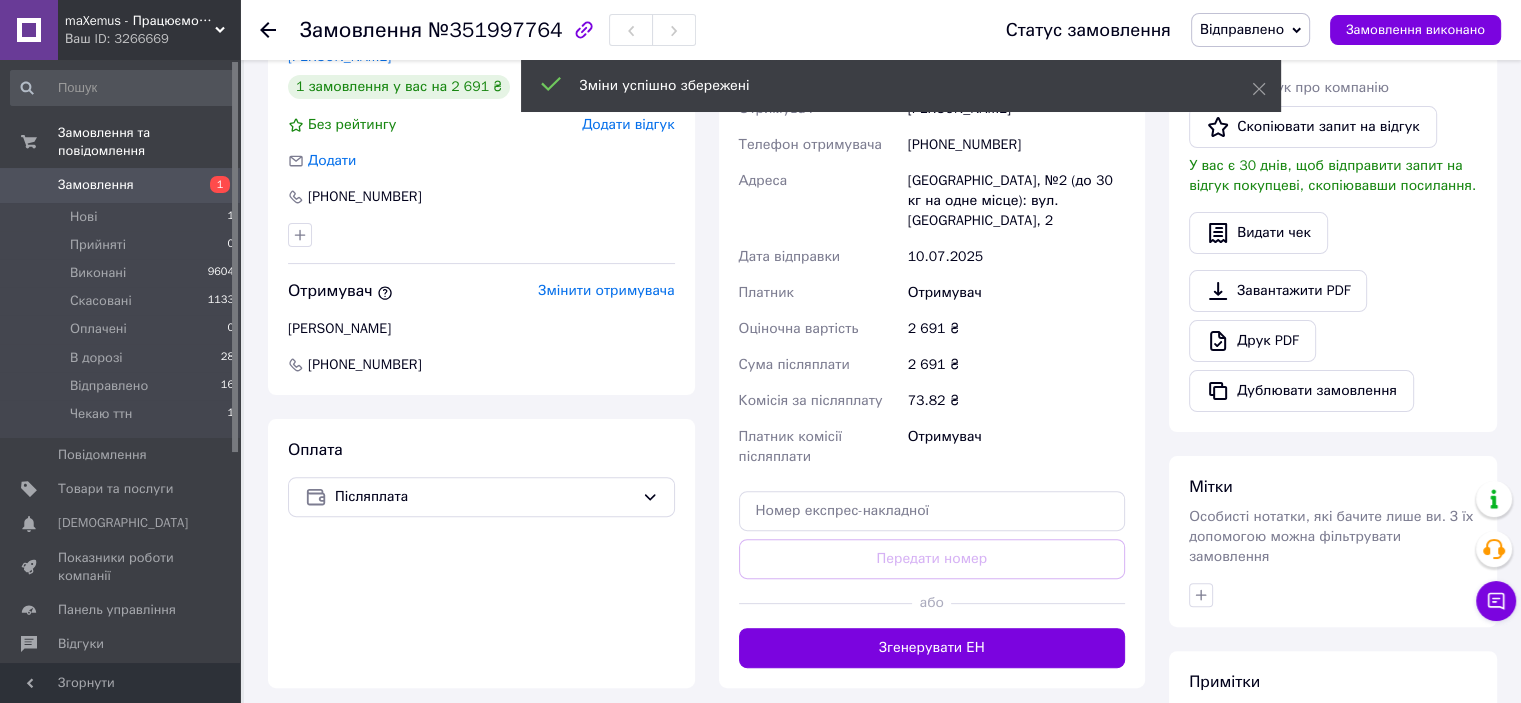 scroll, scrollTop: 486, scrollLeft: 0, axis: vertical 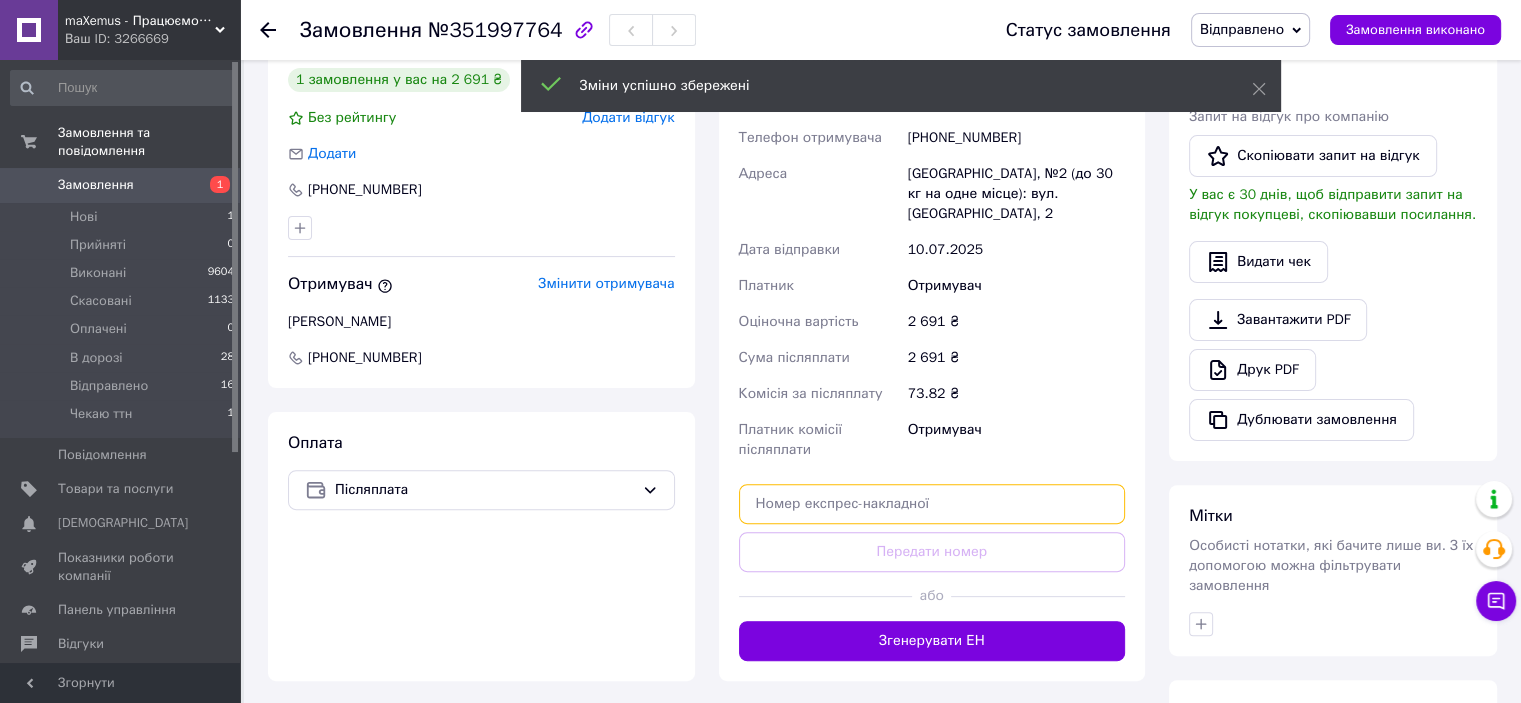 click at bounding box center (932, 504) 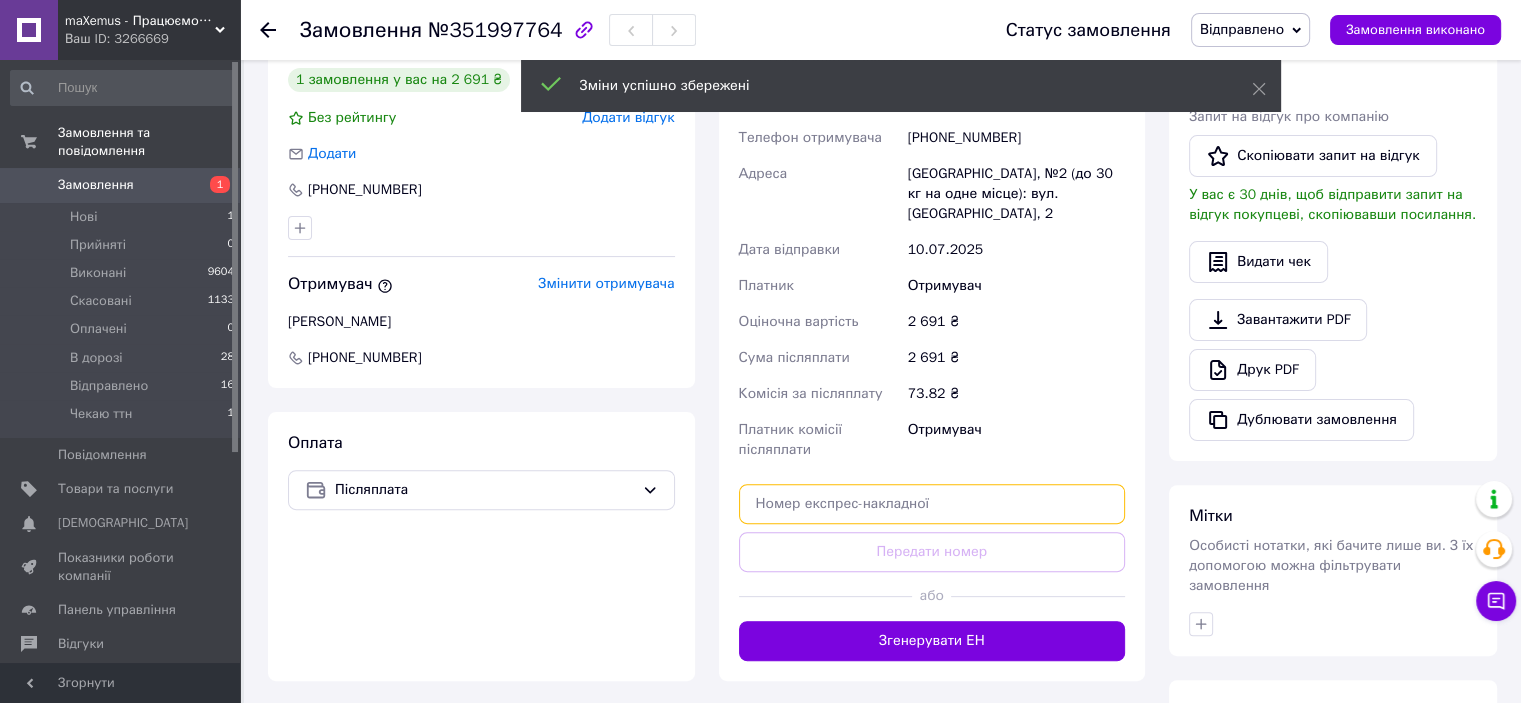 paste on "20451202772107" 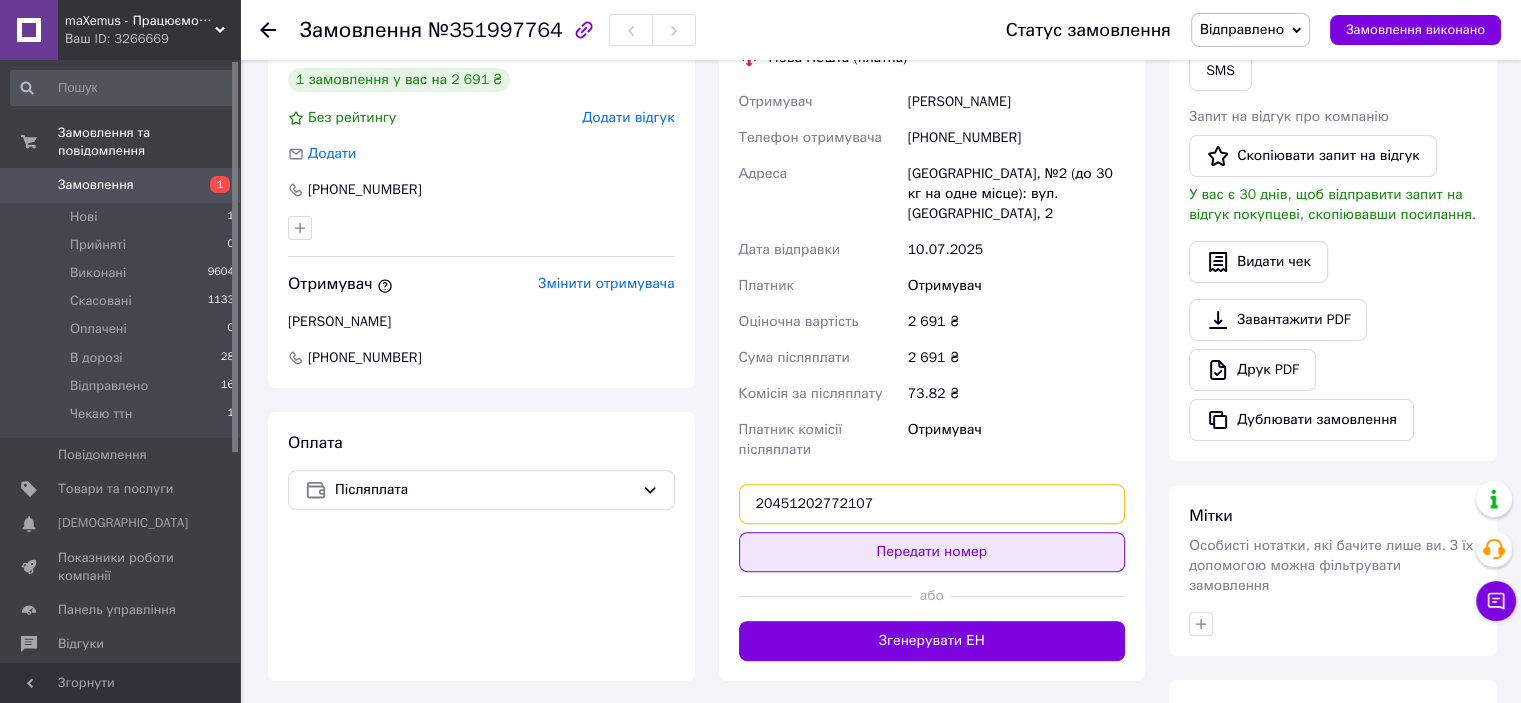 type on "20451202772107" 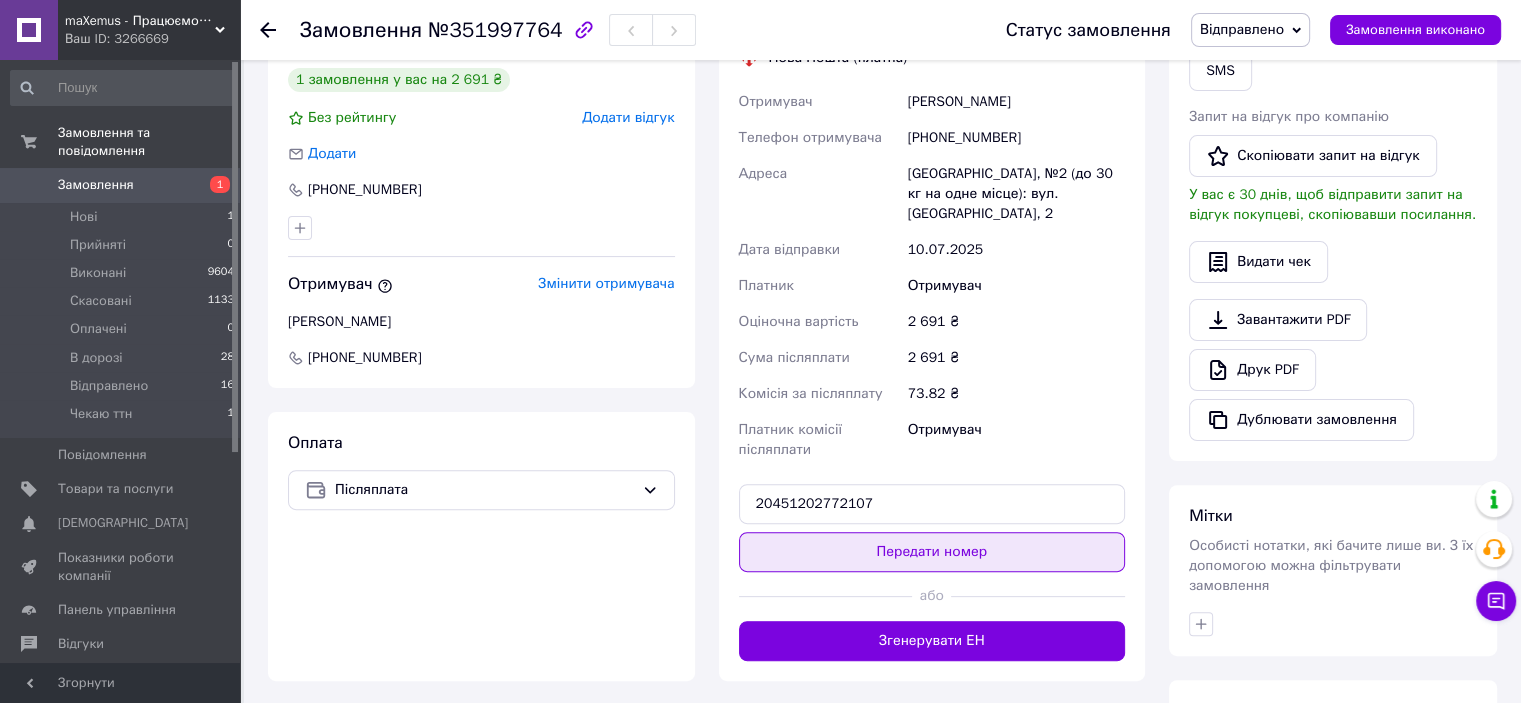 click on "Передати номер" at bounding box center [932, 552] 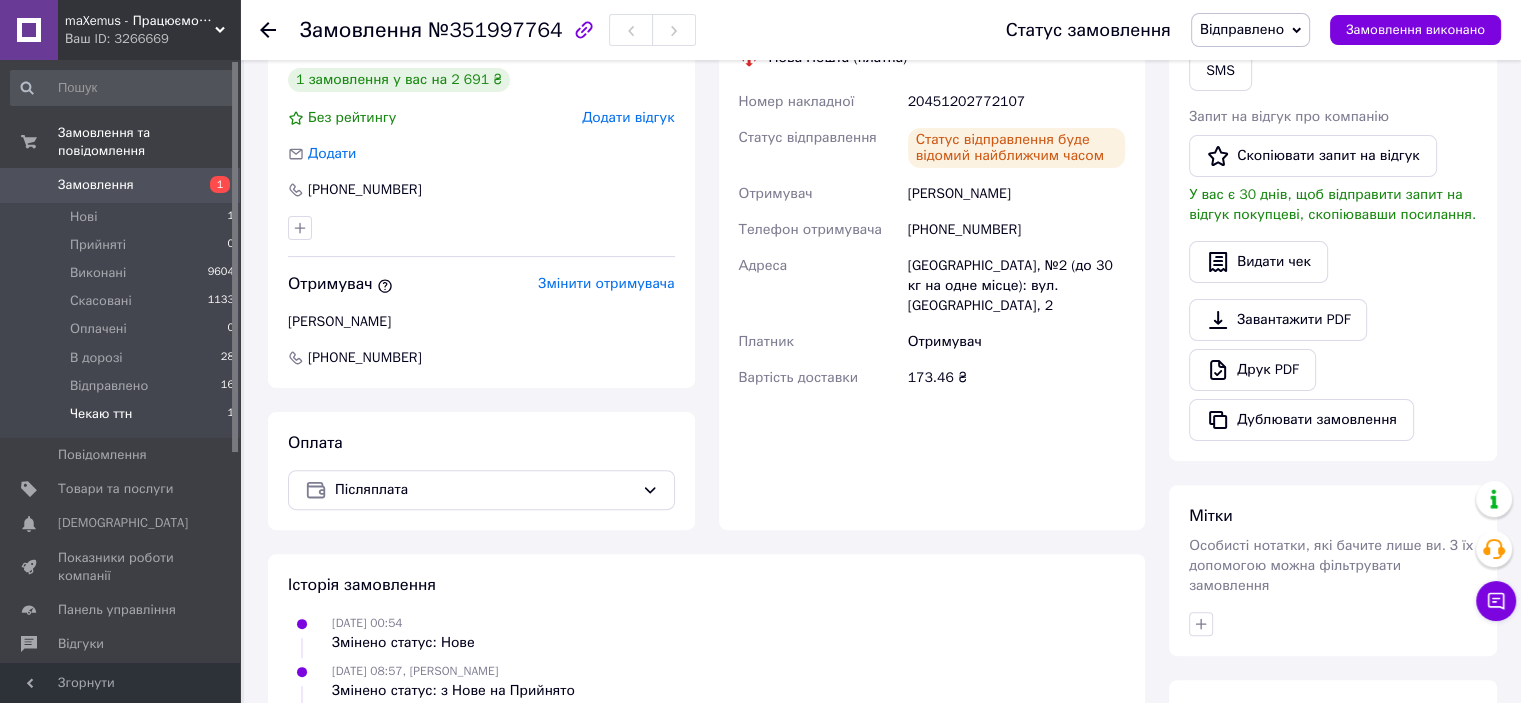 click on "Чекаю ттн" at bounding box center (101, 414) 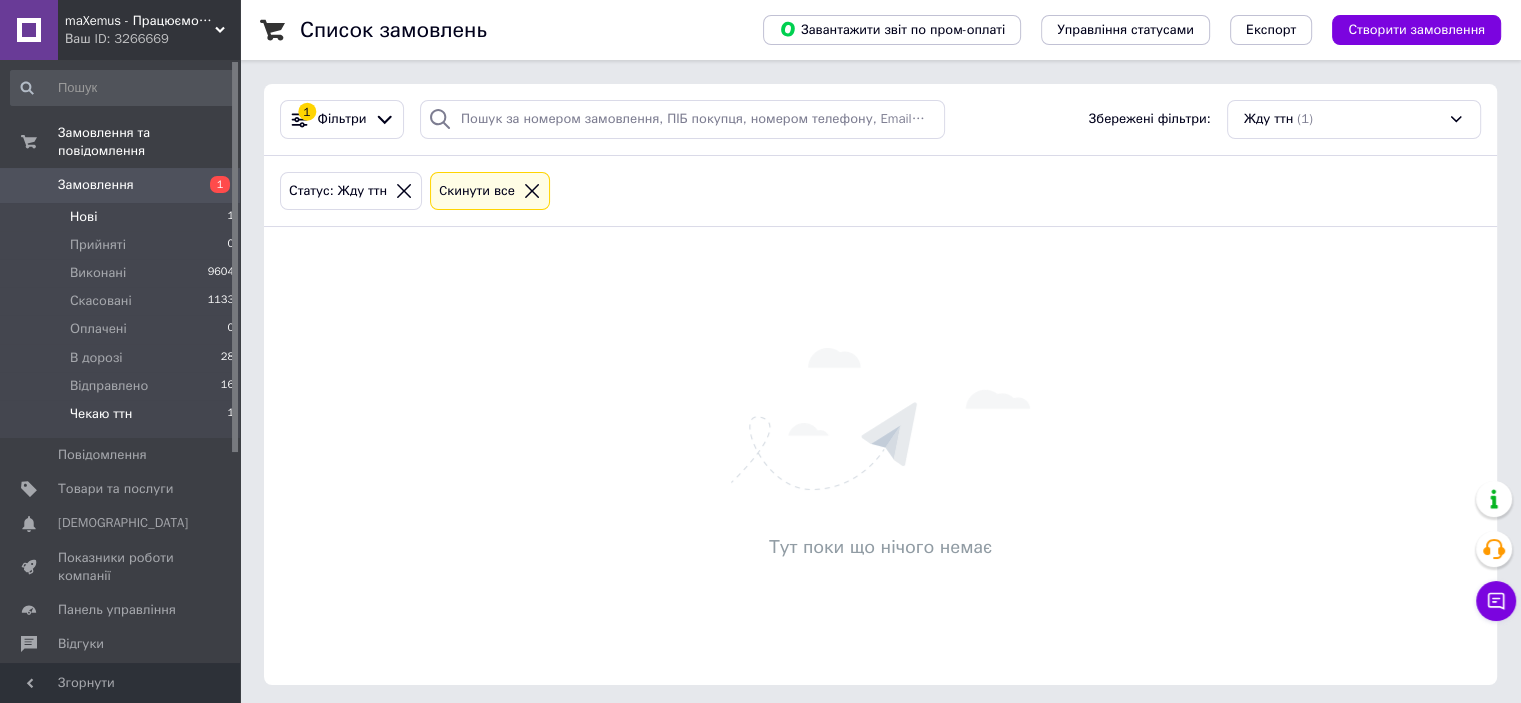 click on "Нові 1" at bounding box center (123, 217) 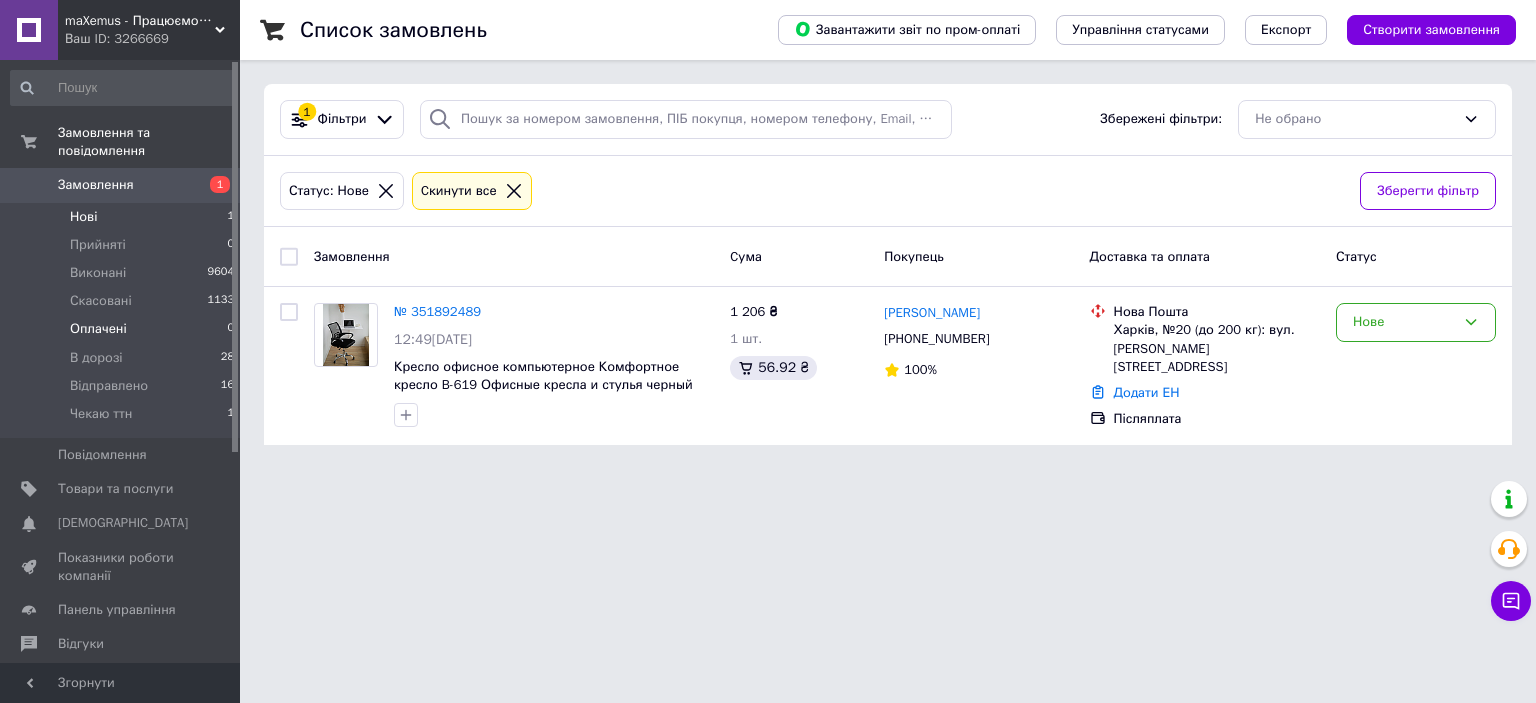 click on "Оплачені" at bounding box center (98, 329) 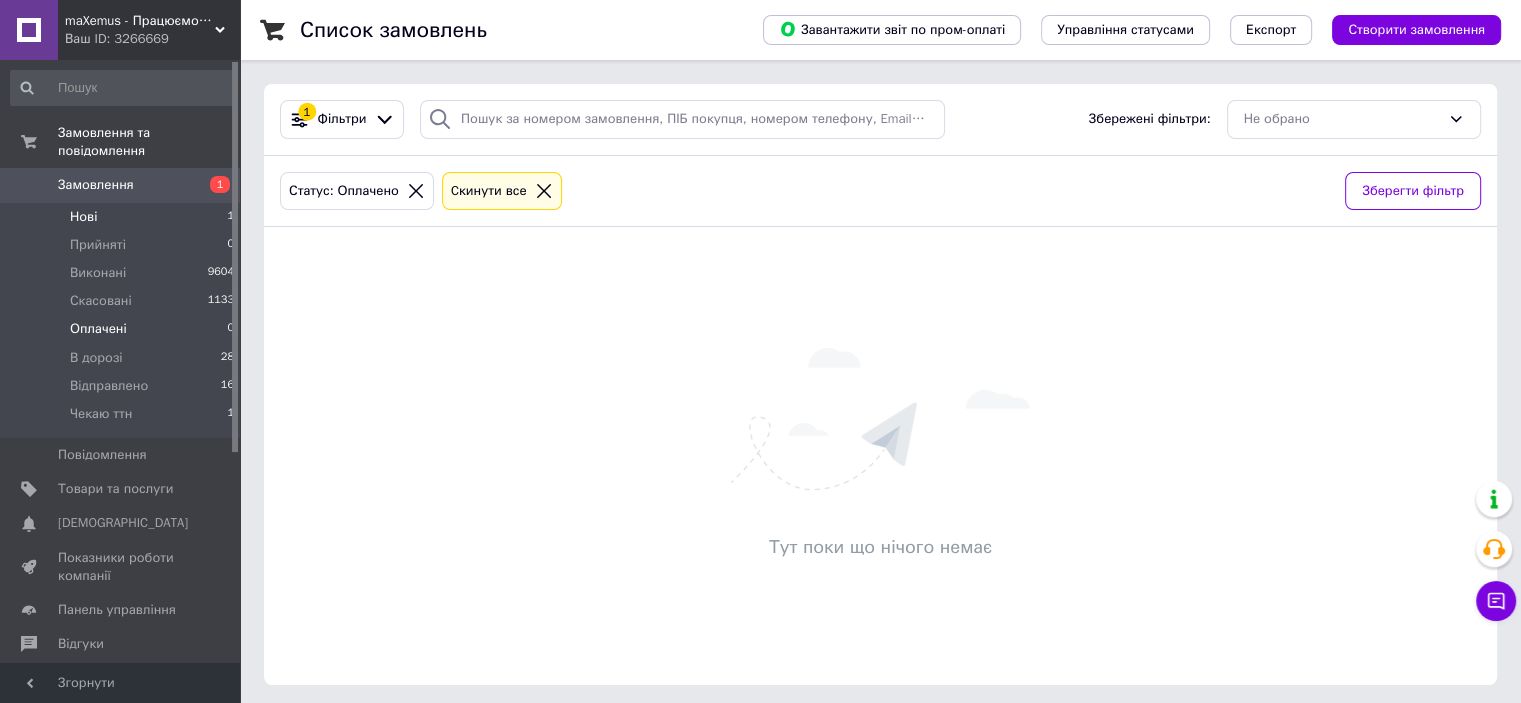 click on "Нові 1" at bounding box center (123, 217) 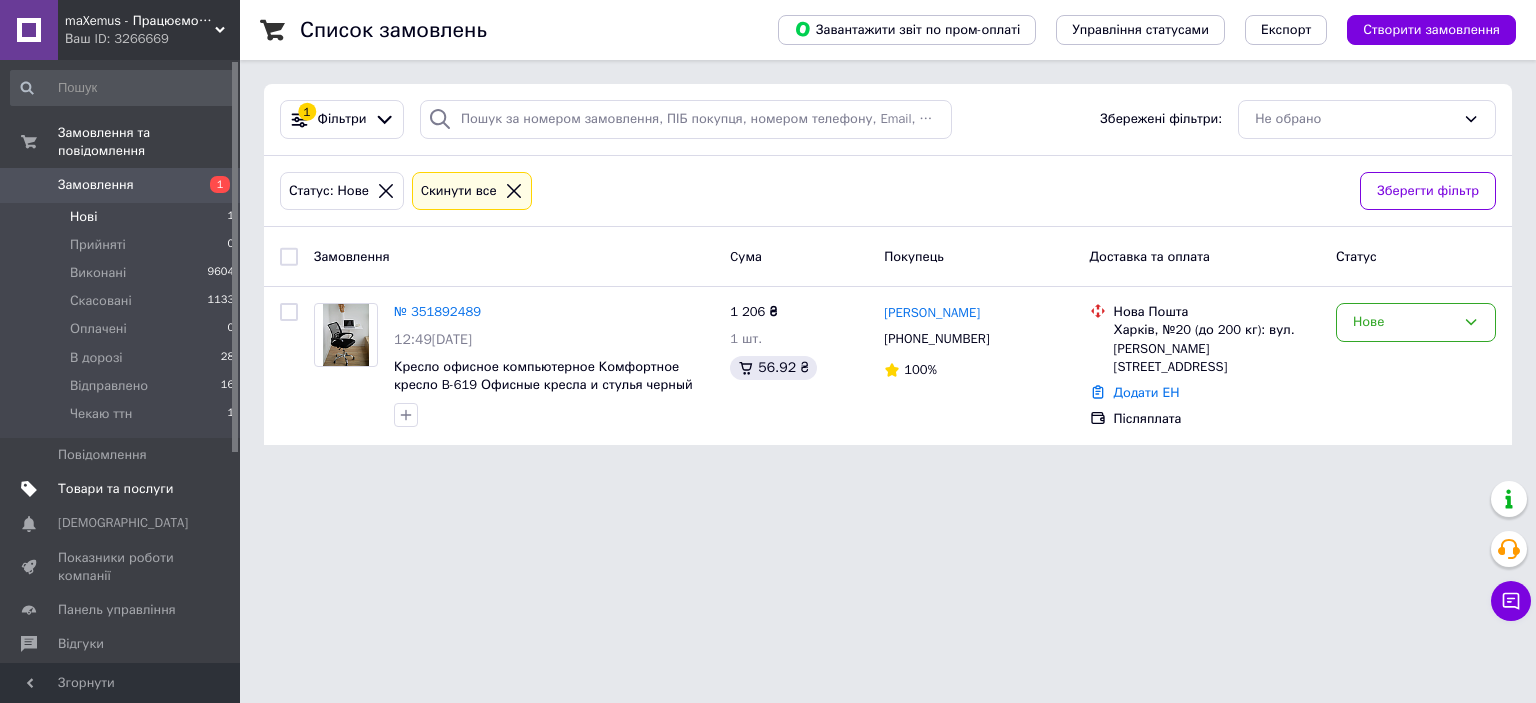 click on "Товари та послуги" at bounding box center (115, 489) 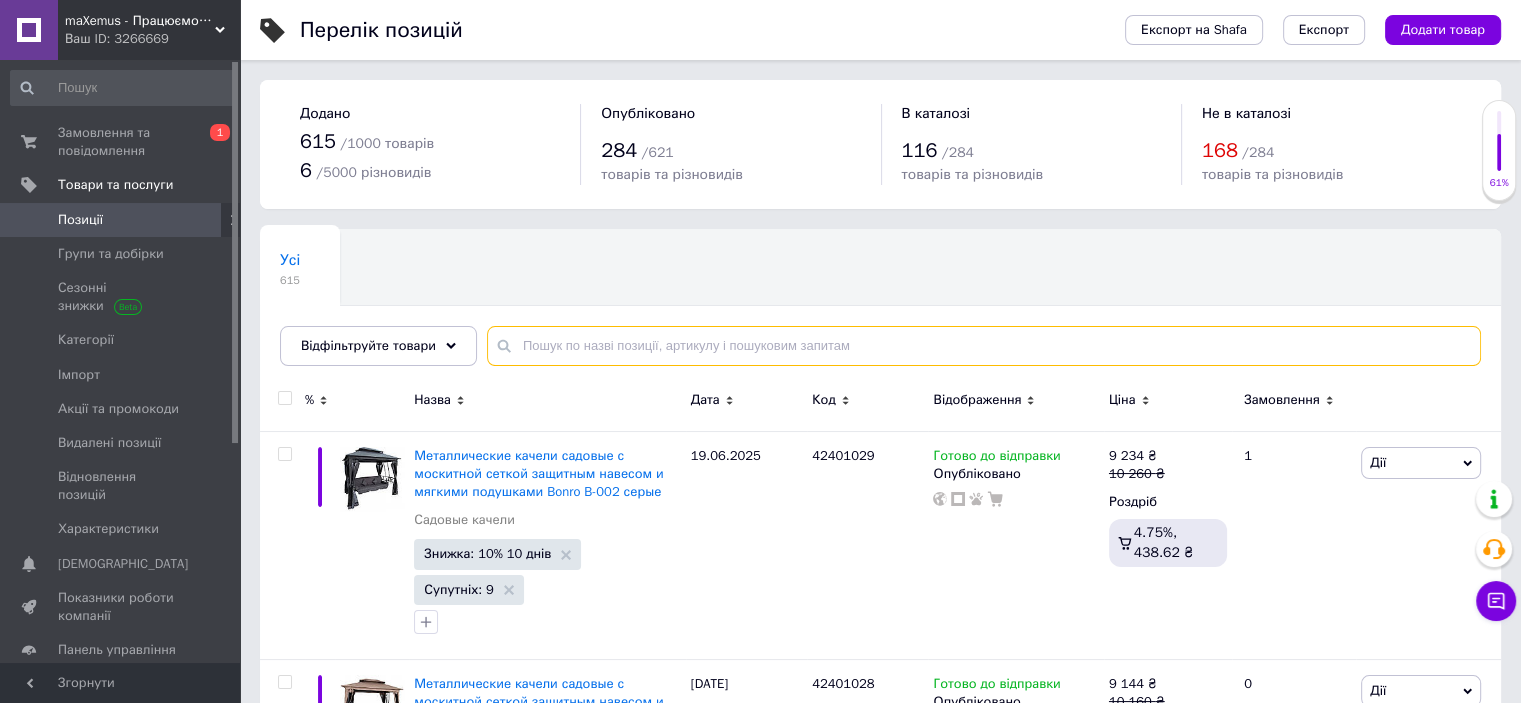 click at bounding box center (984, 346) 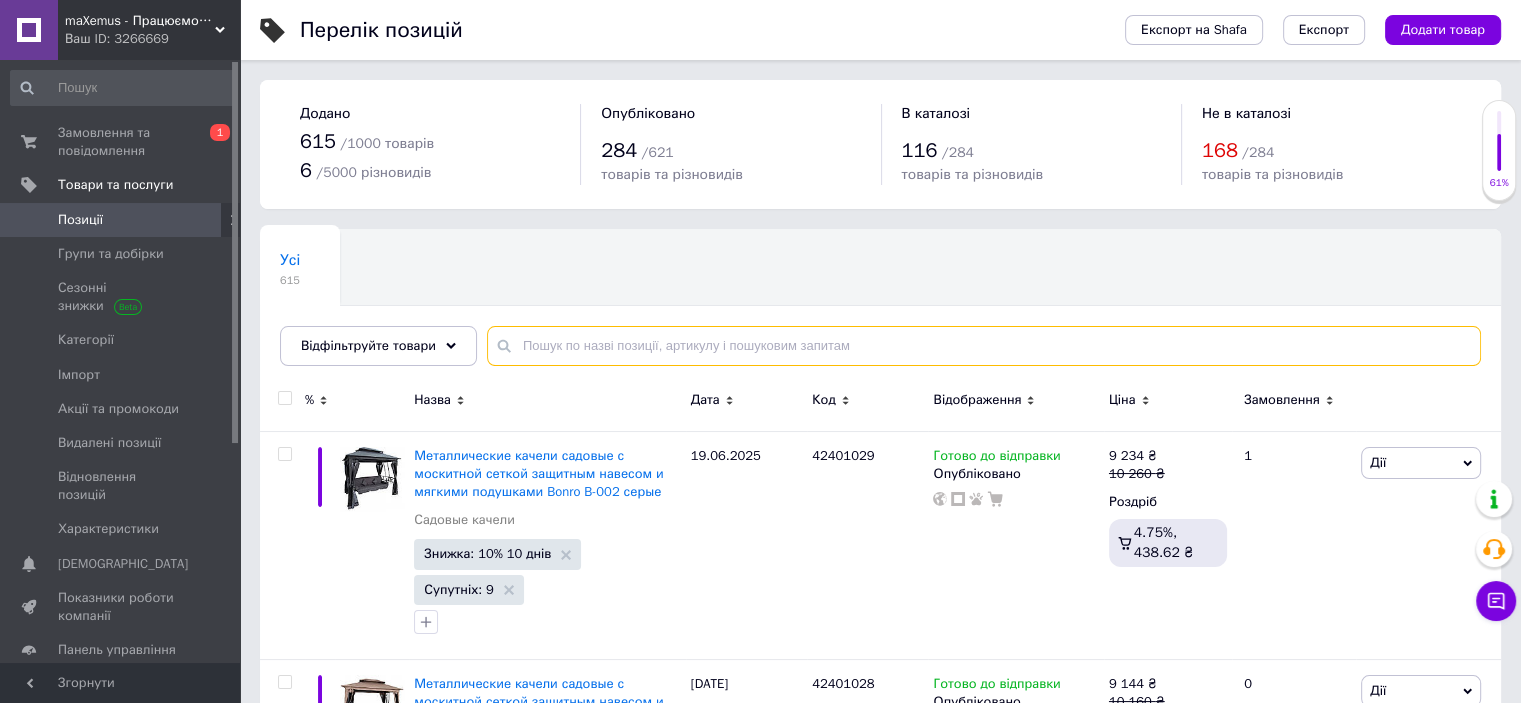 paste on "42400582" 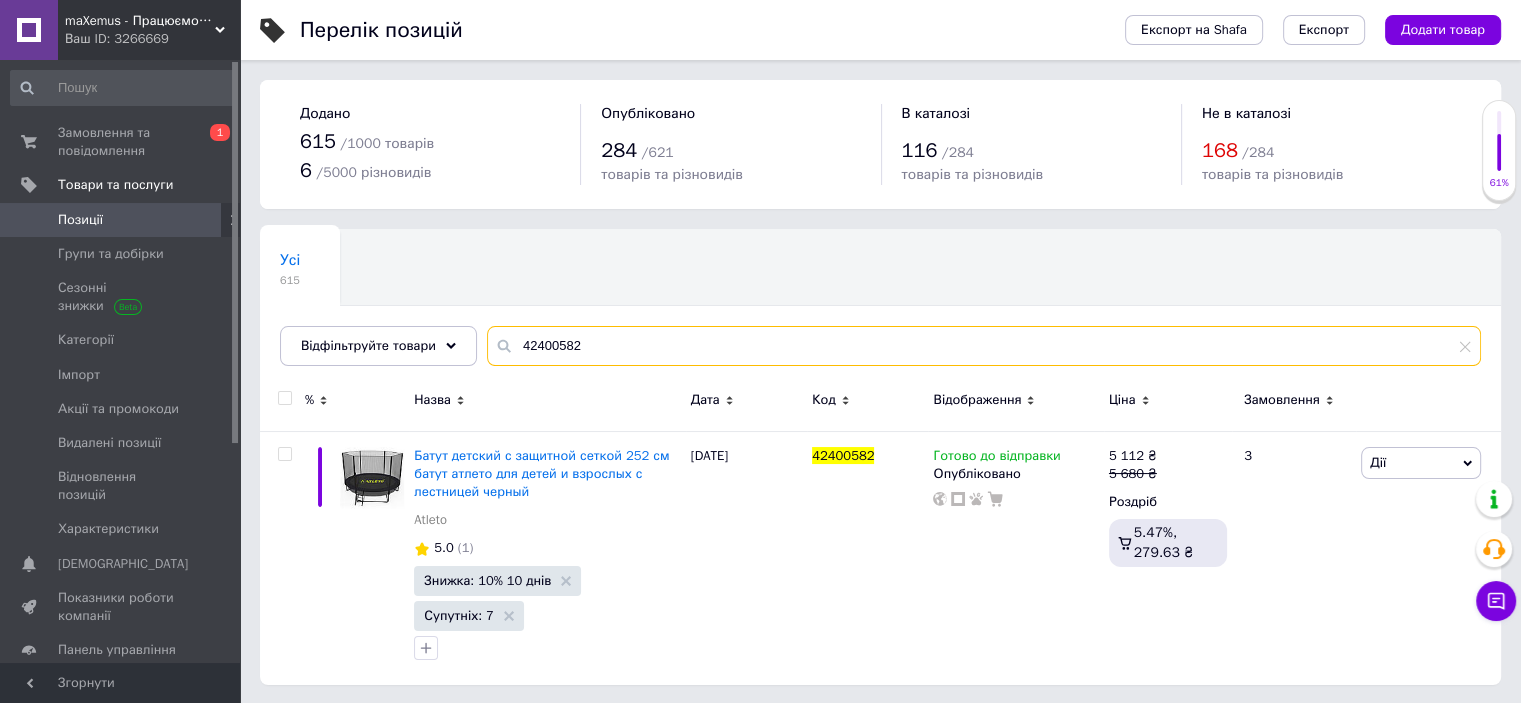 type on "42400582" 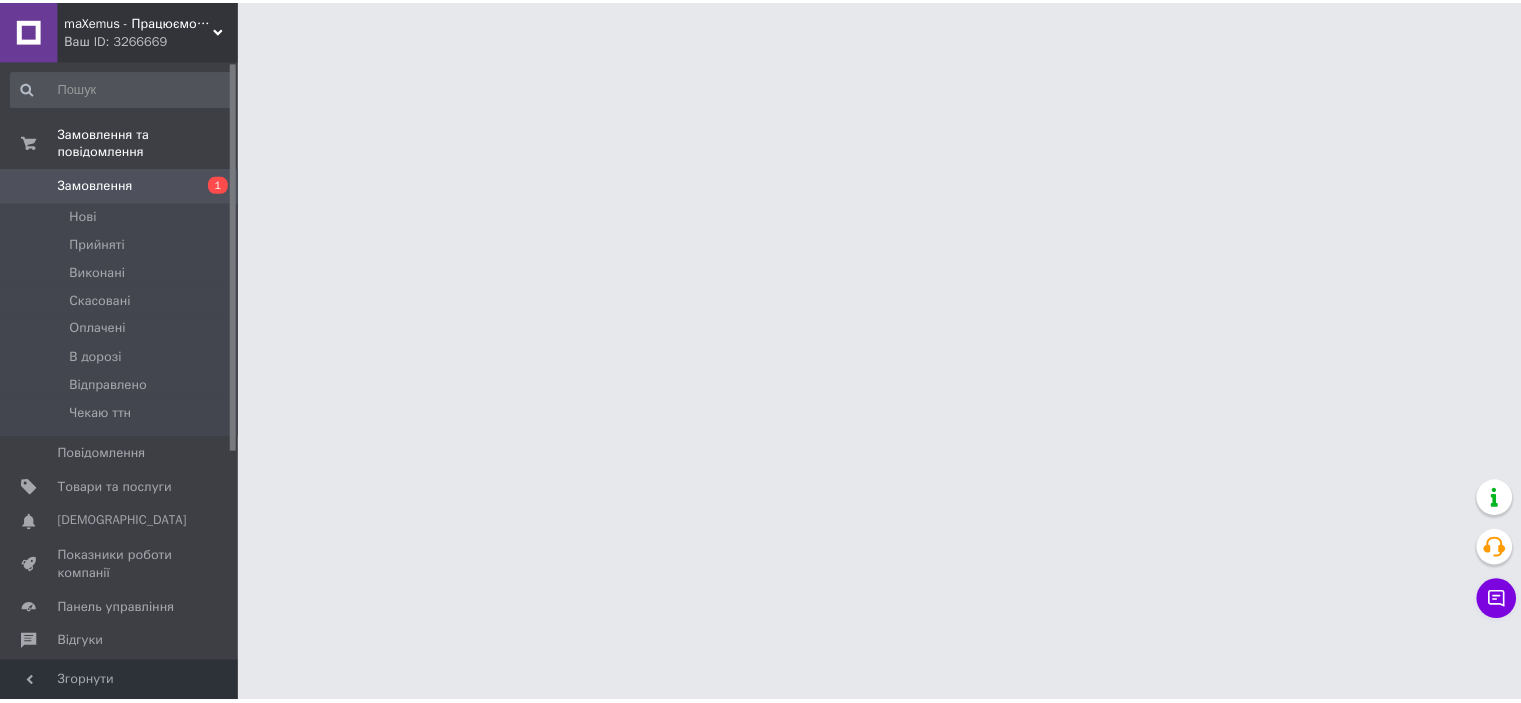 scroll, scrollTop: 0, scrollLeft: 0, axis: both 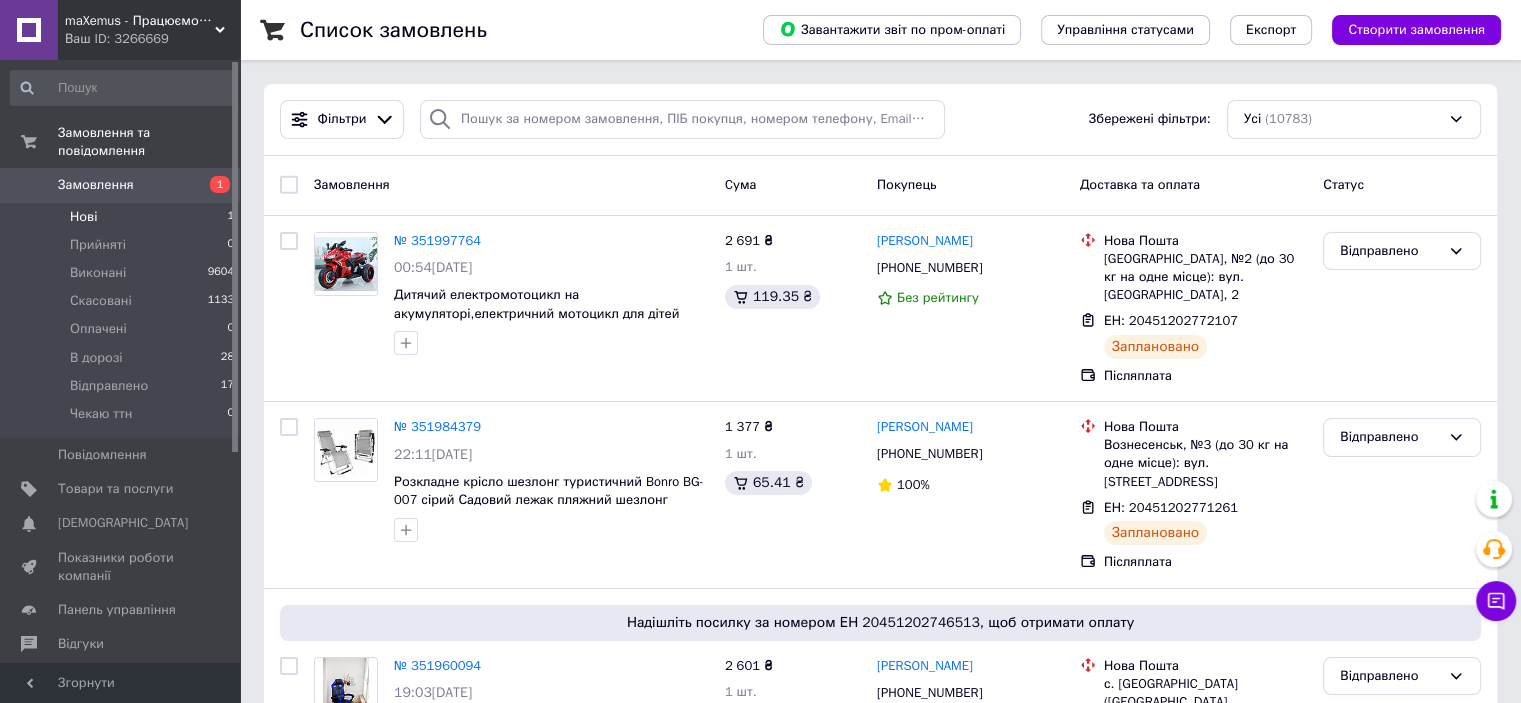 click on "Нові 1" at bounding box center [123, 217] 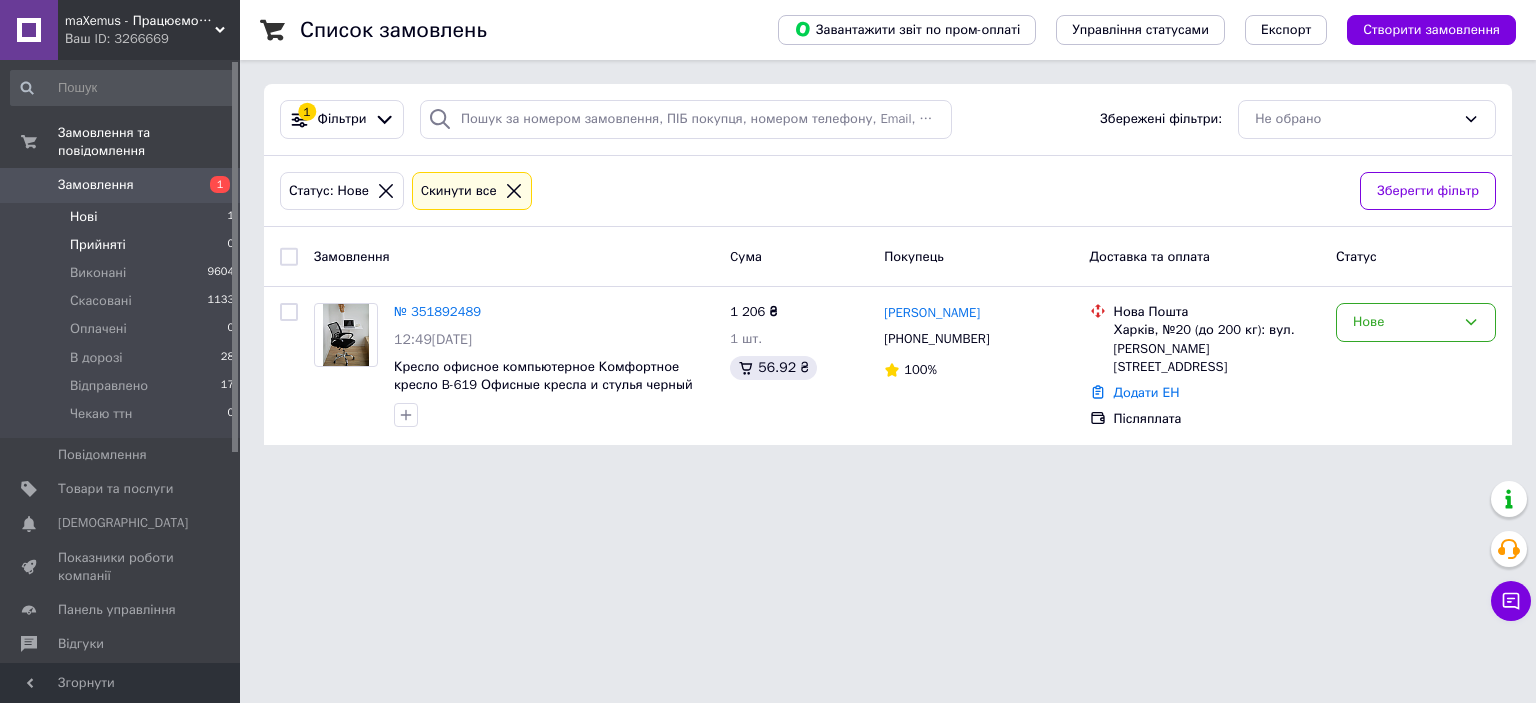 click on "Прийняті 0" at bounding box center (123, 245) 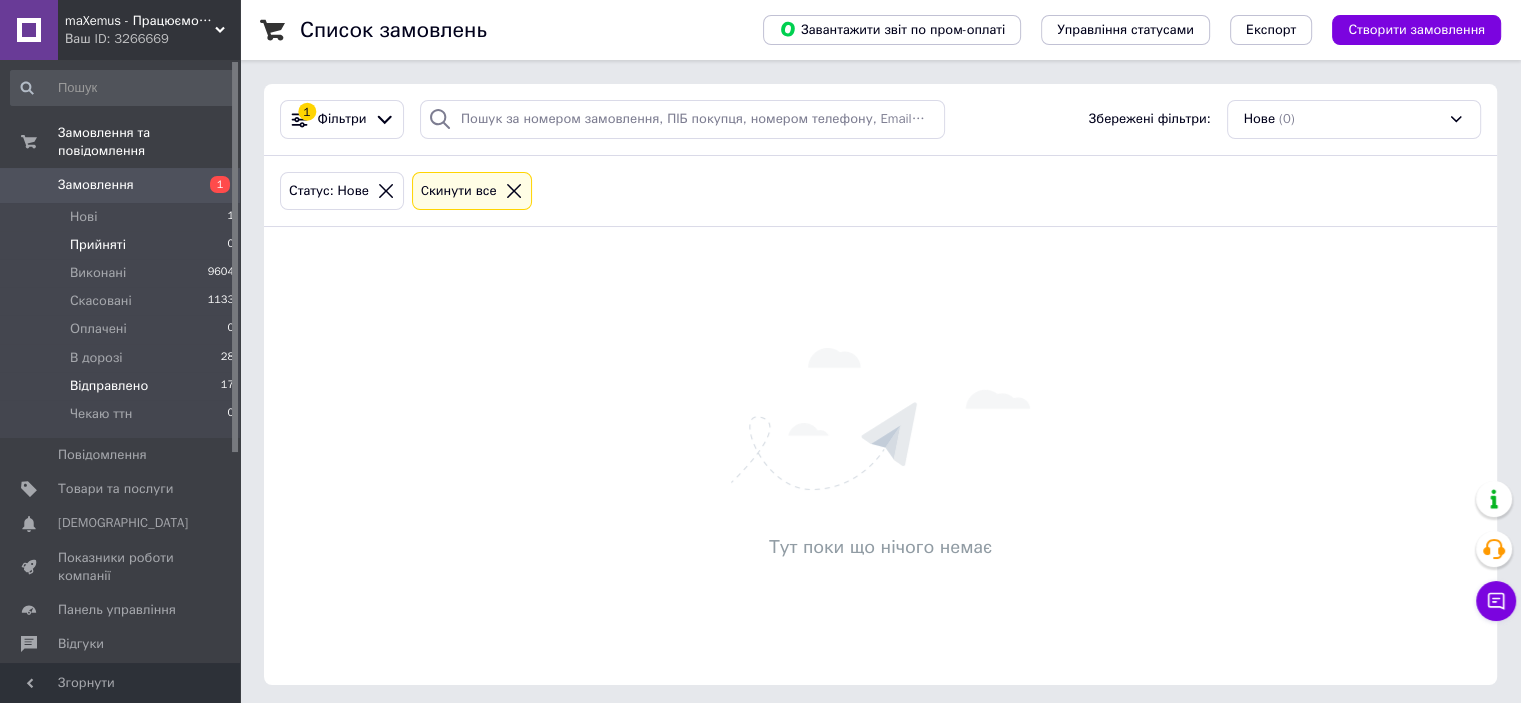 click on "Відправлено" at bounding box center [109, 386] 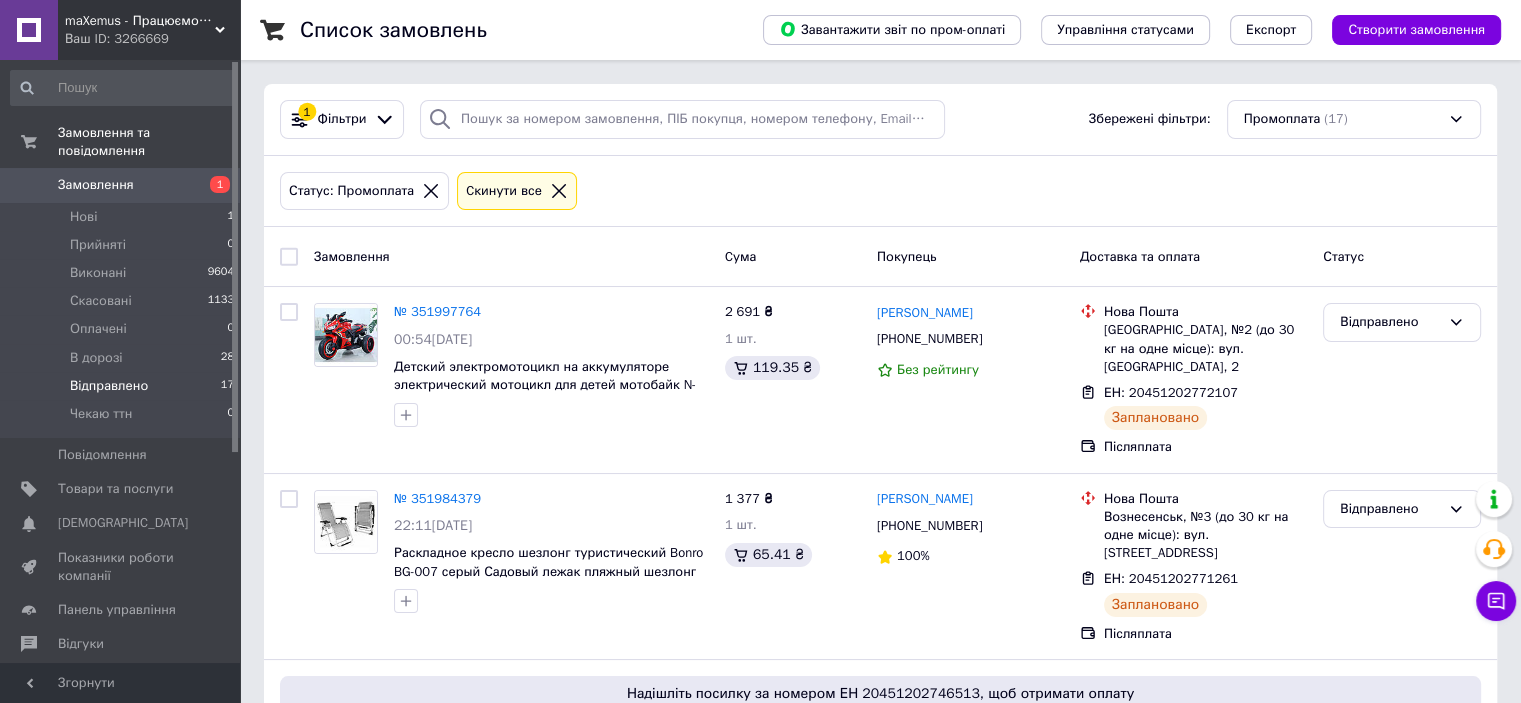 click at bounding box center (289, 257) 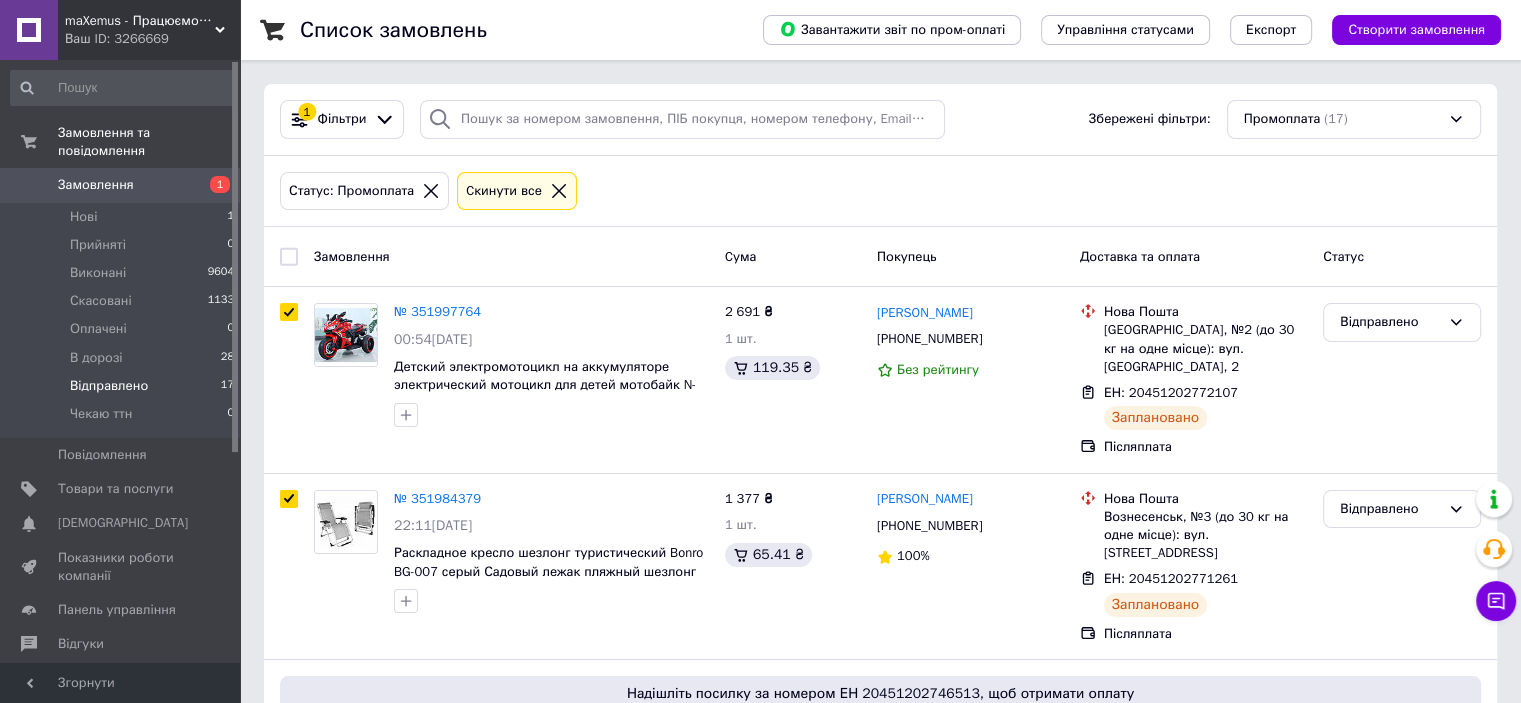 checkbox on "true" 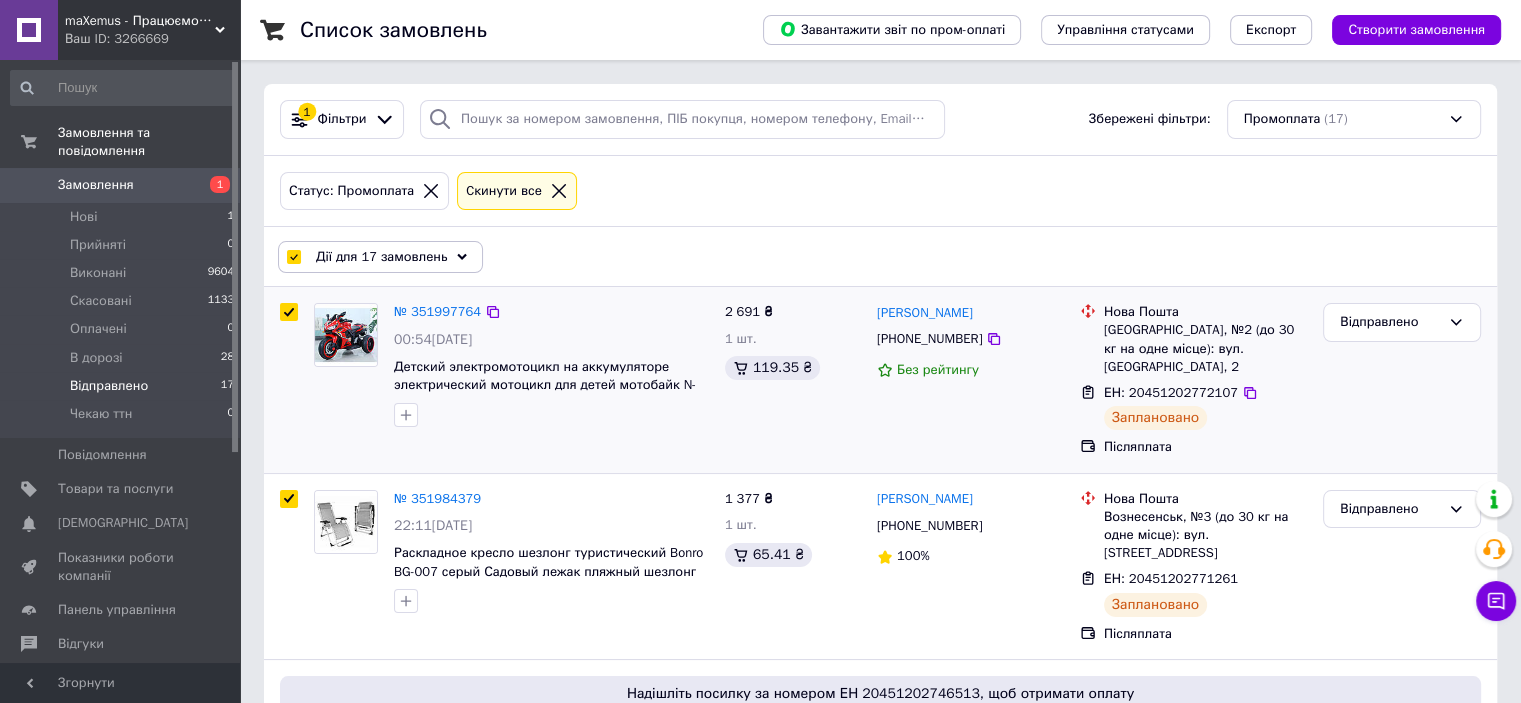 click at bounding box center [289, 312] 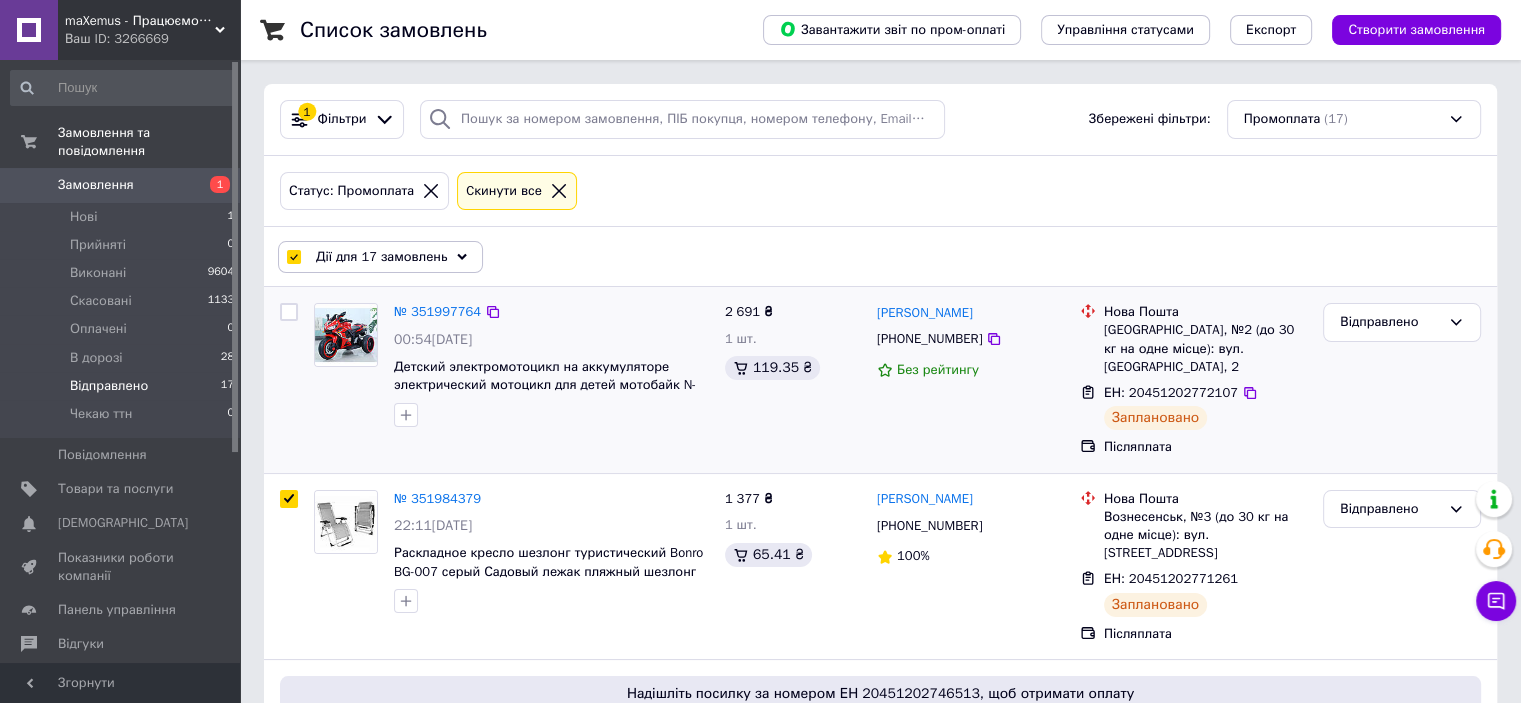 checkbox on "false" 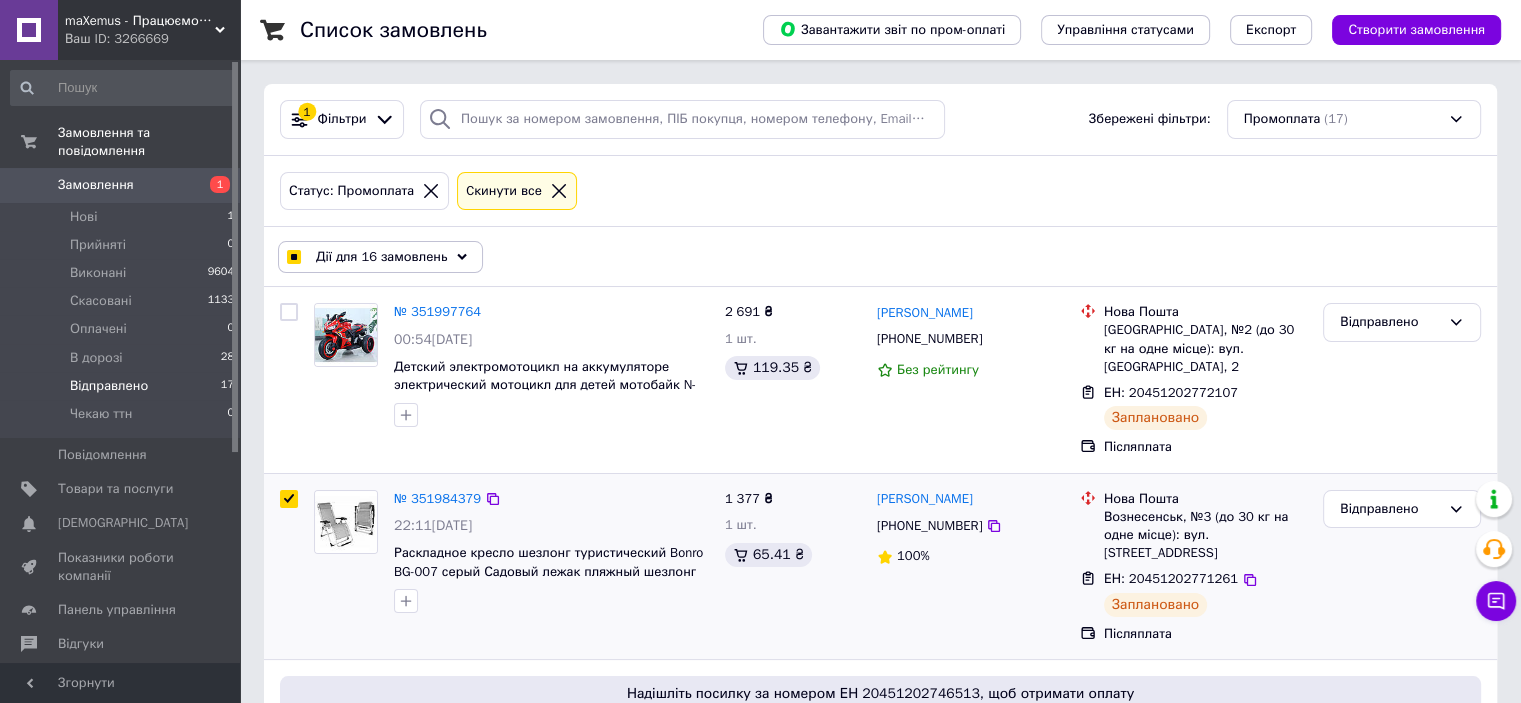 click at bounding box center [289, 499] 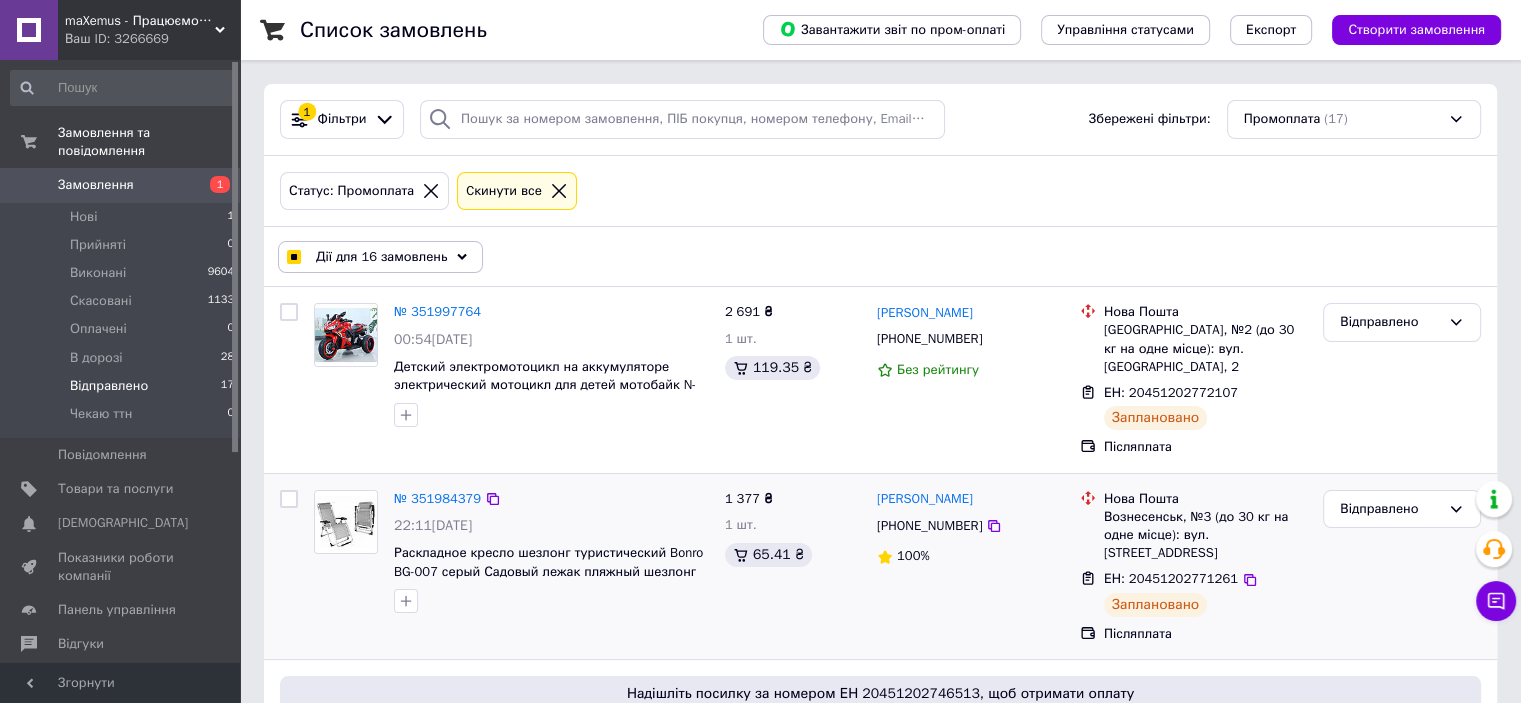 checkbox on "false" 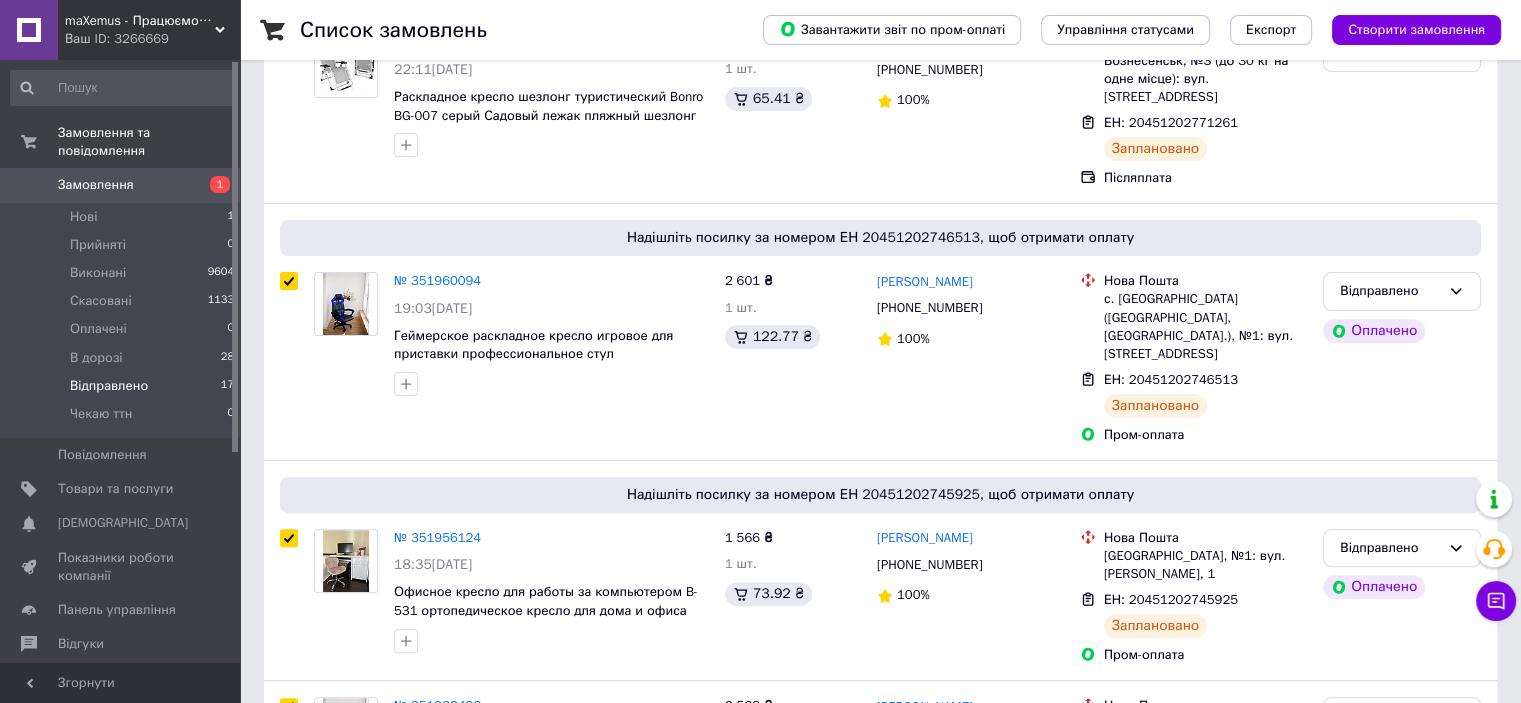 scroll, scrollTop: 468, scrollLeft: 0, axis: vertical 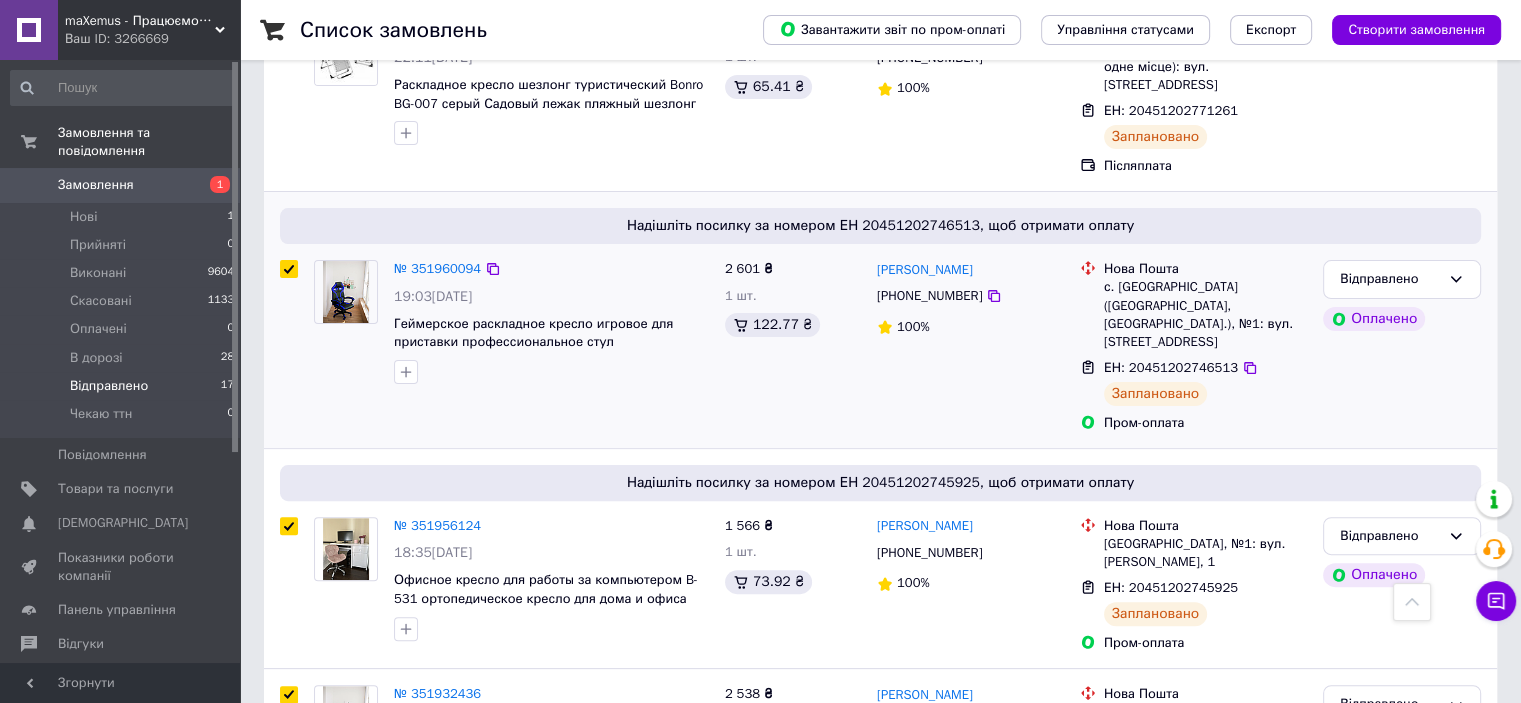 click at bounding box center [289, 269] 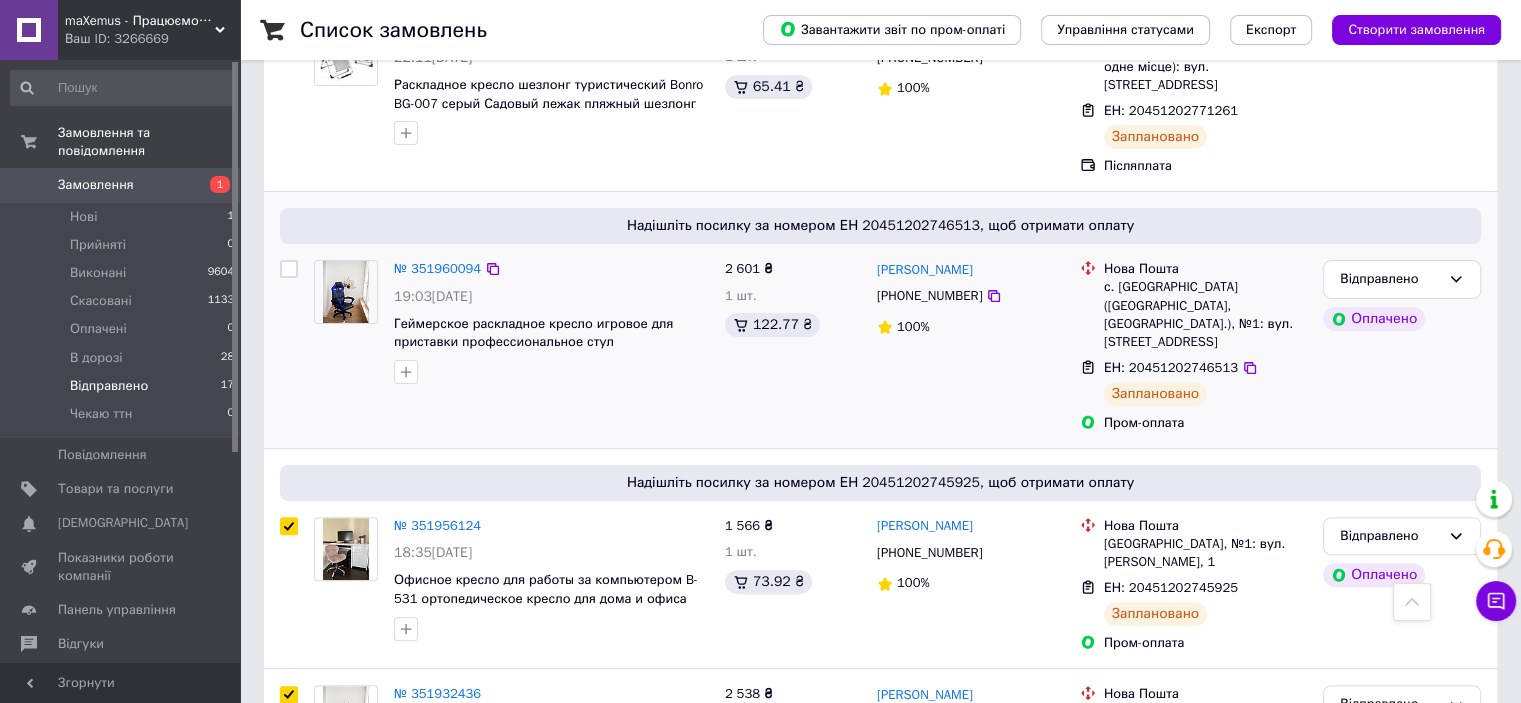 checkbox on "false" 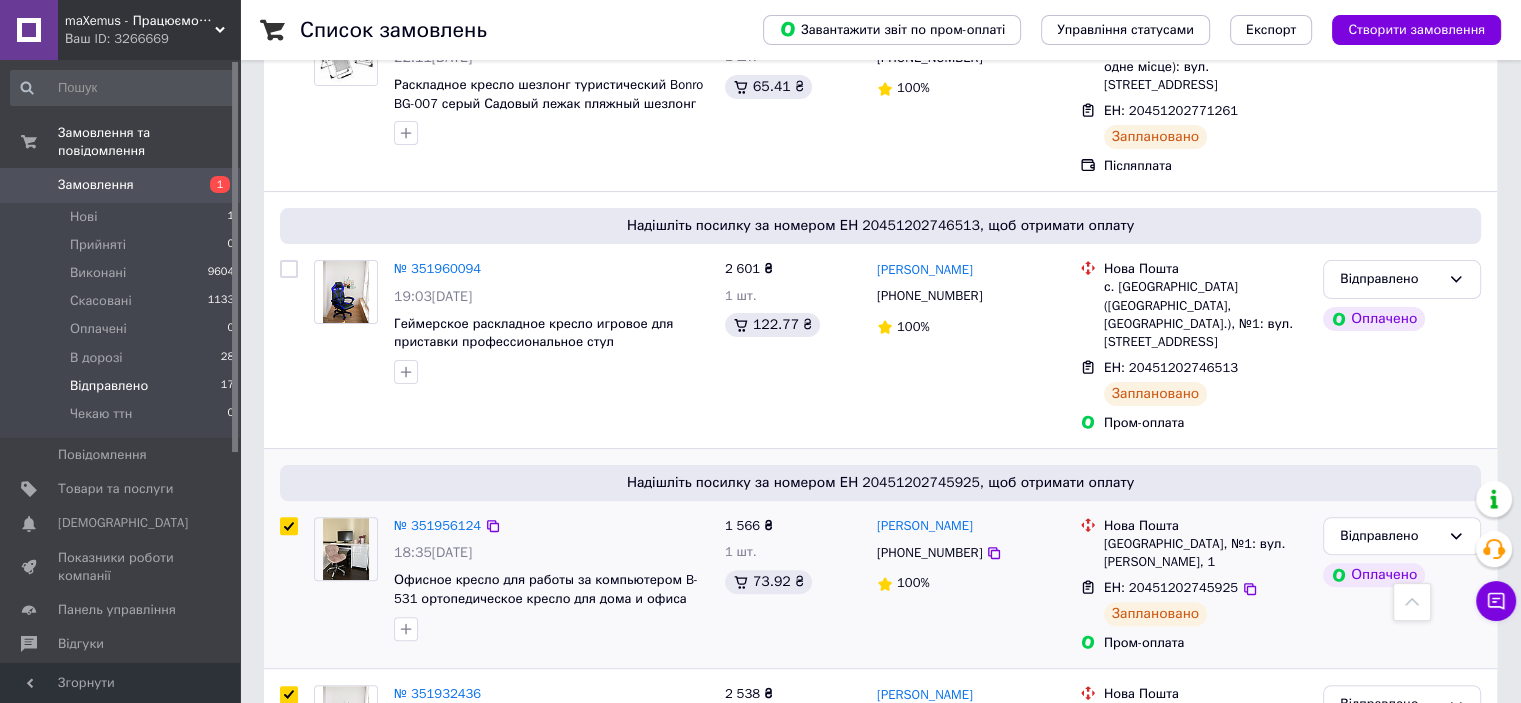 click at bounding box center [289, 526] 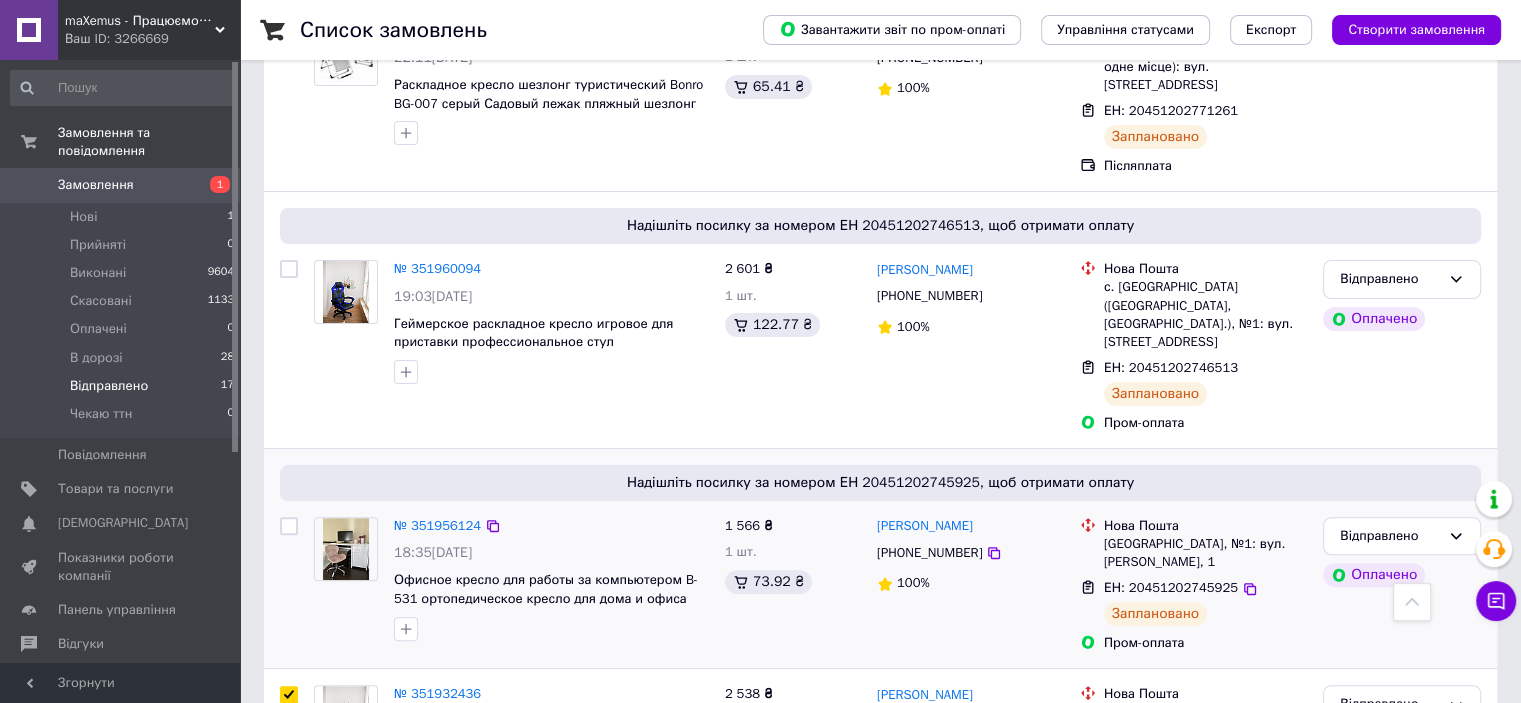 checkbox on "false" 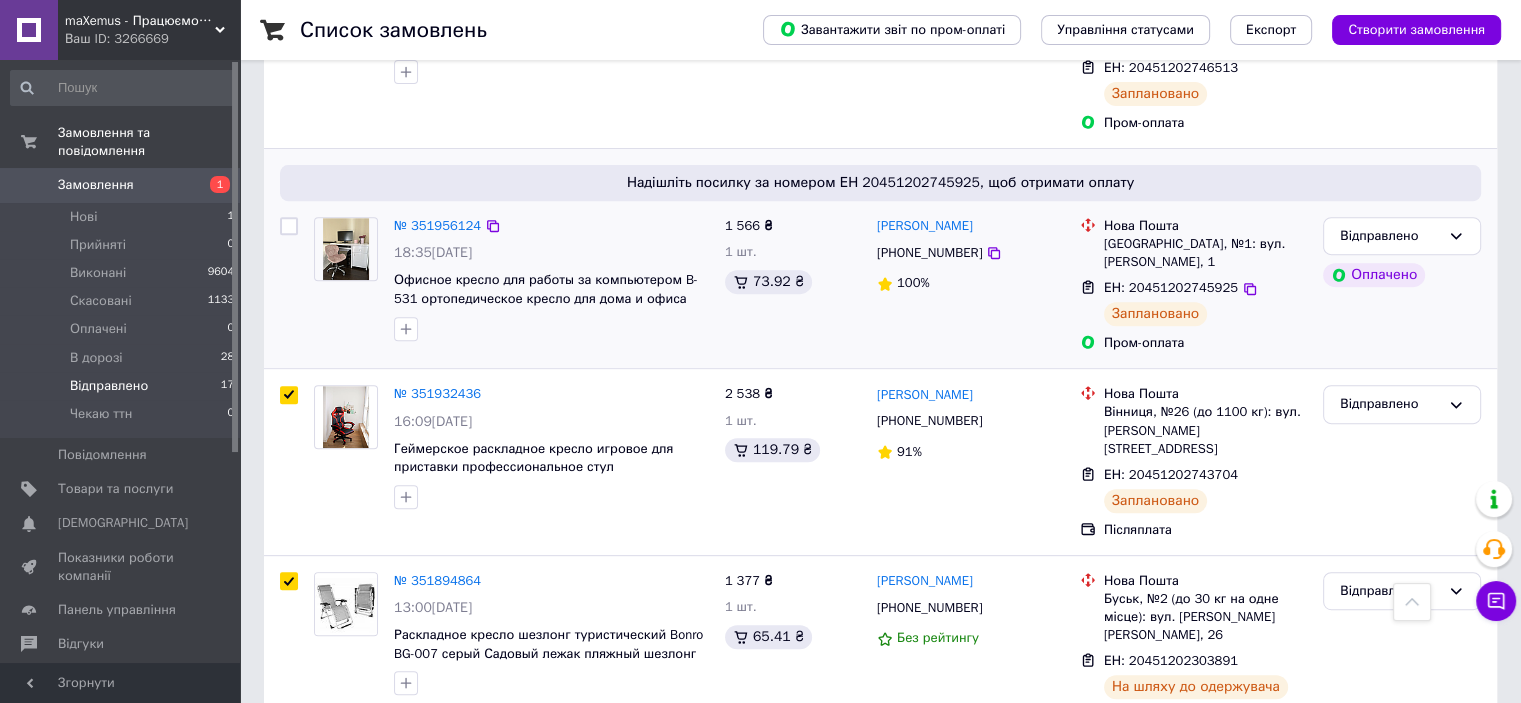 scroll, scrollTop: 791, scrollLeft: 0, axis: vertical 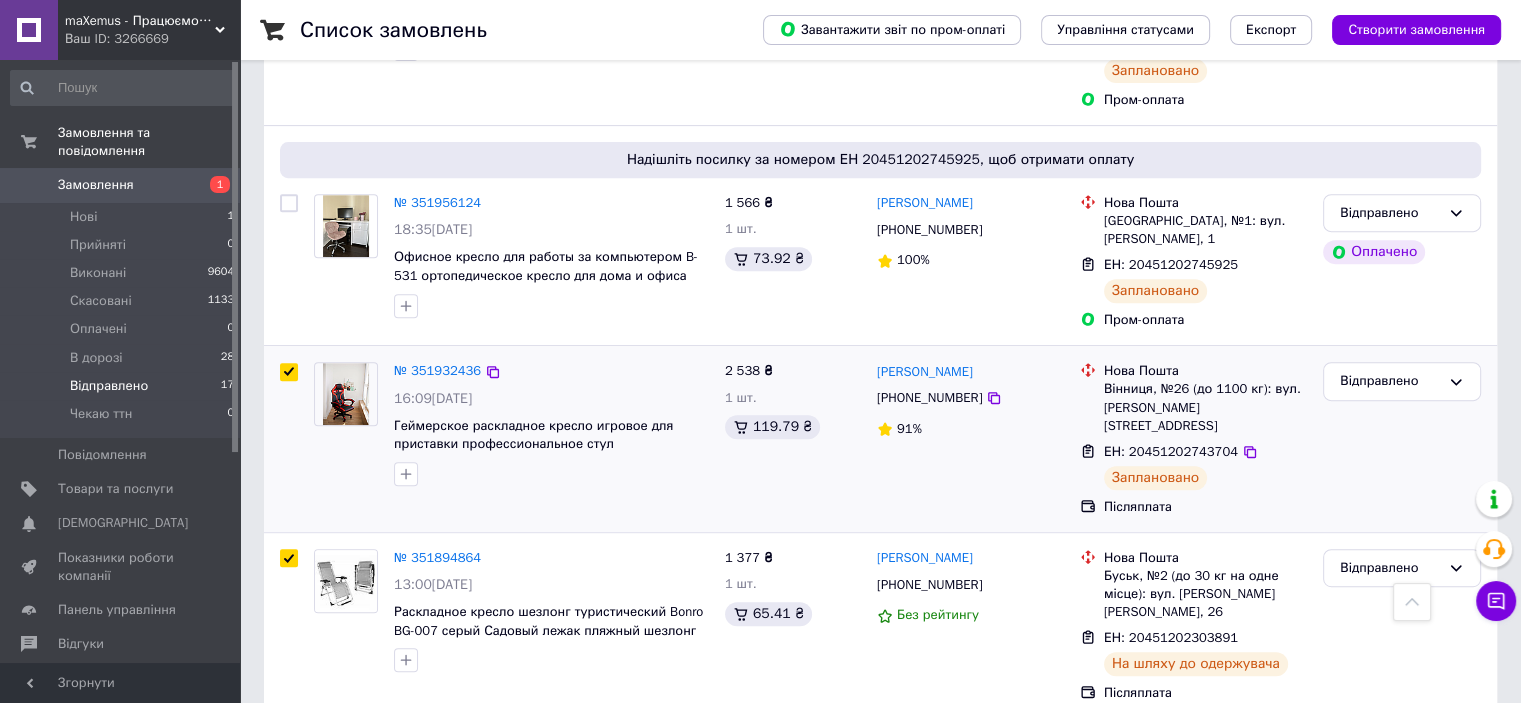 drag, startPoint x: 288, startPoint y: 313, endPoint x: 315, endPoint y: 330, distance: 31.906113 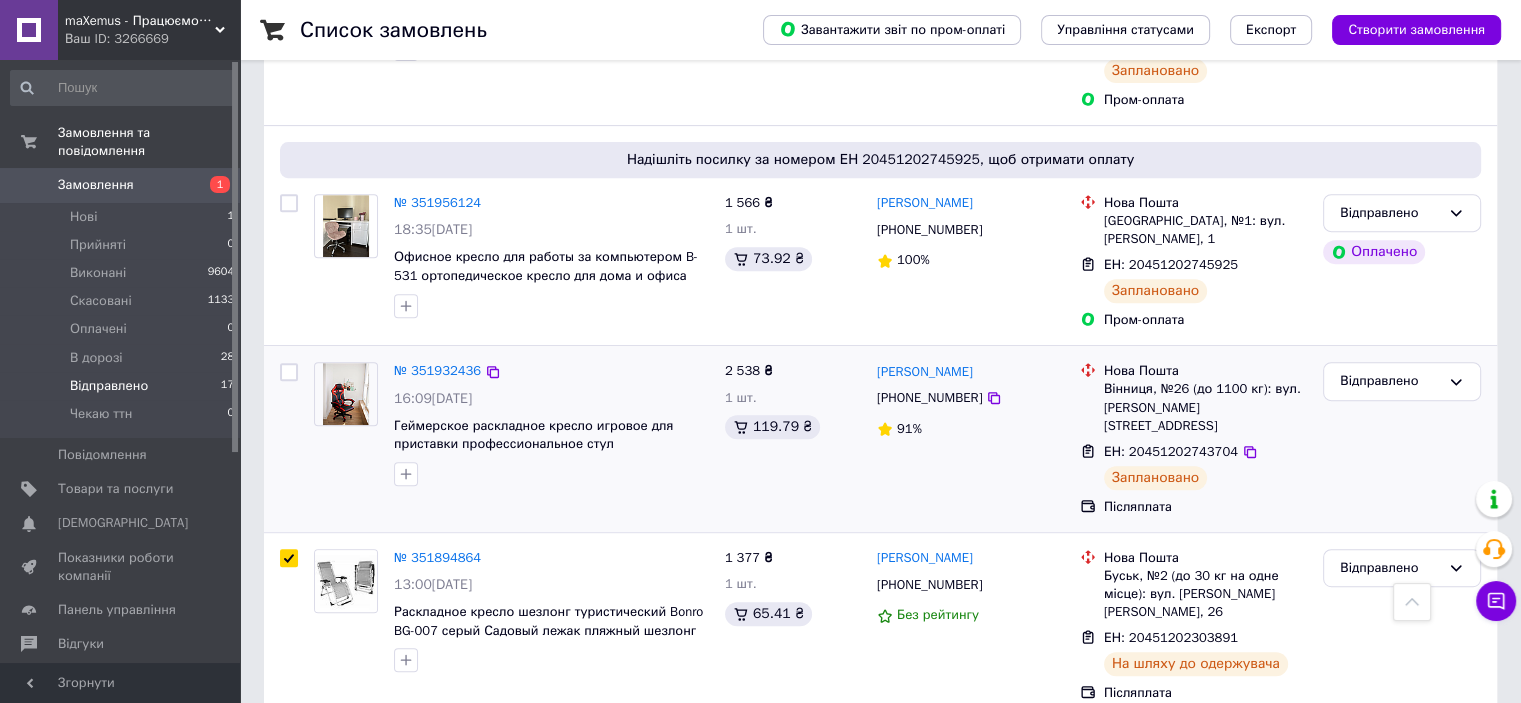checkbox on "false" 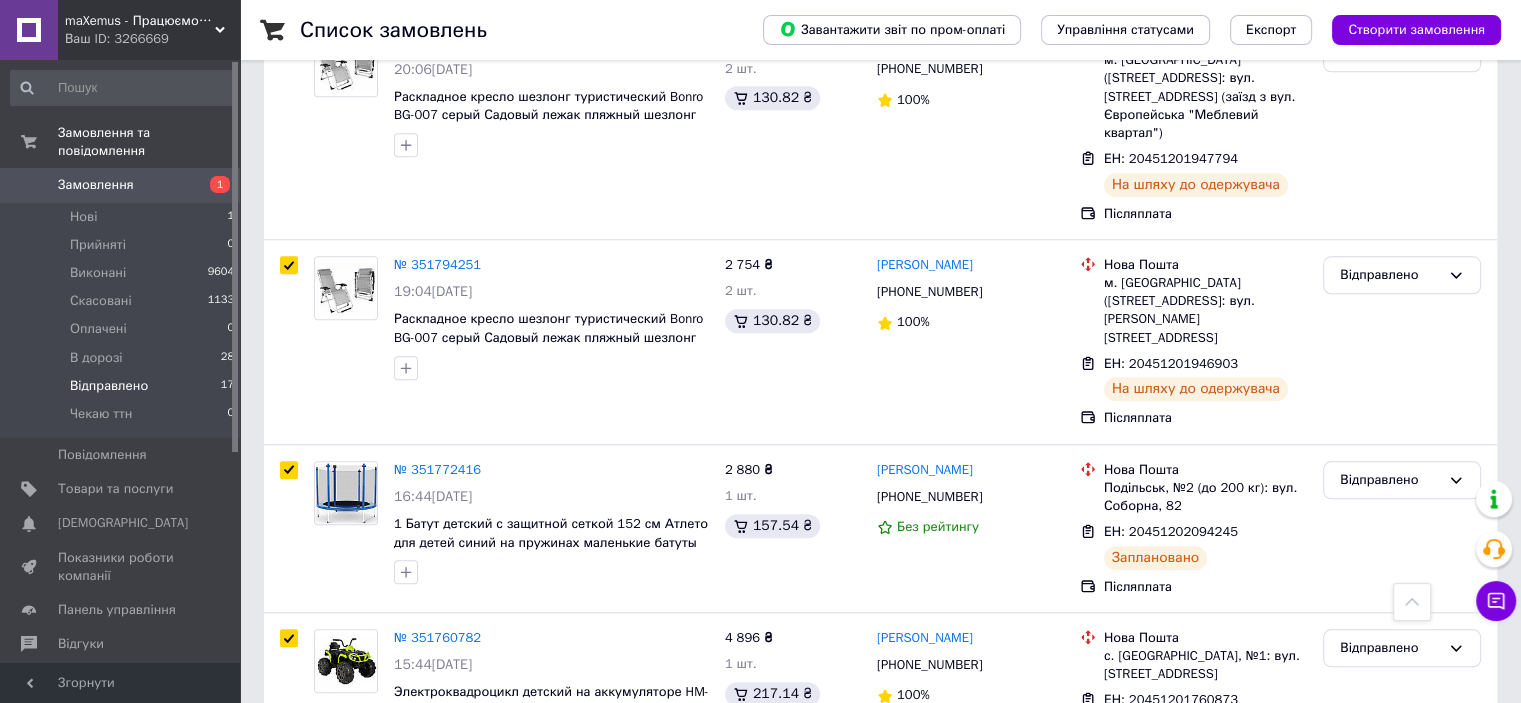 scroll, scrollTop: 2072, scrollLeft: 0, axis: vertical 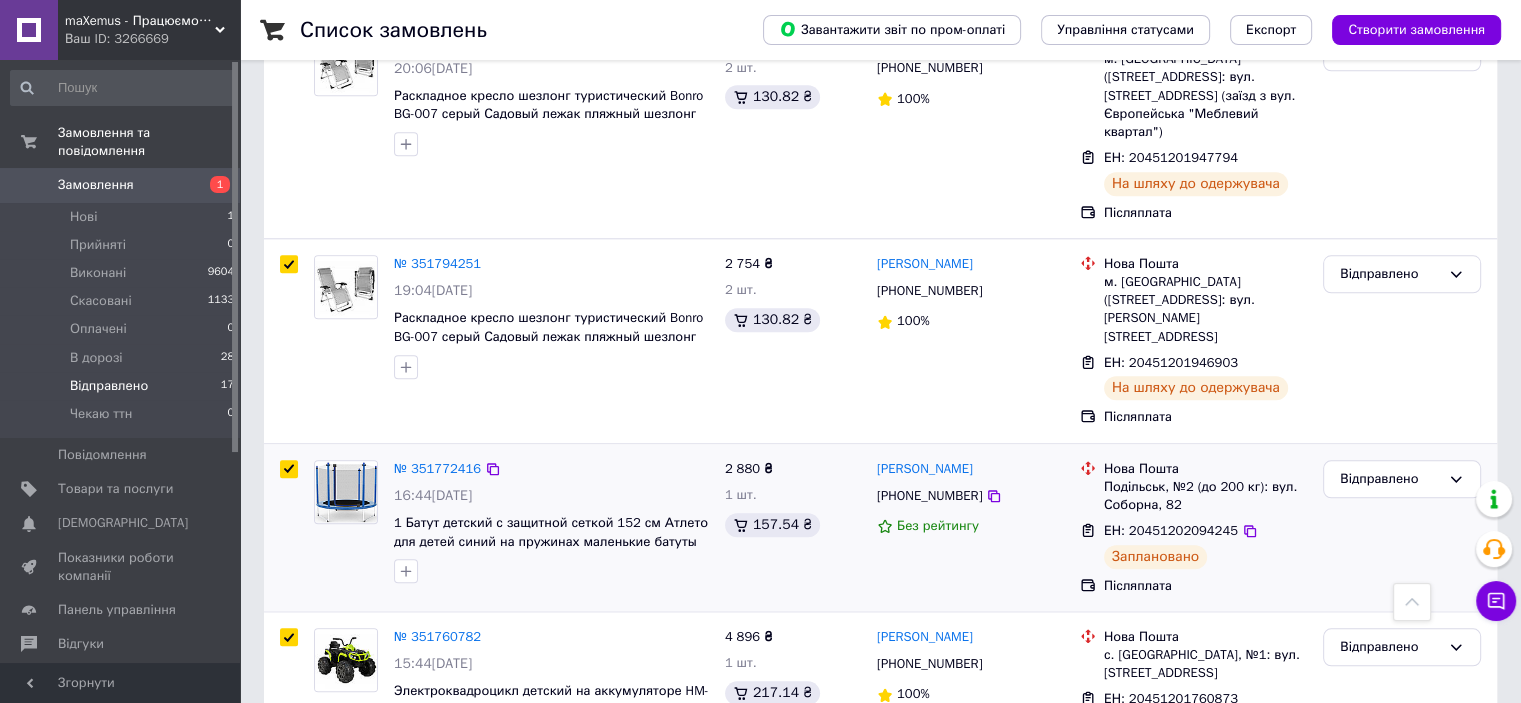 click at bounding box center (289, 469) 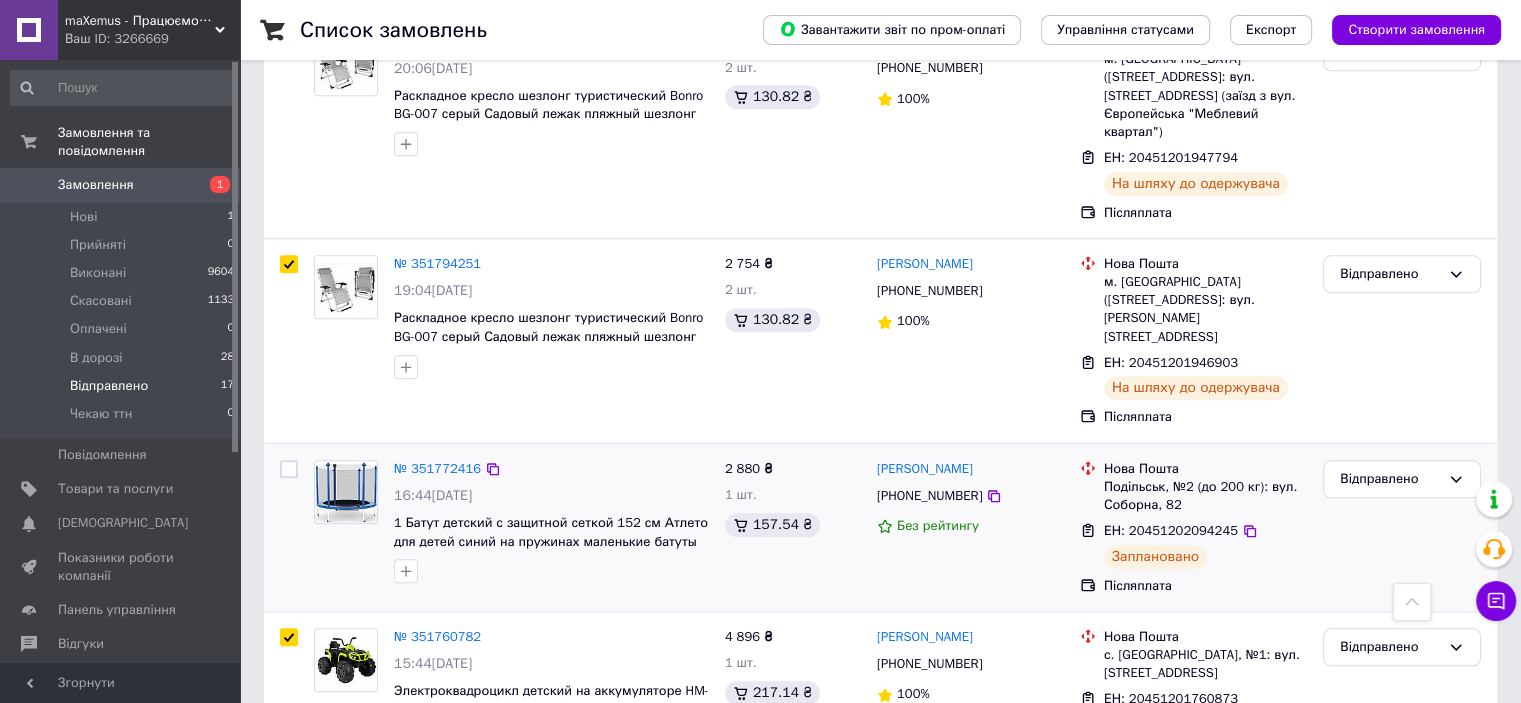checkbox on "false" 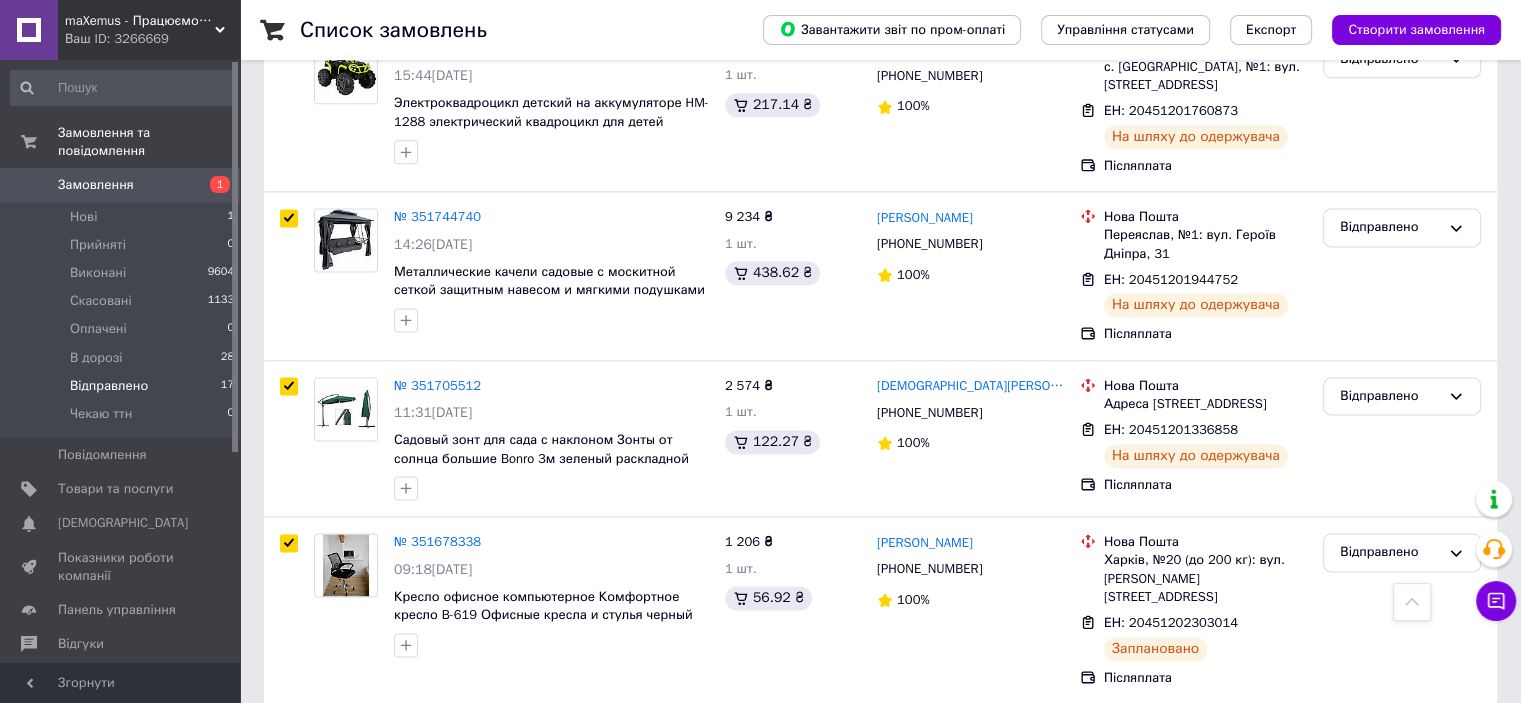 scroll, scrollTop: 2678, scrollLeft: 0, axis: vertical 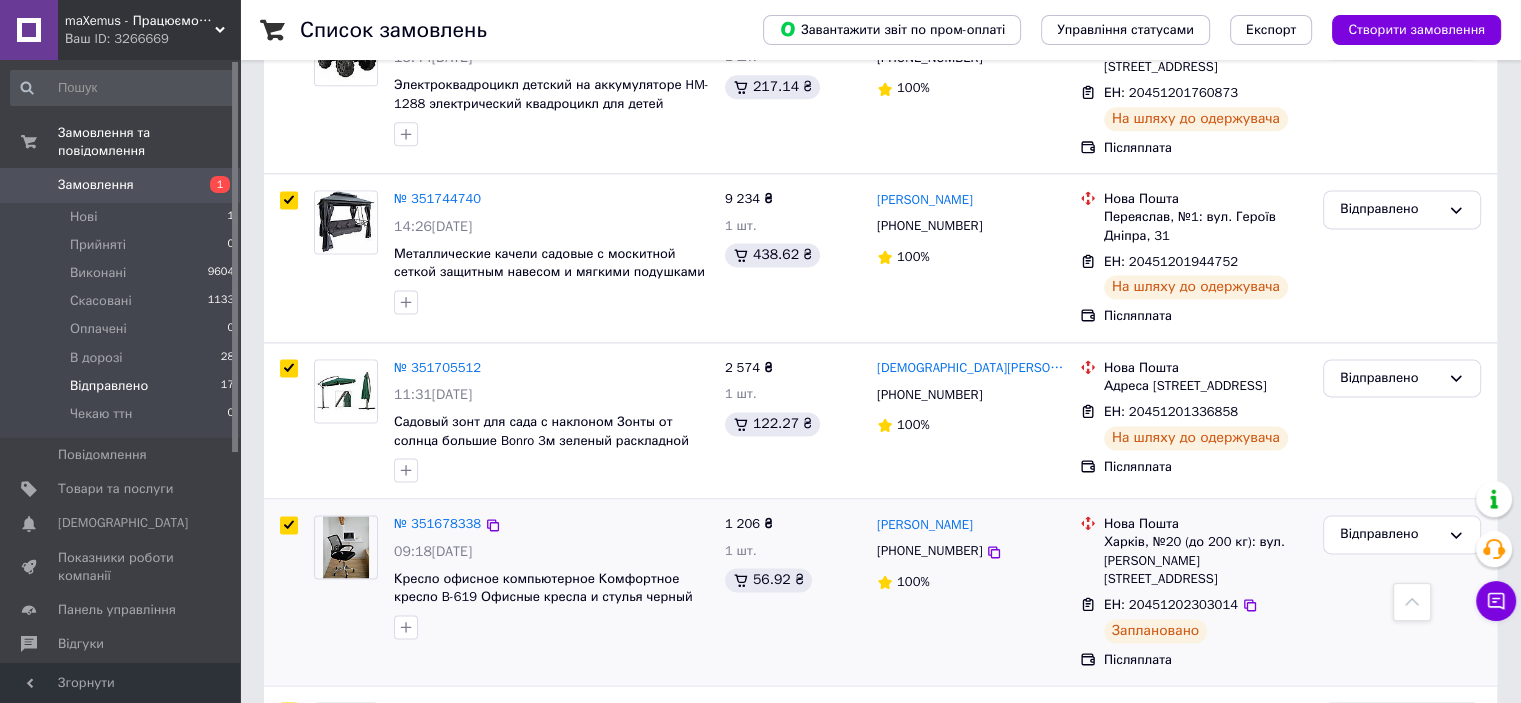 click at bounding box center [289, 525] 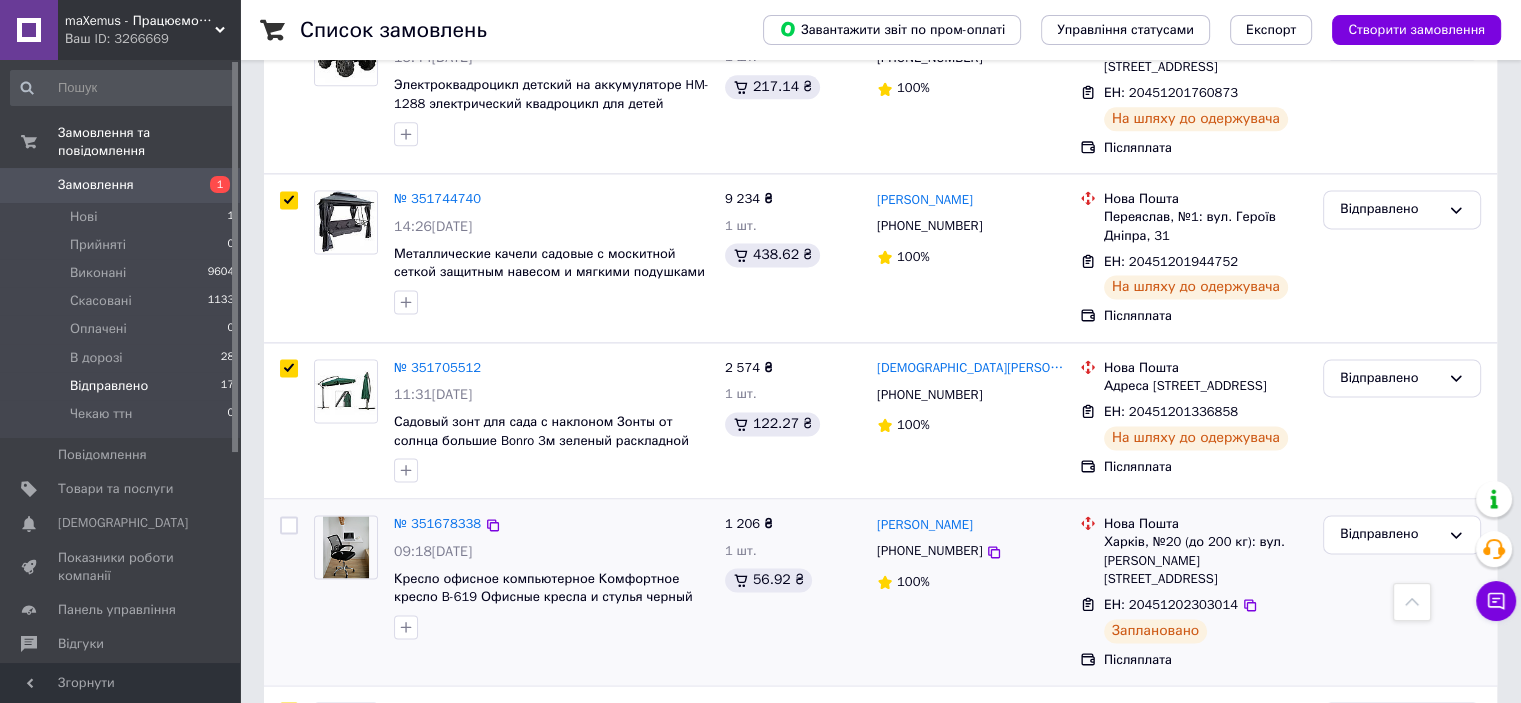 checkbox on "false" 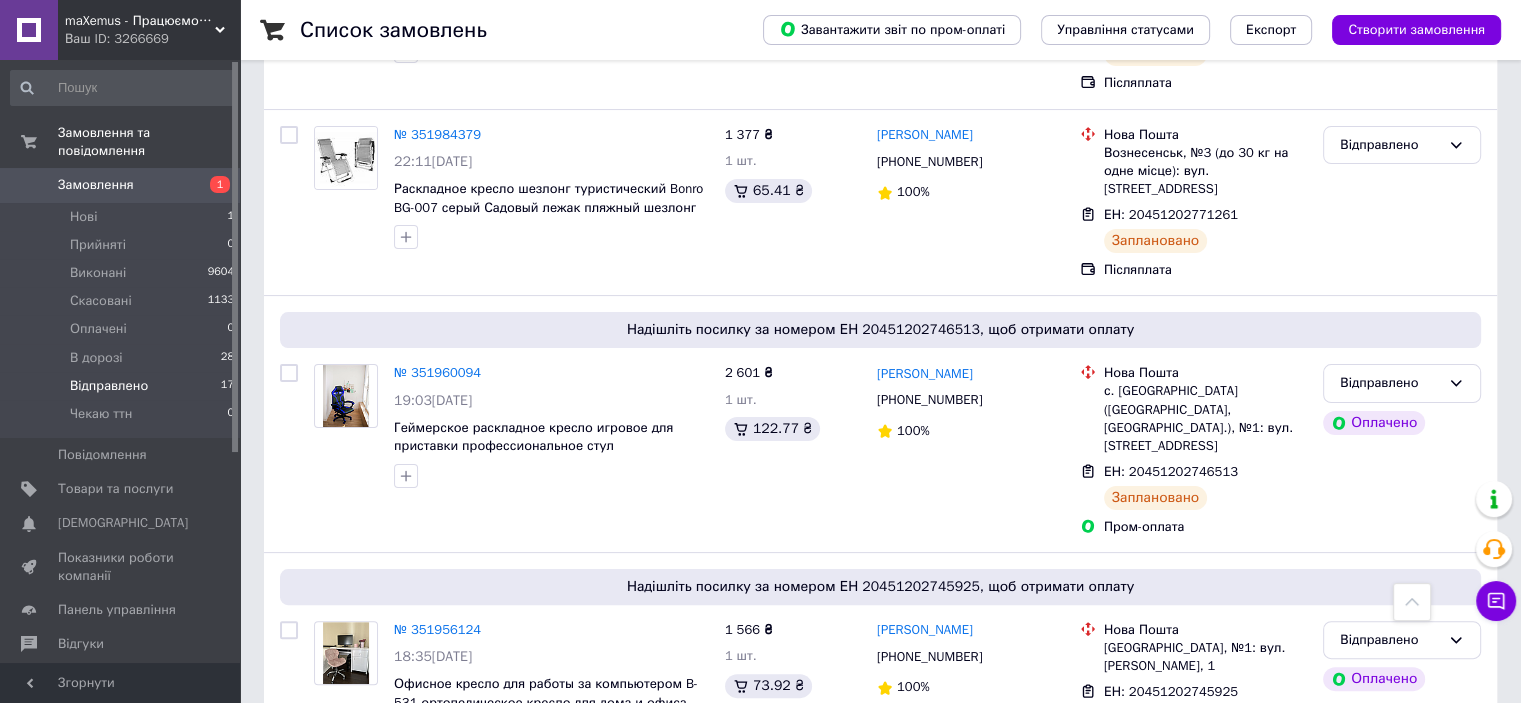 scroll, scrollTop: 0, scrollLeft: 0, axis: both 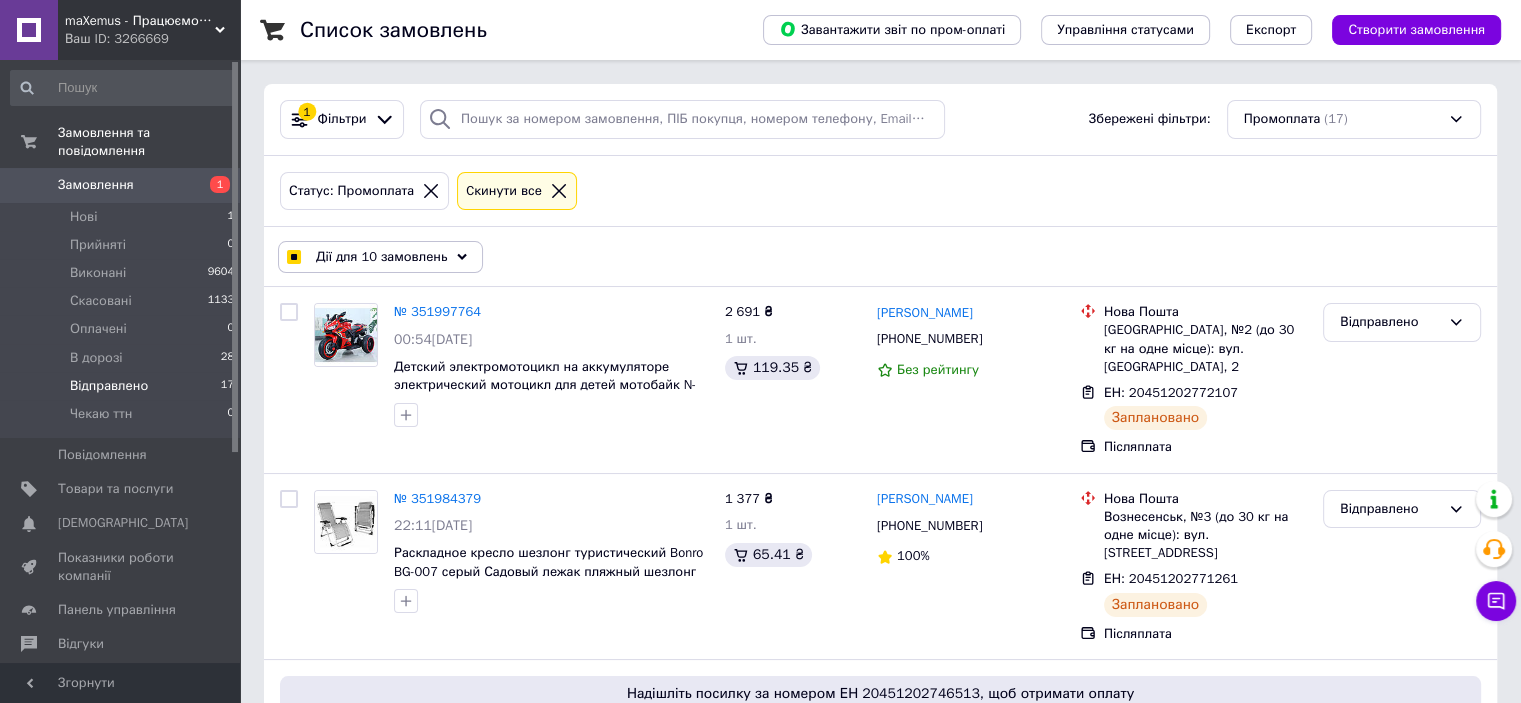 click on "Дії для 10 замовлень" at bounding box center (381, 257) 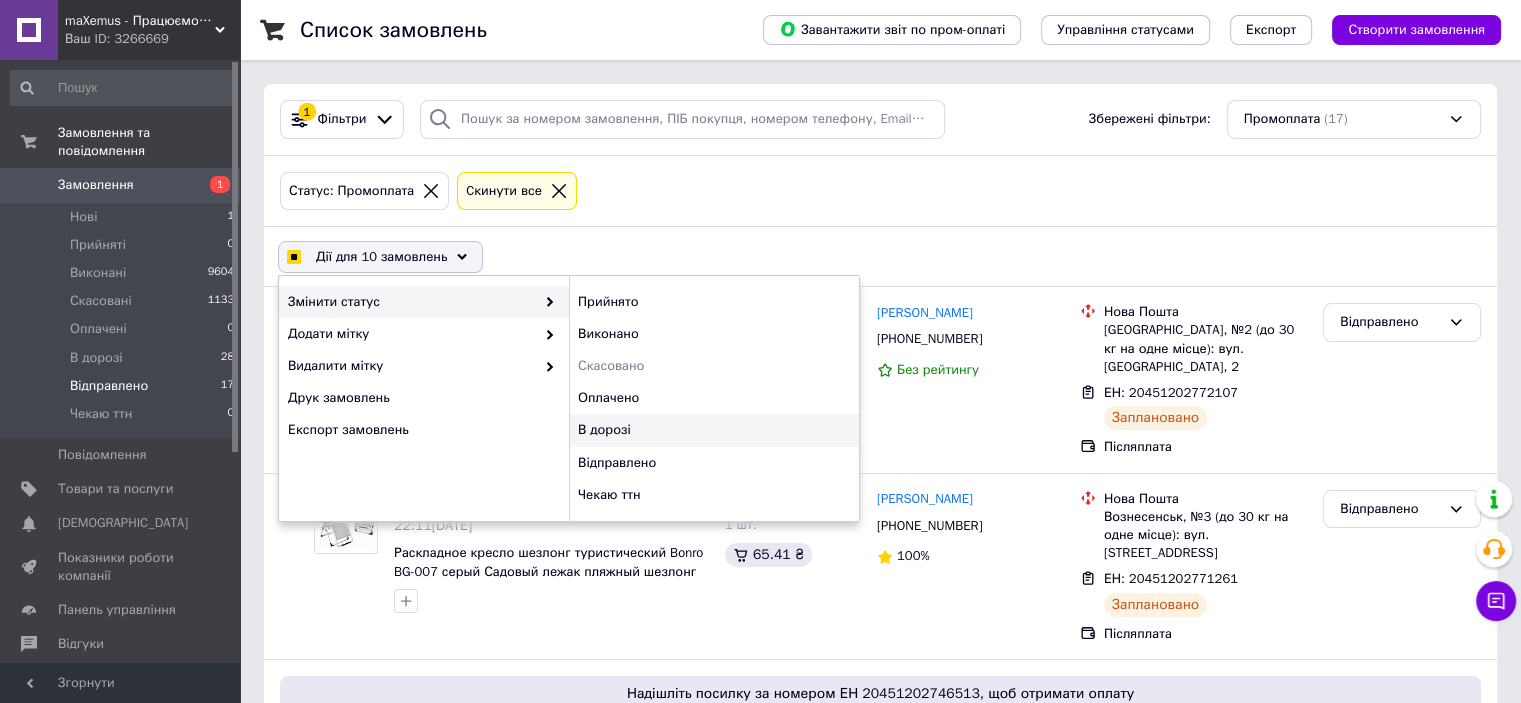 checkbox on "true" 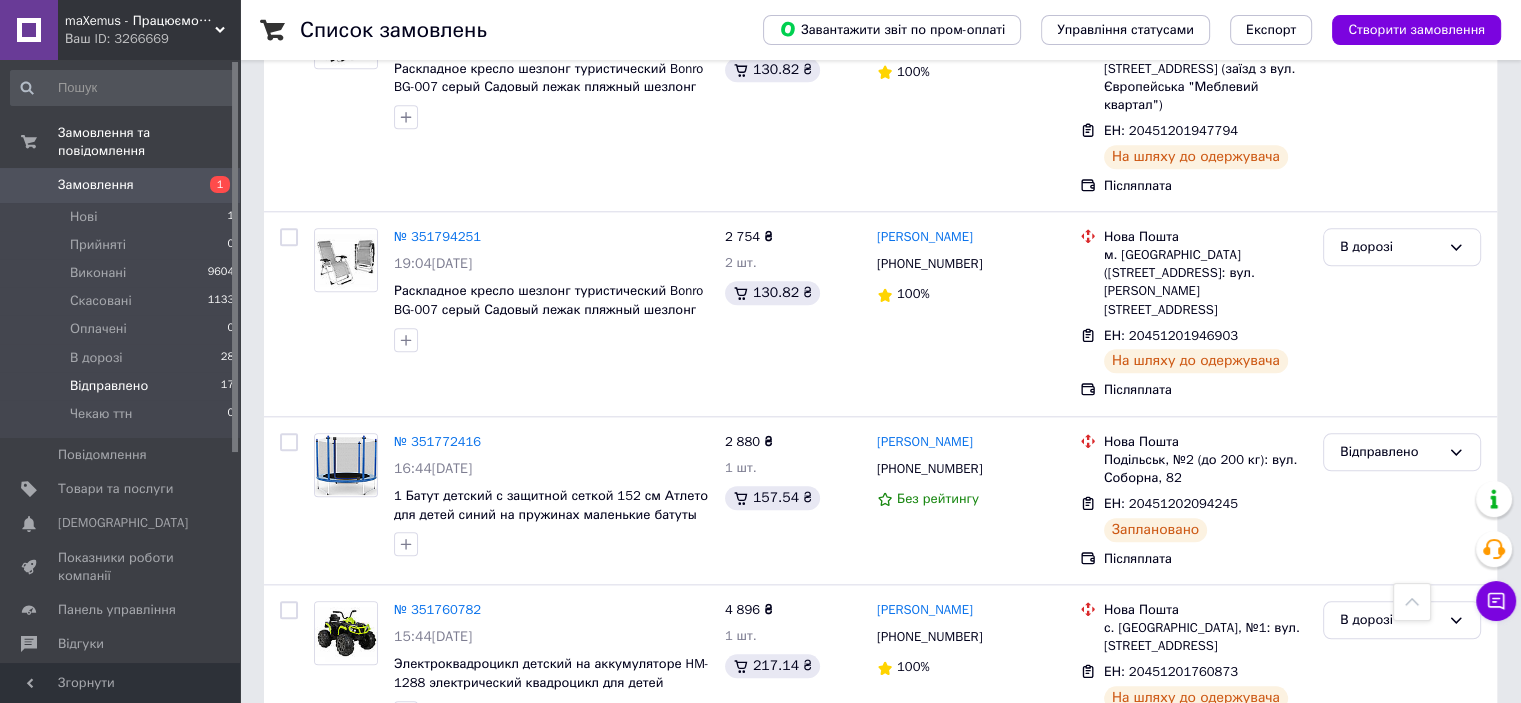 scroll, scrollTop: 2072, scrollLeft: 0, axis: vertical 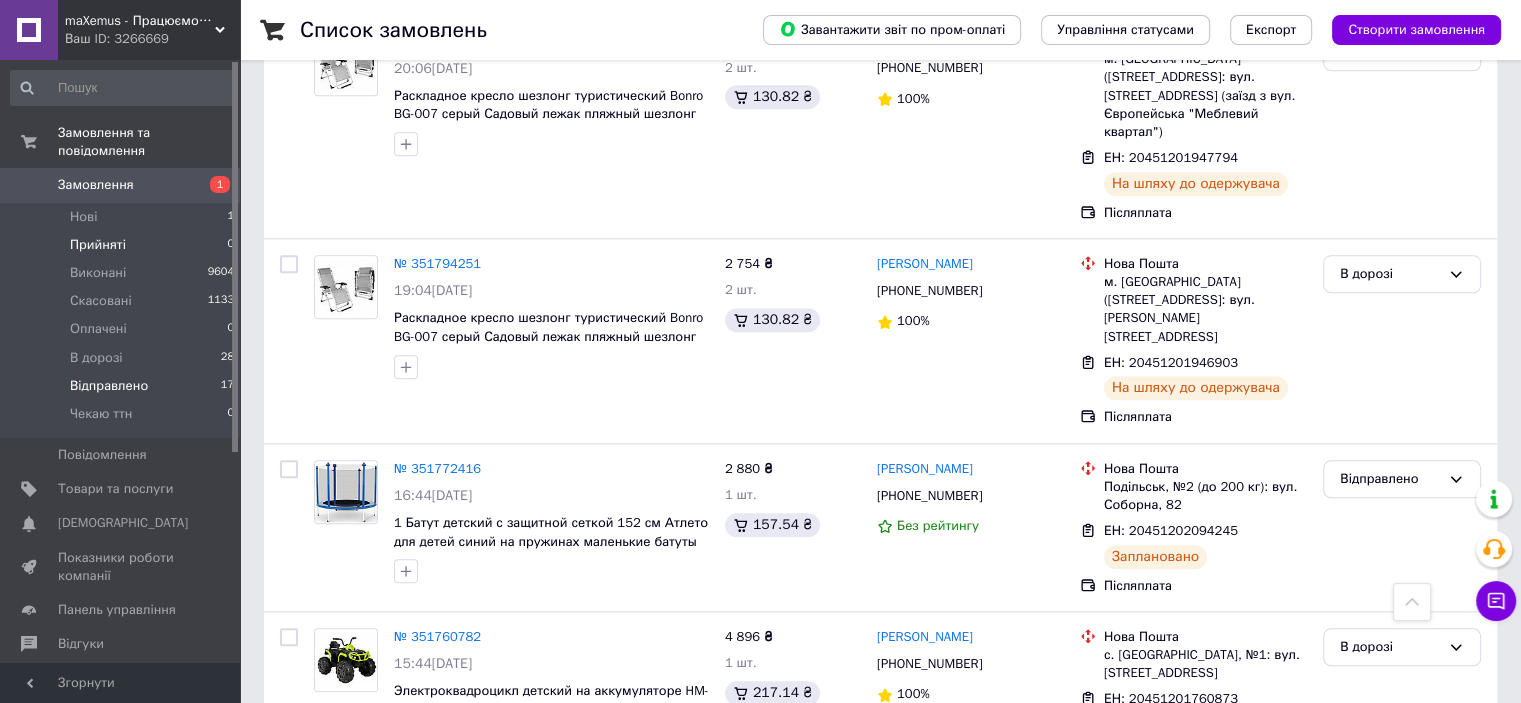 click on "Прийняті" at bounding box center [98, 245] 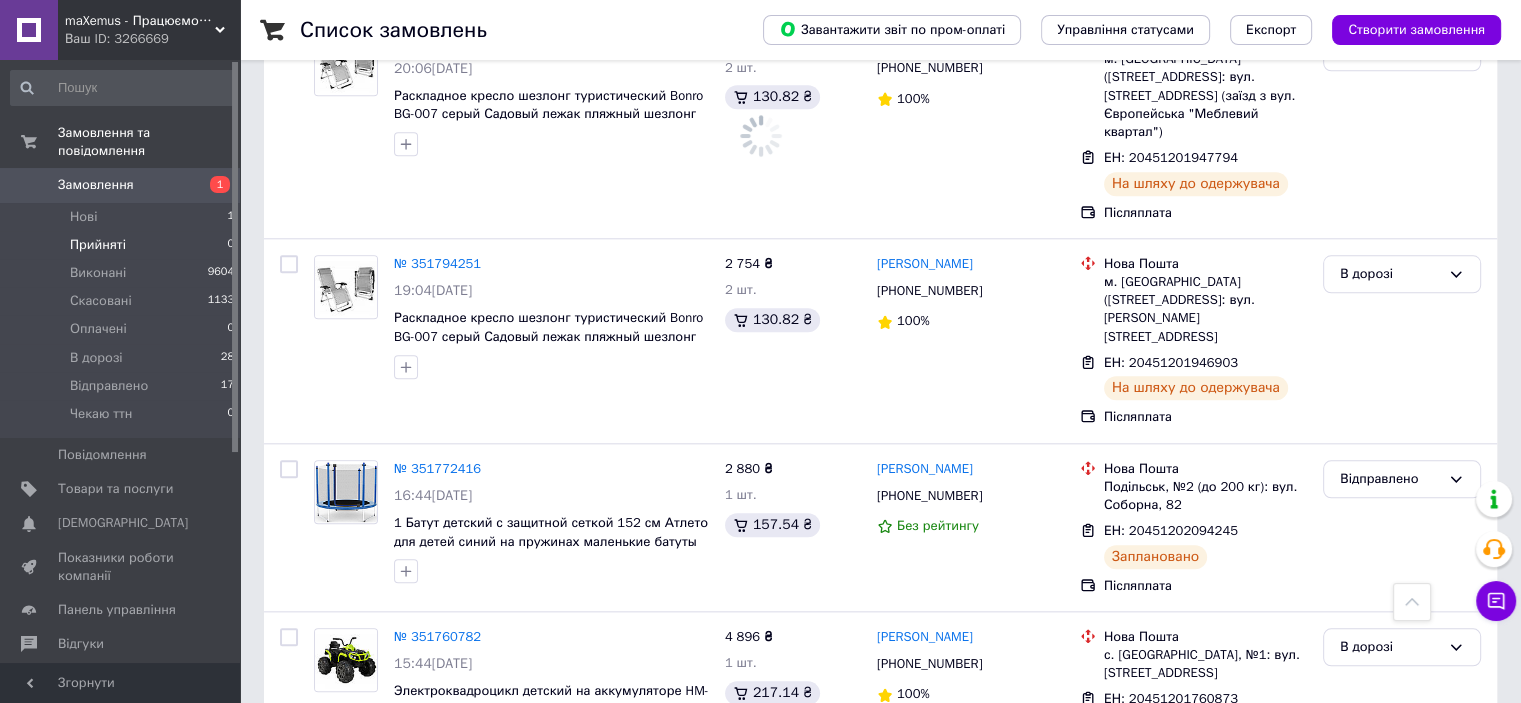 scroll, scrollTop: 0, scrollLeft: 0, axis: both 